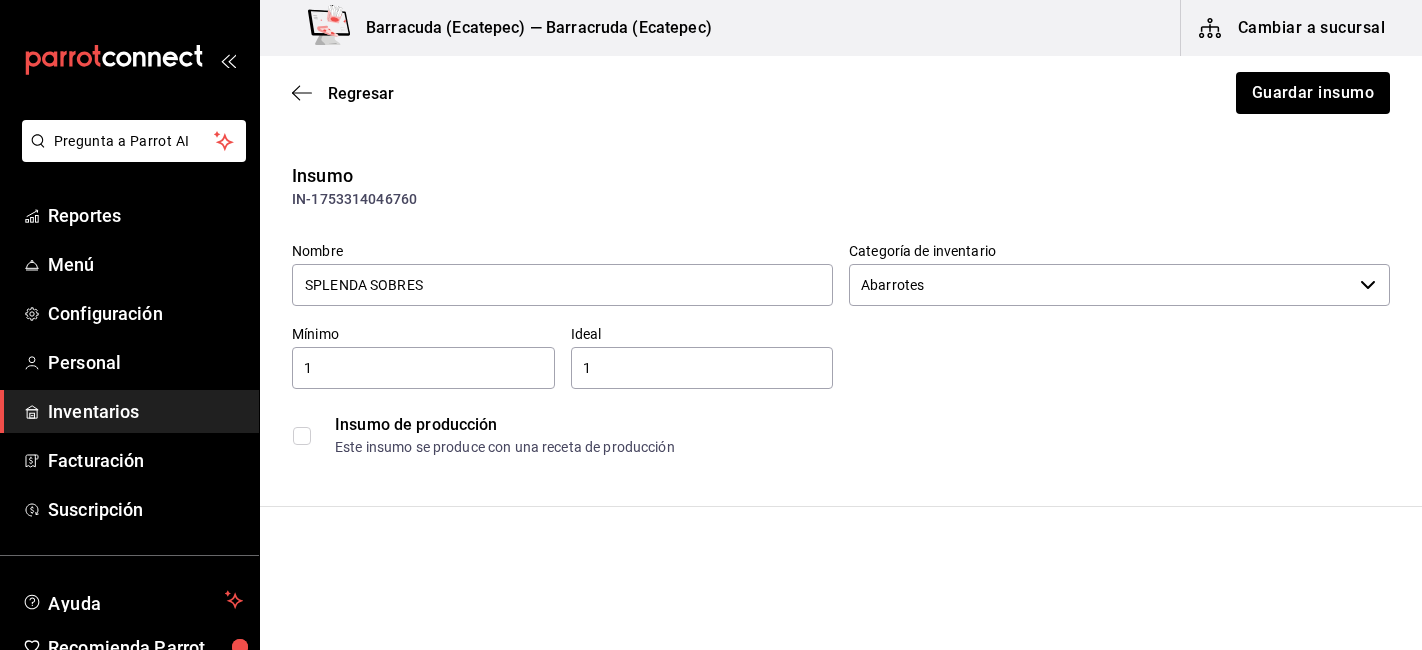 scroll, scrollTop: 0, scrollLeft: 0, axis: both 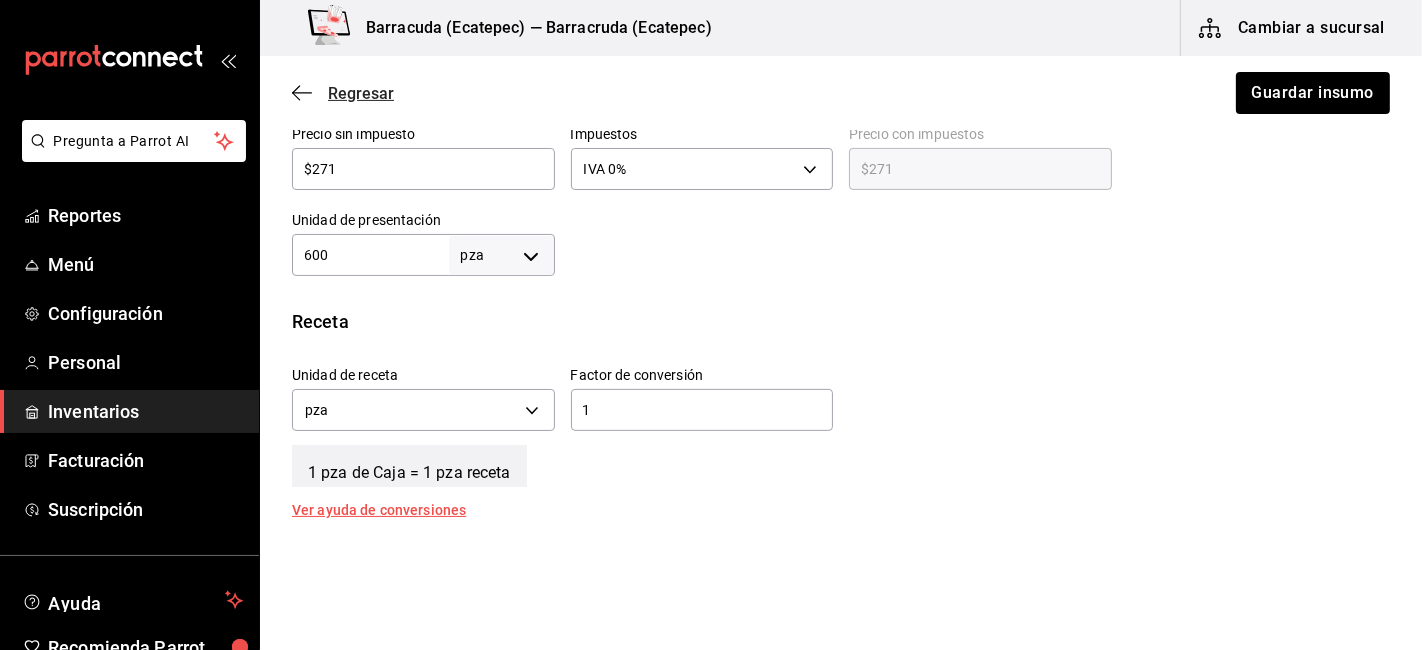 click on "Regresar" at bounding box center (361, 93) 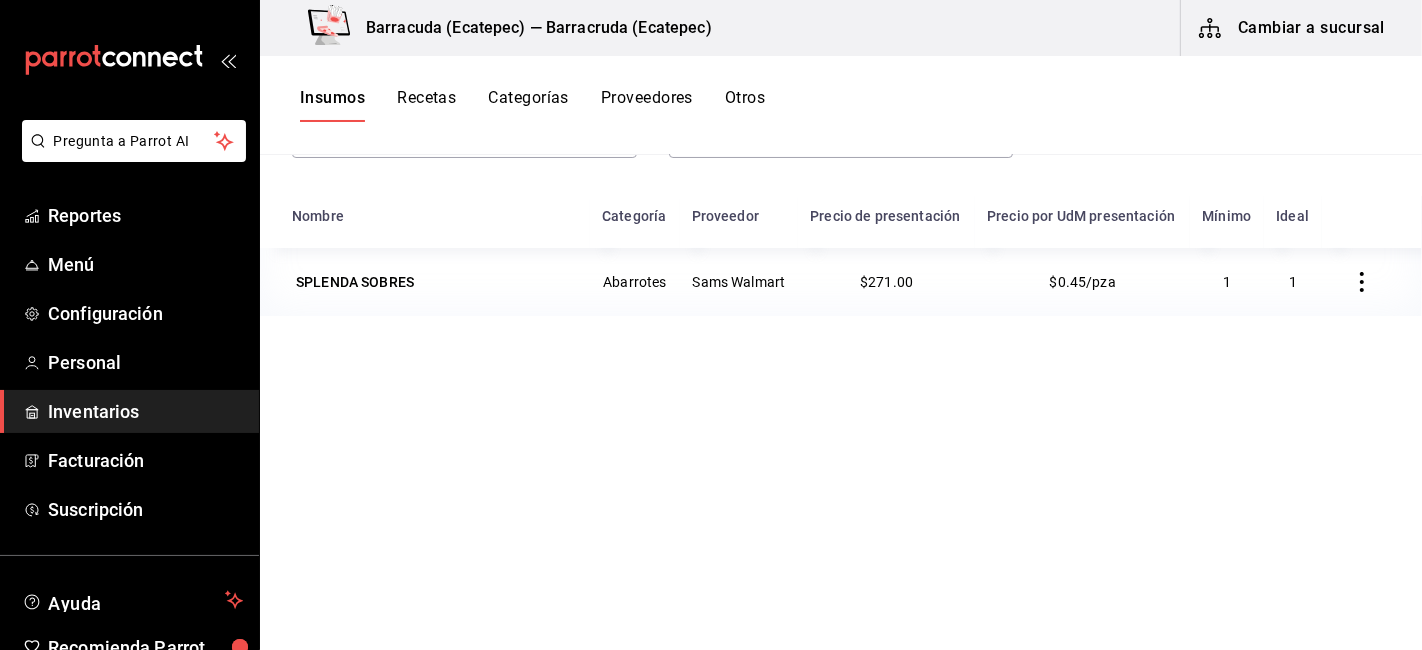 scroll, scrollTop: 0, scrollLeft: 0, axis: both 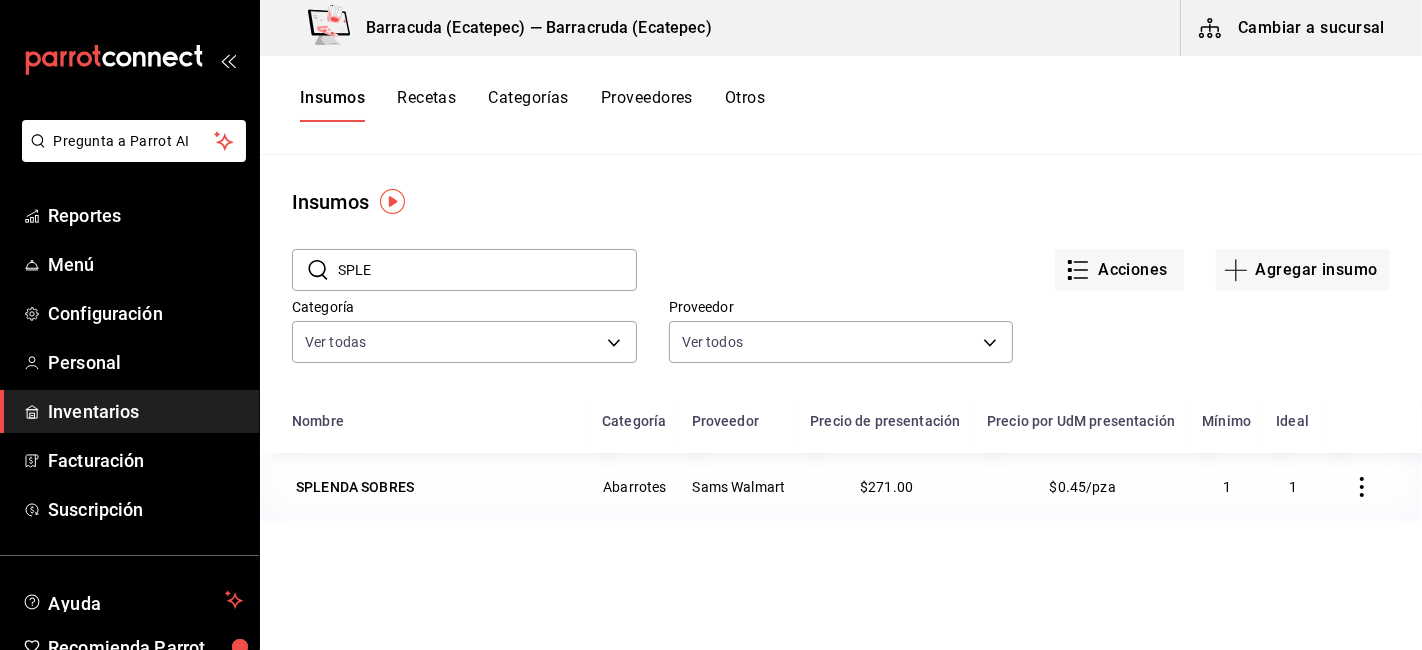 click on "SPLE" at bounding box center (487, 270) 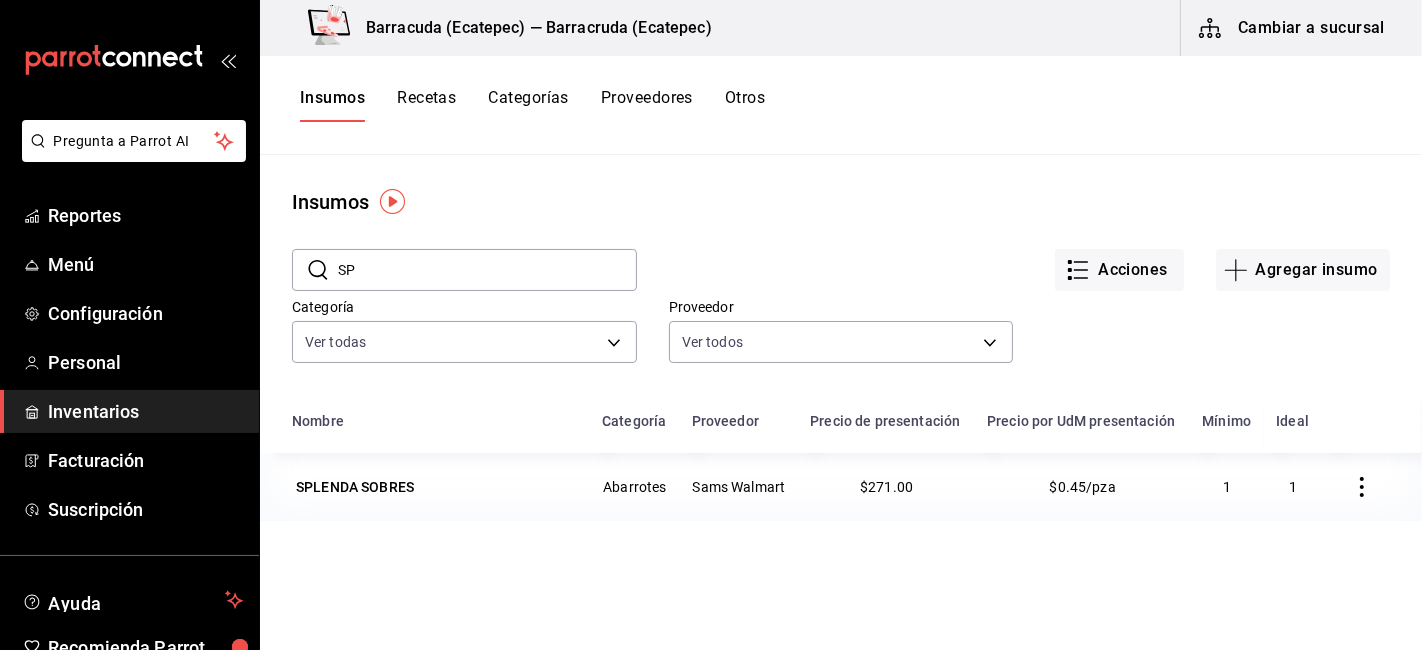 type on "S" 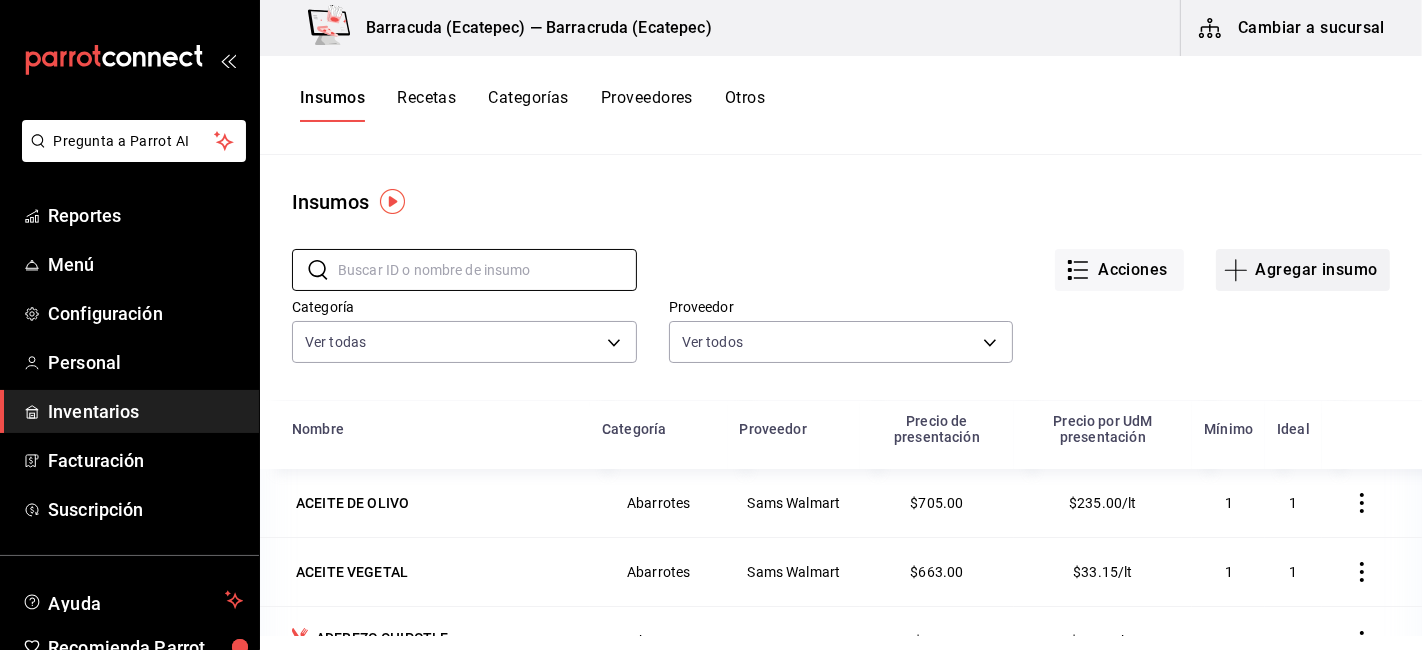 type 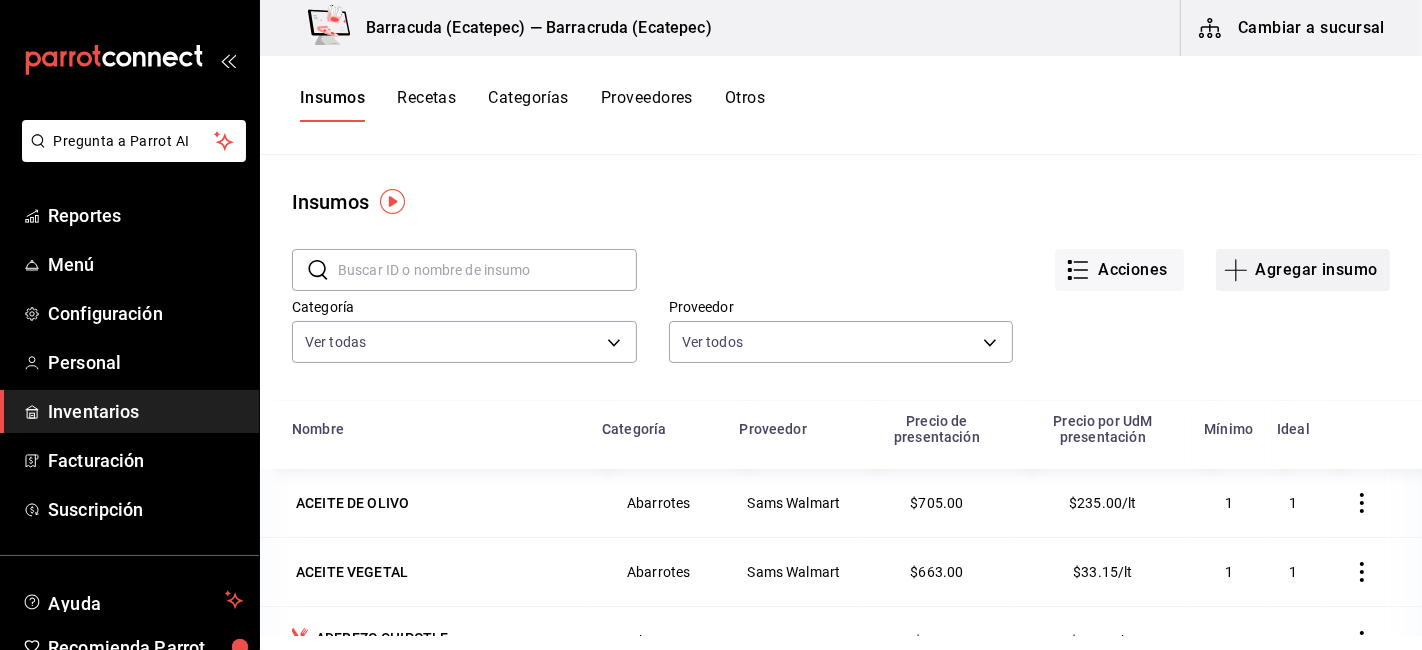 click 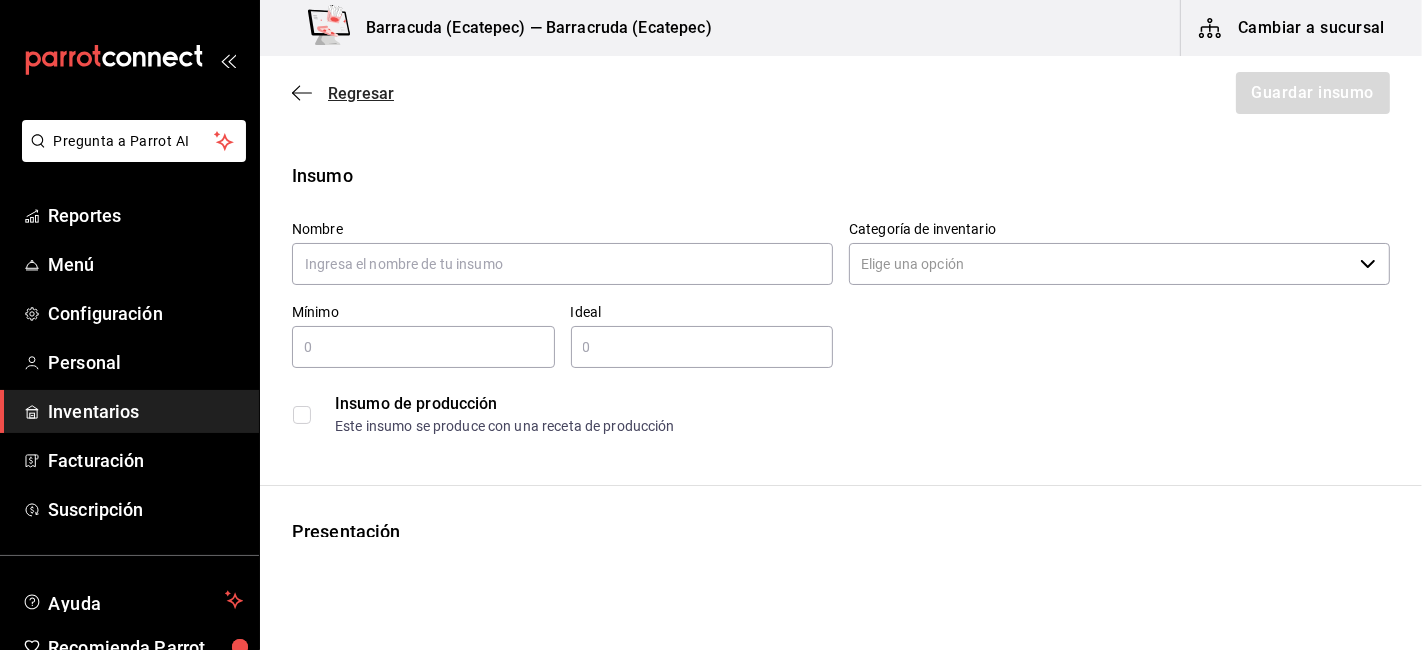 click on "Regresar" at bounding box center (361, 93) 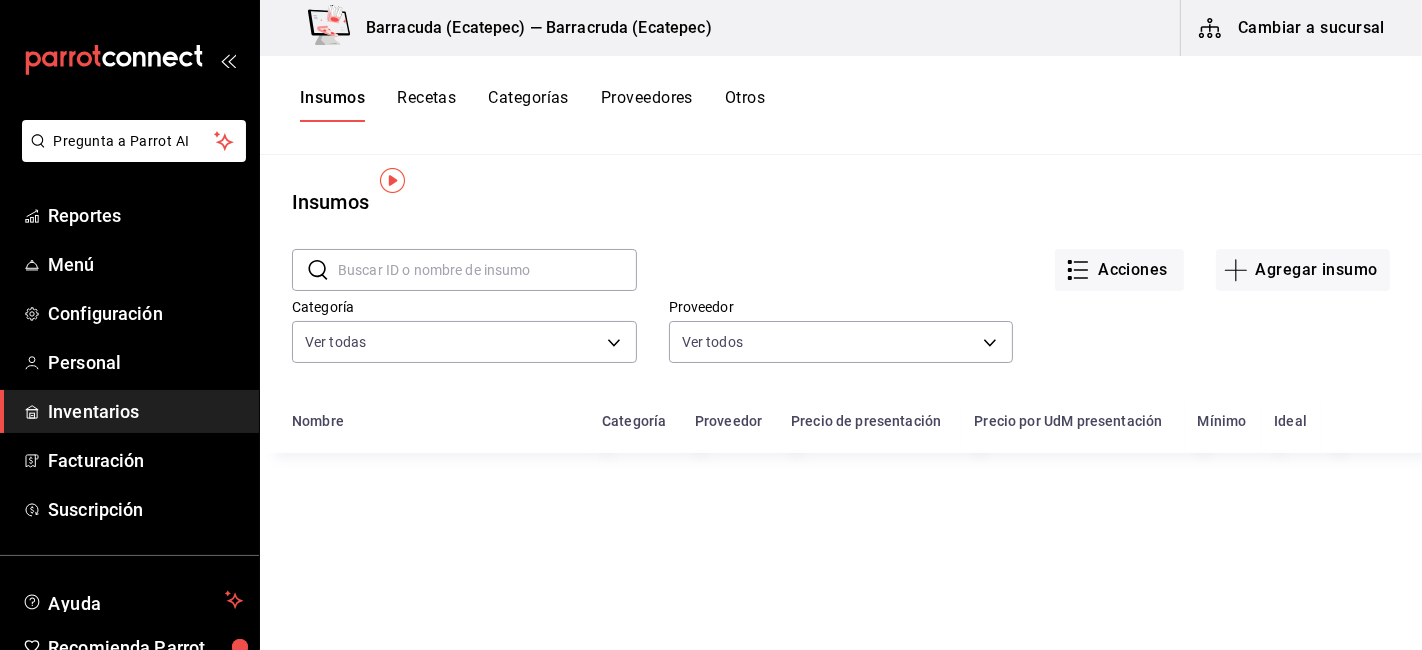scroll, scrollTop: 25, scrollLeft: 0, axis: vertical 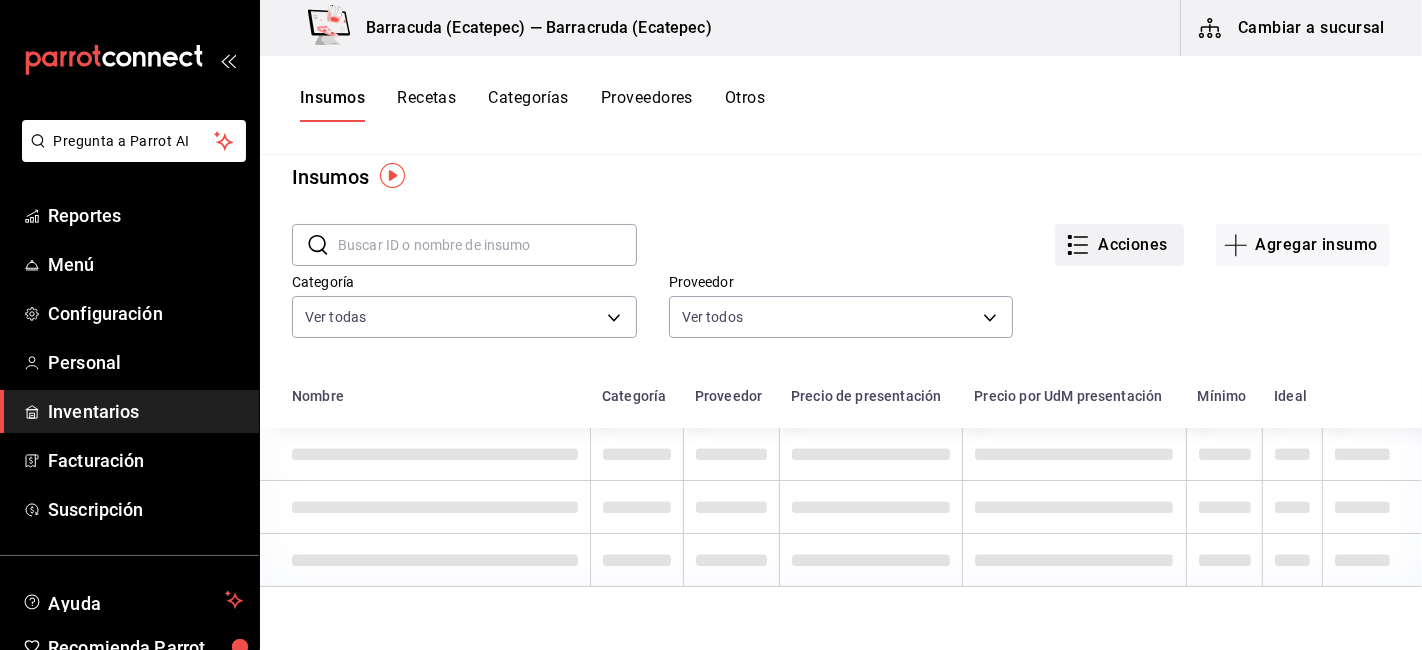 click on "Acciones" at bounding box center [1119, 245] 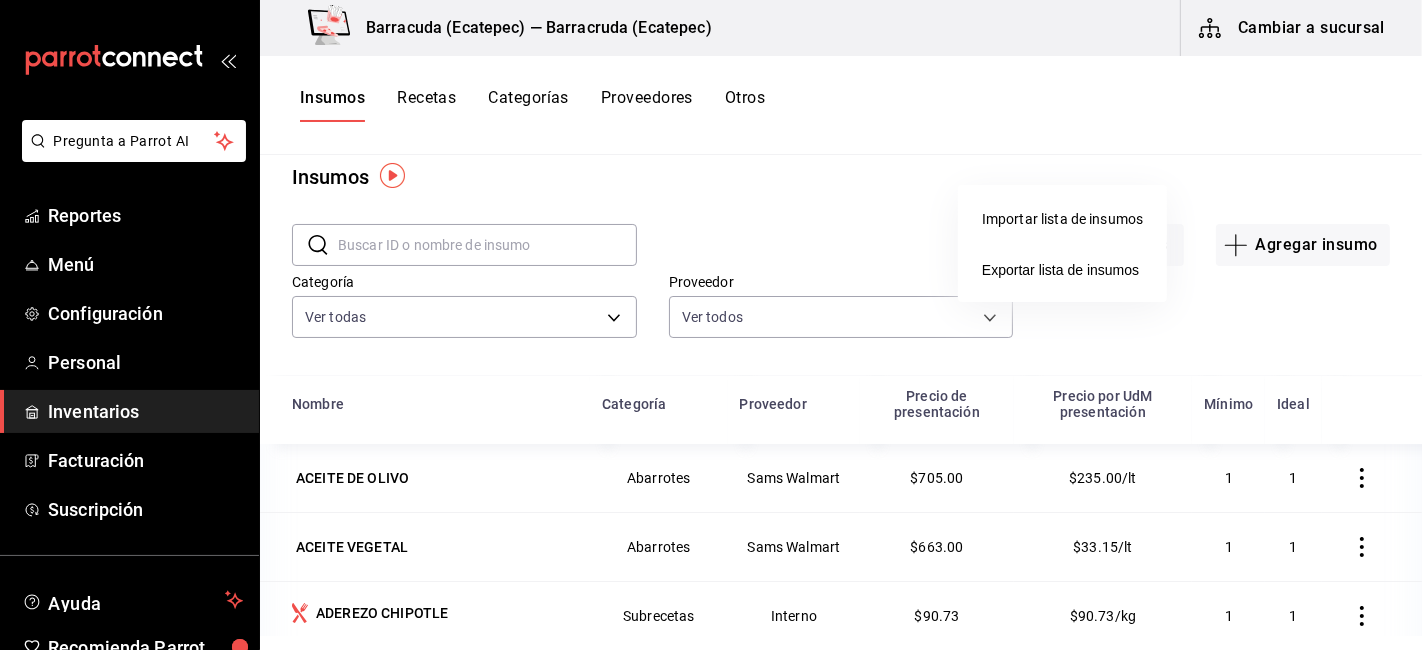 click at bounding box center (711, 325) 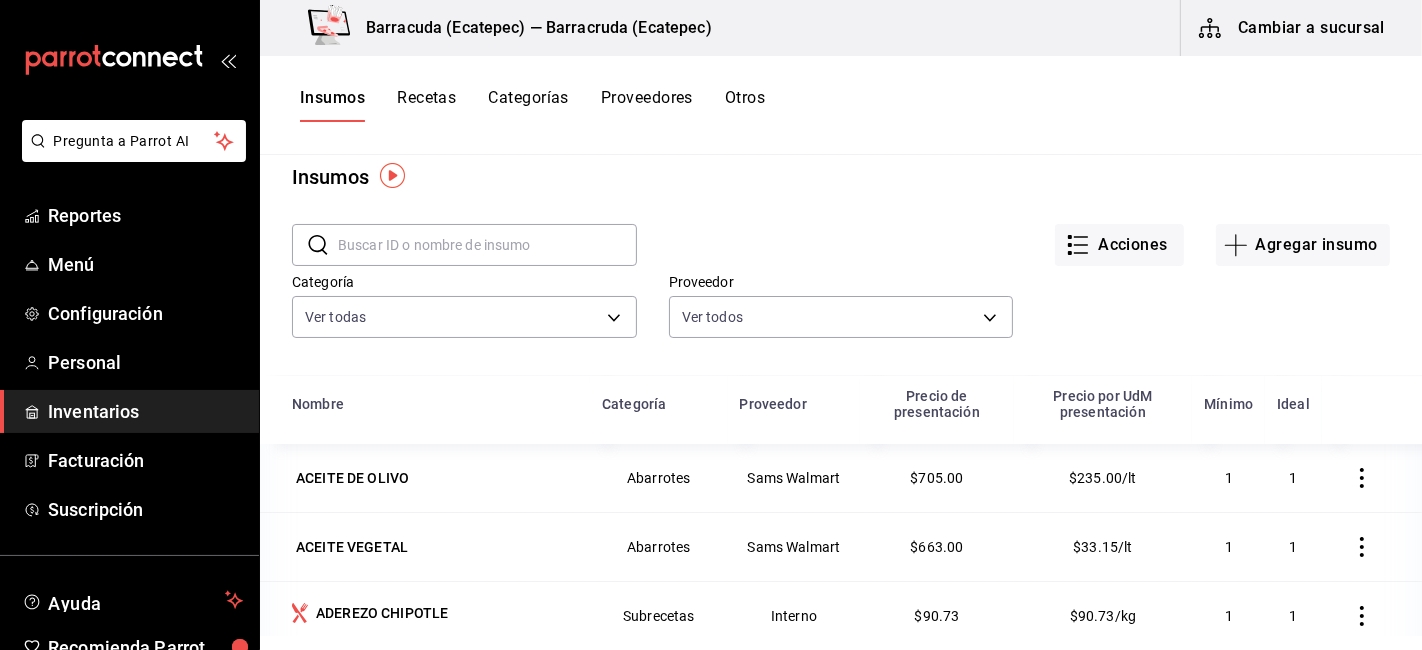 click on "Cambiar a sucursal" at bounding box center (1293, 28) 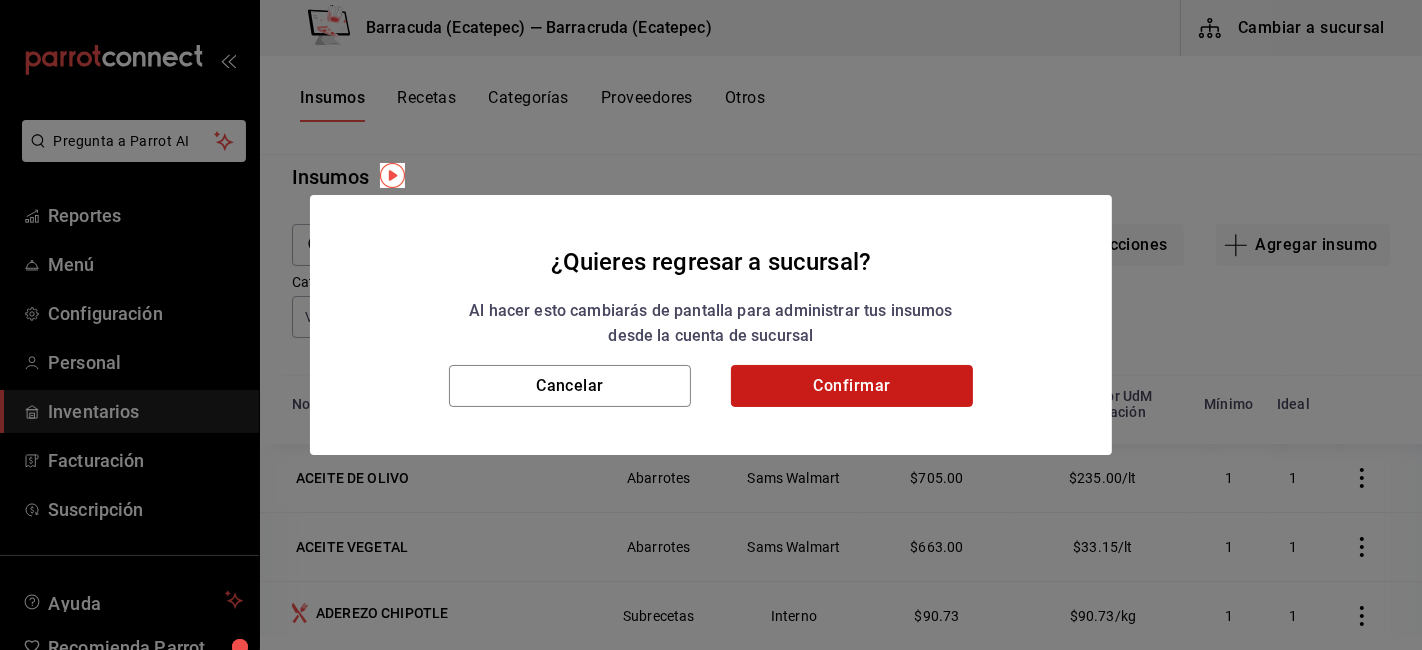 click on "Confirmar" at bounding box center [852, 386] 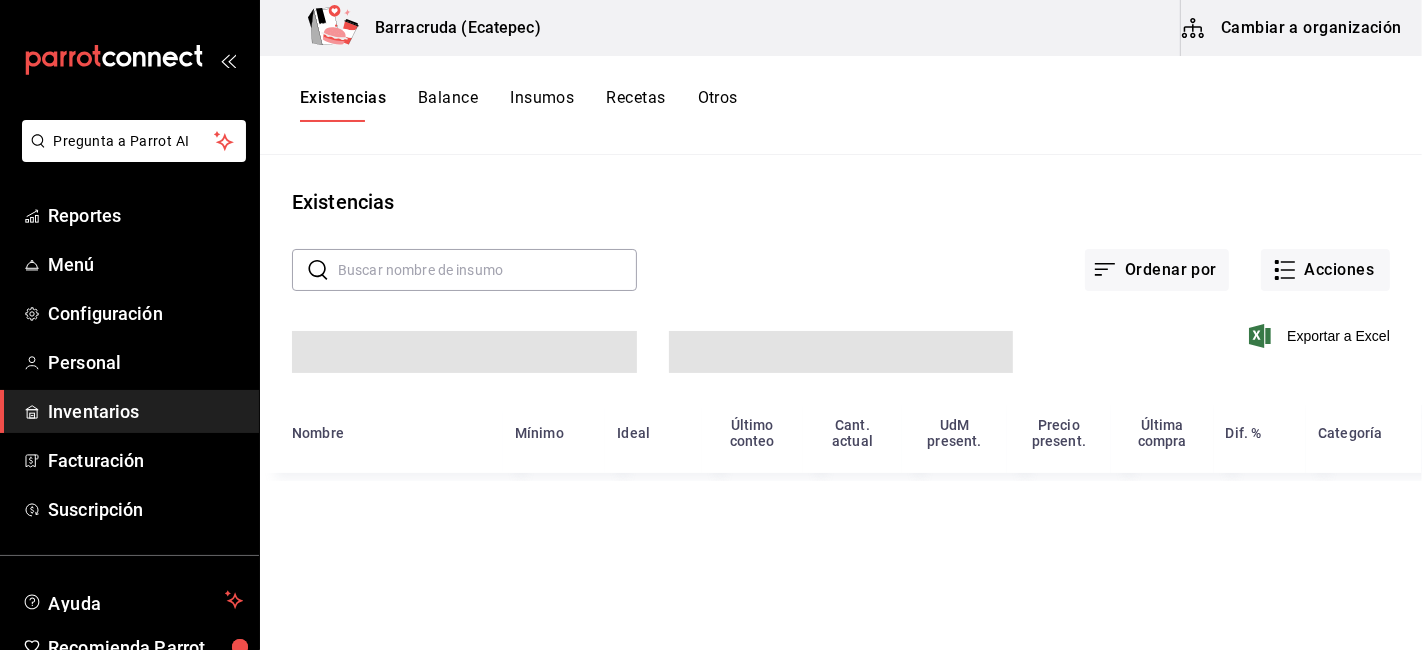 scroll, scrollTop: 0, scrollLeft: 0, axis: both 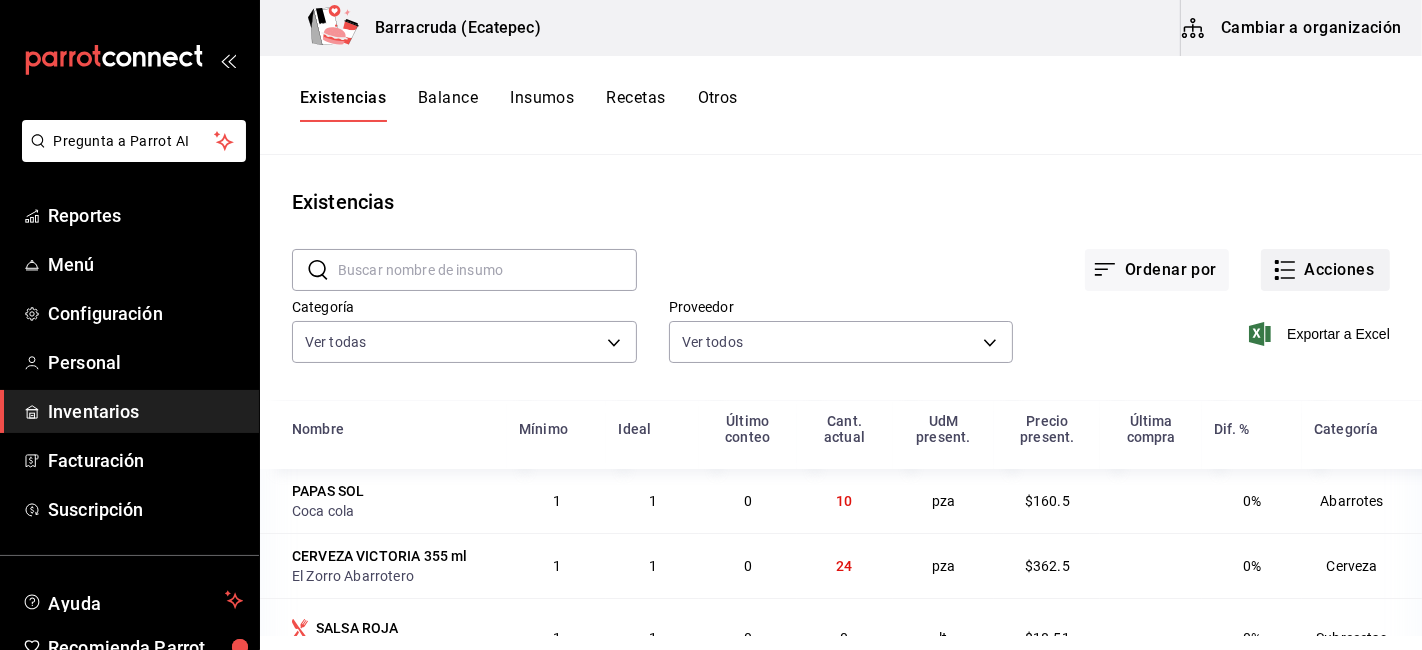 click on "Acciones" at bounding box center (1325, 270) 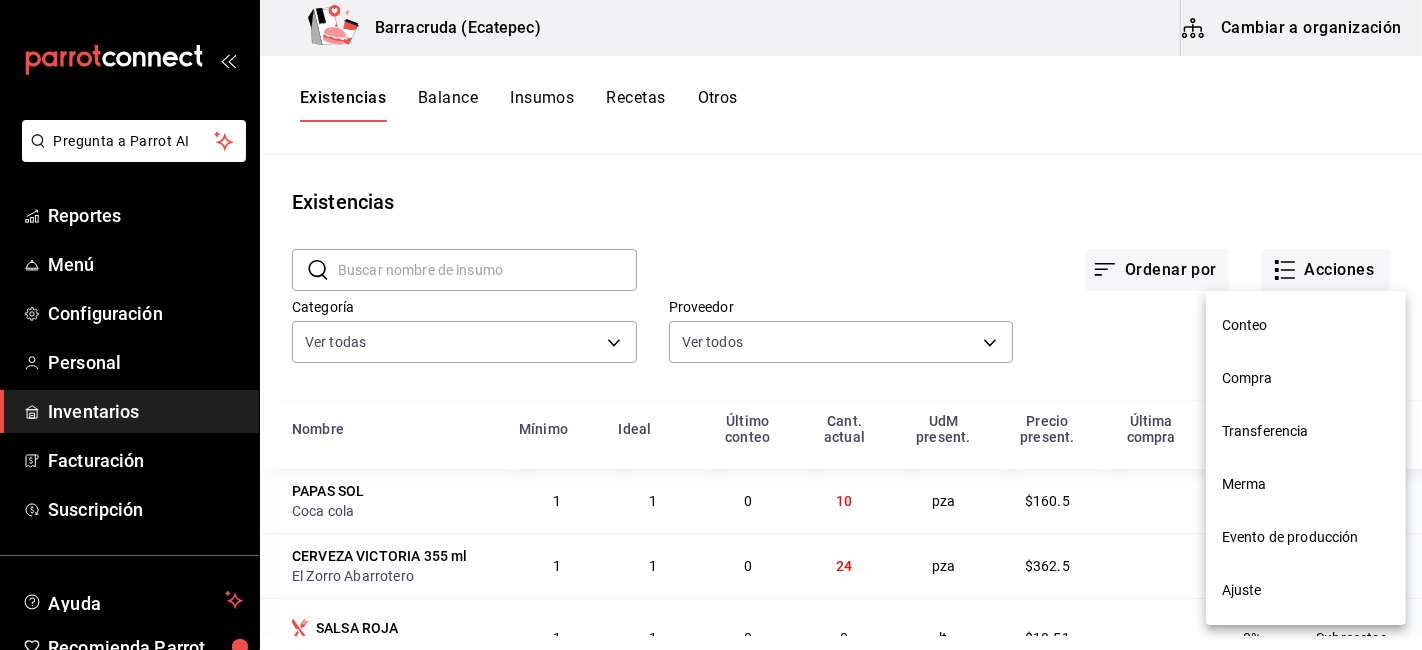 click on "Conteo" at bounding box center (1306, 325) 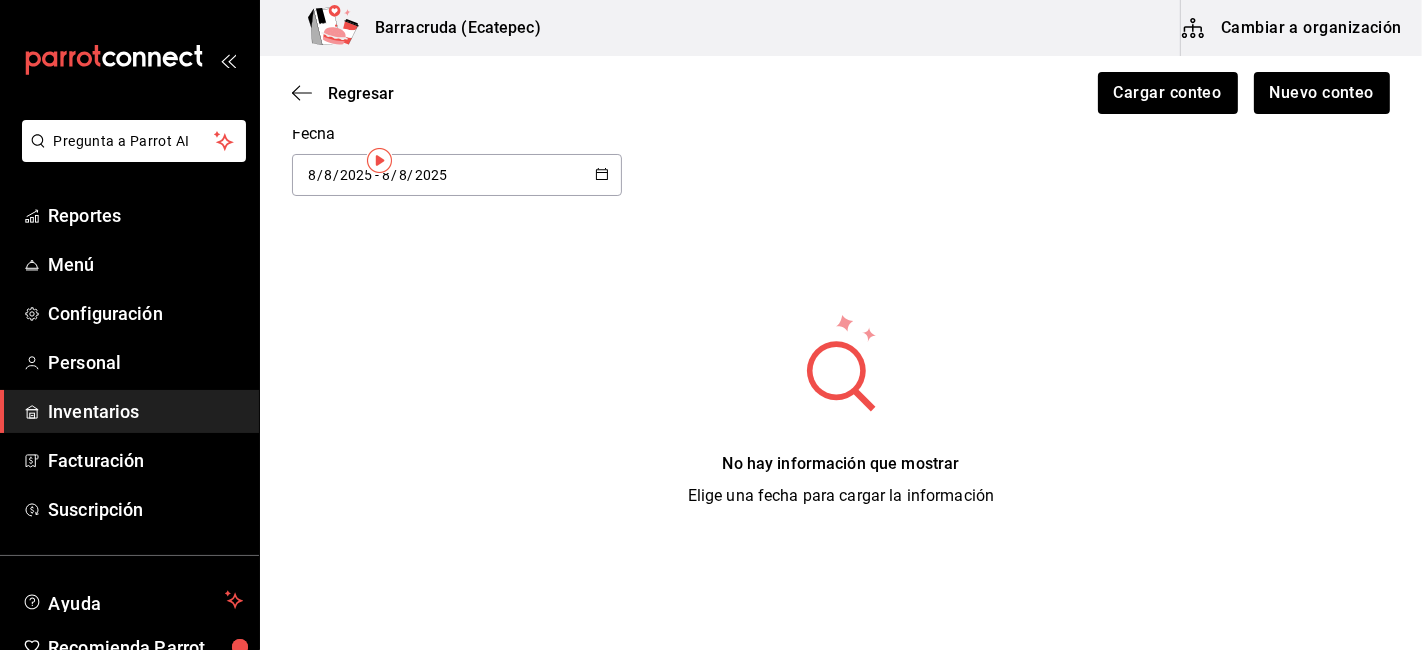 scroll, scrollTop: 0, scrollLeft: 0, axis: both 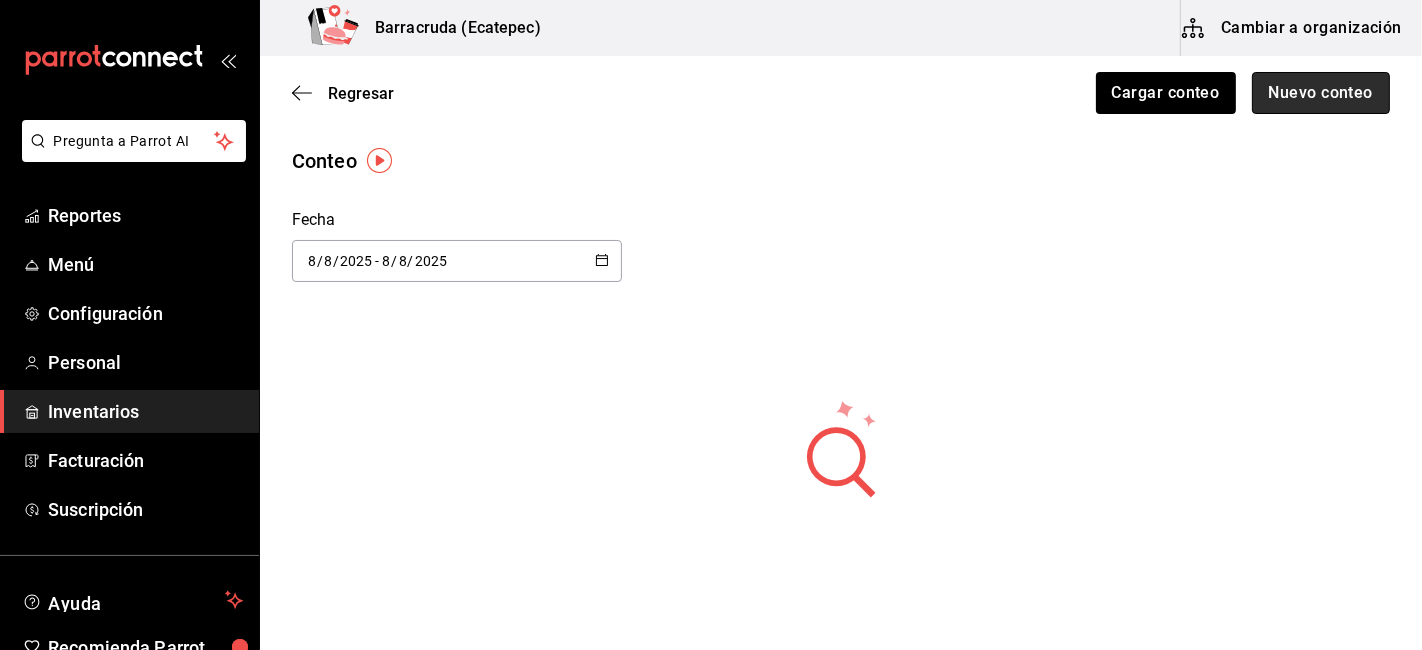 click on "Nuevo conteo" at bounding box center [1321, 93] 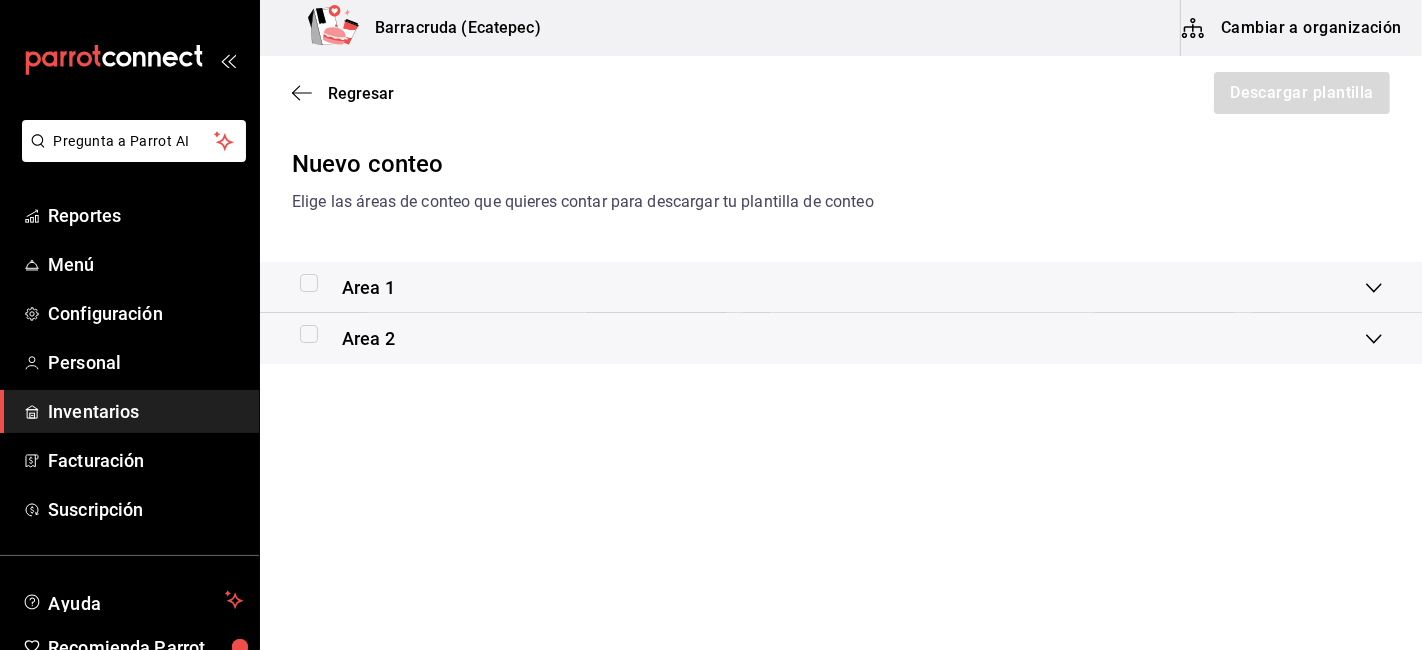 click on "Area 1" at bounding box center (368, 287) 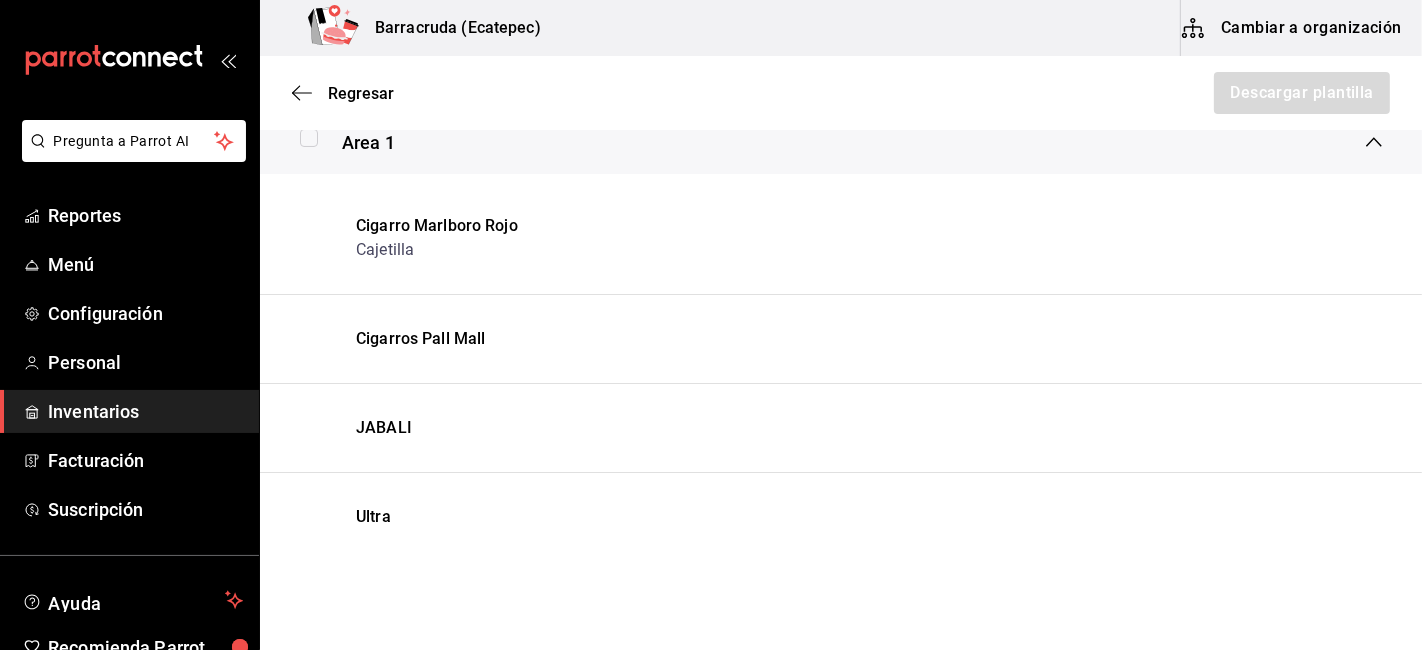 scroll, scrollTop: 0, scrollLeft: 0, axis: both 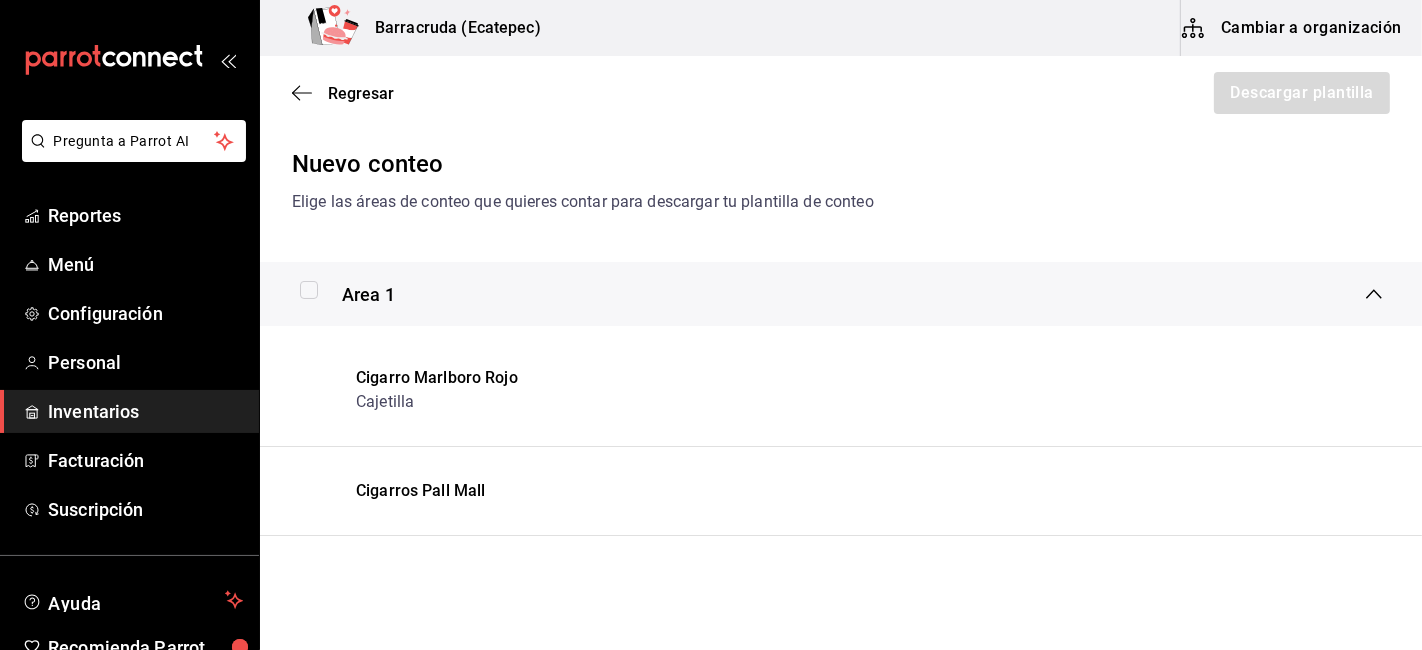 click at bounding box center (309, 290) 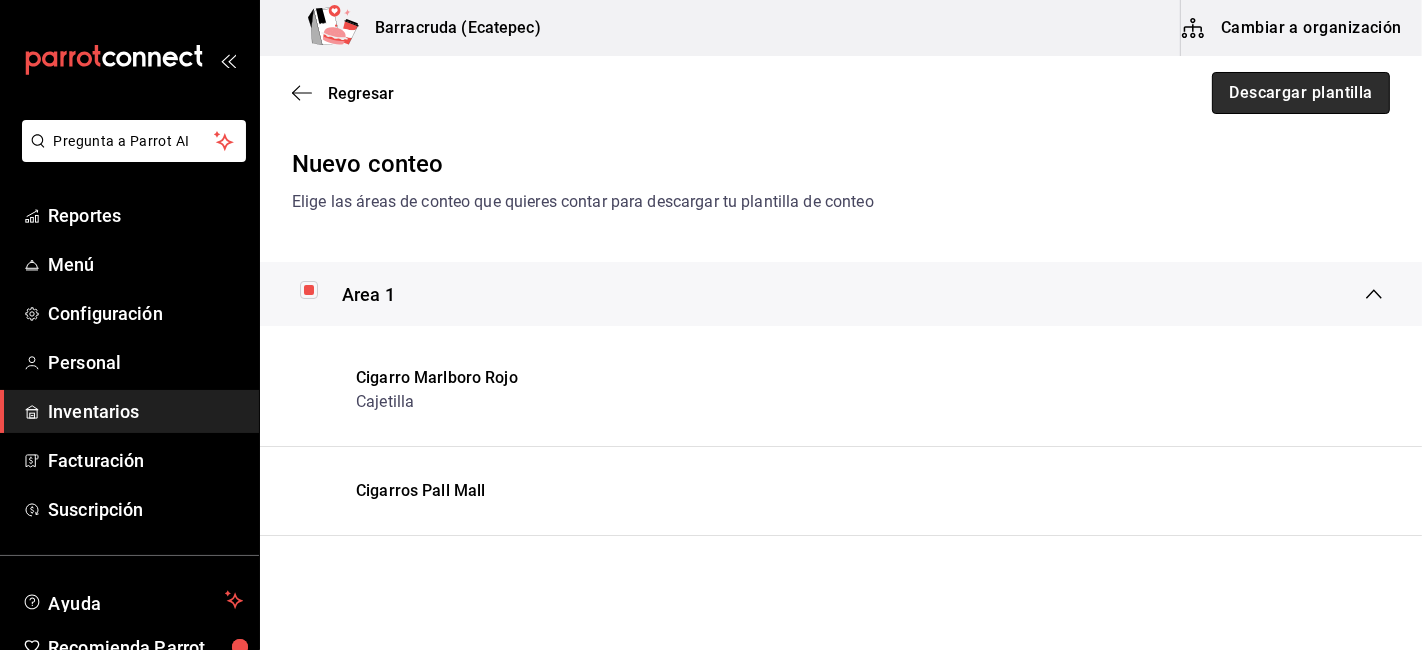 click on "Descargar plantilla" at bounding box center (1301, 93) 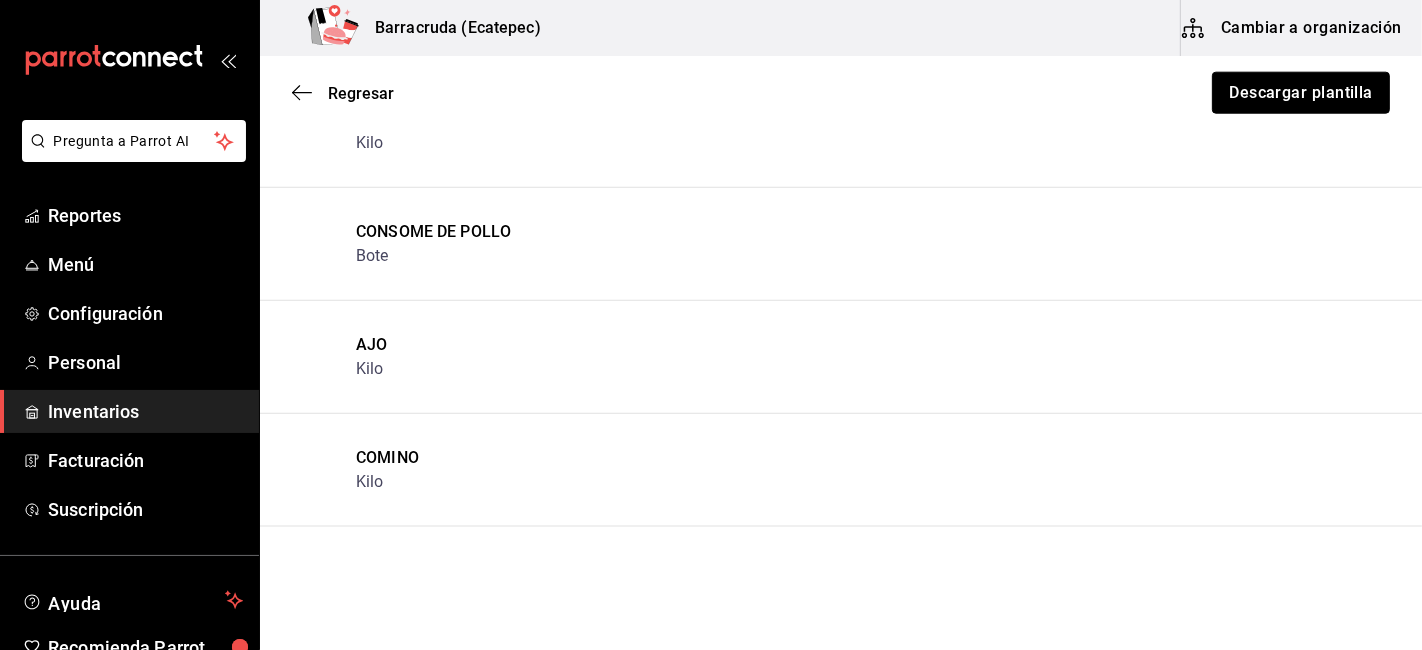 scroll, scrollTop: 2013, scrollLeft: 0, axis: vertical 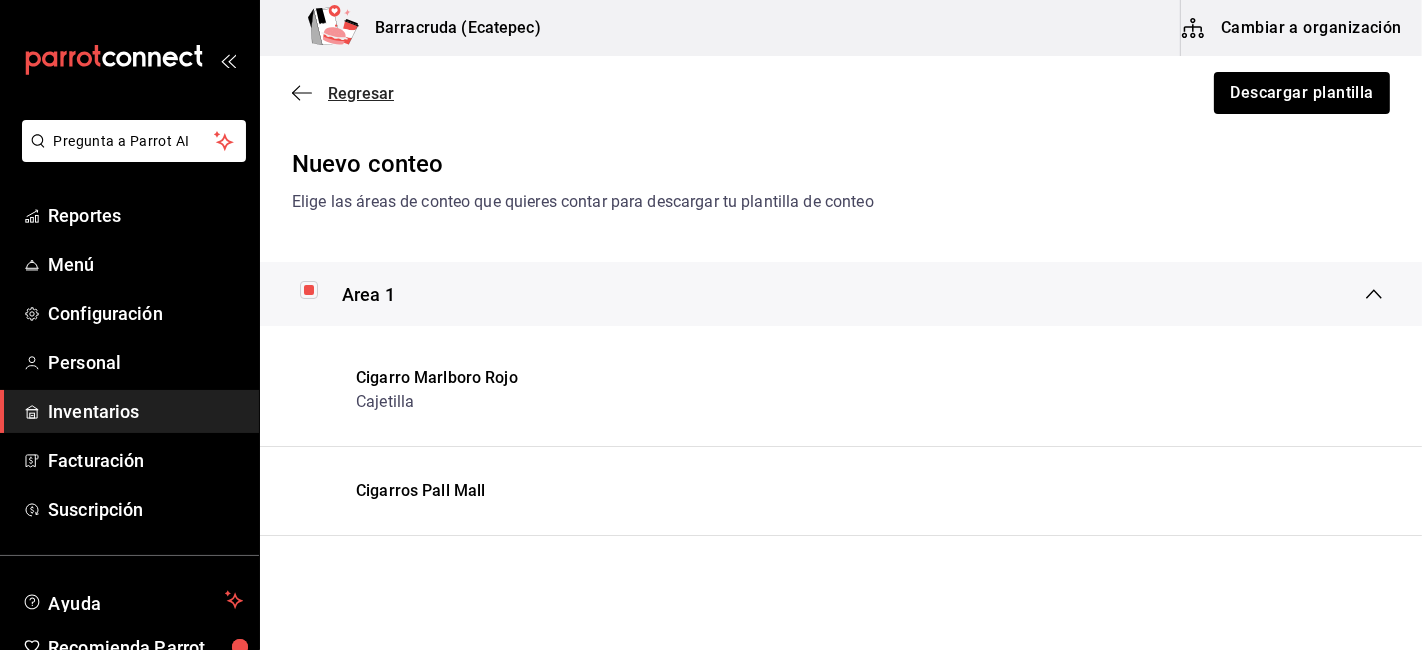 click on "Regresar" at bounding box center (361, 93) 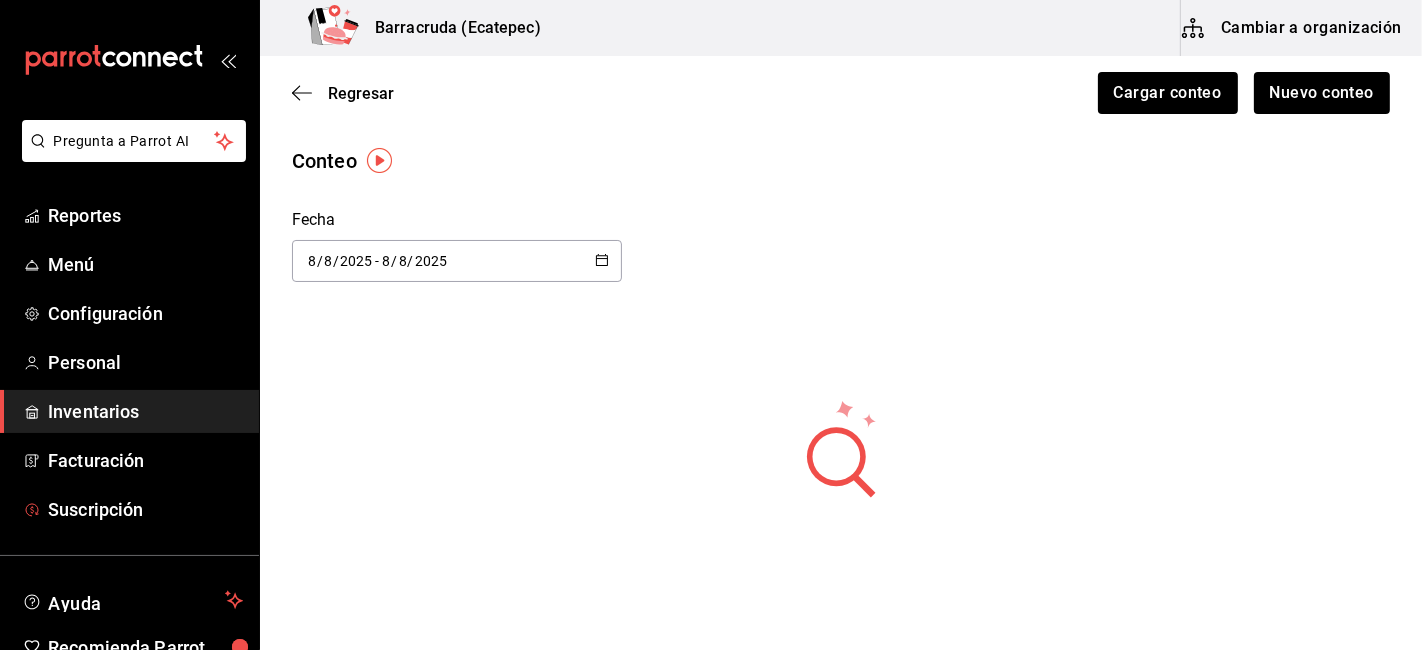 click on "Inventarios" at bounding box center [145, 411] 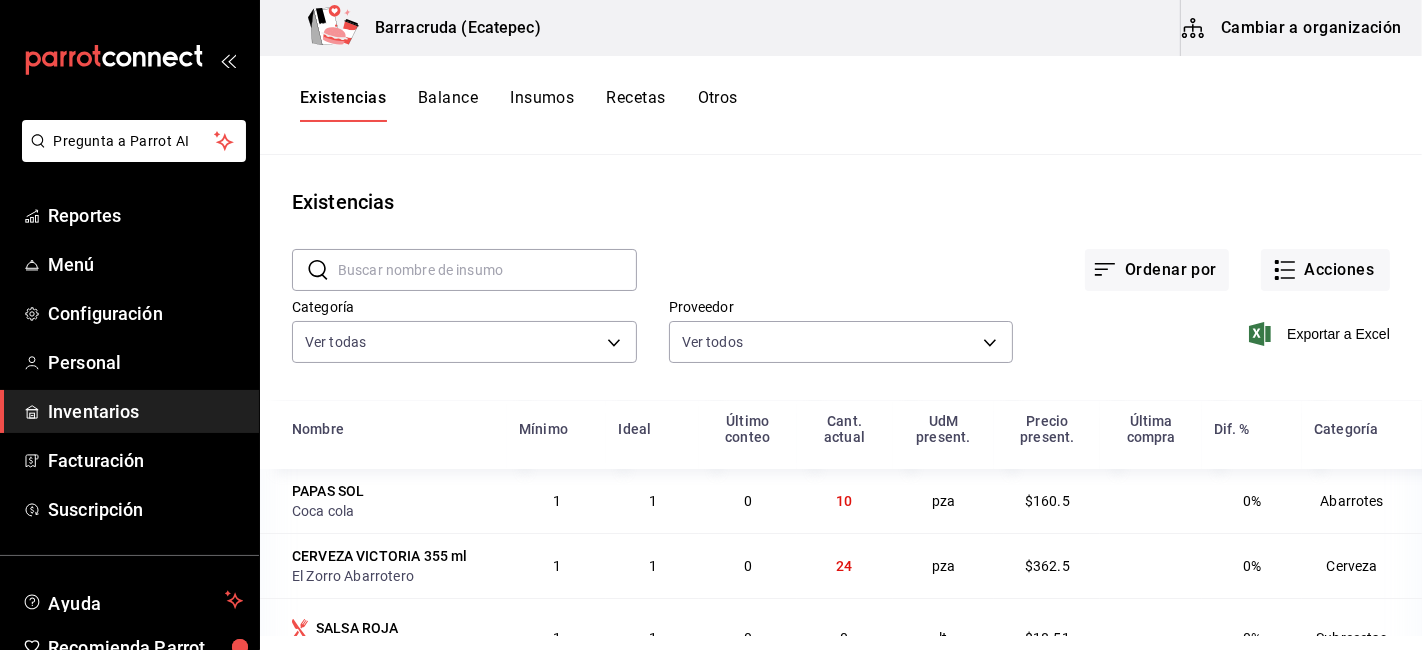 click on "Cambiar a organización" at bounding box center [1293, 28] 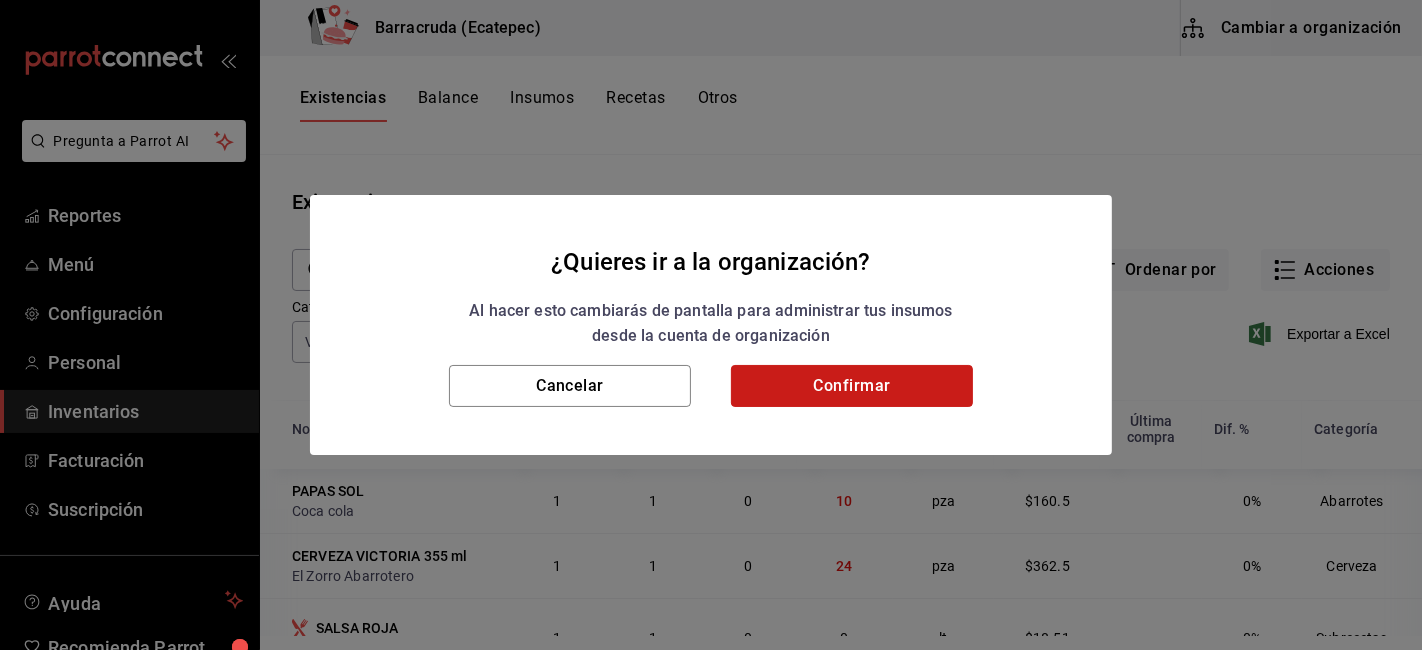 click on "Confirmar" at bounding box center [852, 386] 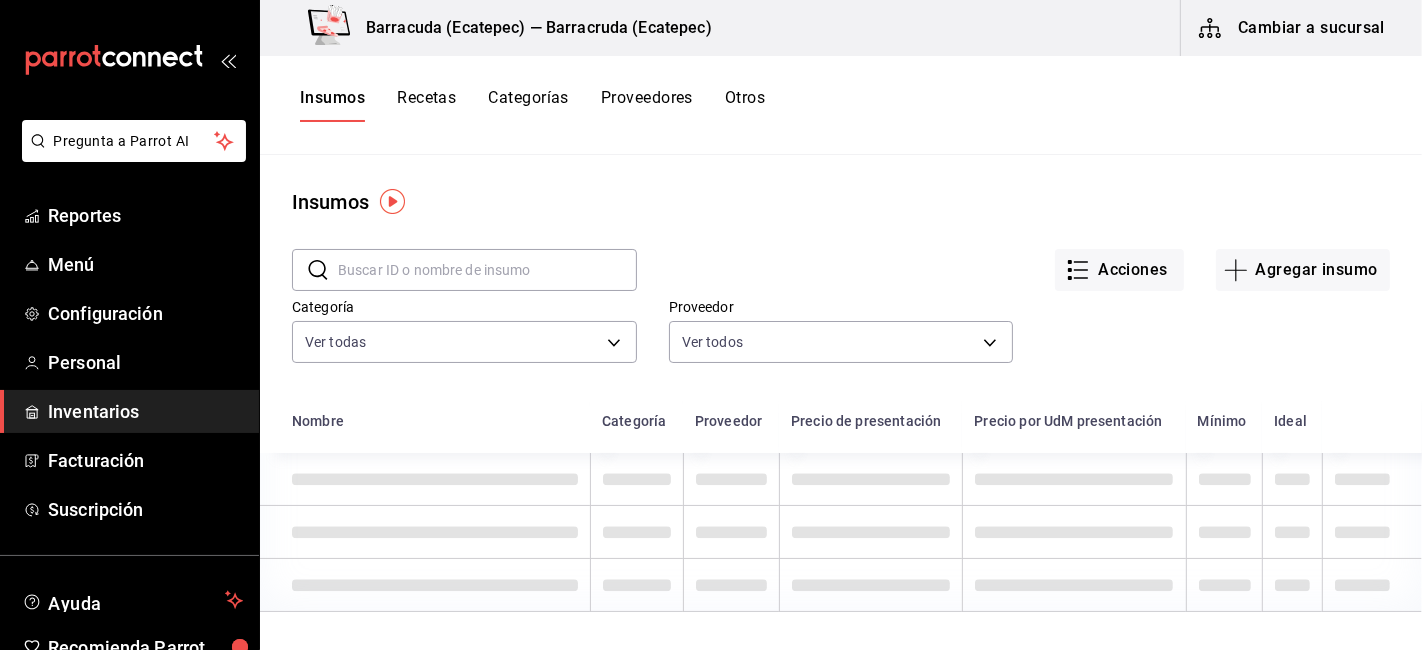 click on "Categorías" at bounding box center (528, 105) 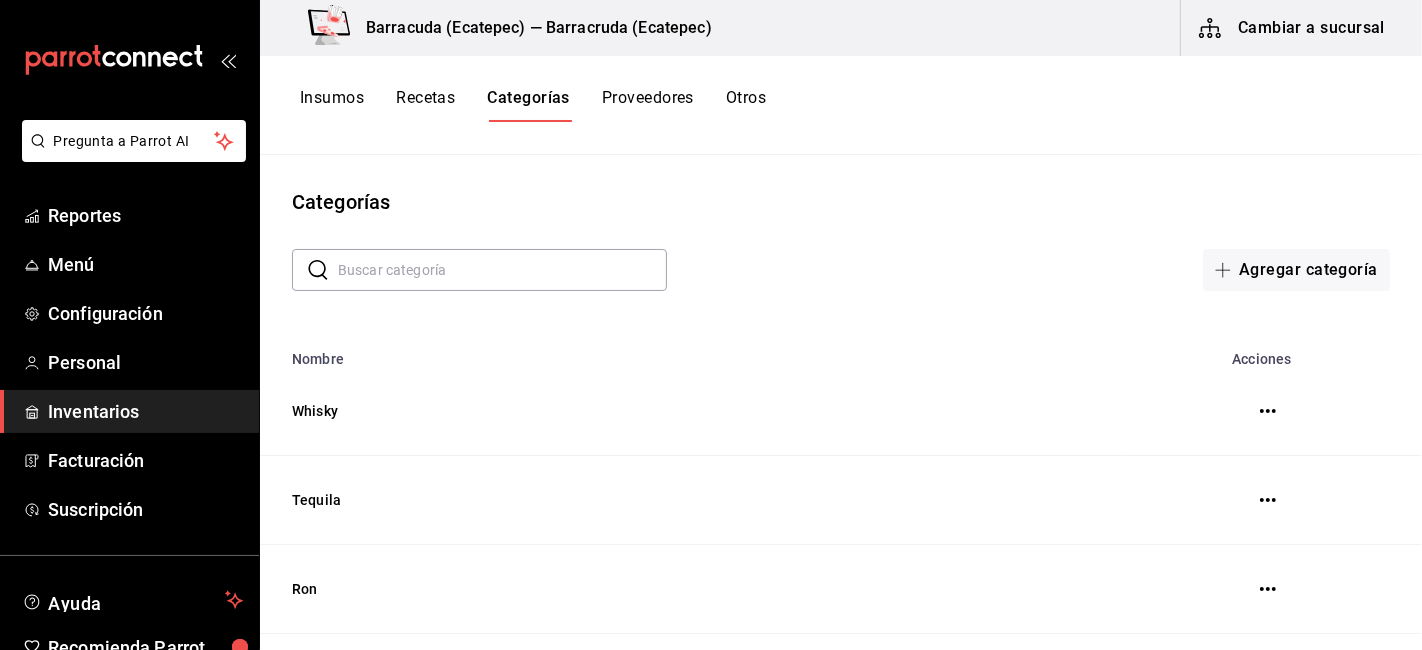 click on "Insumos Recetas Categorías Proveedores Otros" at bounding box center [533, 105] 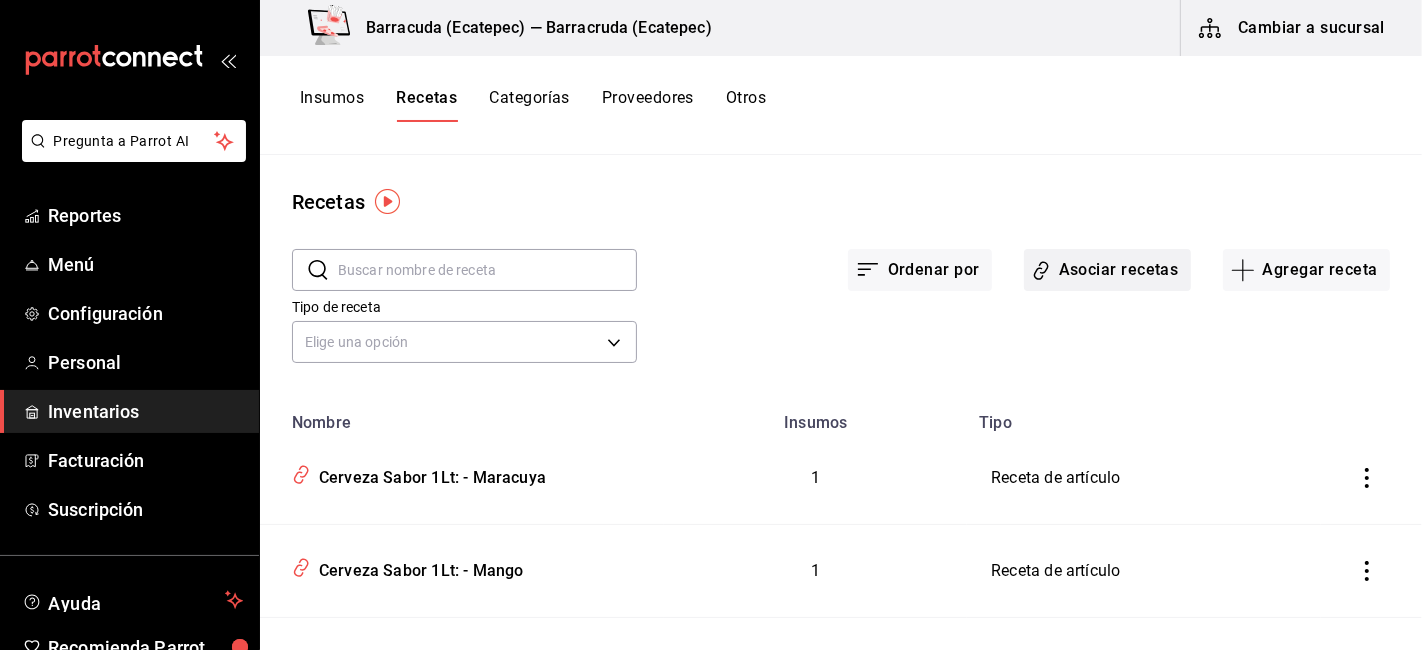 click on "Asociar recetas" at bounding box center (1107, 270) 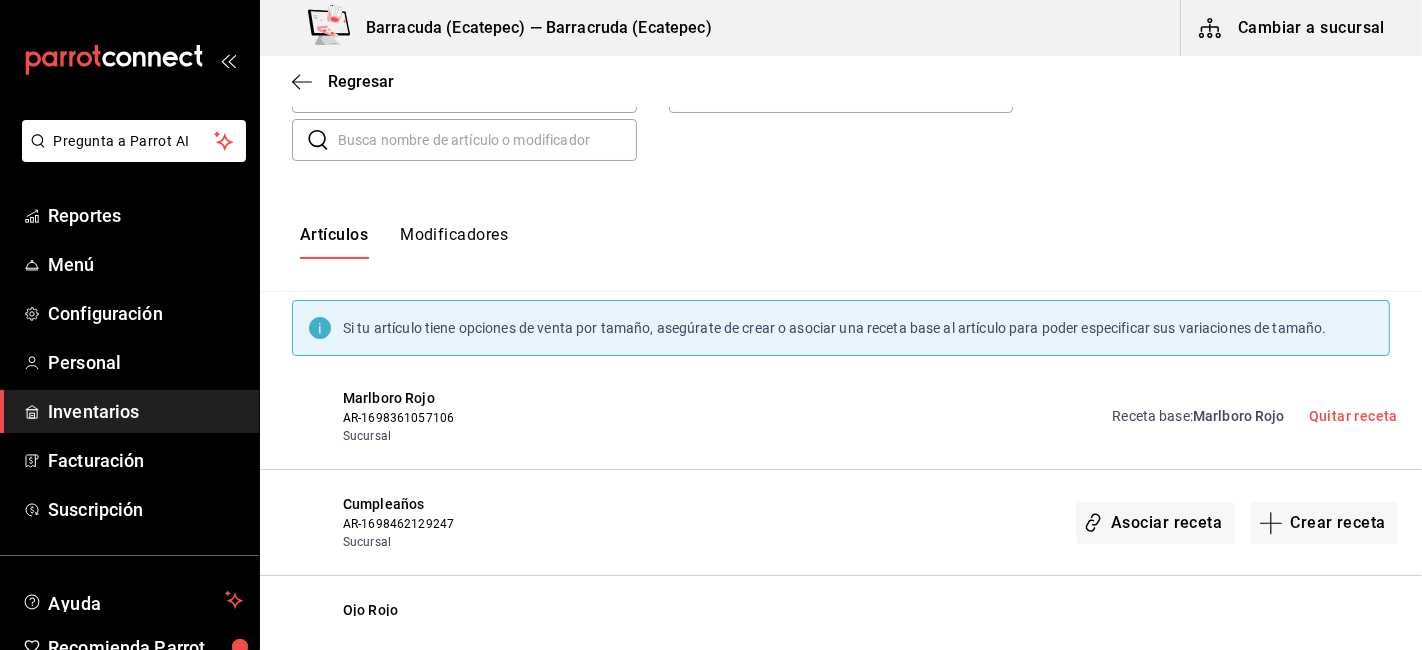 scroll, scrollTop: 0, scrollLeft: 0, axis: both 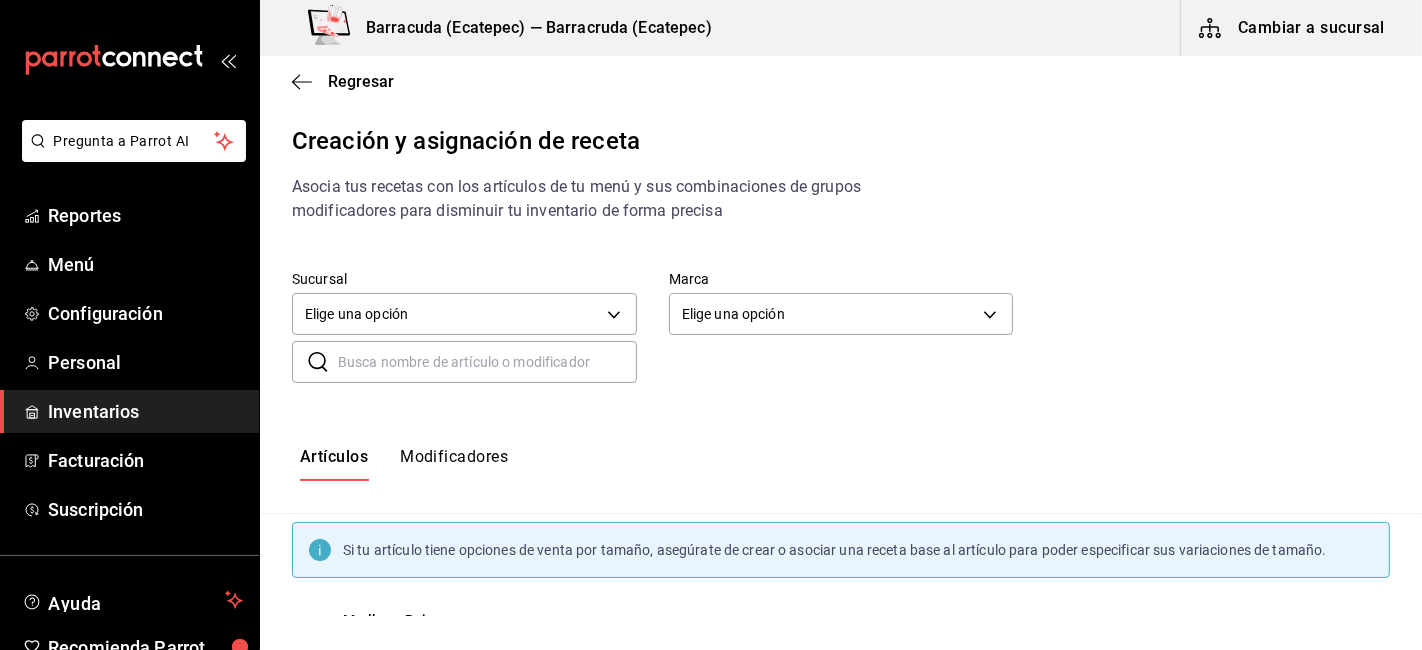 click at bounding box center (487, 362) 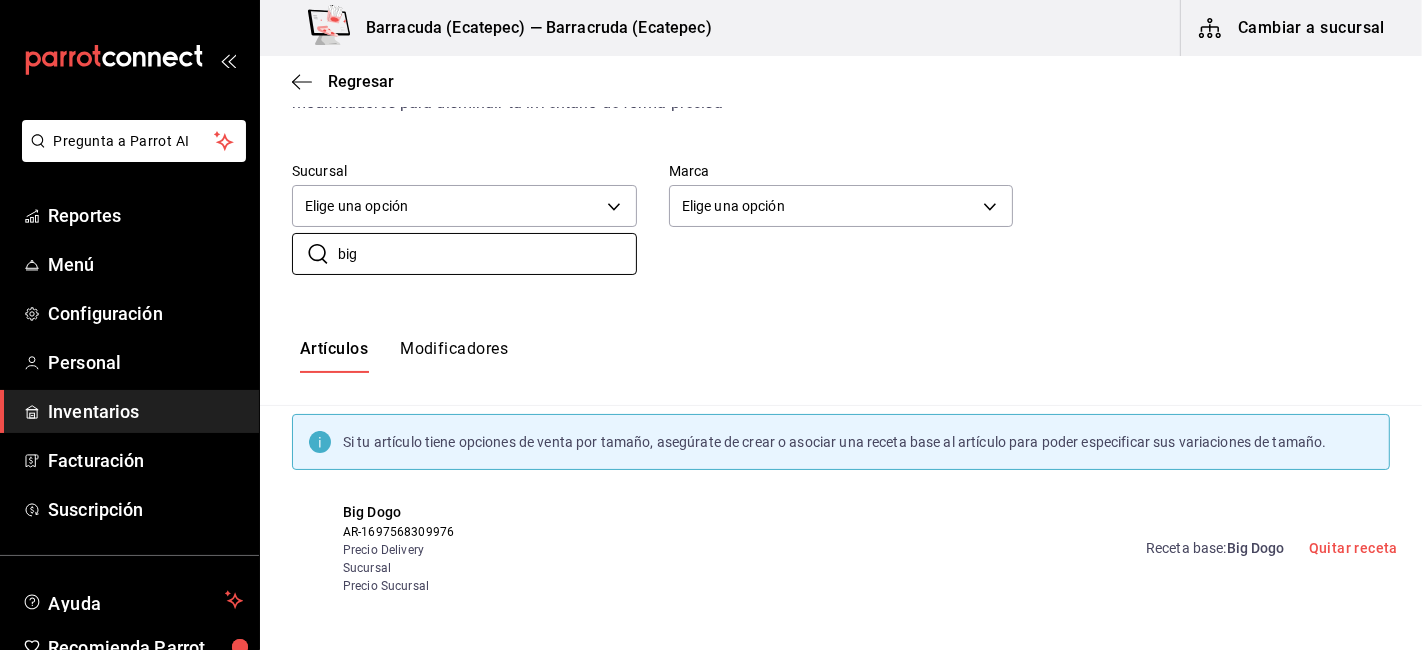 scroll, scrollTop: 110, scrollLeft: 0, axis: vertical 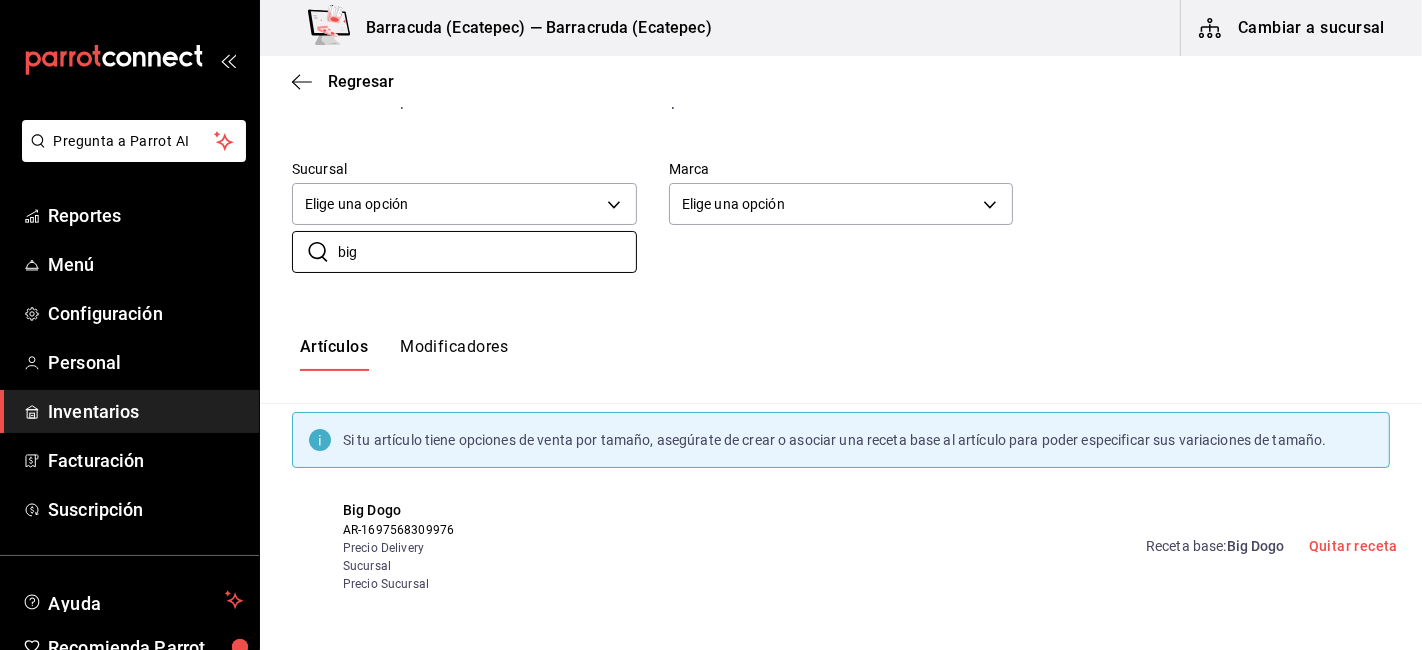 drag, startPoint x: 525, startPoint y: 264, endPoint x: 325, endPoint y: 282, distance: 200.80836 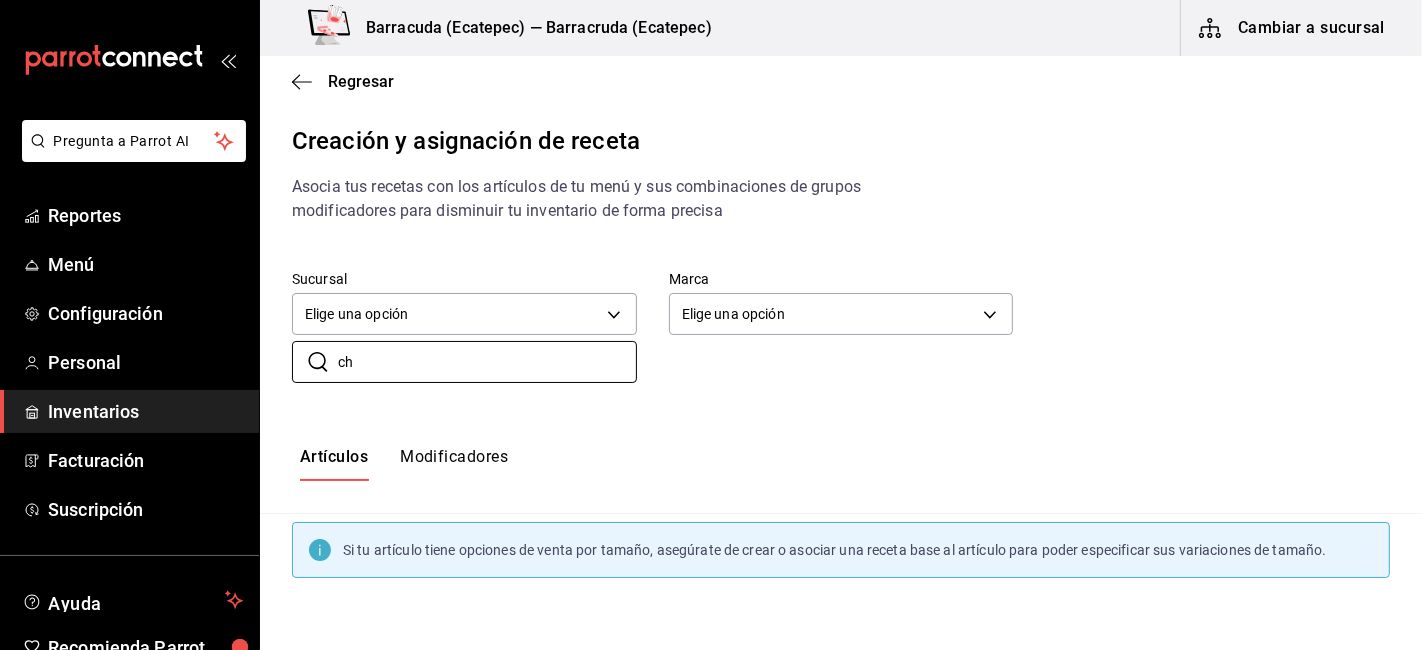 scroll, scrollTop: 0, scrollLeft: 0, axis: both 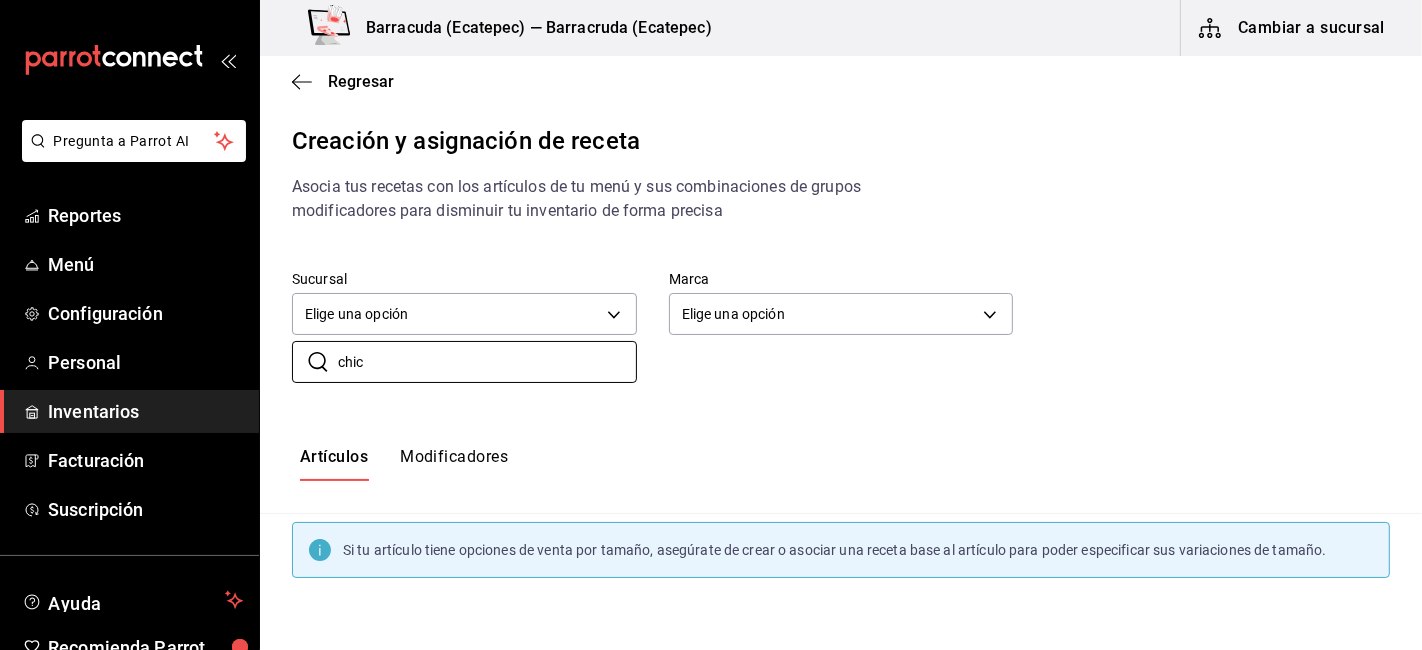 type on "chic" 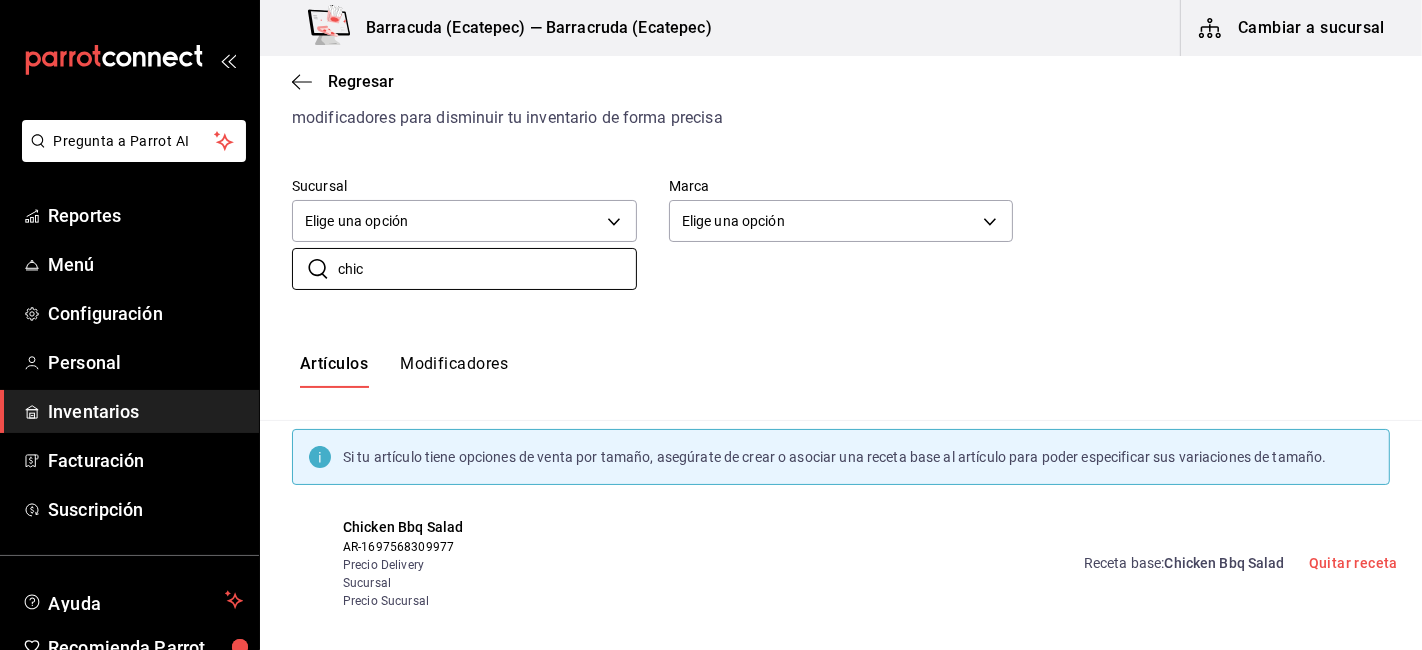 scroll, scrollTop: 222, scrollLeft: 0, axis: vertical 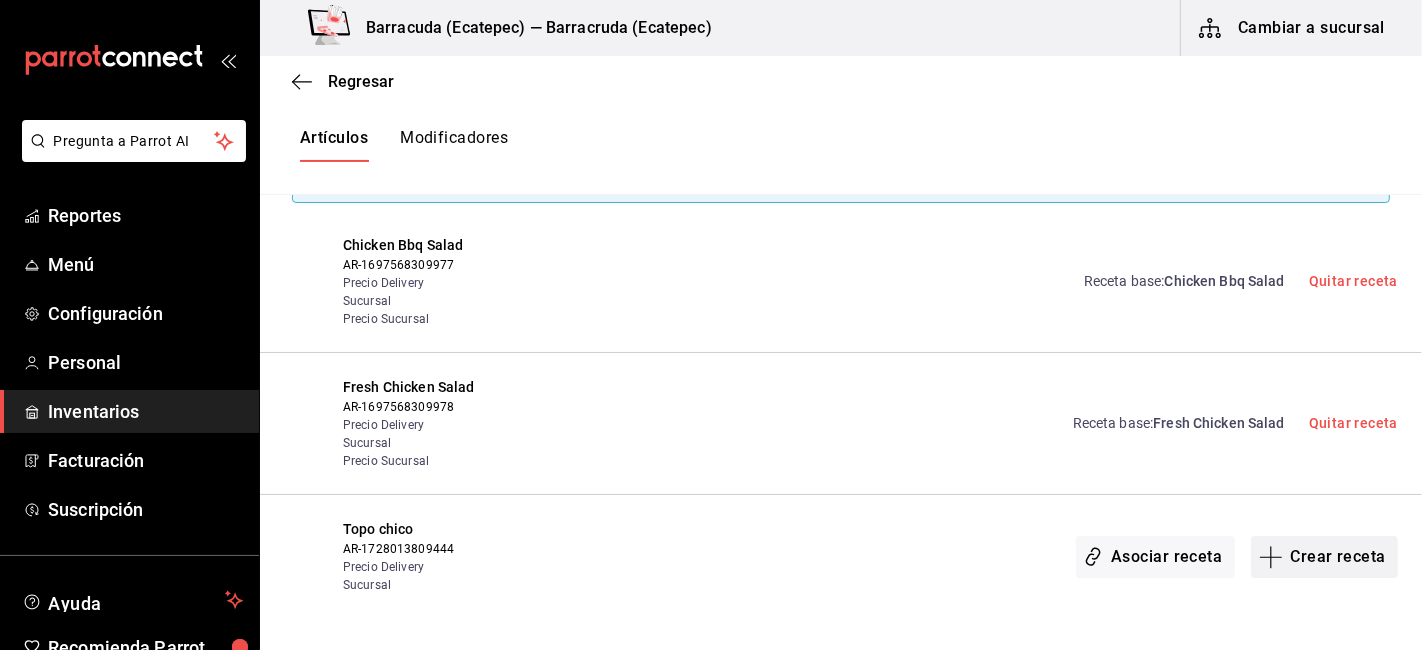 click on "Crear receta" at bounding box center [1325, 557] 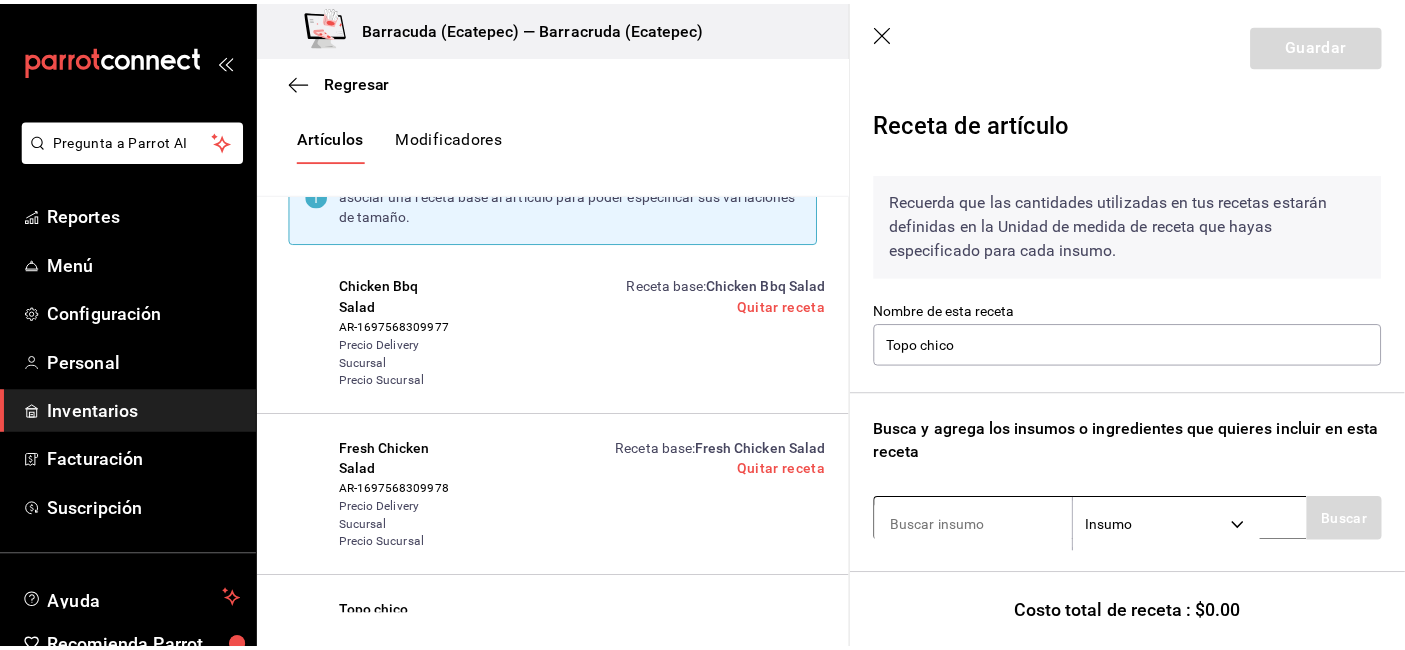 scroll, scrollTop: 111, scrollLeft: 0, axis: vertical 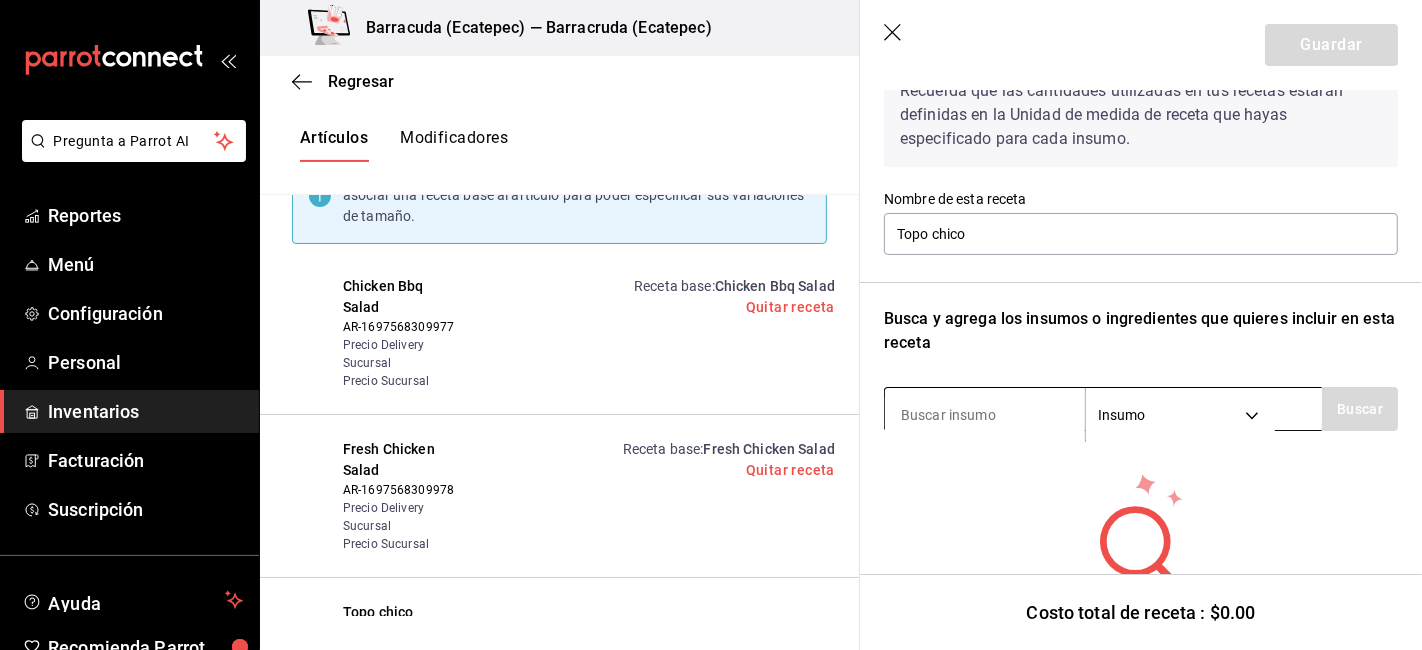 click at bounding box center [985, 415] 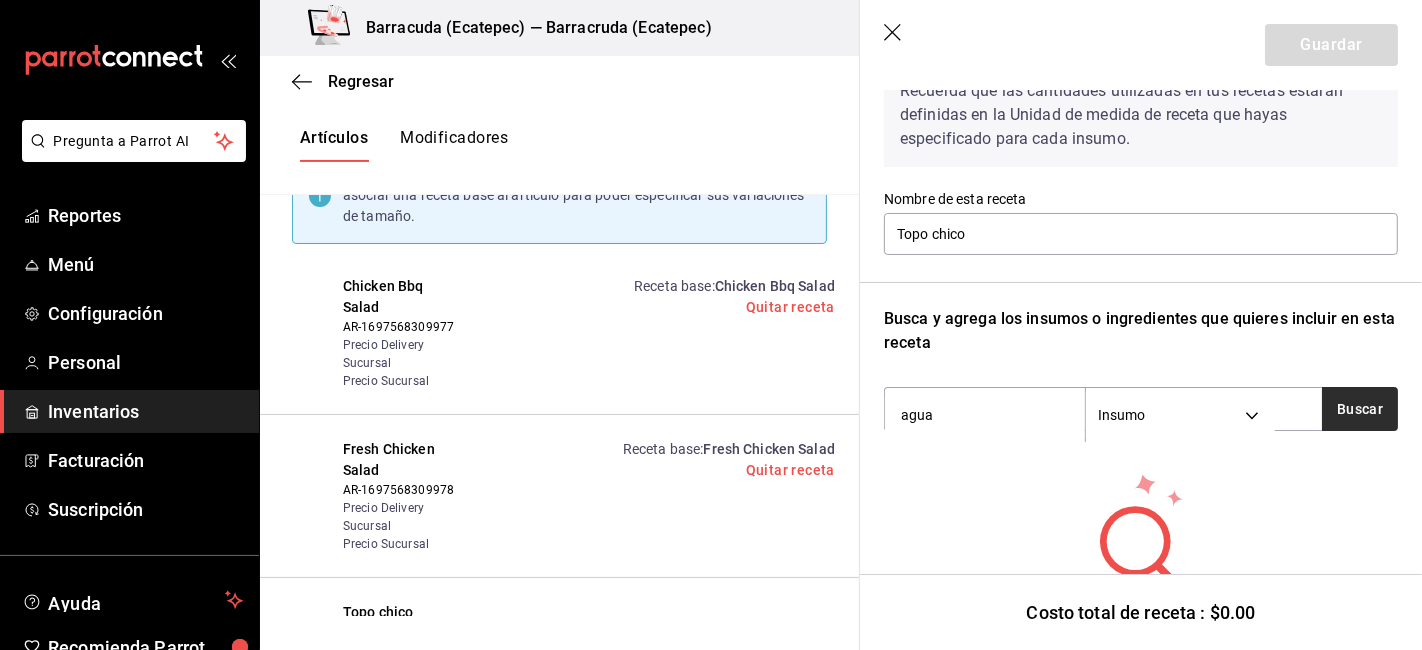 type on "agua" 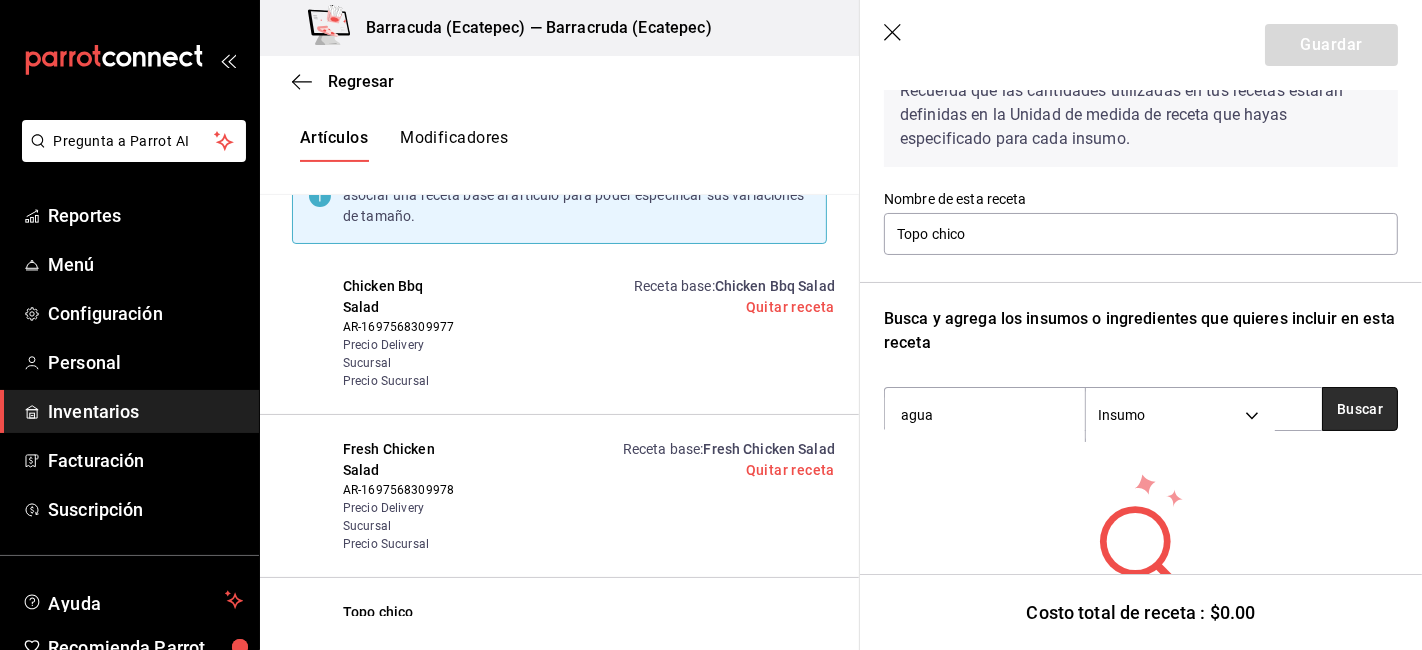 click on "Buscar" at bounding box center (1360, 409) 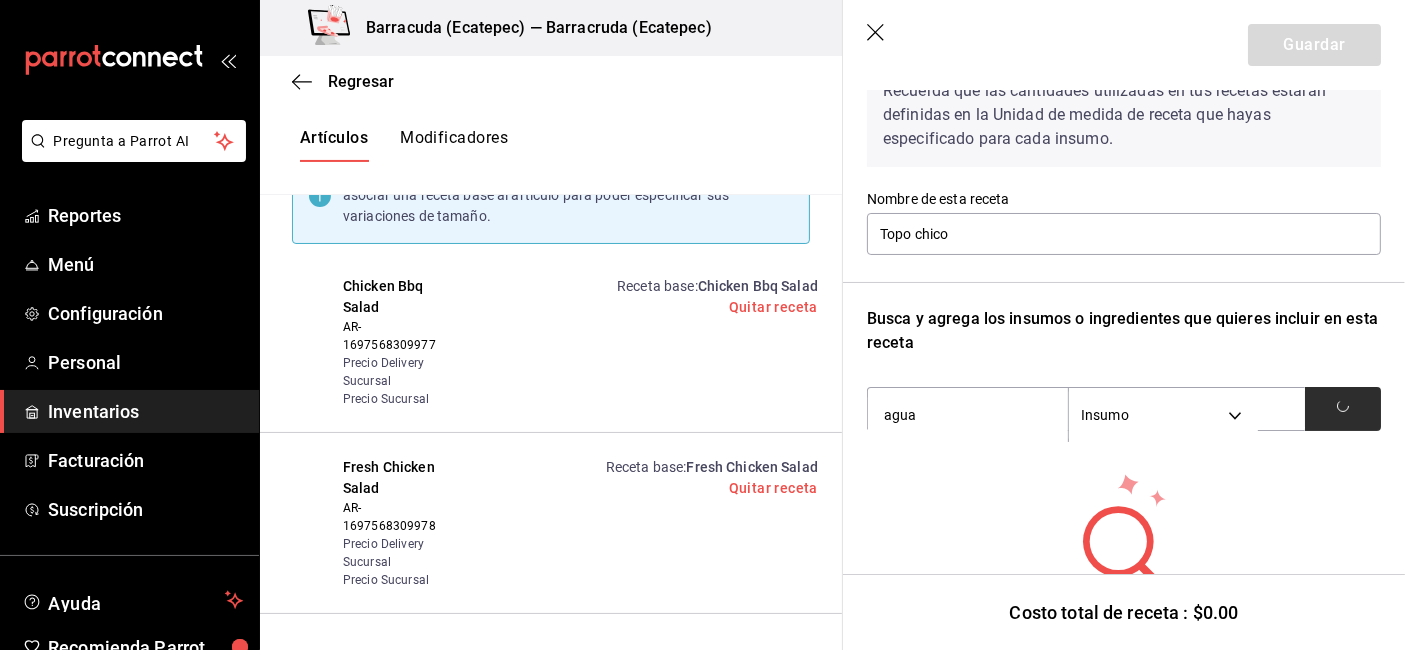 scroll, scrollTop: 400, scrollLeft: 0, axis: vertical 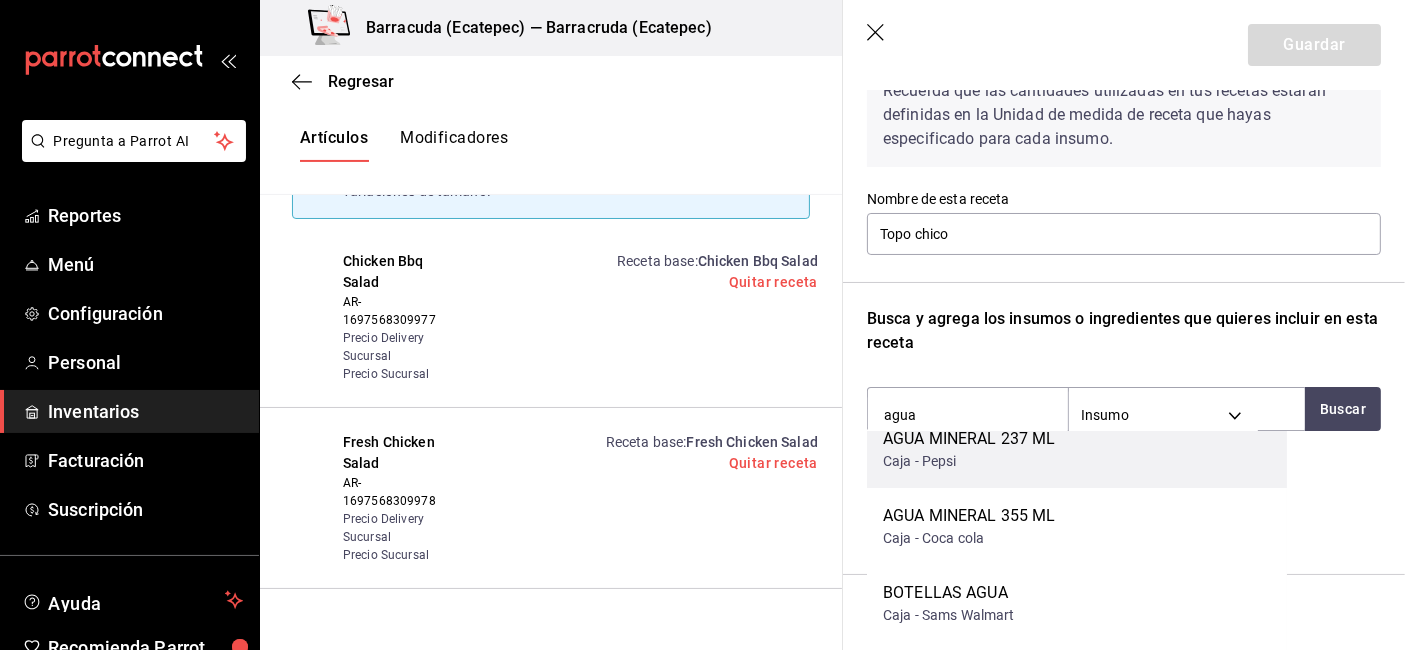 click on "AGUA MINERAL 355 ML Caja - Coca cola" at bounding box center [1077, 526] 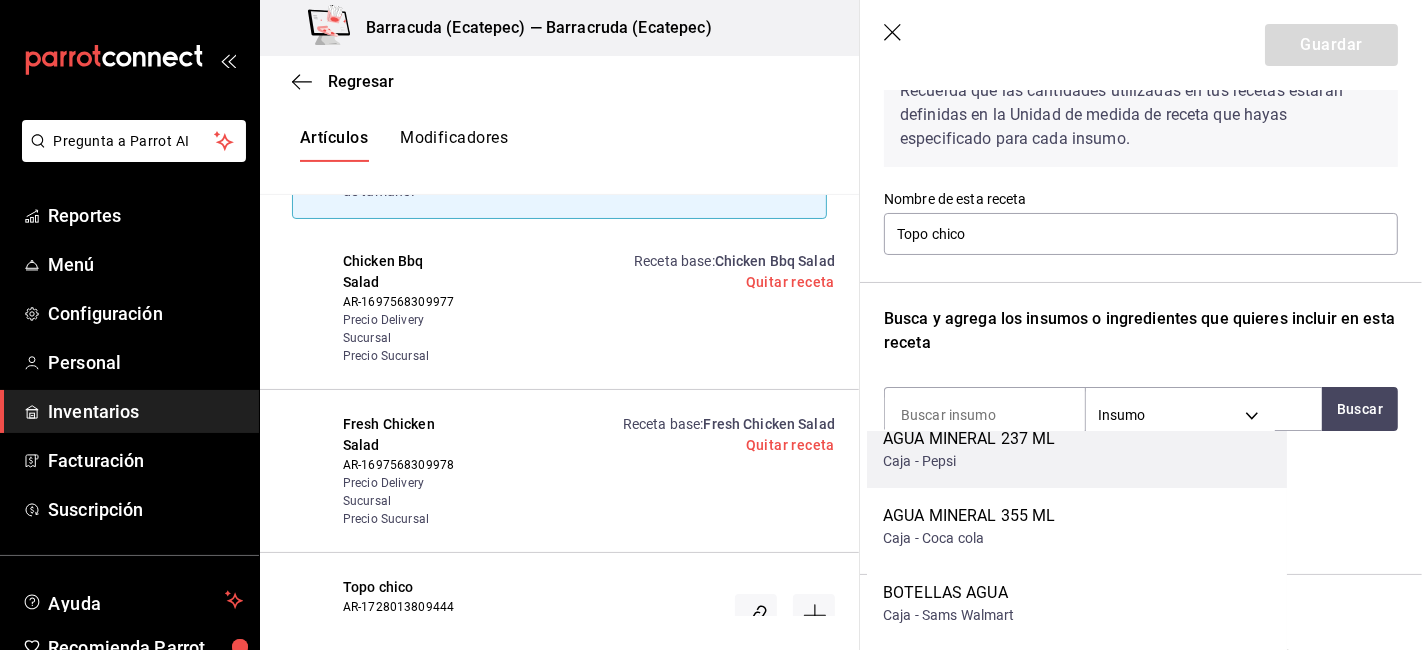 scroll, scrollTop: 375, scrollLeft: 0, axis: vertical 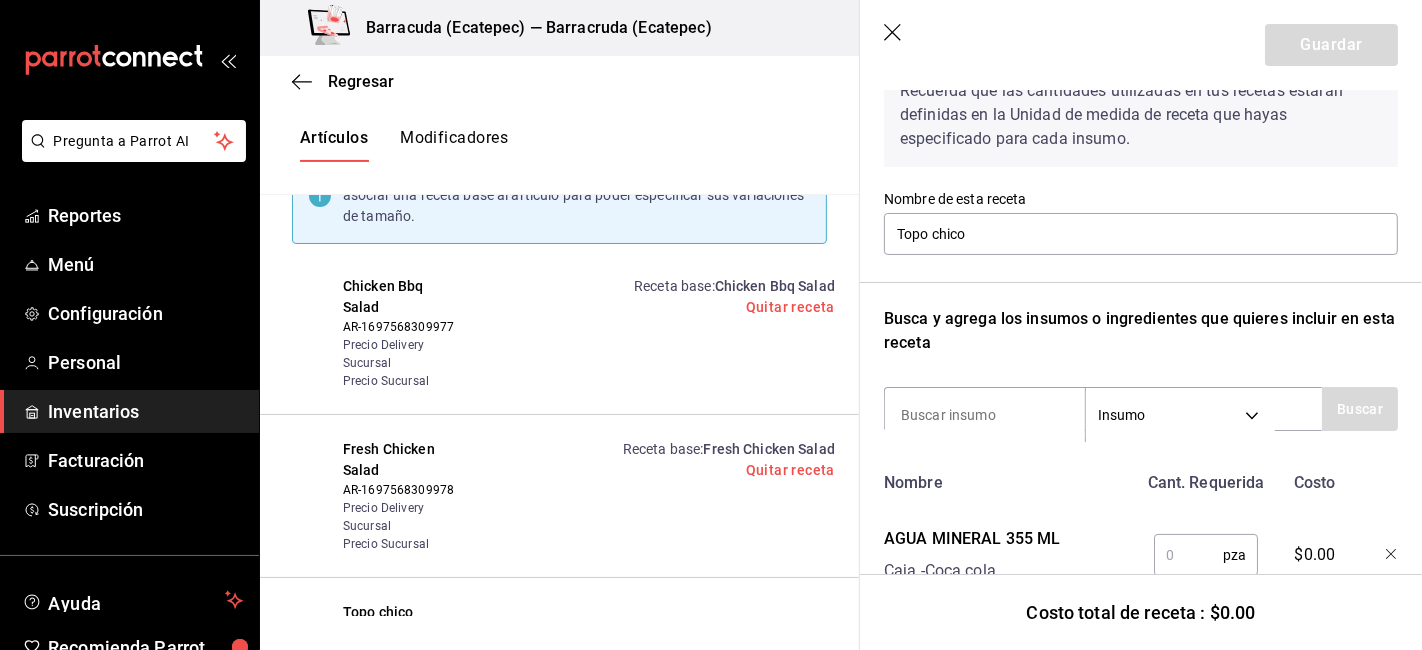 click at bounding box center [1188, 555] 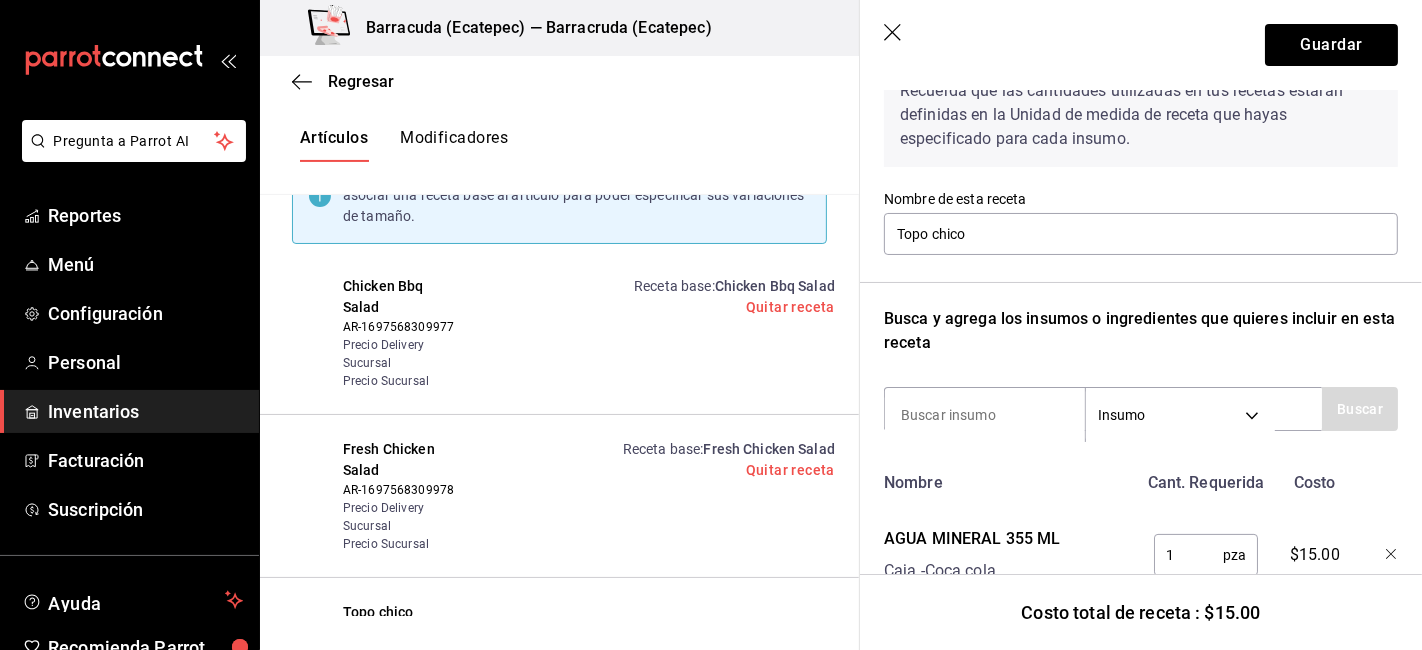 scroll, scrollTop: 189, scrollLeft: 0, axis: vertical 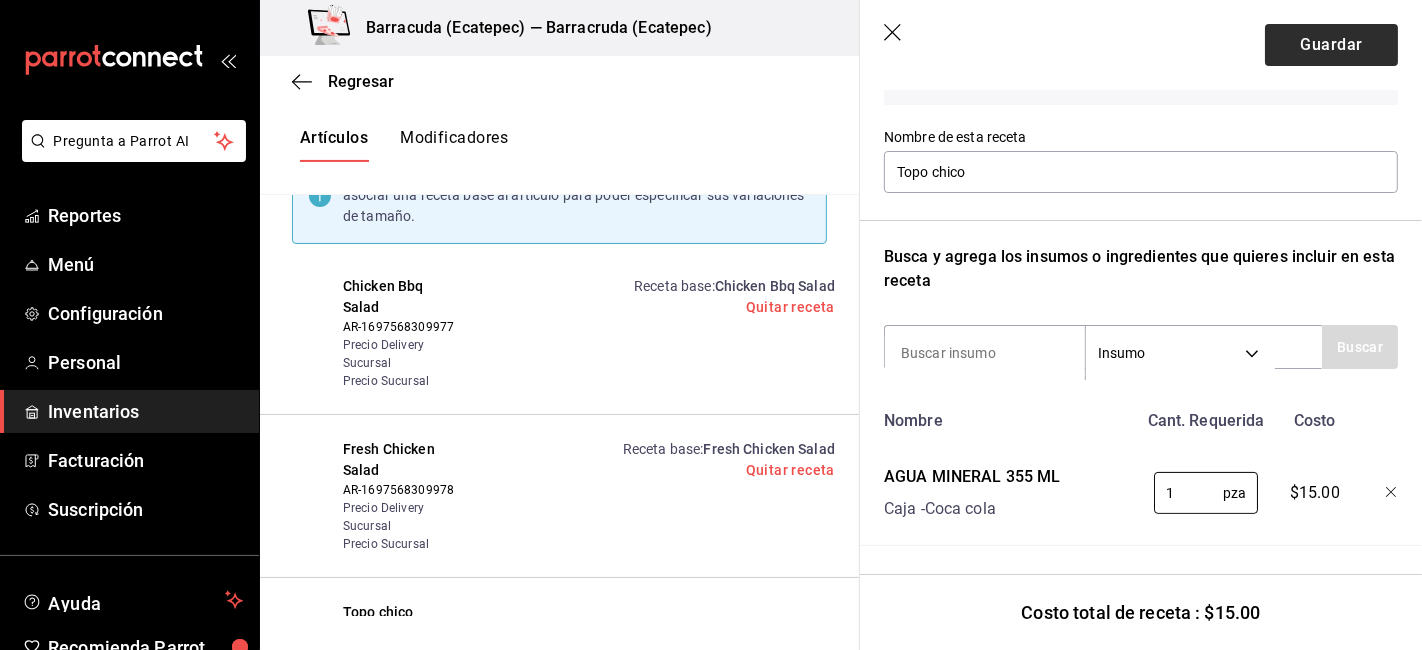 type on "1" 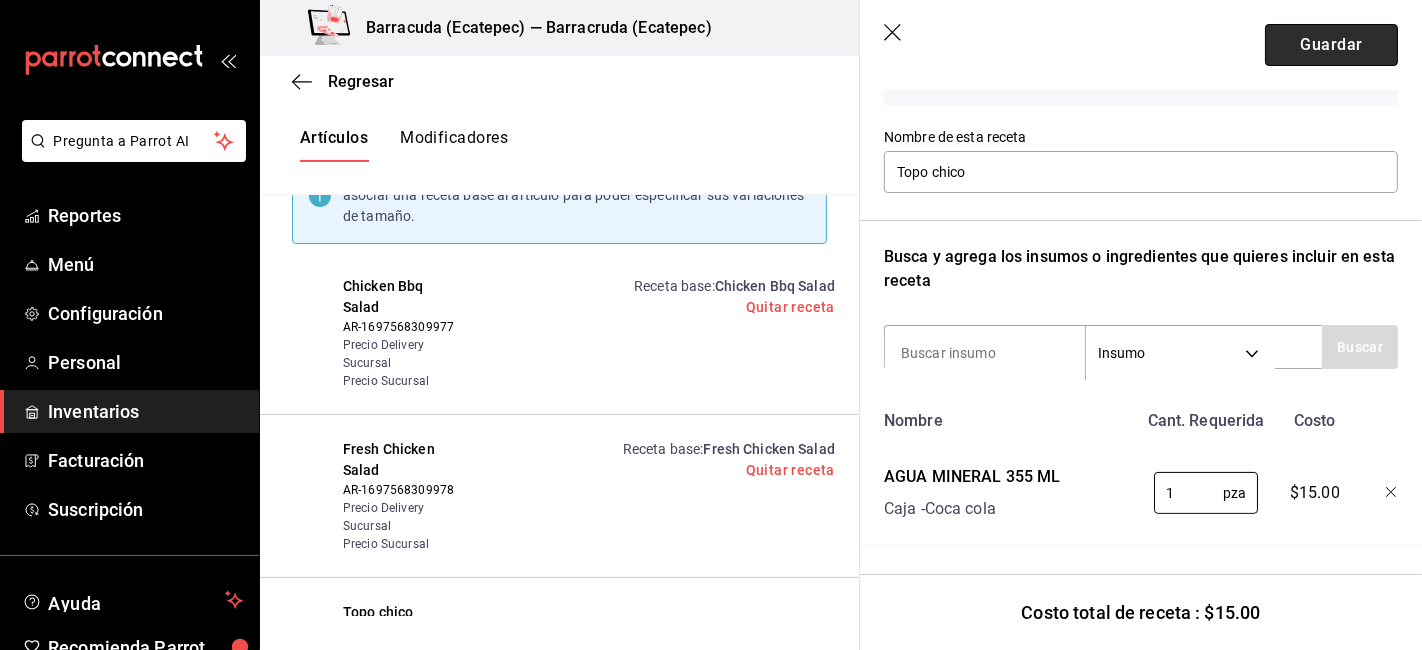 click on "Guardar" at bounding box center (1331, 45) 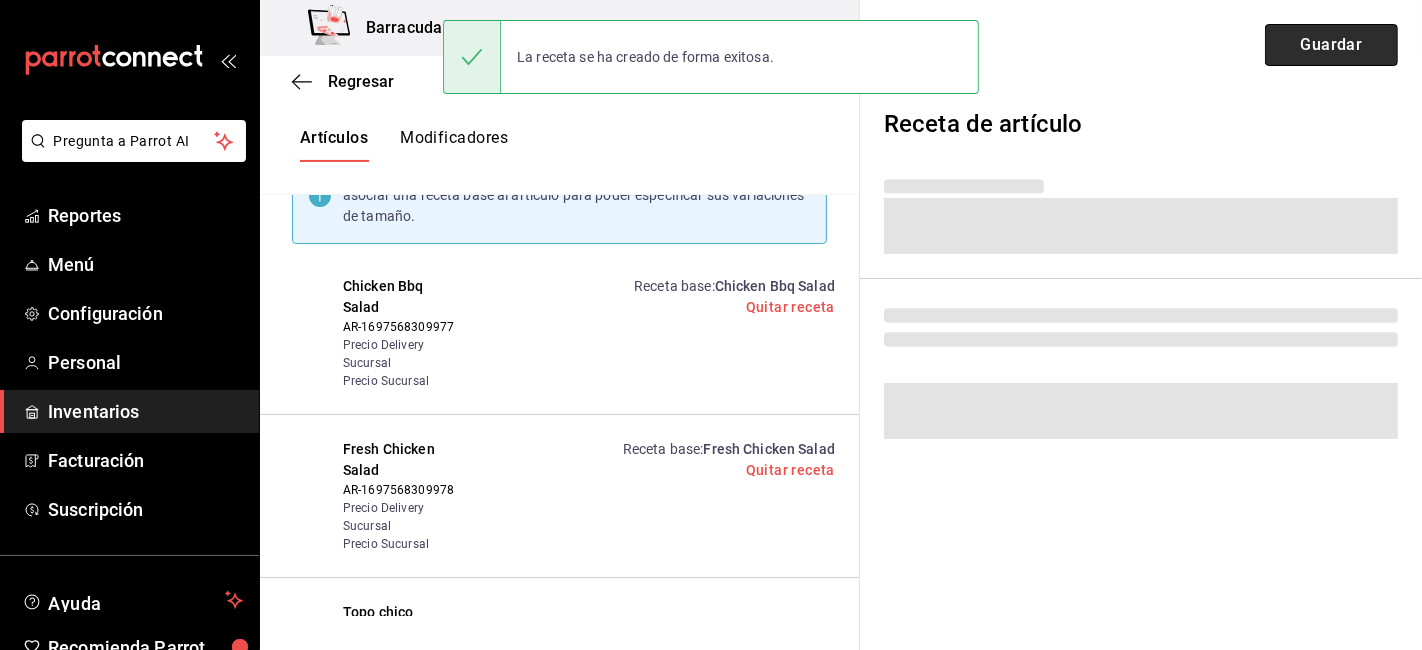 scroll, scrollTop: 0, scrollLeft: 0, axis: both 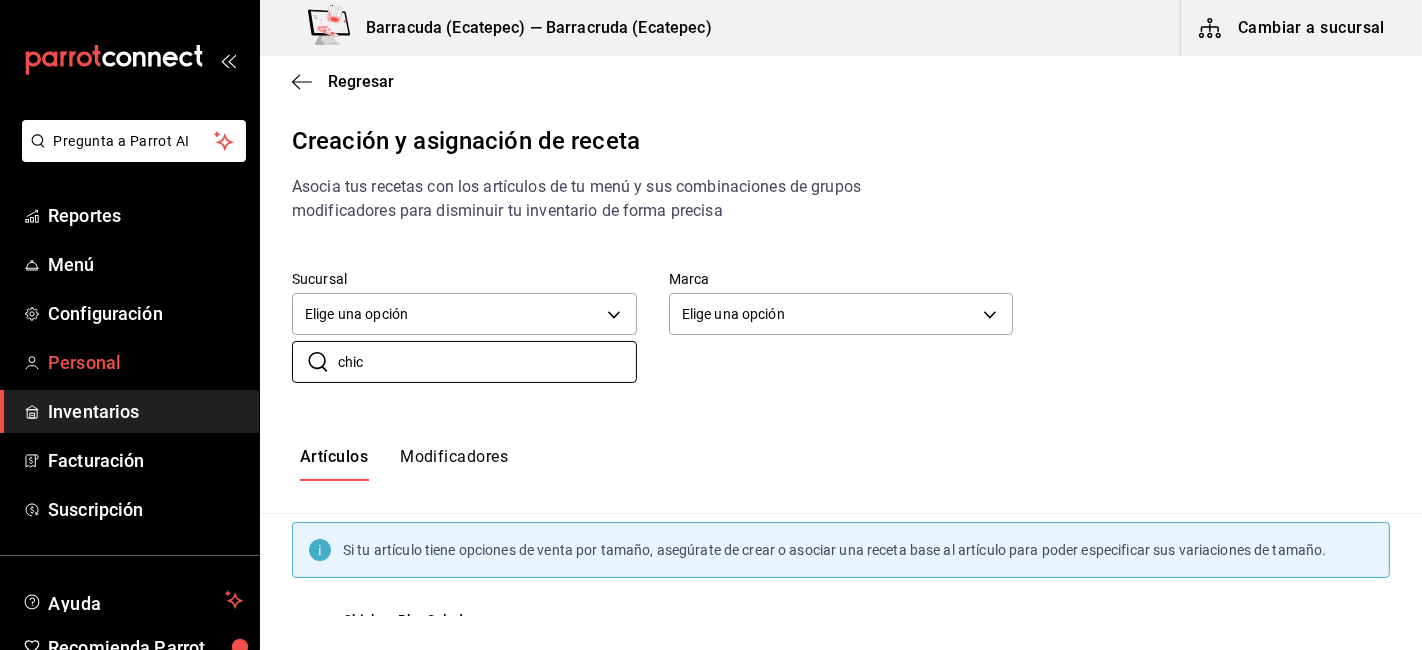 drag, startPoint x: 440, startPoint y: 359, endPoint x: 182, endPoint y: 374, distance: 258.43567 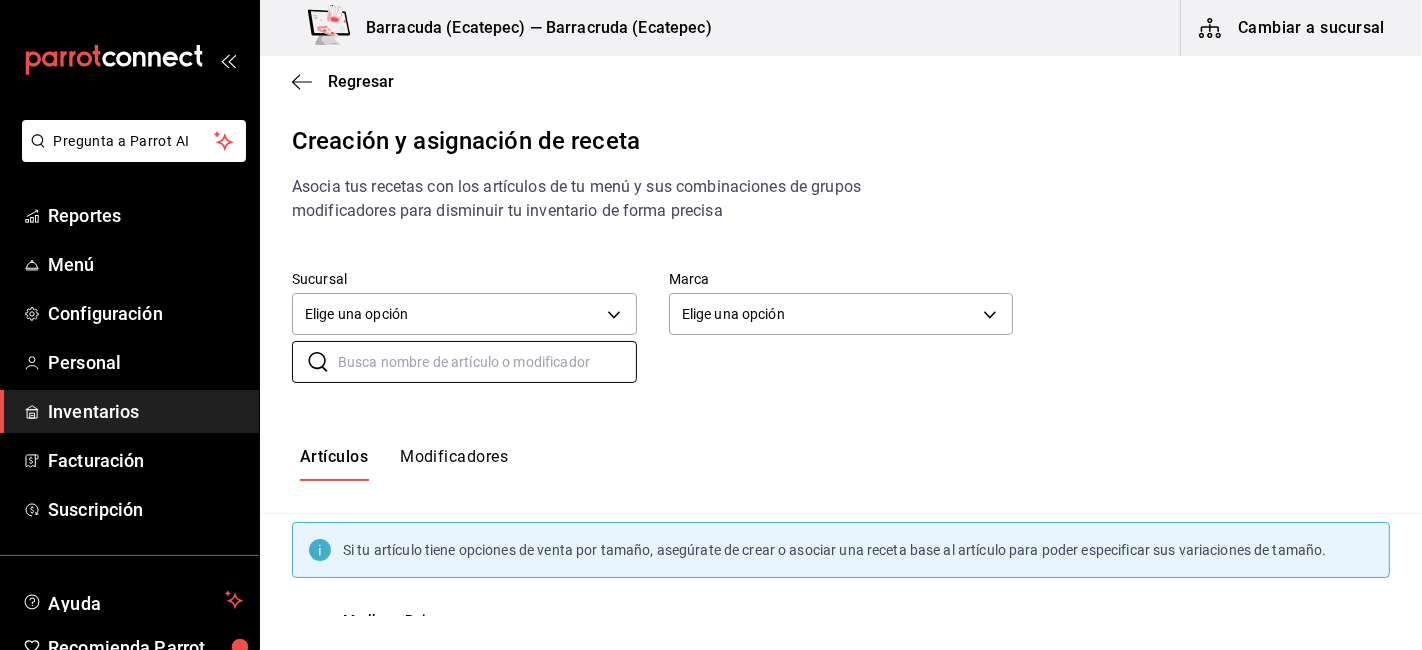 type 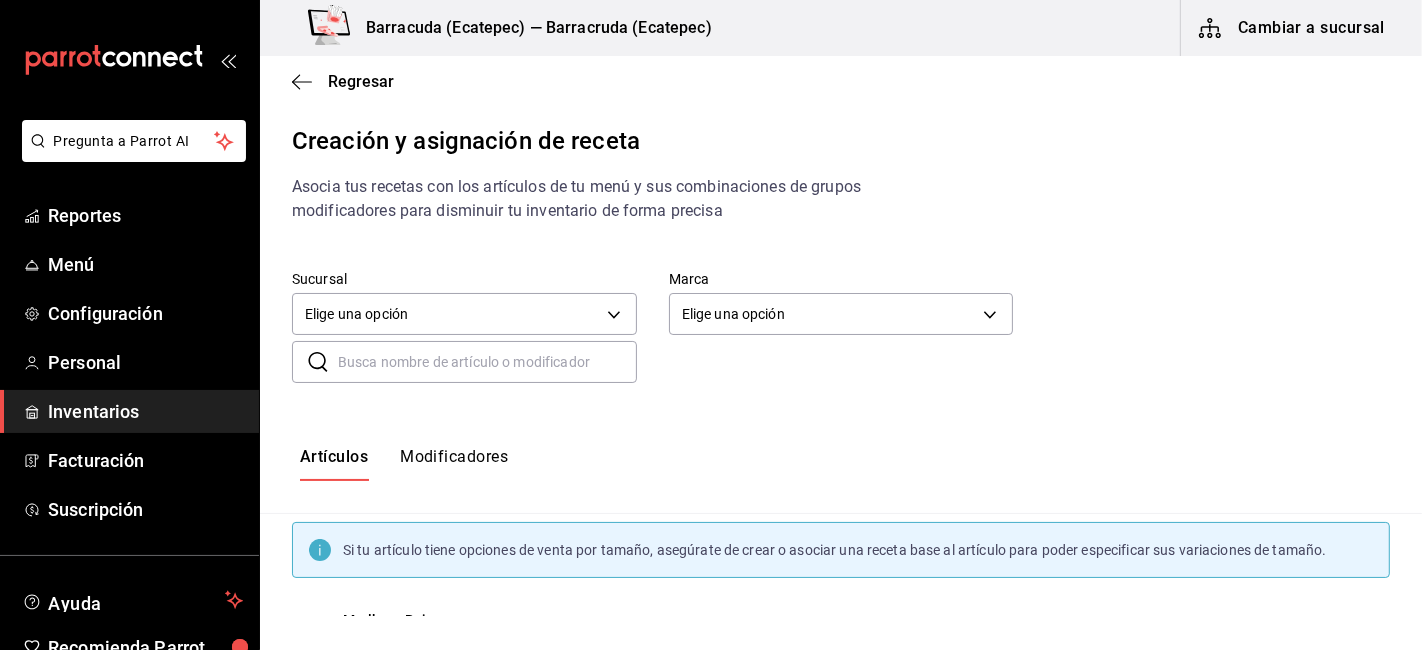 click on "Modificadores" at bounding box center [454, 464] 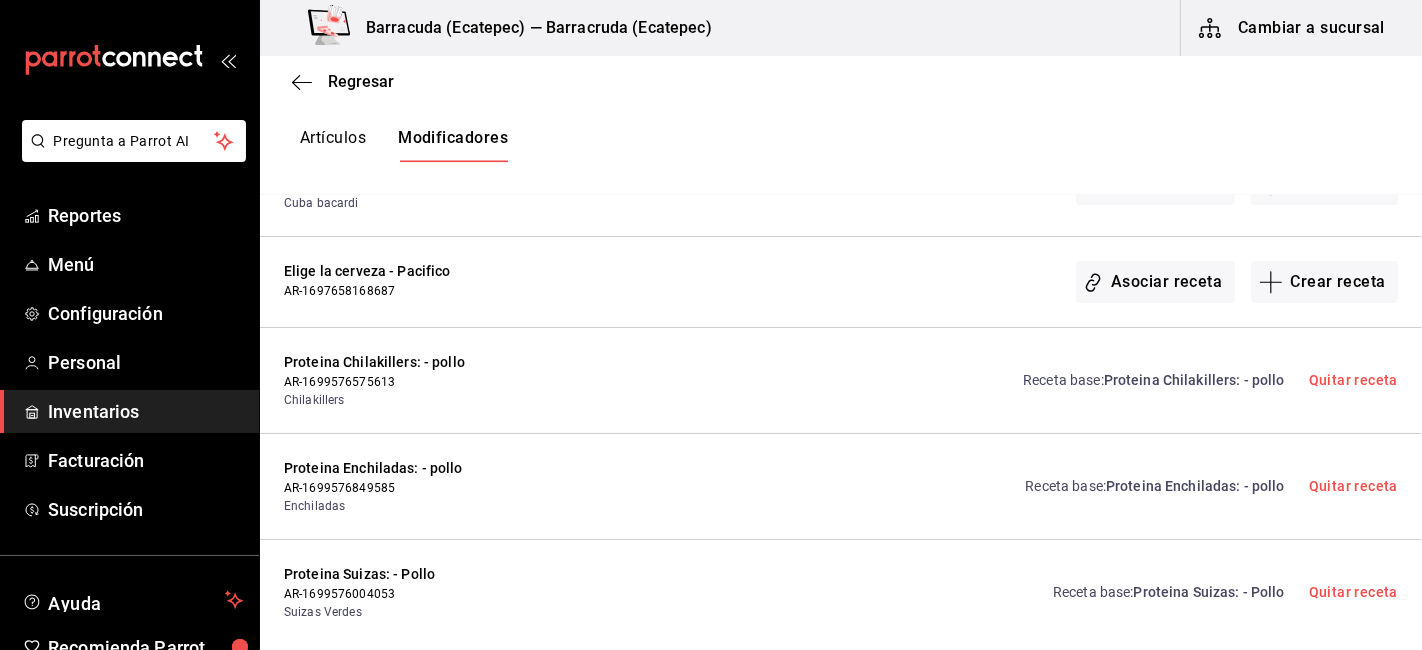 scroll, scrollTop: 11157, scrollLeft: 0, axis: vertical 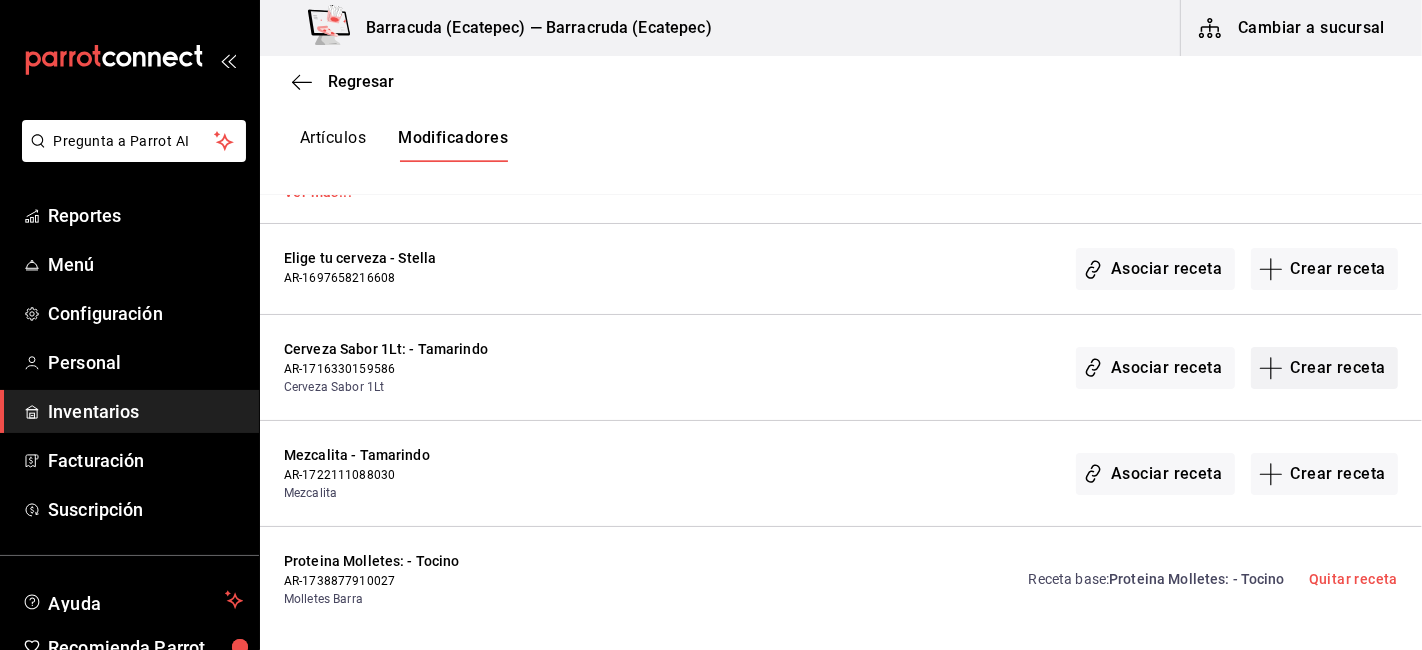 click on "Crear receta" at bounding box center [1325, 368] 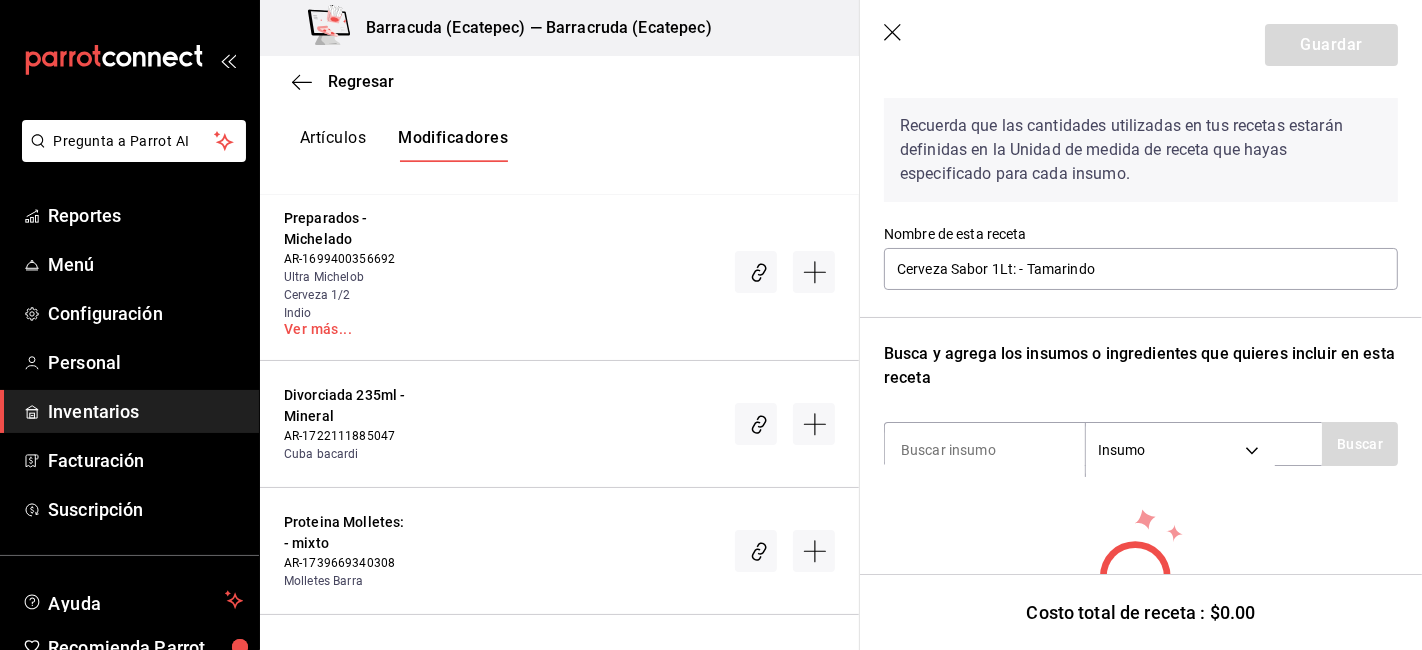scroll, scrollTop: 111, scrollLeft: 0, axis: vertical 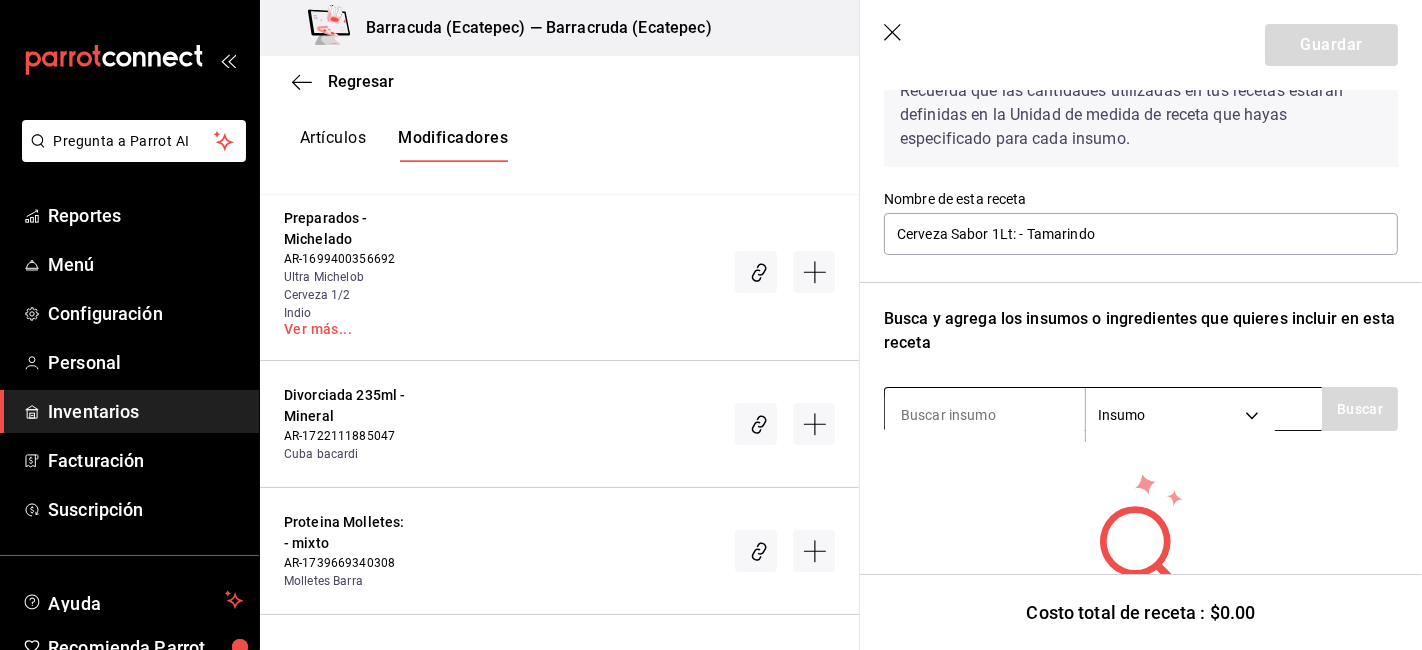 click at bounding box center [985, 415] 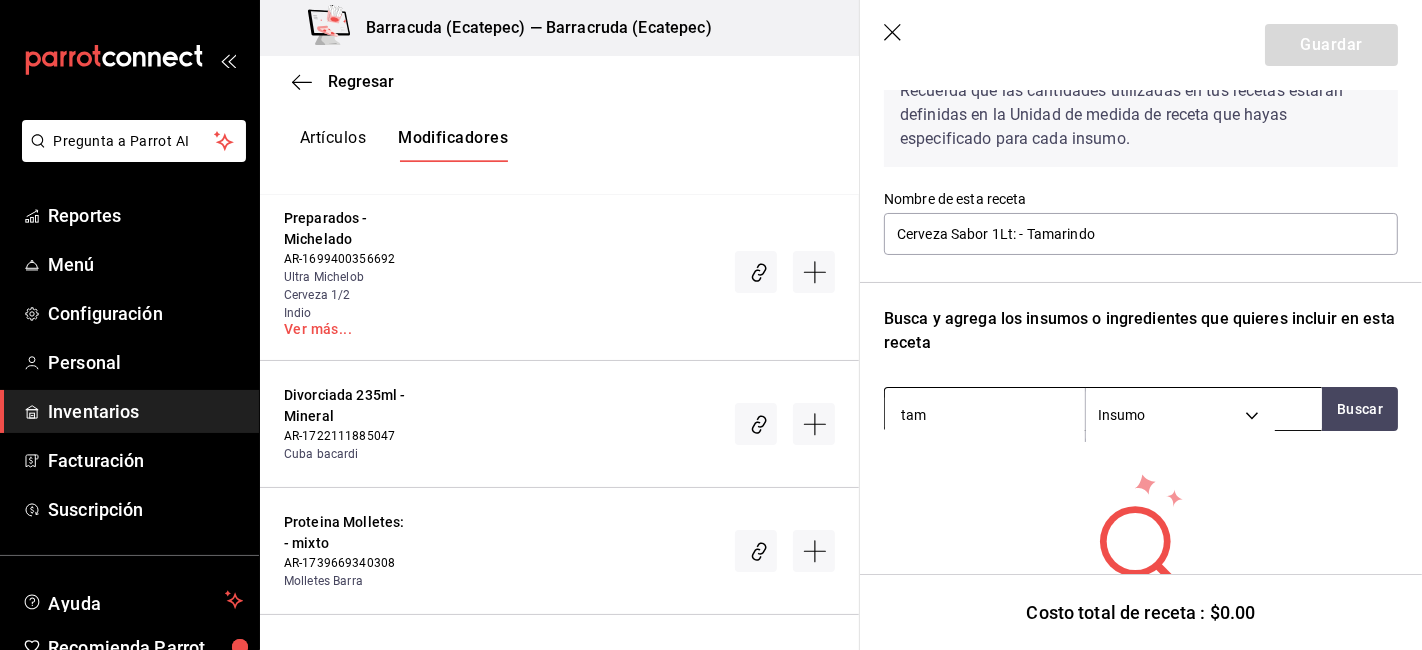 type on "tama" 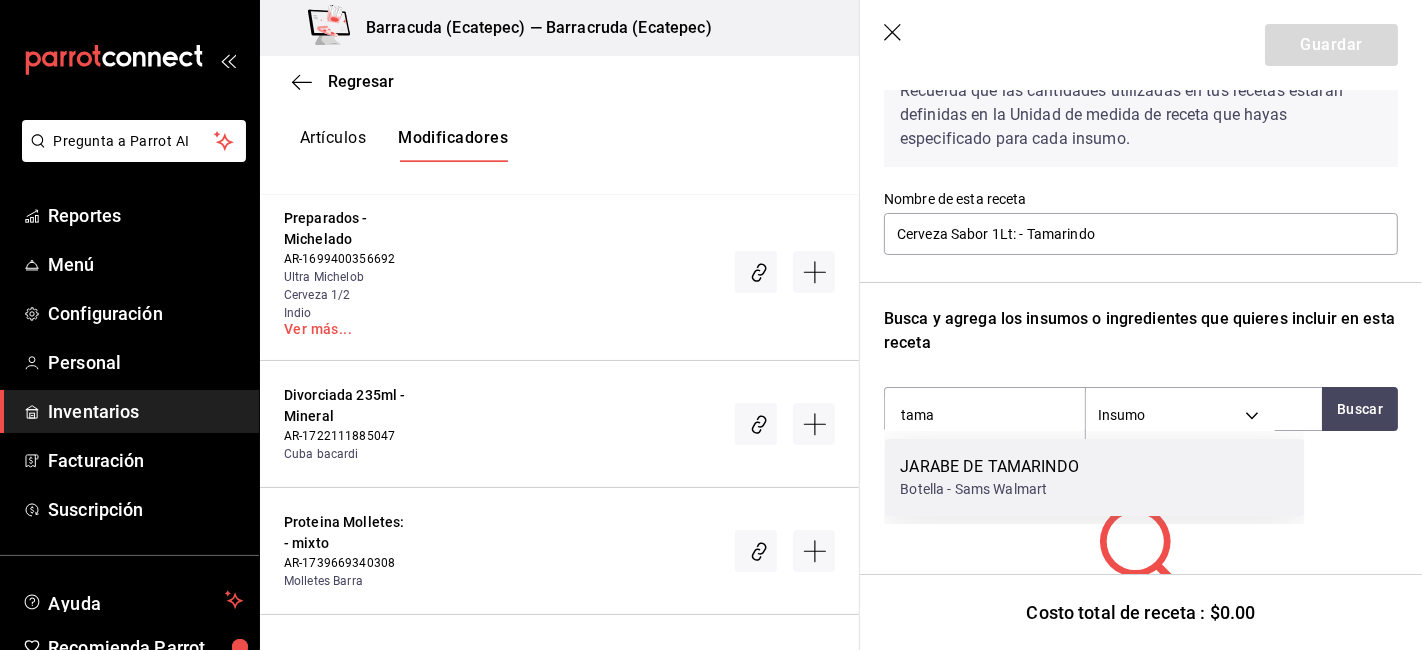 click on "JARABE DE TAMARINDO" at bounding box center (989, 467) 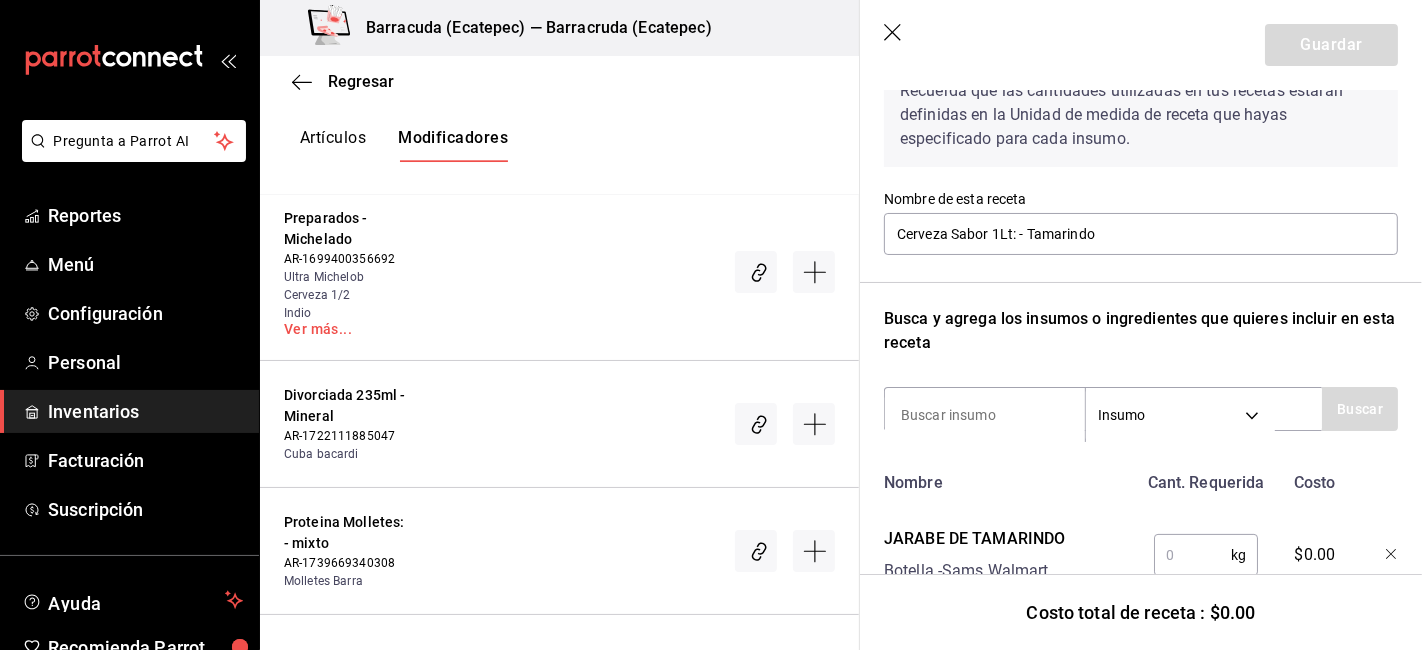 click at bounding box center (1192, 555) 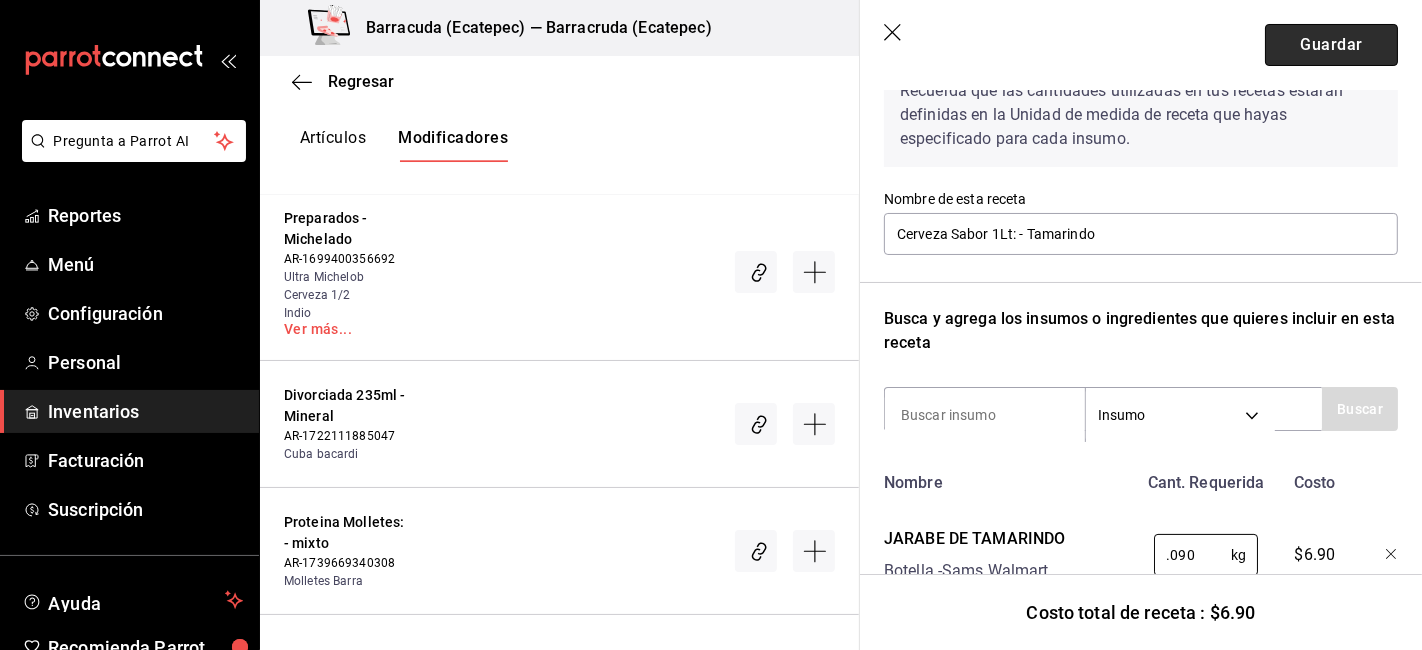 type on "0.090" 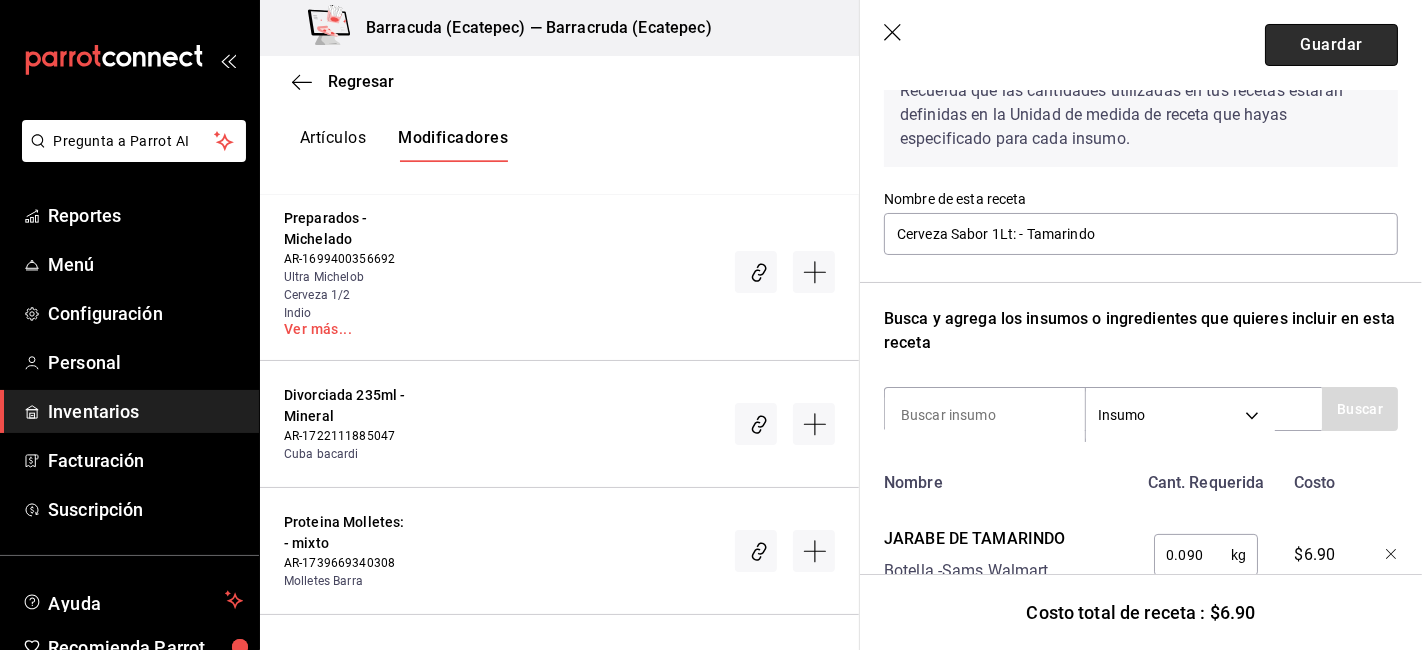 click on "Guardar" at bounding box center [1331, 45] 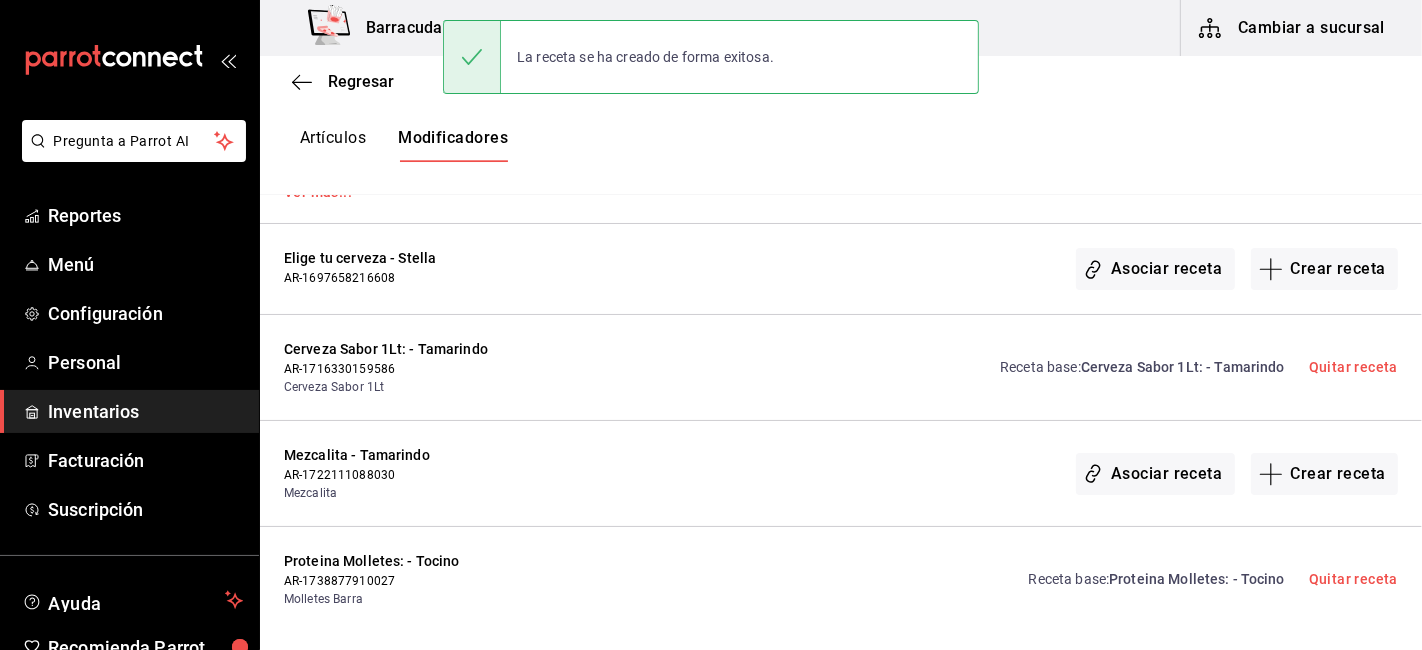 scroll, scrollTop: 0, scrollLeft: 0, axis: both 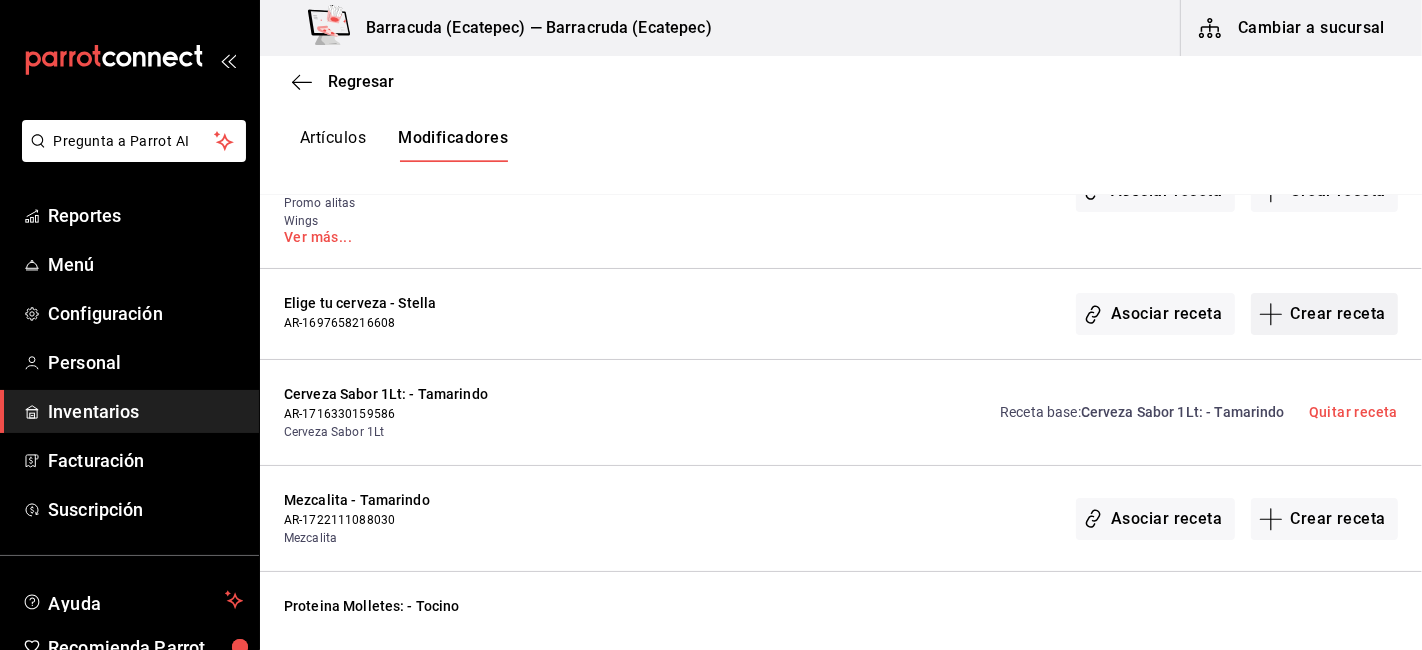 click 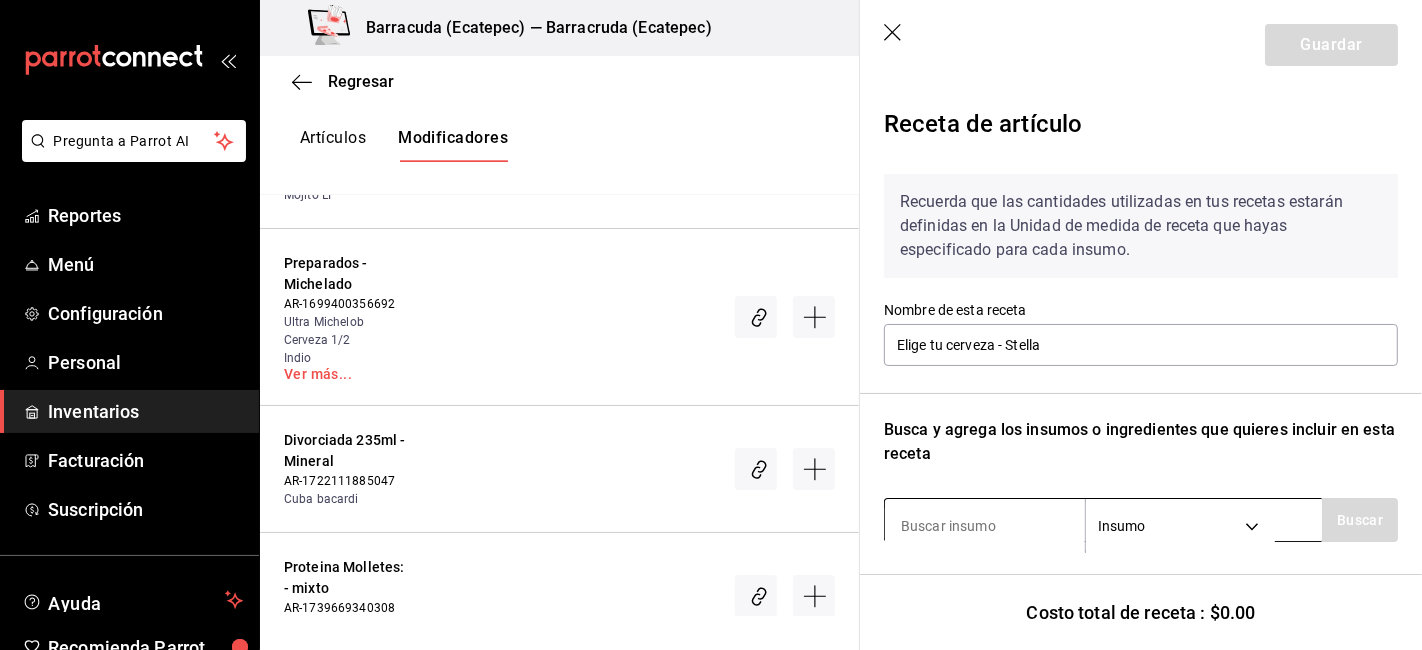 click at bounding box center [985, 526] 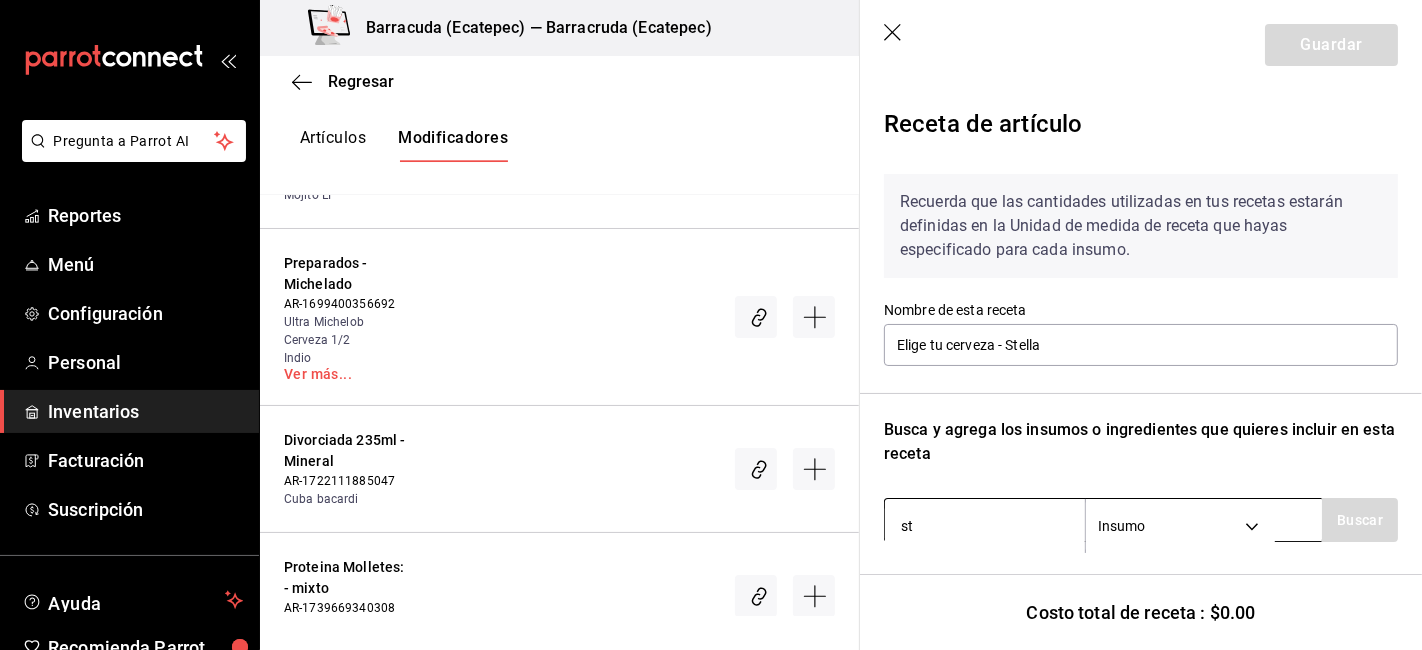 type on "ste" 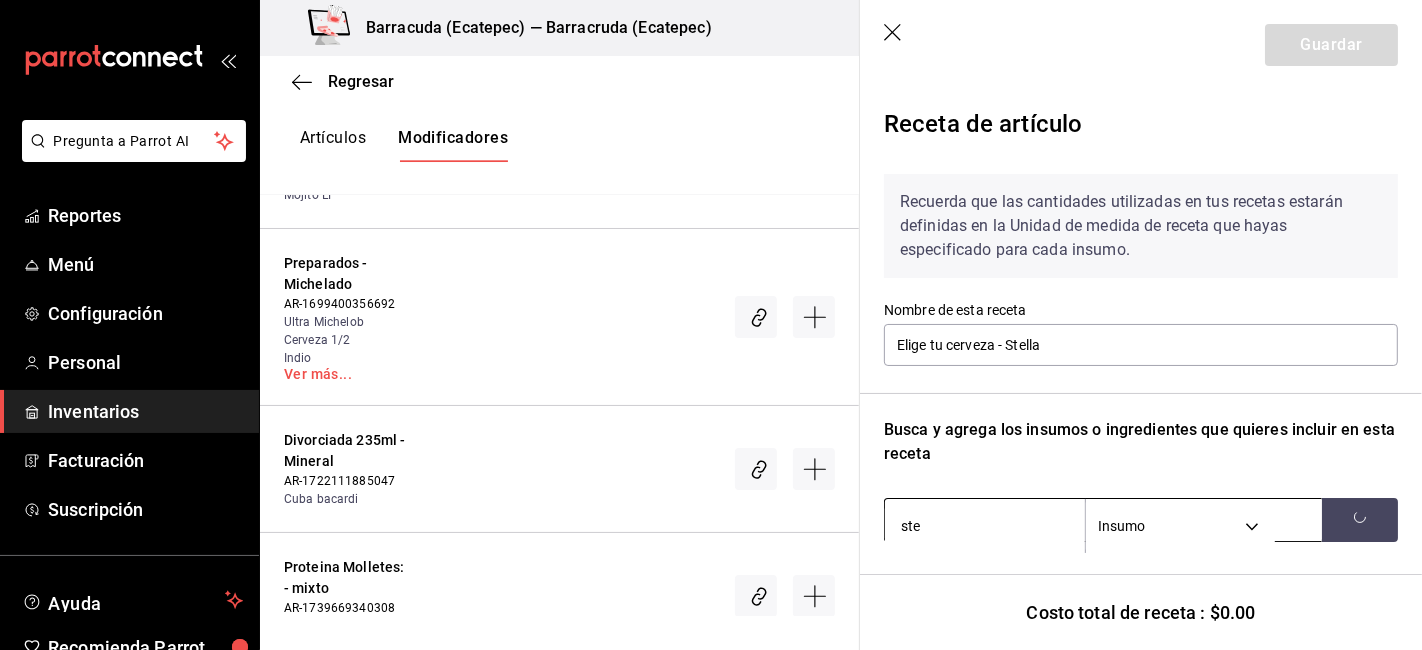 scroll, scrollTop: 10700, scrollLeft: 0, axis: vertical 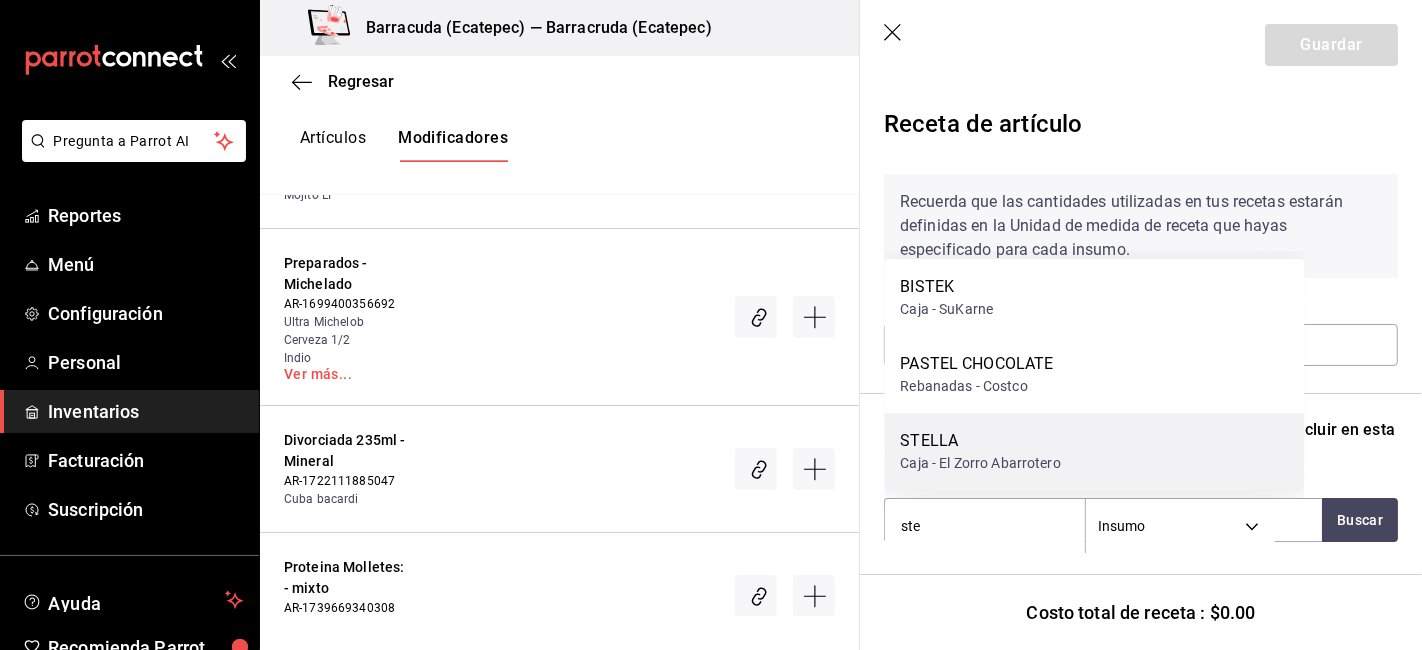 click on "STELLA" at bounding box center [980, 441] 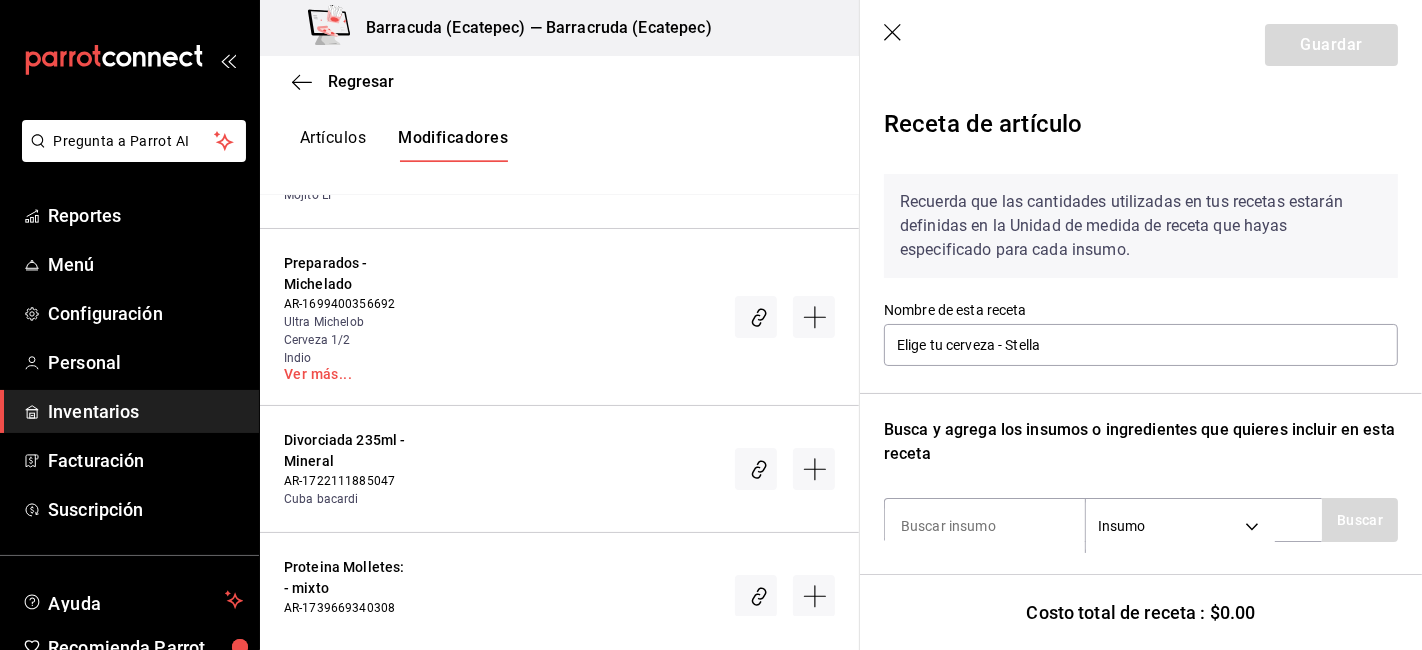 scroll, scrollTop: 168, scrollLeft: 0, axis: vertical 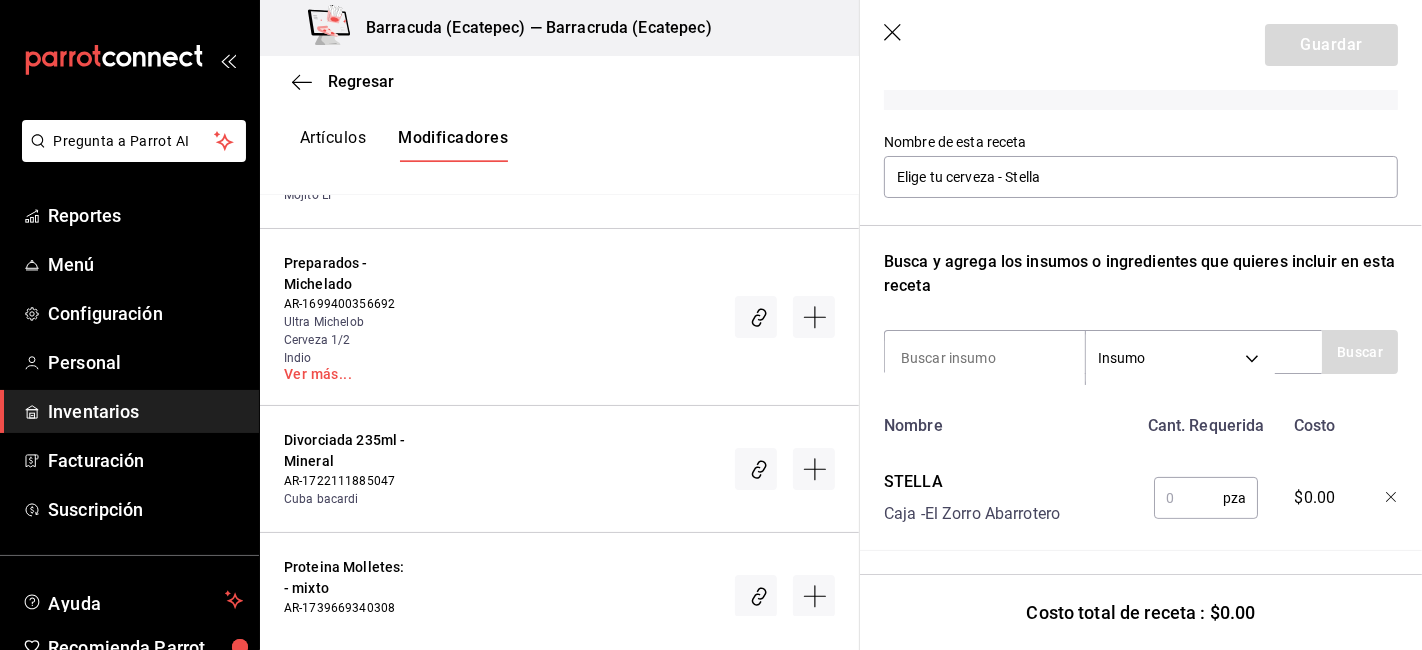 click at bounding box center [1188, 498] 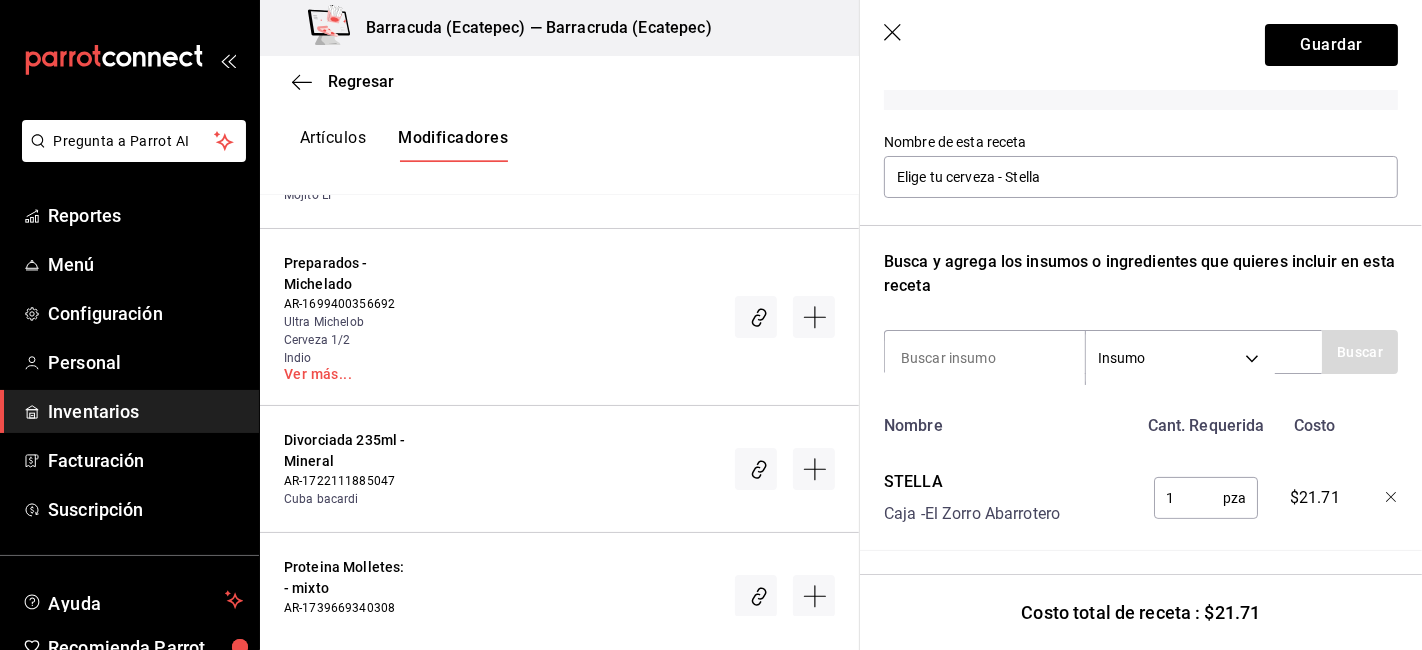 scroll, scrollTop: 189, scrollLeft: 0, axis: vertical 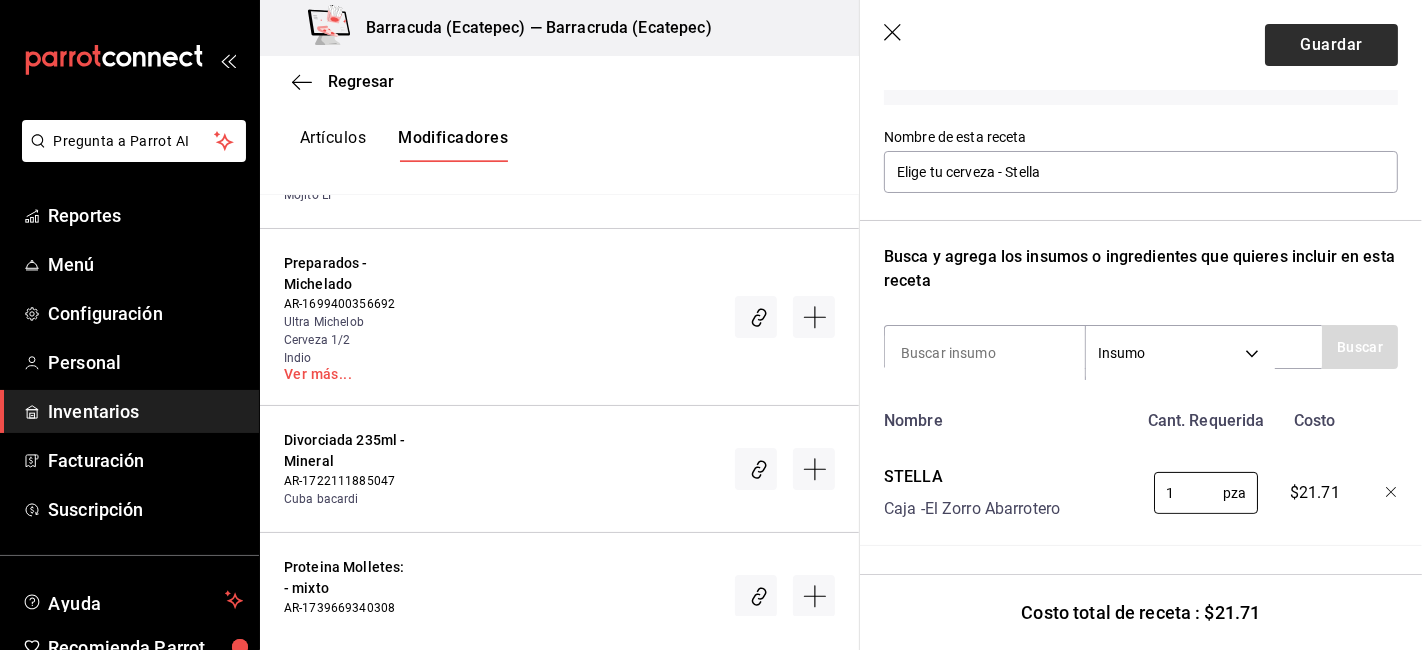 type on "1" 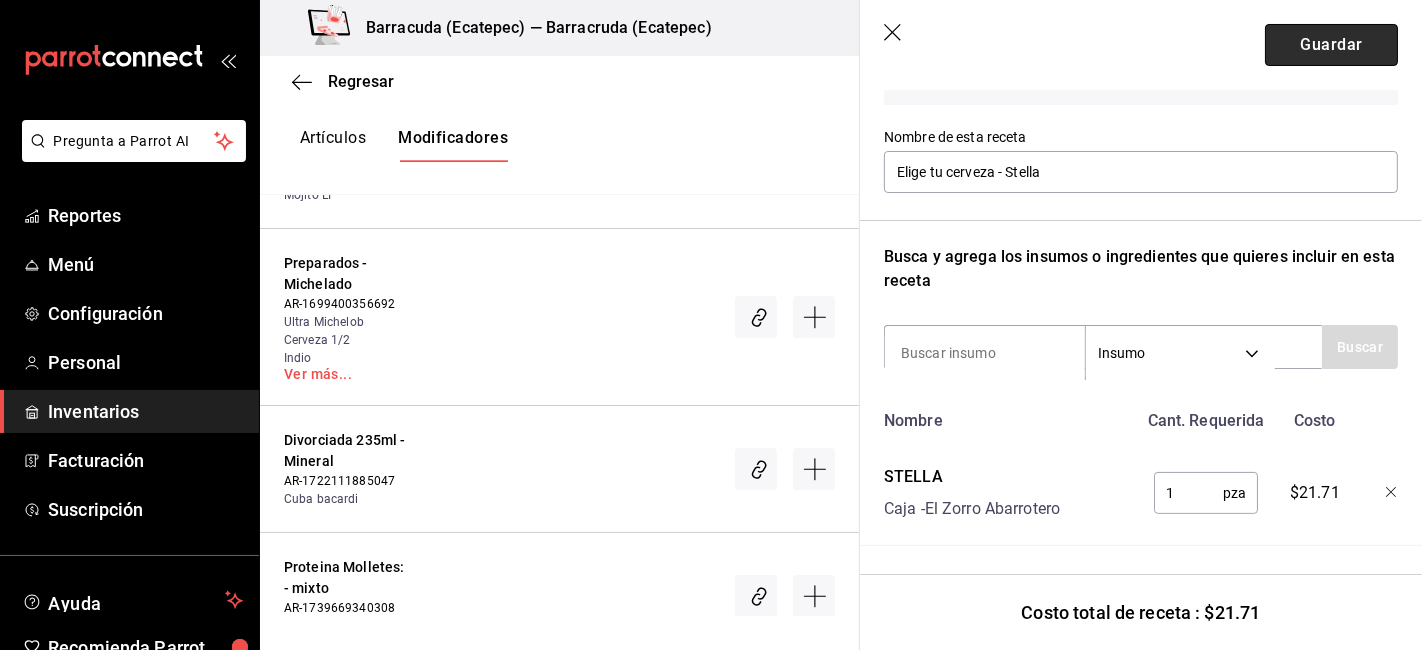 click on "Guardar" at bounding box center [1331, 45] 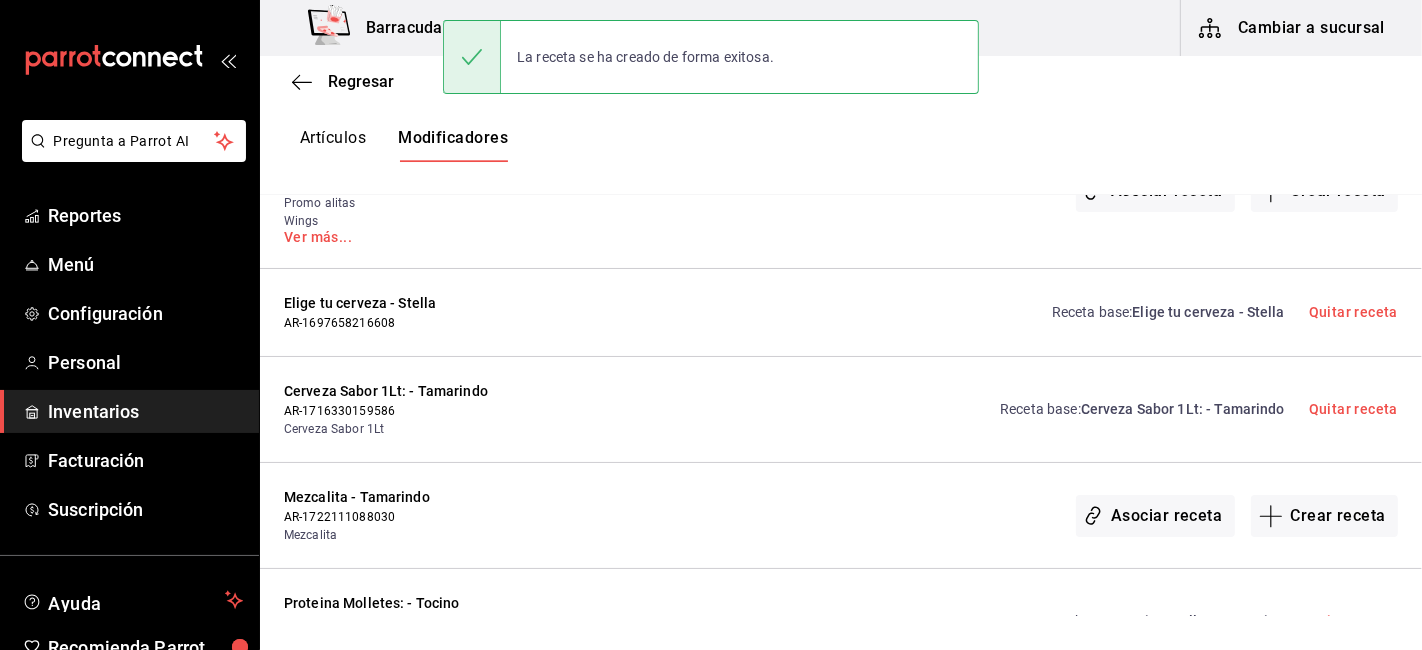 scroll, scrollTop: 0, scrollLeft: 0, axis: both 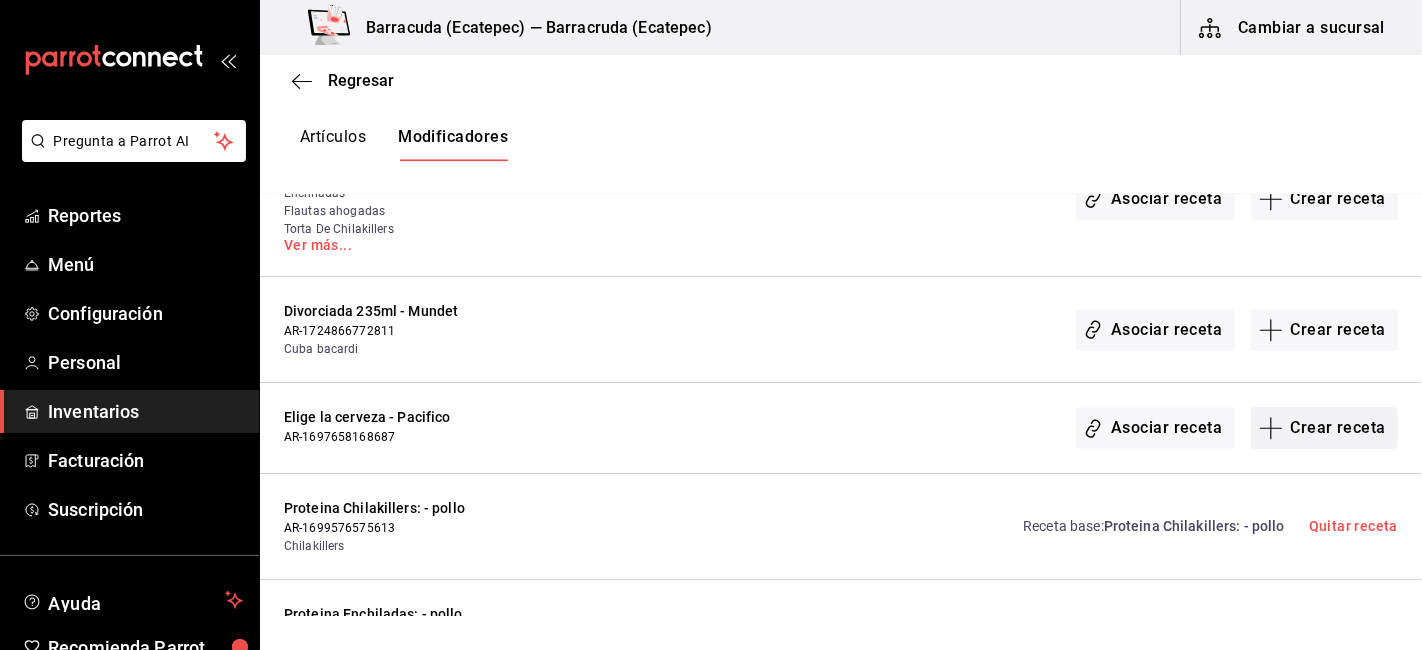 click on "Crear receta" at bounding box center [1325, 428] 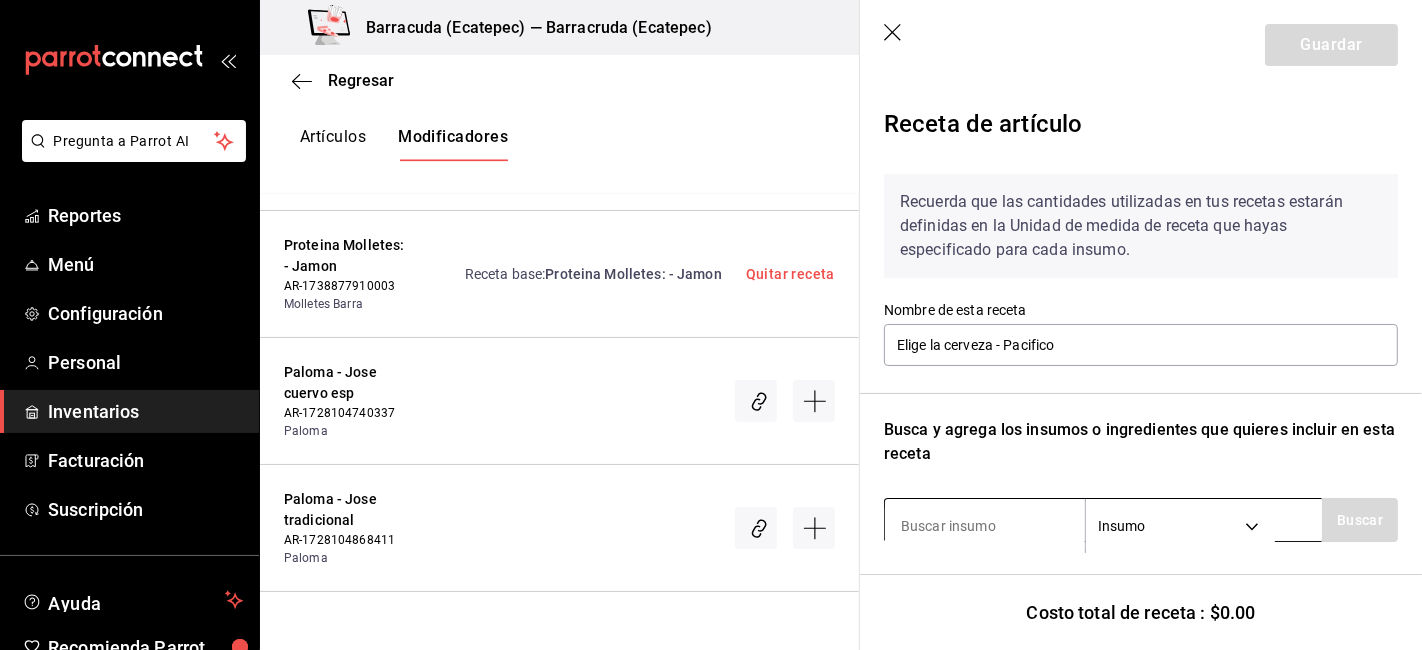 click at bounding box center (985, 526) 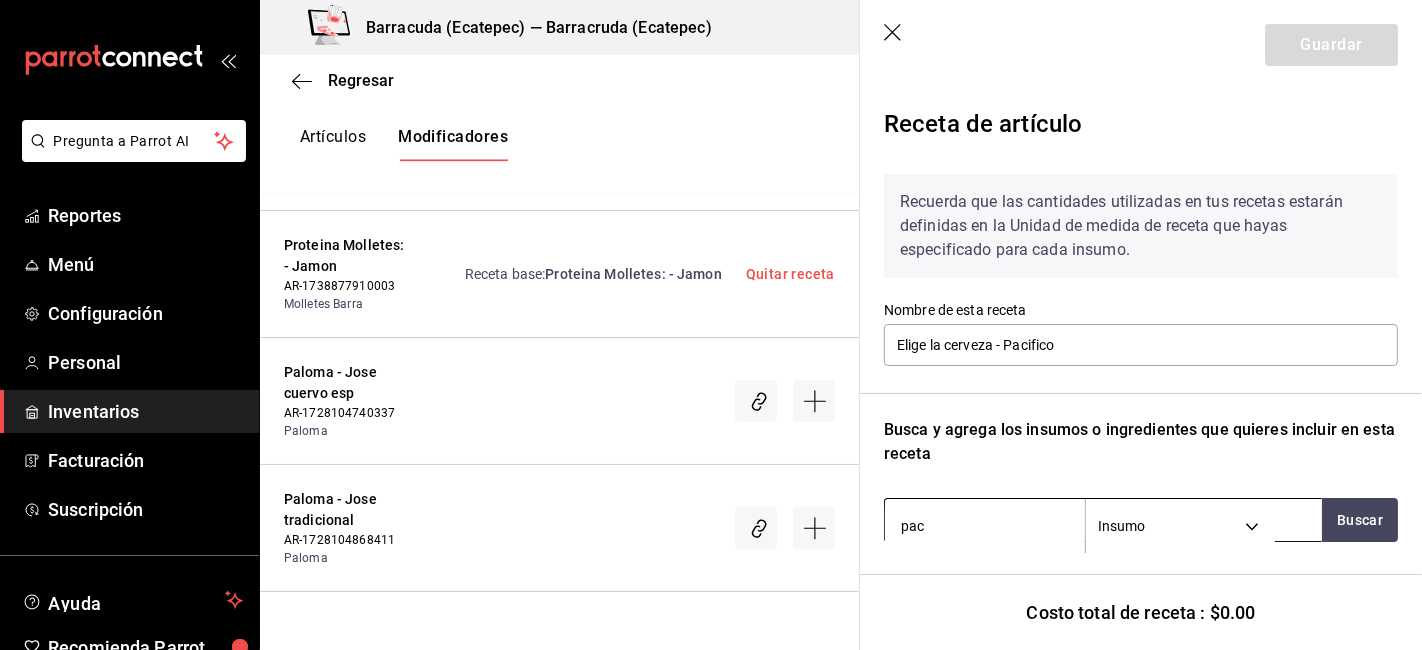 type on "paci" 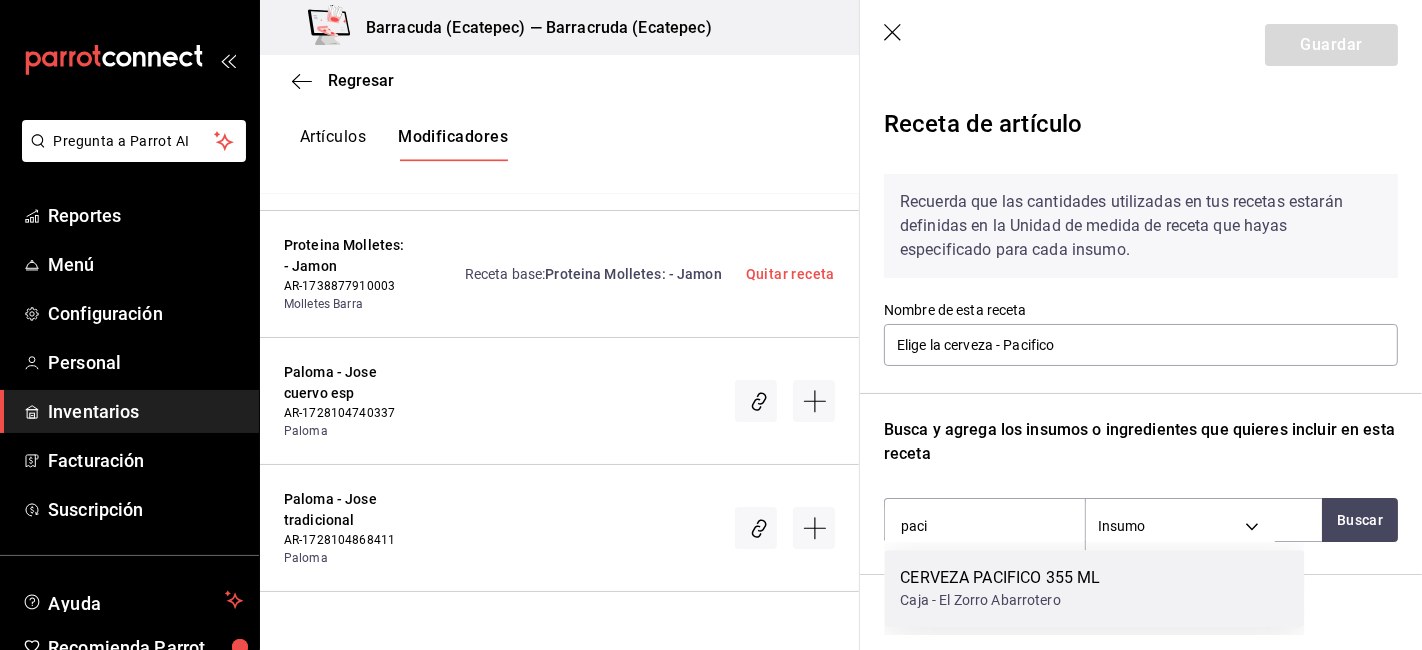 click on "CERVEZA PACIFICO 355 ML" at bounding box center (1000, 578) 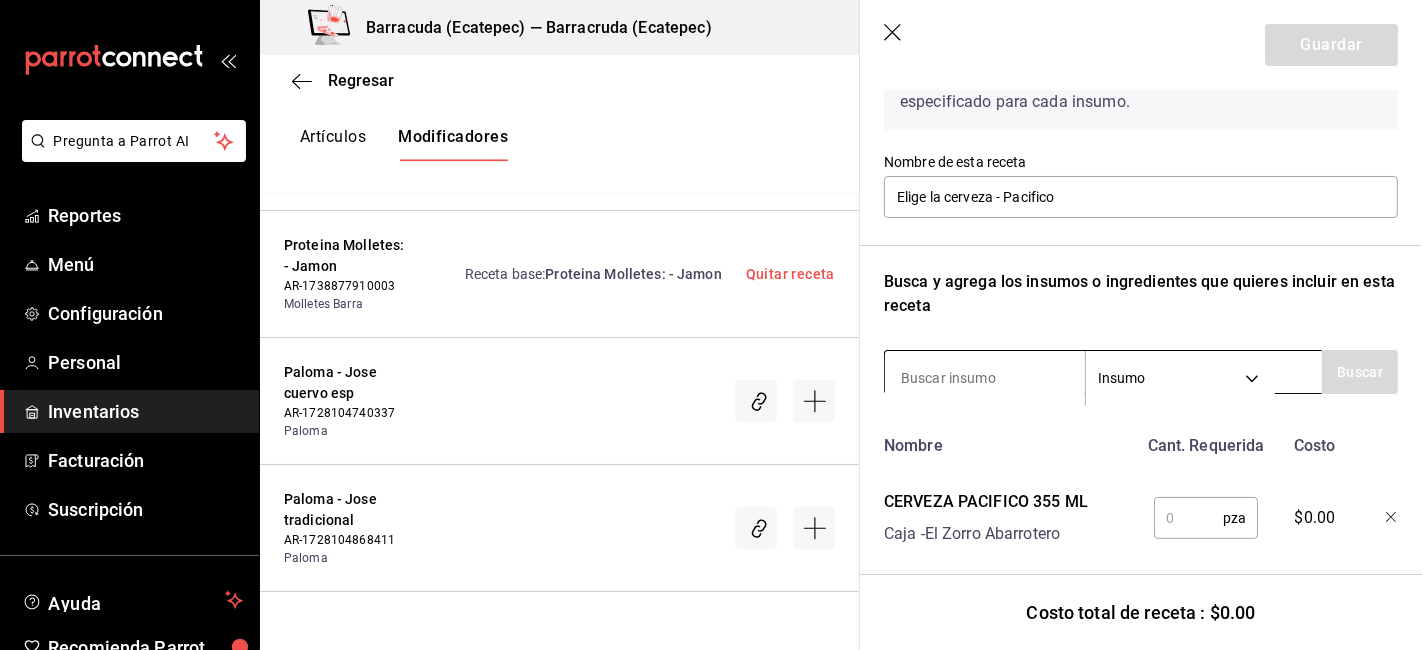 scroll, scrollTop: 148, scrollLeft: 0, axis: vertical 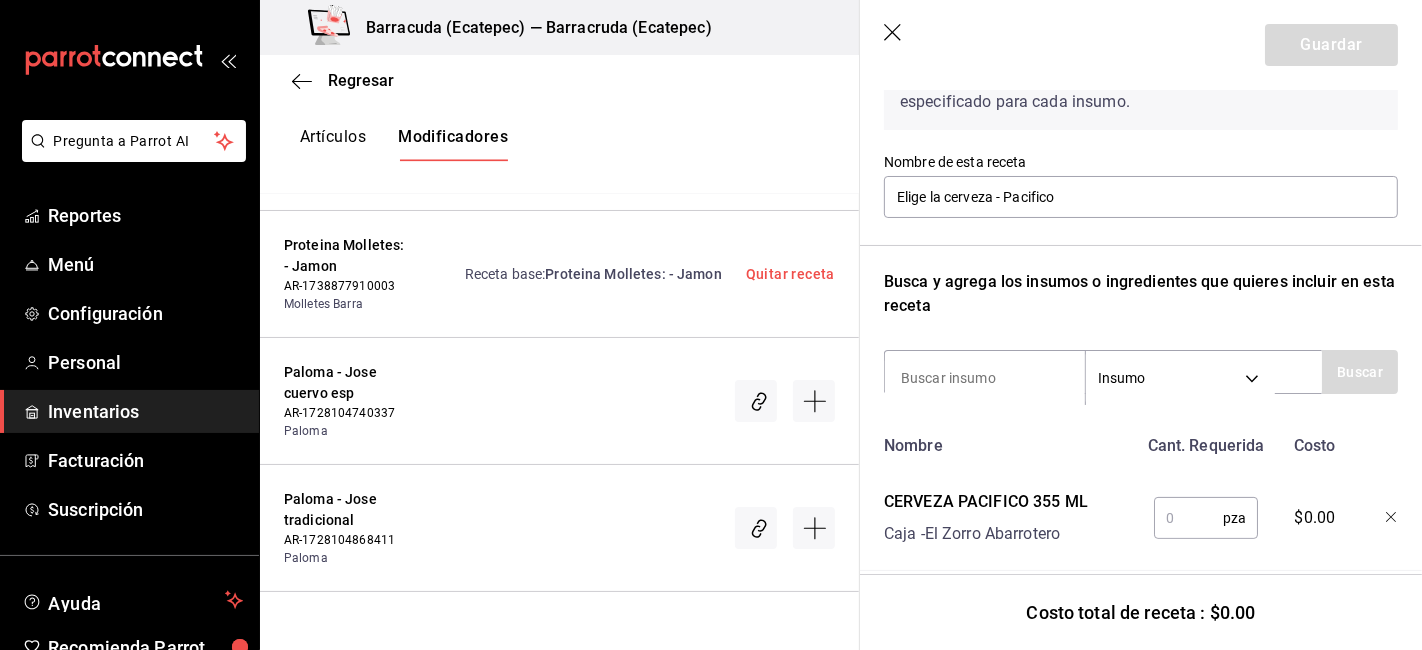 click at bounding box center (1188, 518) 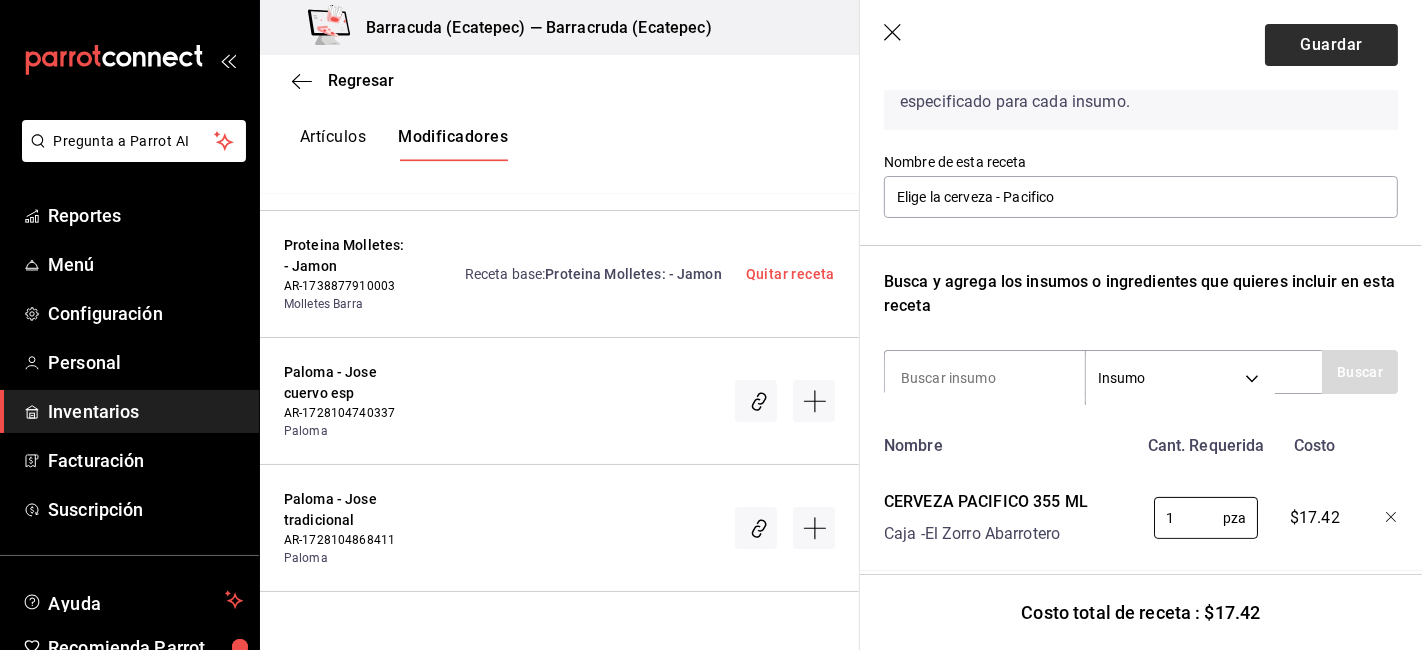 type on "1" 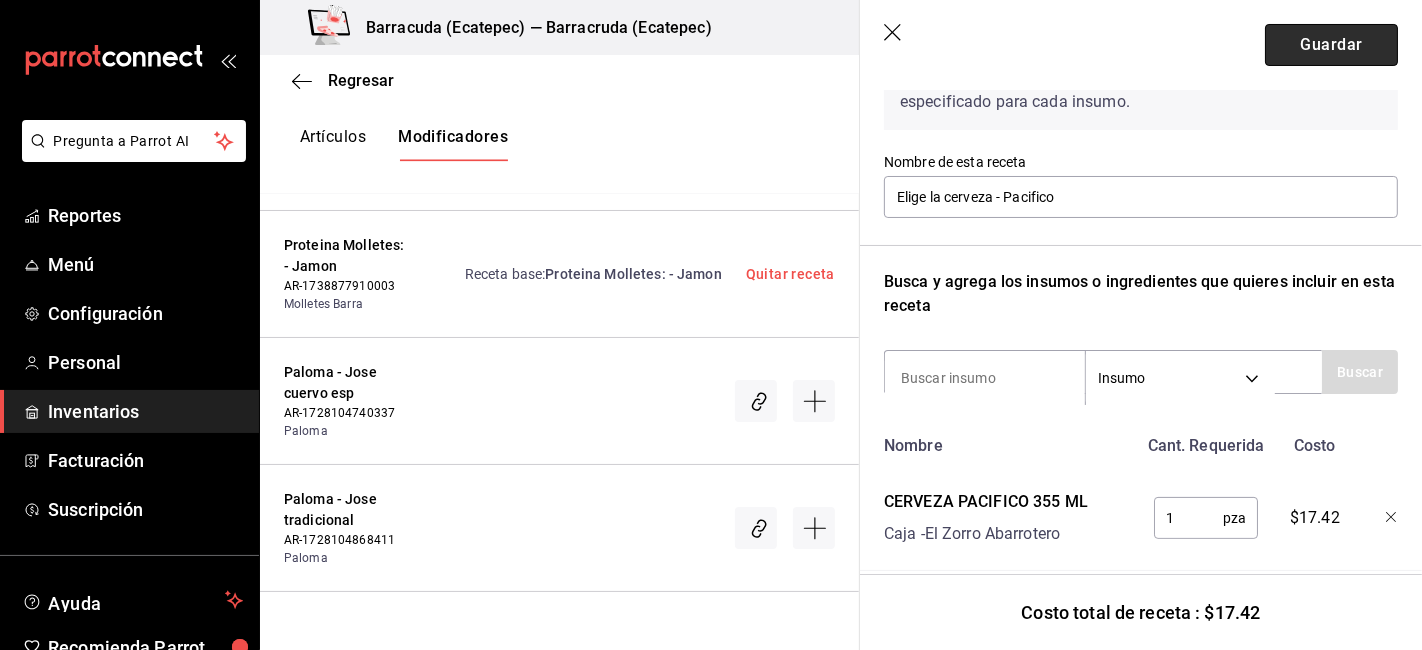 click on "Guardar" at bounding box center [1331, 45] 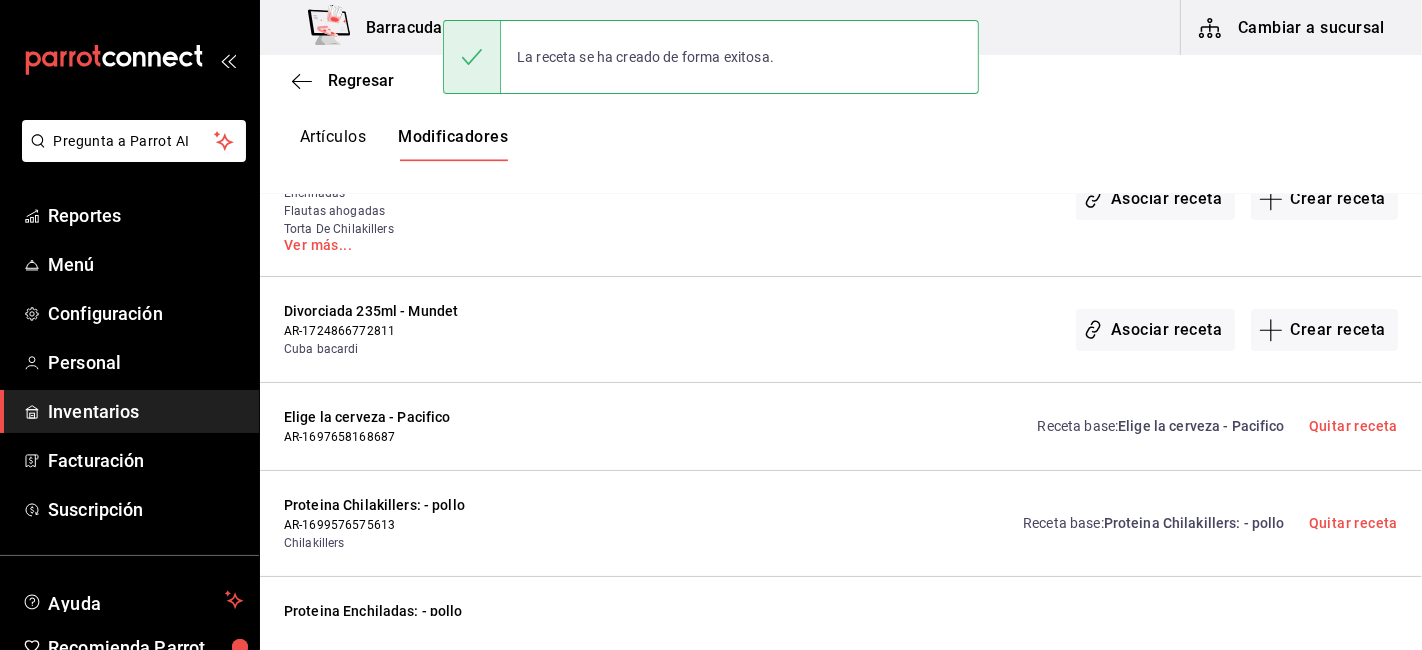 scroll, scrollTop: 0, scrollLeft: 0, axis: both 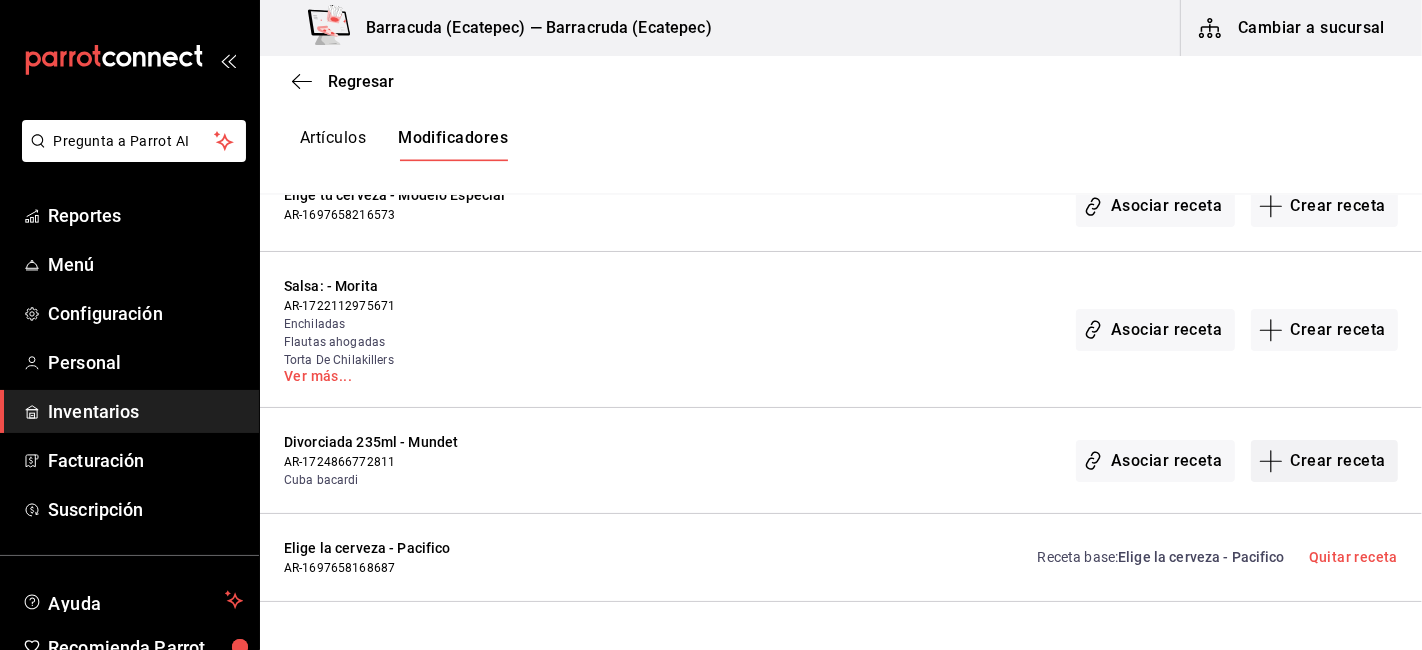 click on "Crear receta" at bounding box center [1325, 461] 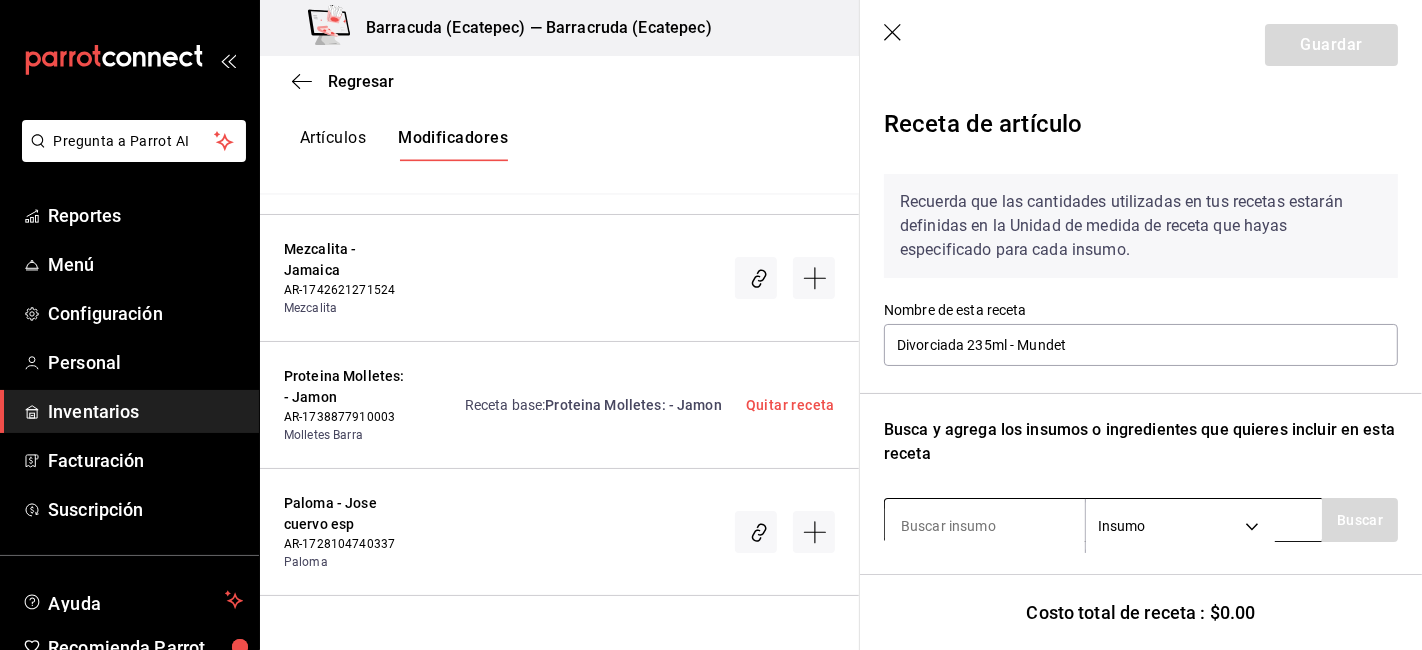 click at bounding box center [985, 526] 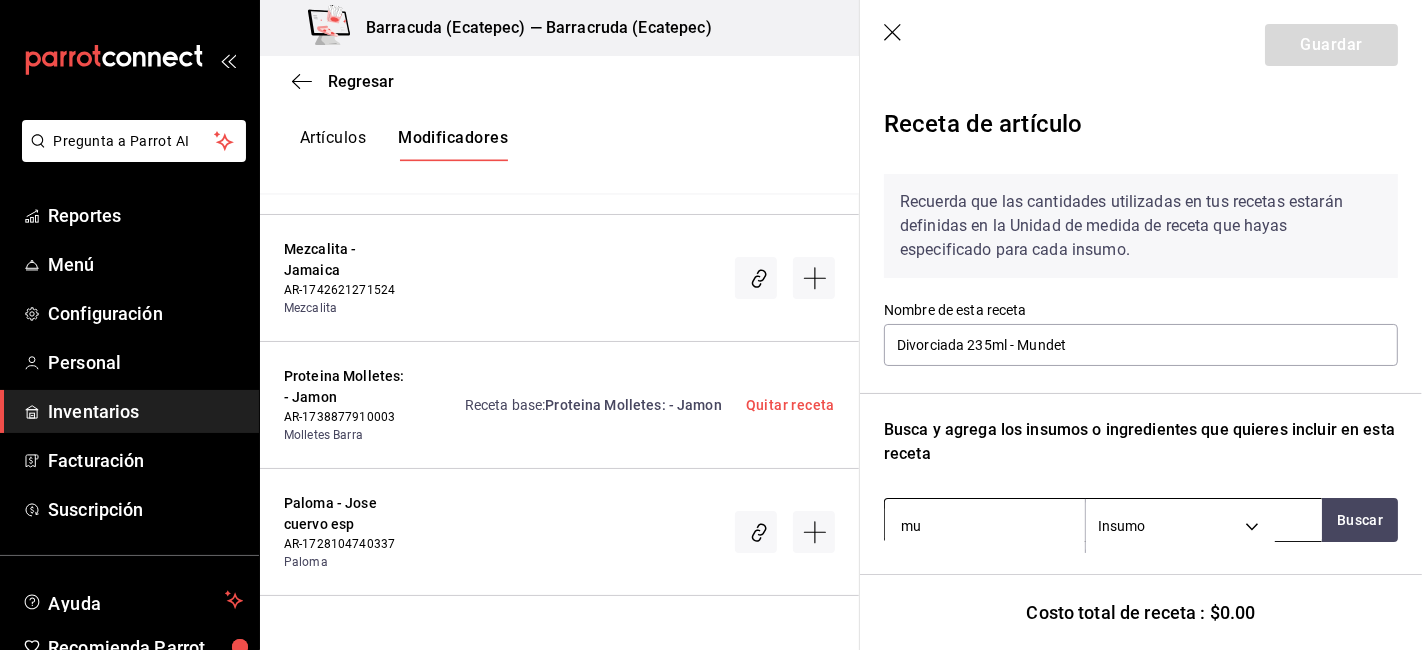 type on "mun" 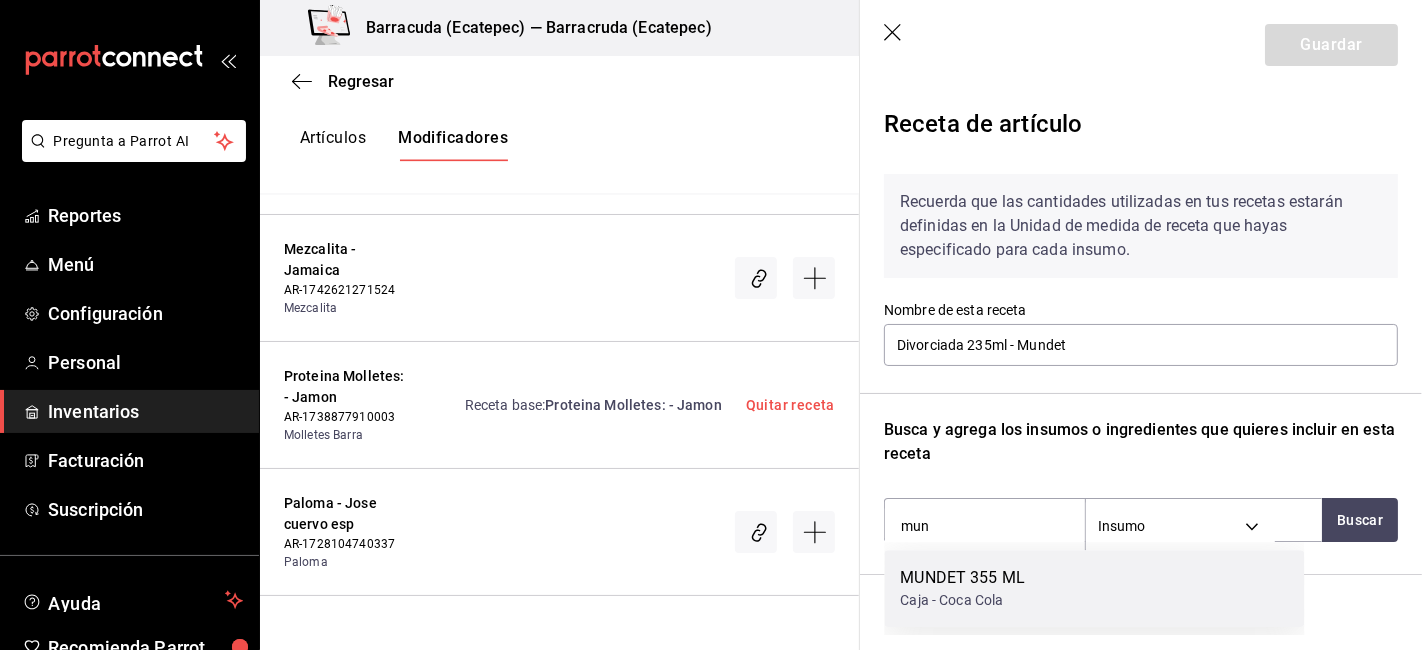click on "MUNDET 355 ML" at bounding box center (962, 578) 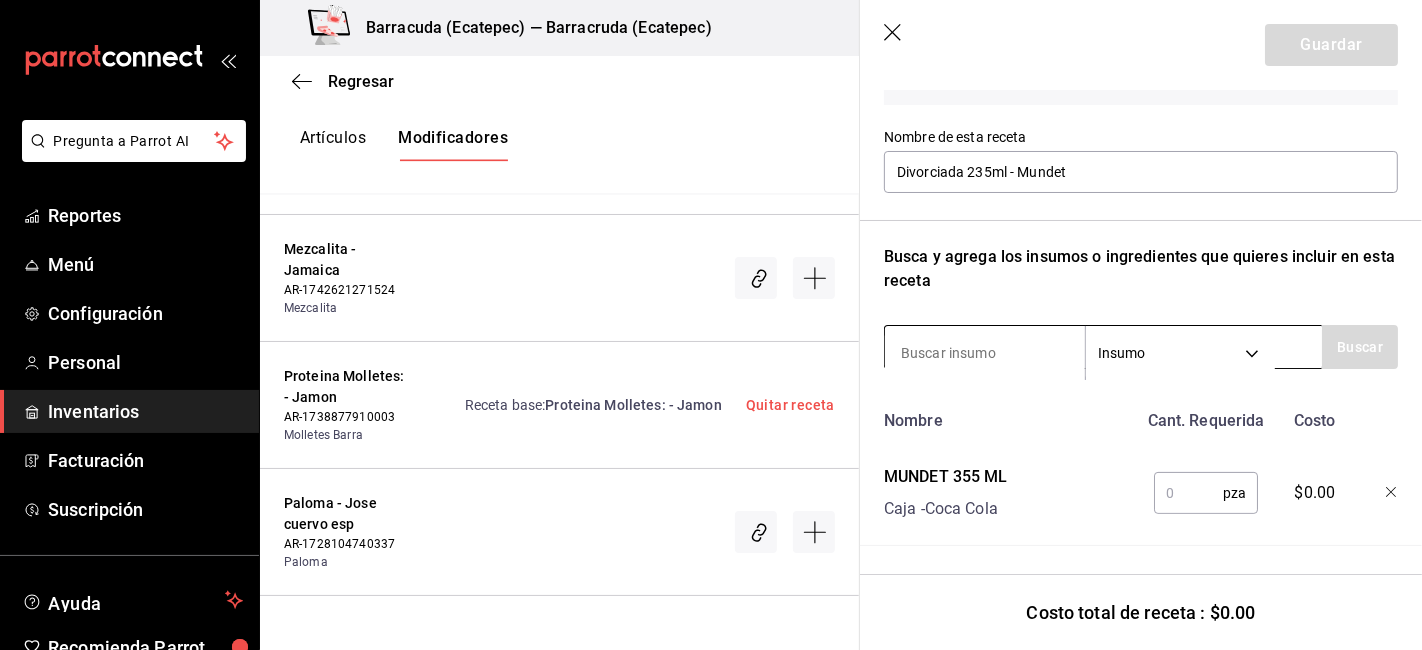 scroll, scrollTop: 179, scrollLeft: 0, axis: vertical 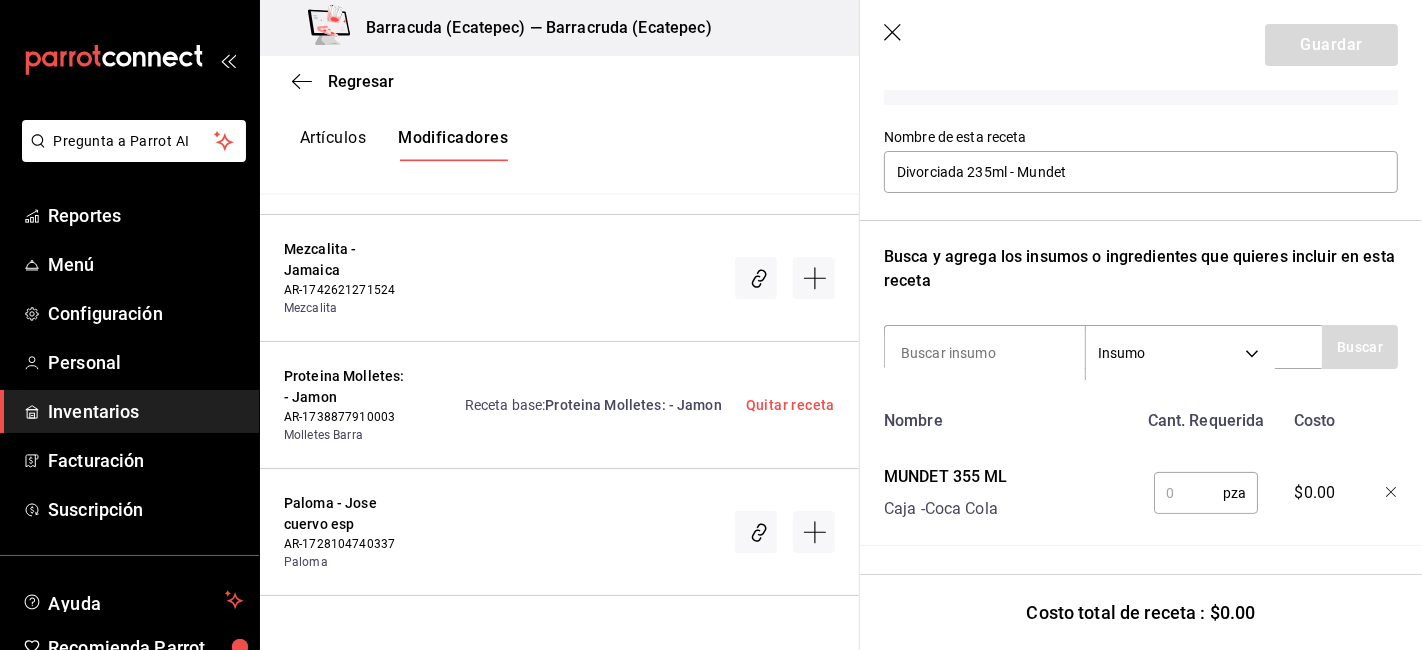 click at bounding box center (1188, 493) 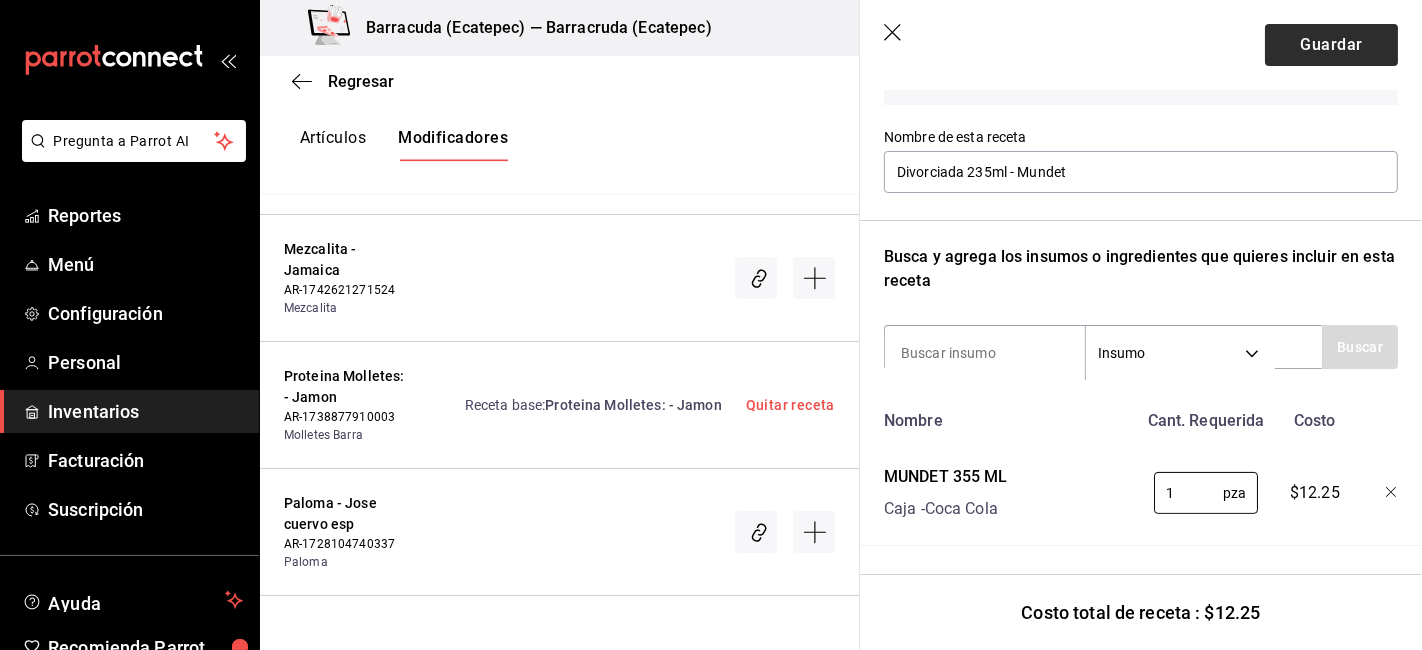 type on "1" 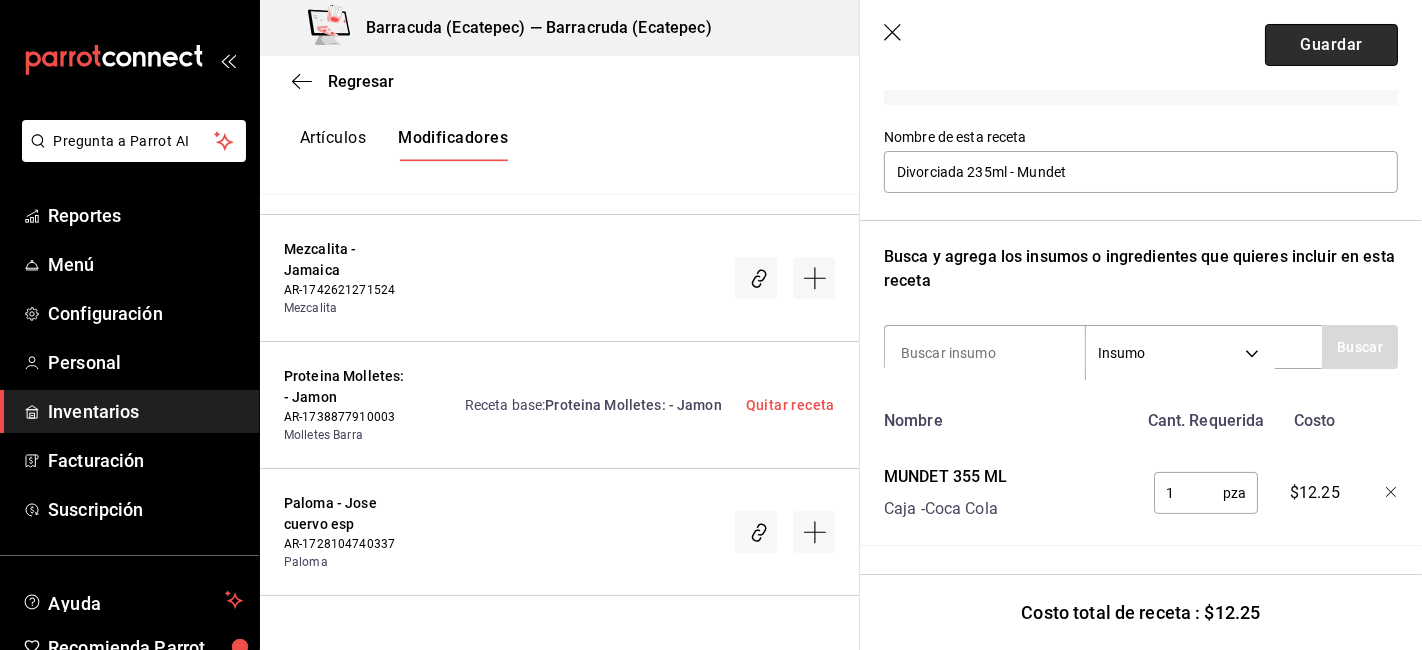 click on "Guardar" at bounding box center [1331, 45] 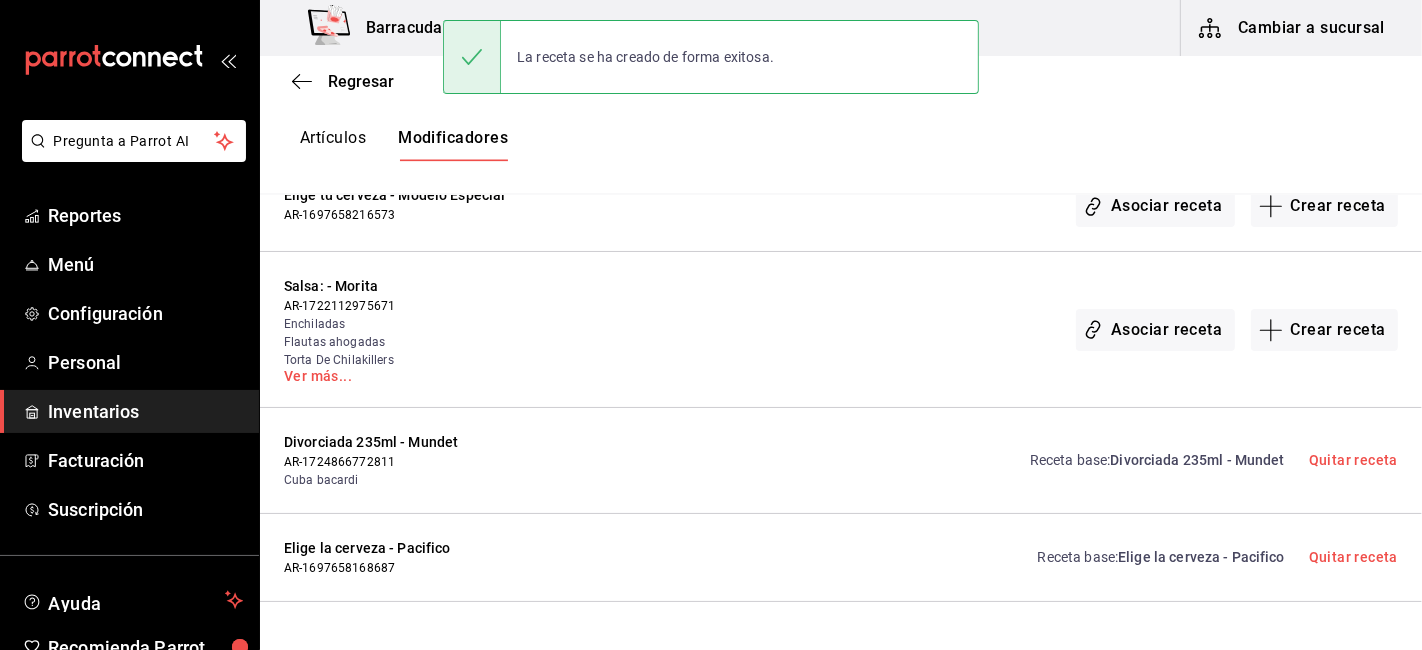 scroll, scrollTop: 0, scrollLeft: 0, axis: both 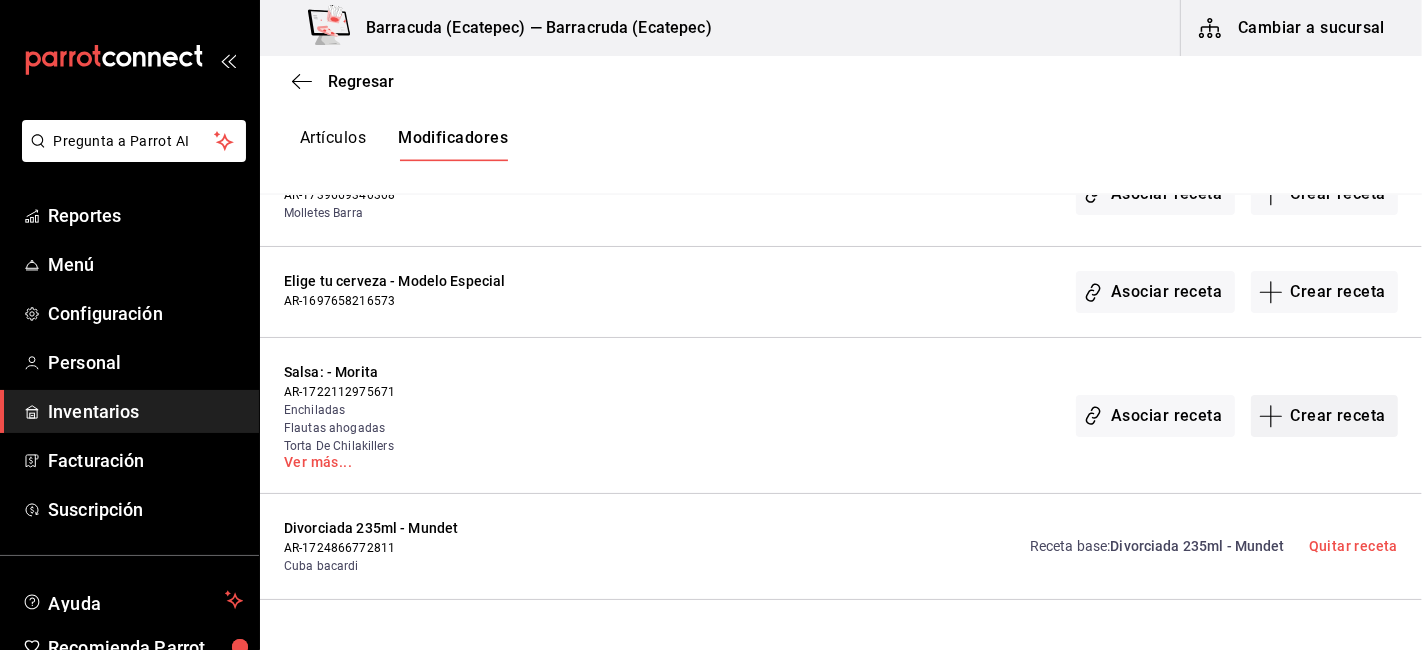 click on "Crear receta" at bounding box center [1325, 416] 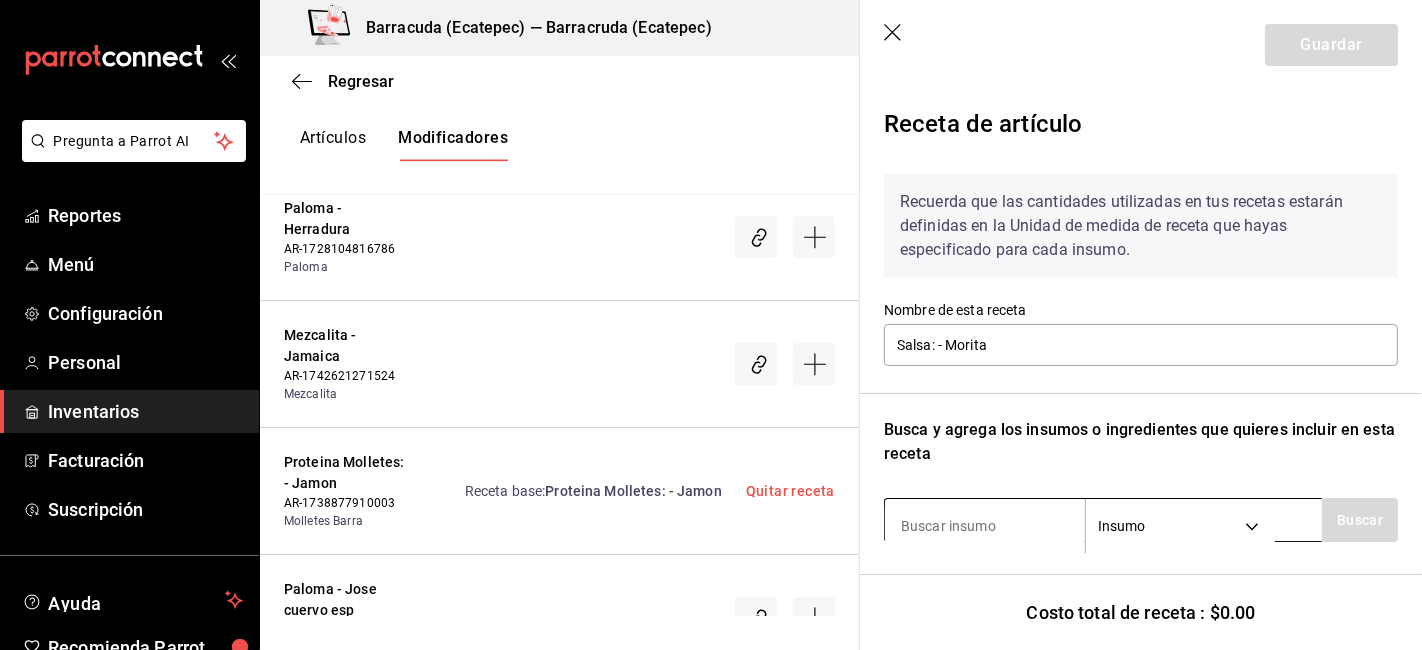 click on "Insumo SUPPLY" at bounding box center [1103, 520] 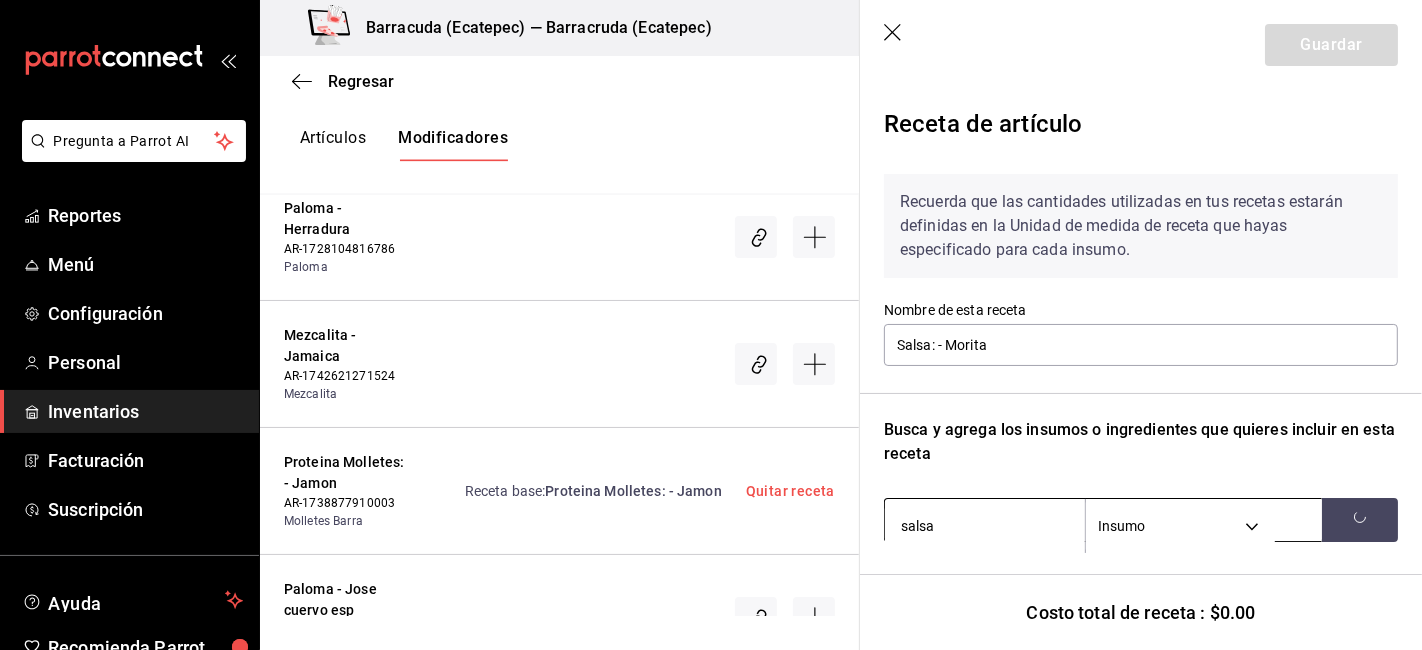 scroll, scrollTop: 9400, scrollLeft: 0, axis: vertical 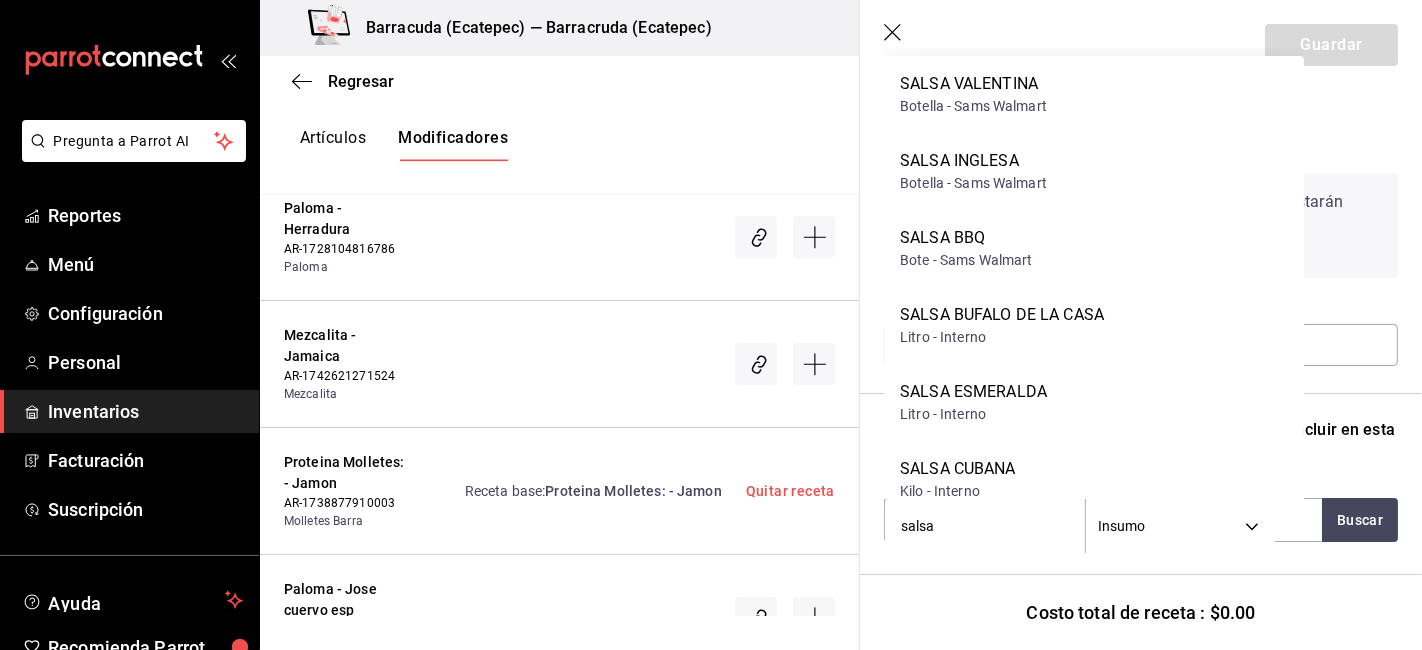 type on "salsa" 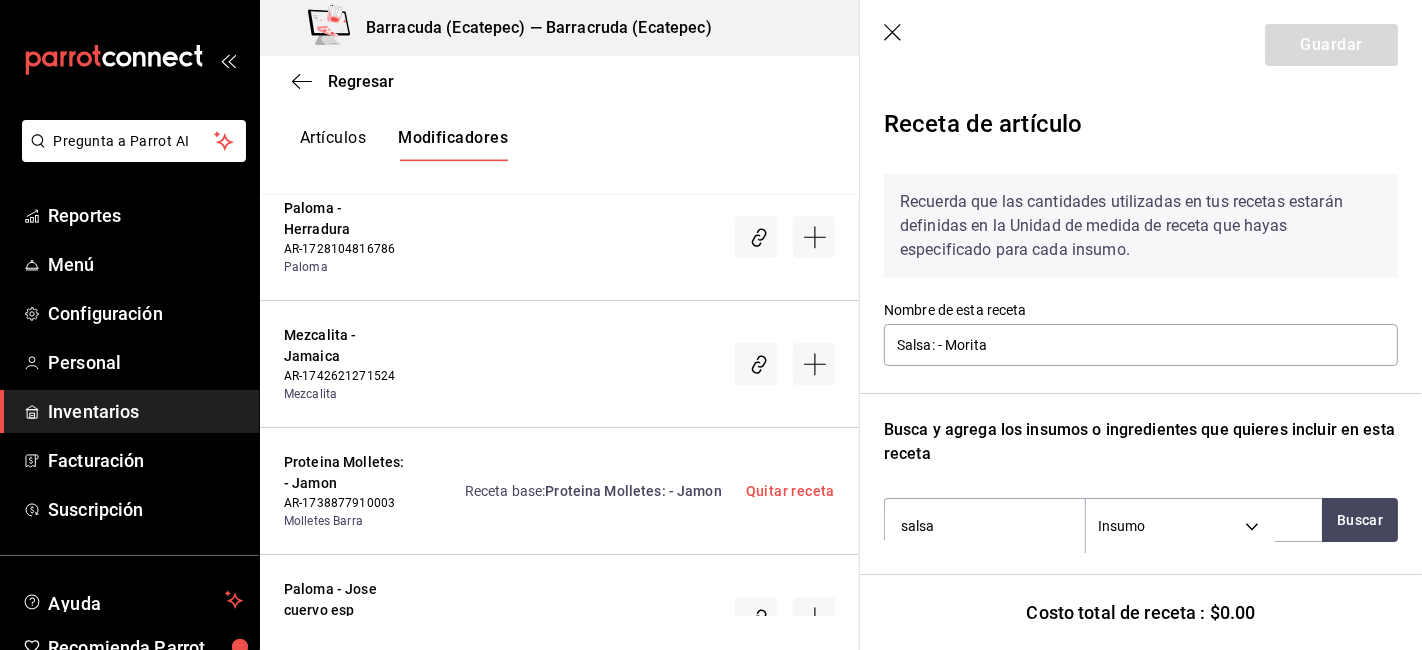 click on "Guardar" at bounding box center [1141, 45] 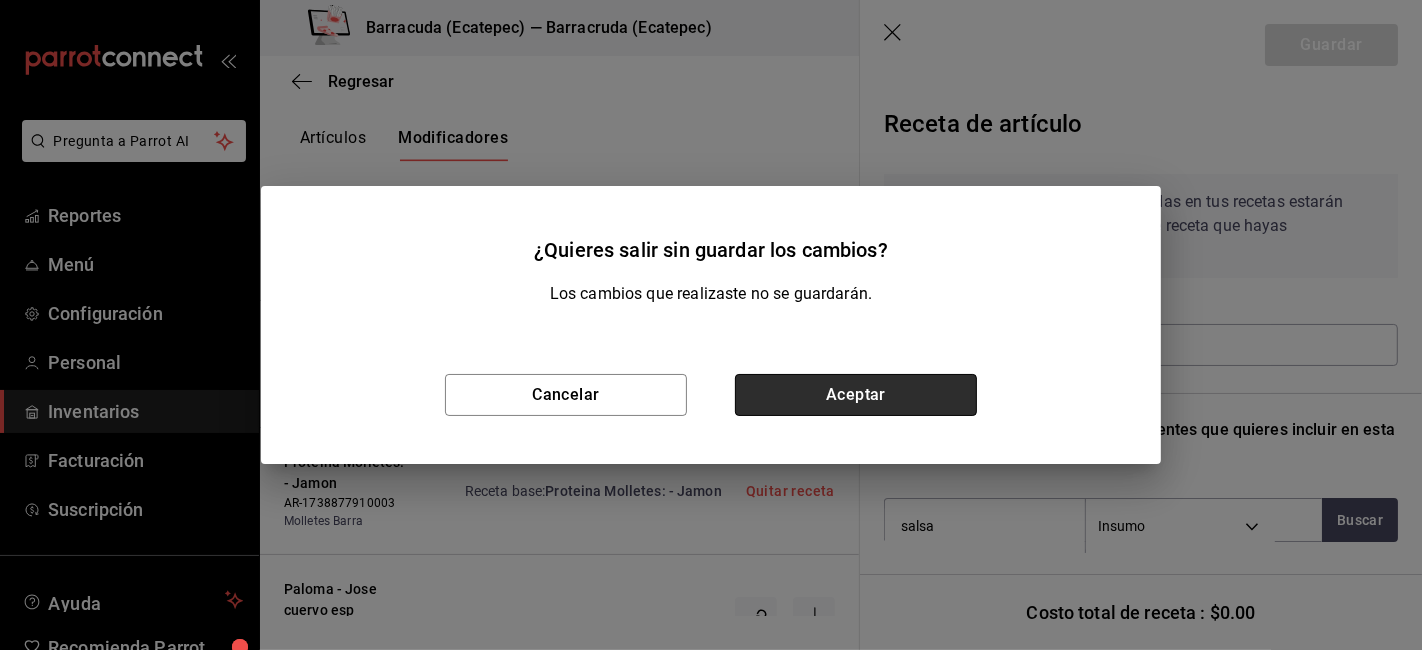 click on "Aceptar" at bounding box center (856, 395) 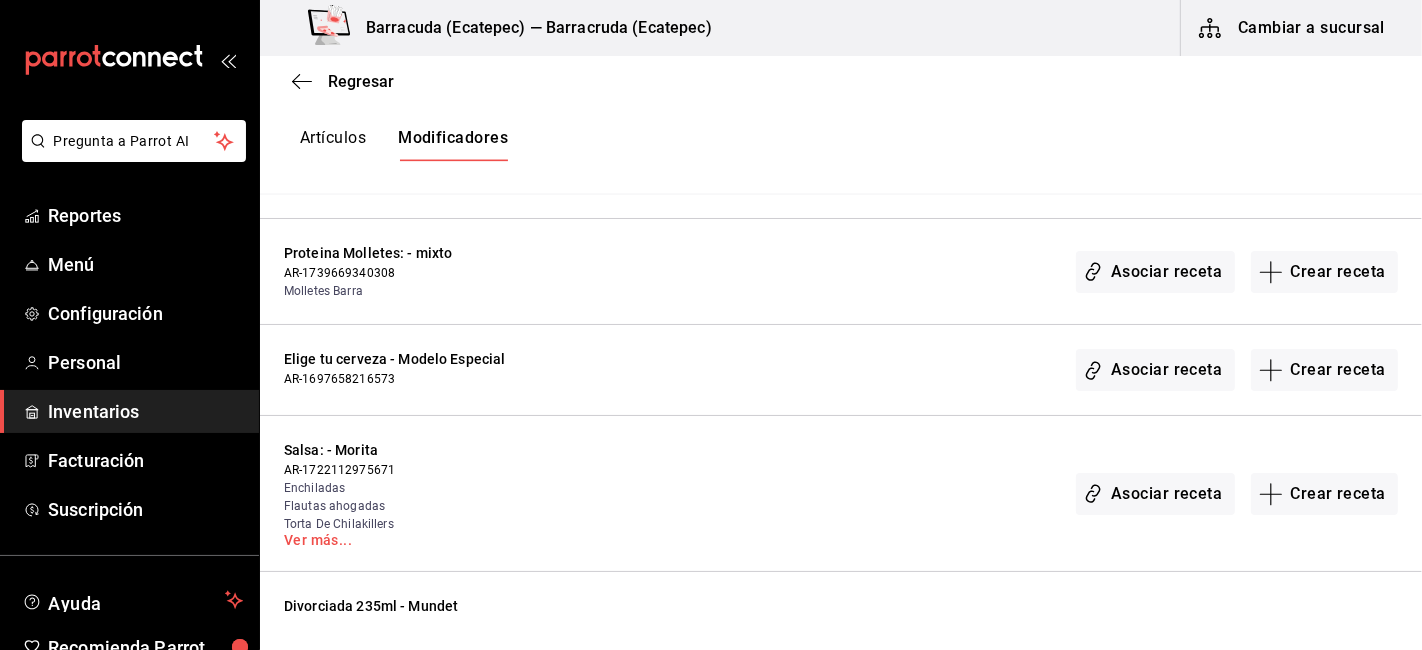 scroll, scrollTop: 9288, scrollLeft: 0, axis: vertical 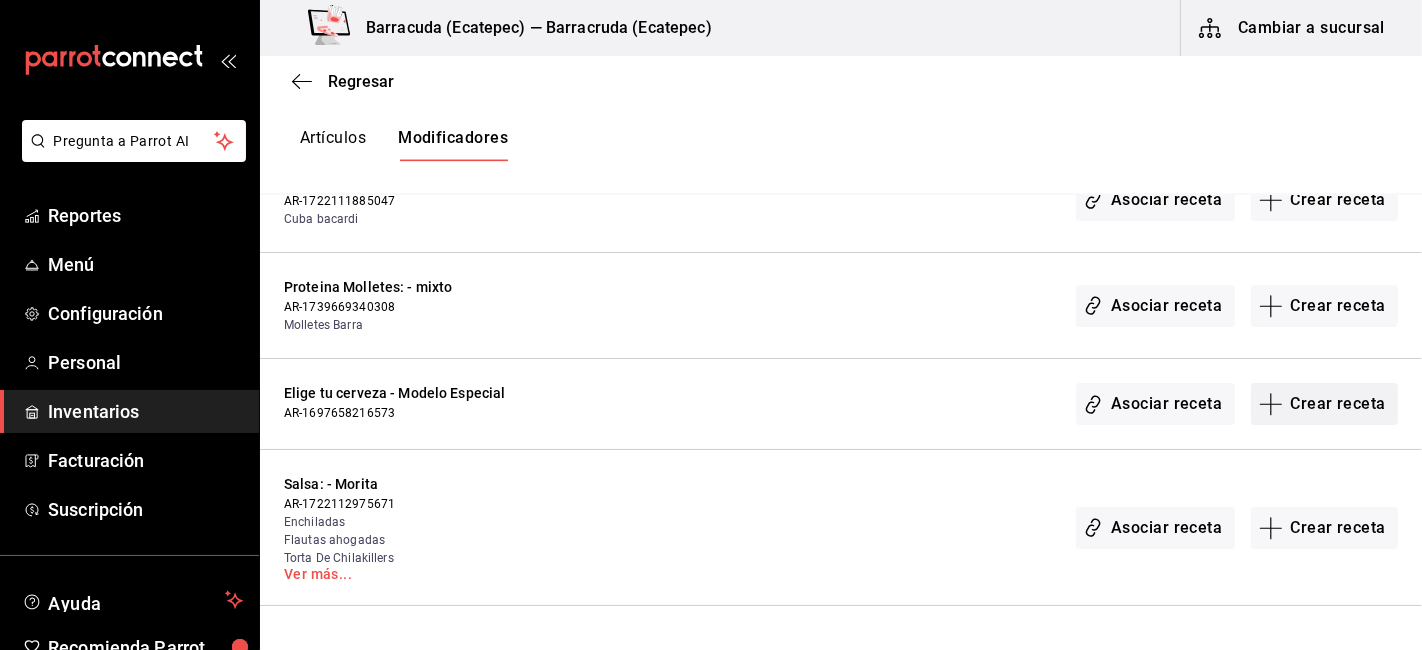 click on "Crear receta" at bounding box center [1325, 404] 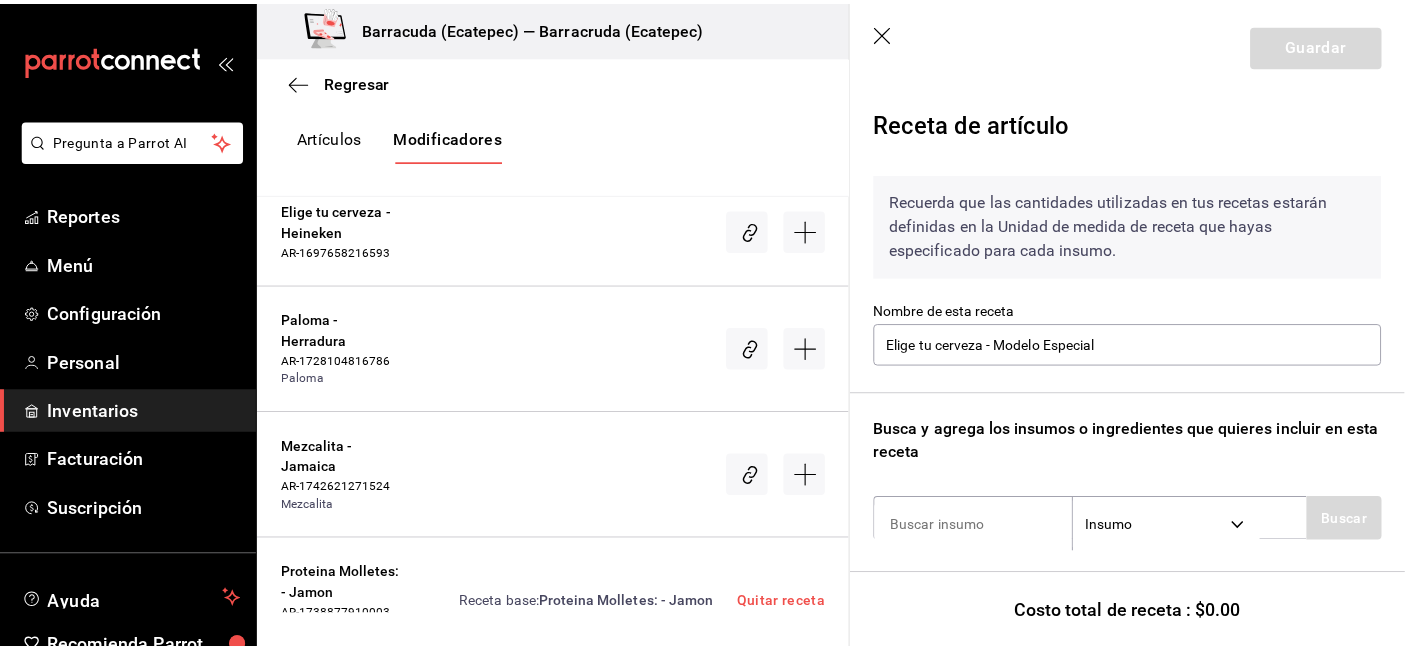 scroll, scrollTop: 203, scrollLeft: 0, axis: vertical 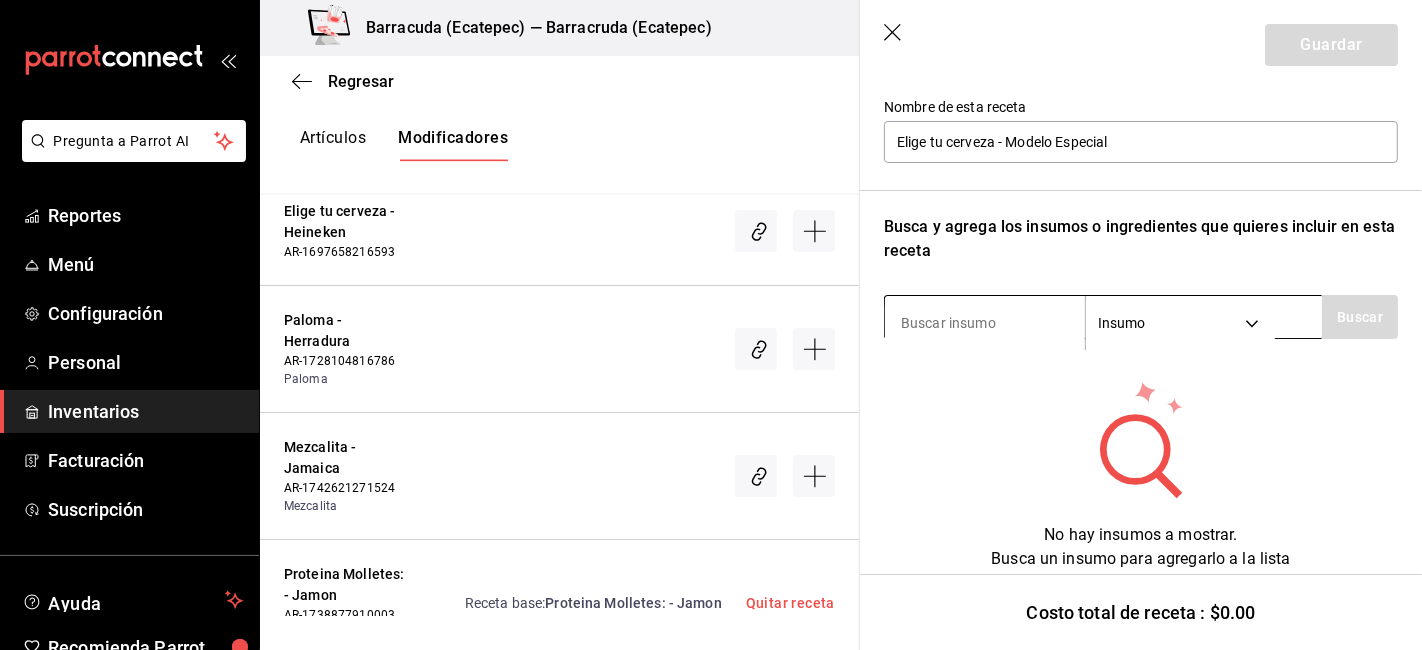 click on "Insumo SUPPLY" at bounding box center [1103, 317] 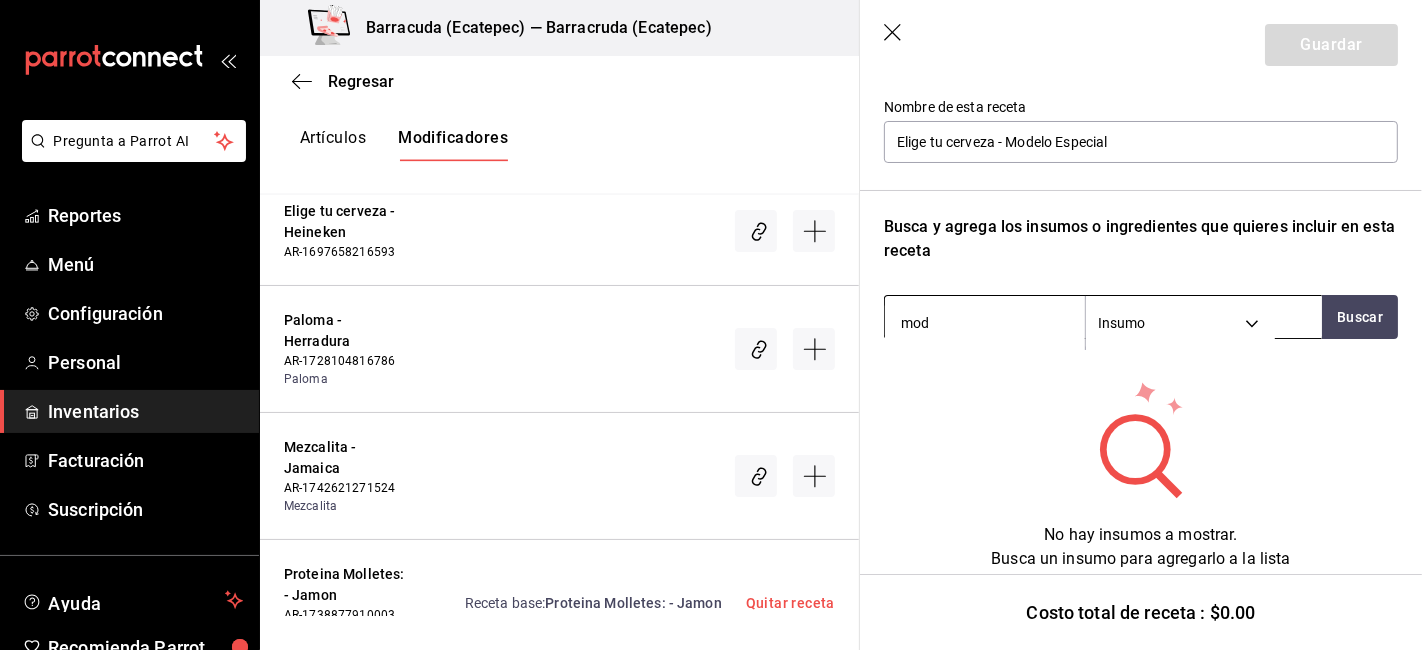 type on "mode" 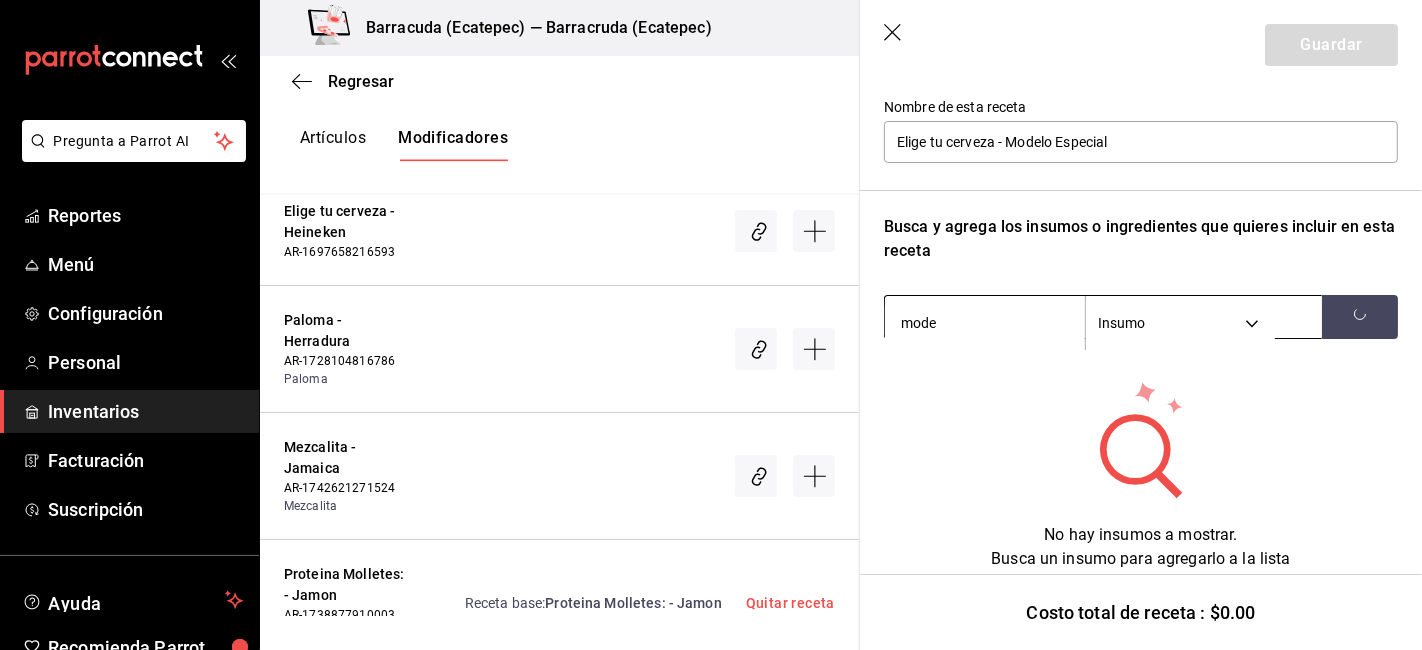scroll, scrollTop: 9774, scrollLeft: 0, axis: vertical 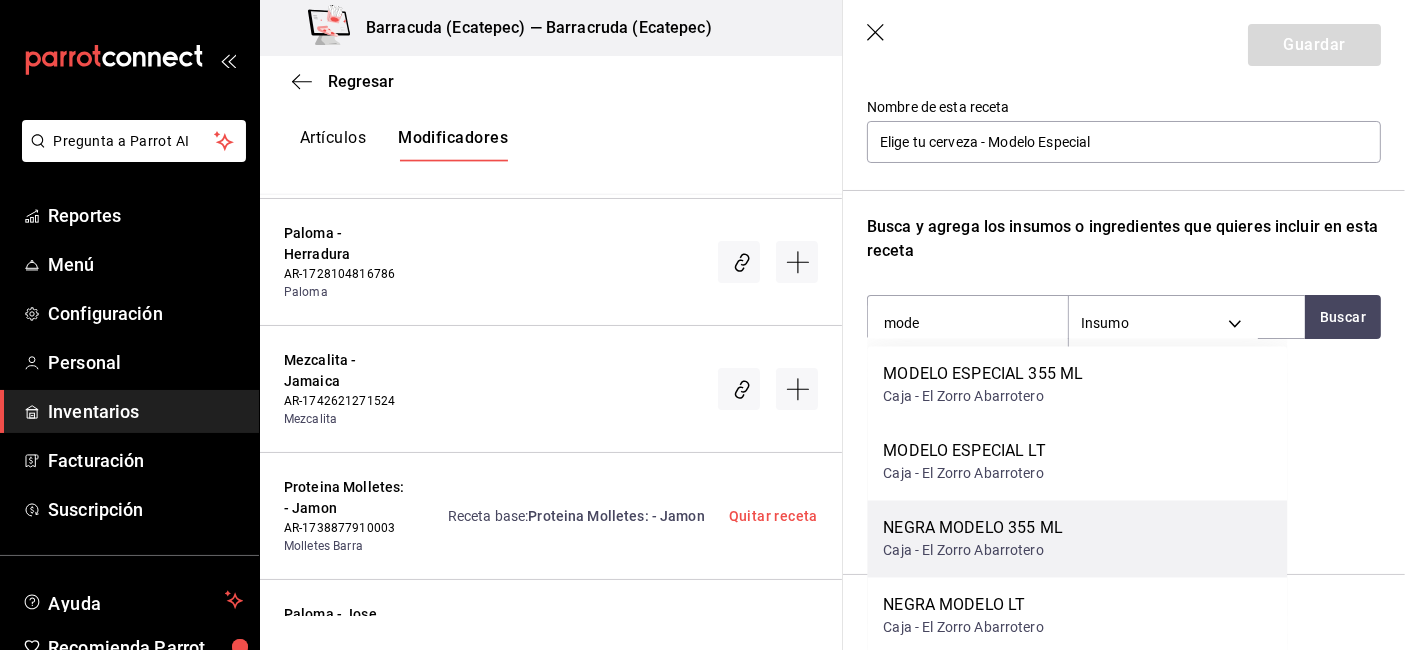 click on "NEGRA MODELO 355 ML Caja - El Zorro Abarrotero" at bounding box center [1077, 539] 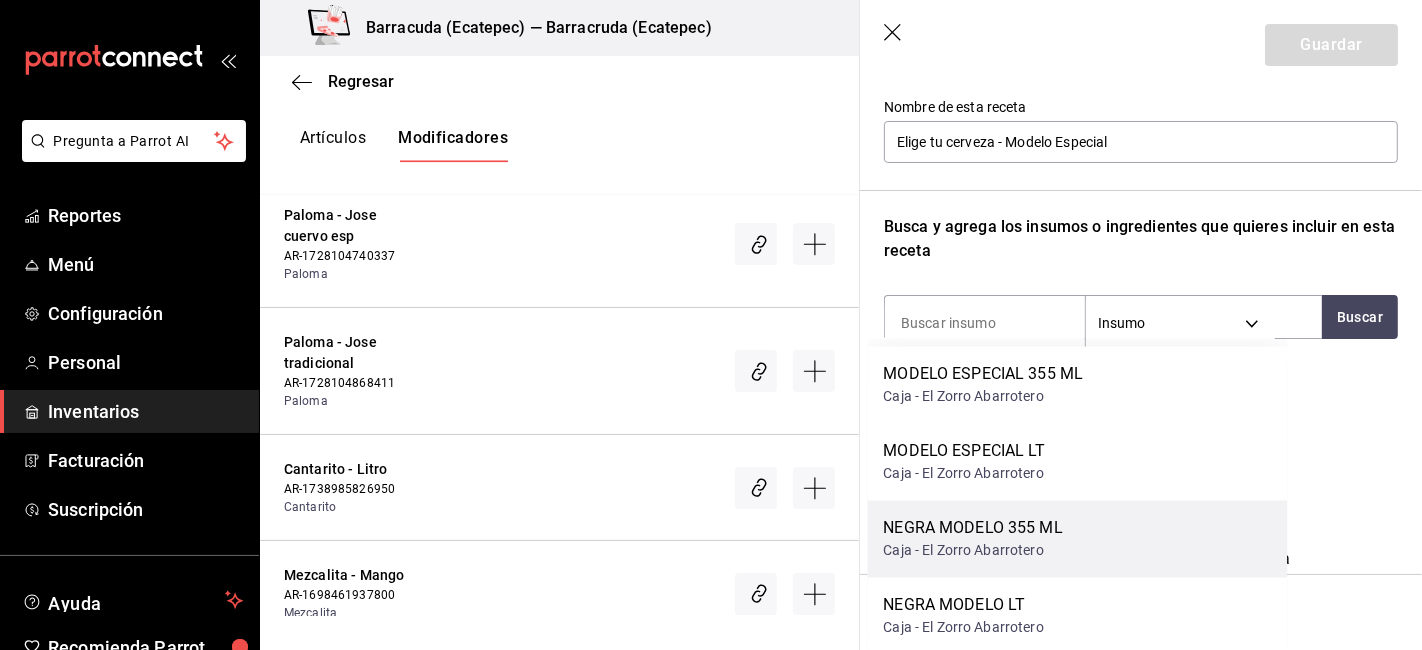 scroll, scrollTop: 189, scrollLeft: 0, axis: vertical 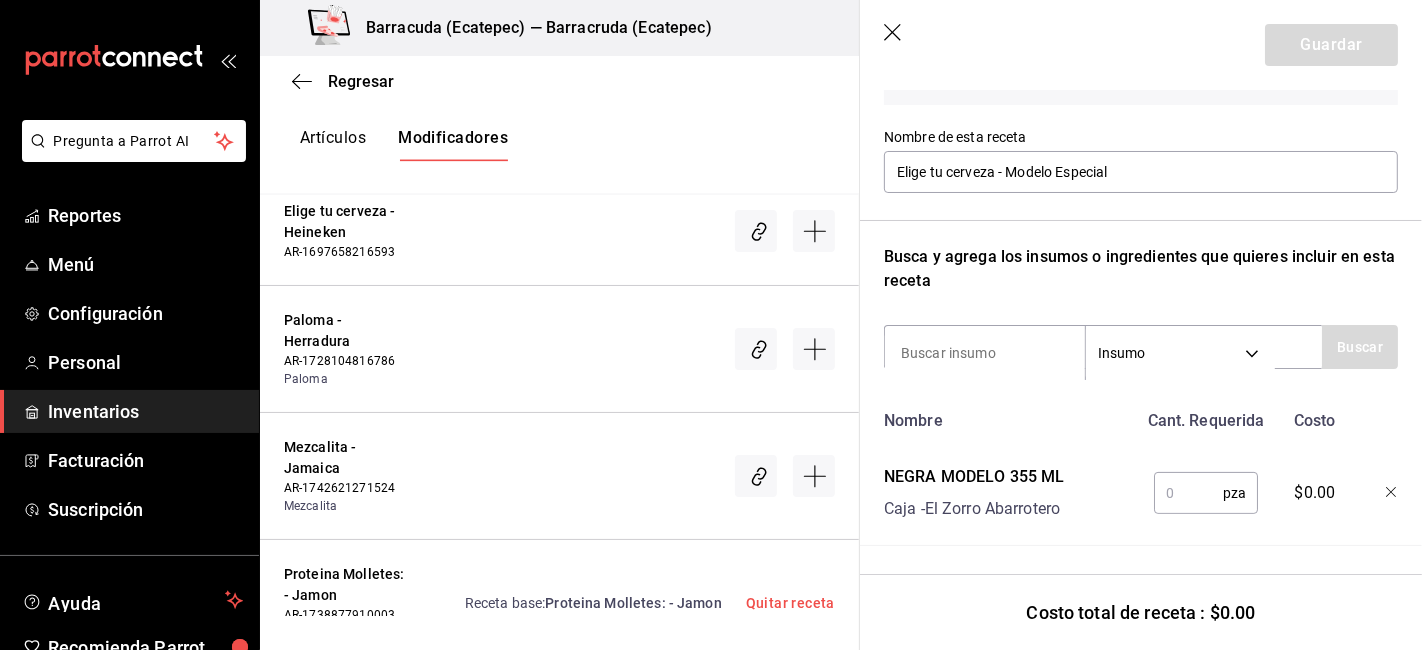 click at bounding box center (1188, 493) 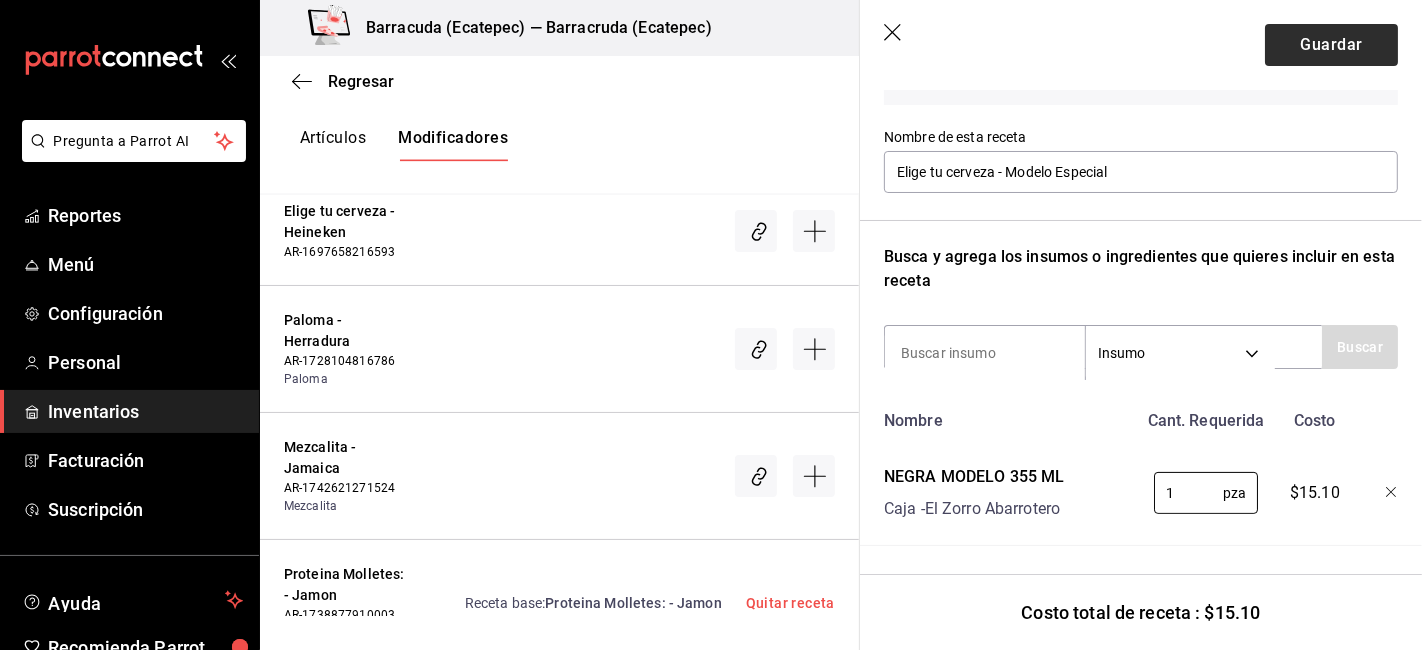 type on "1" 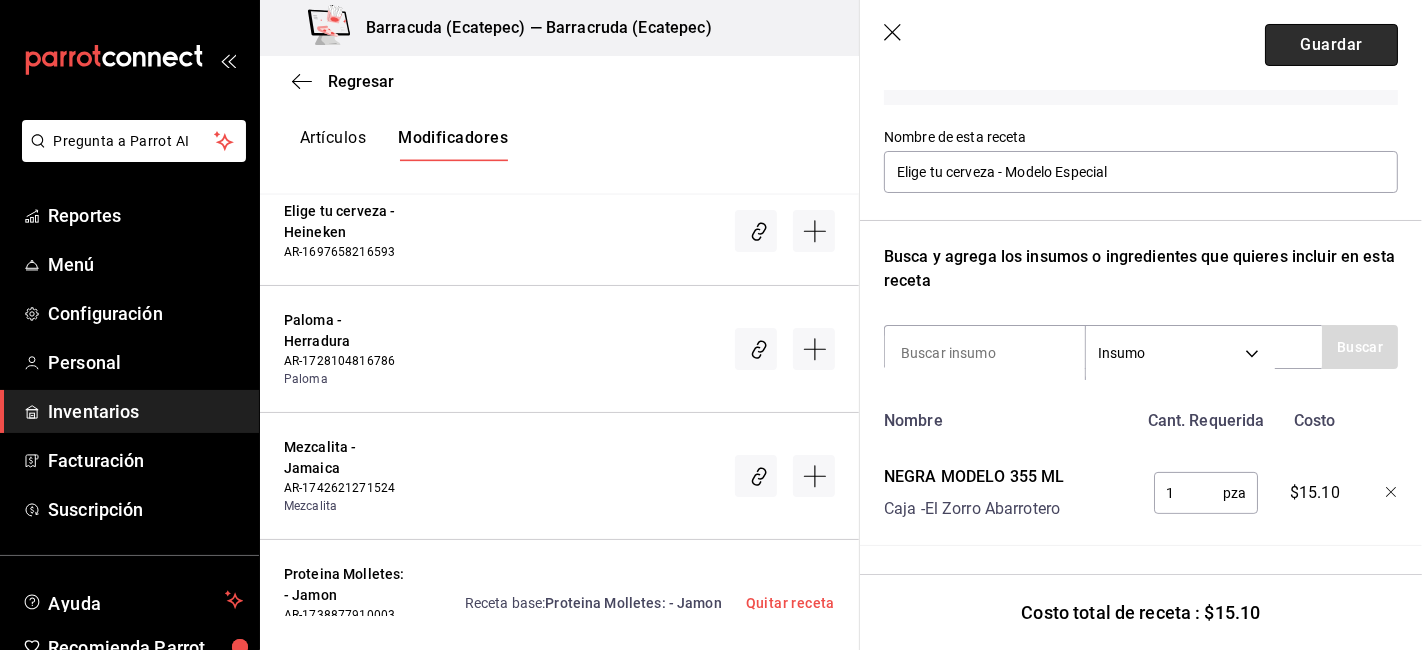 click on "Guardar" at bounding box center [1331, 45] 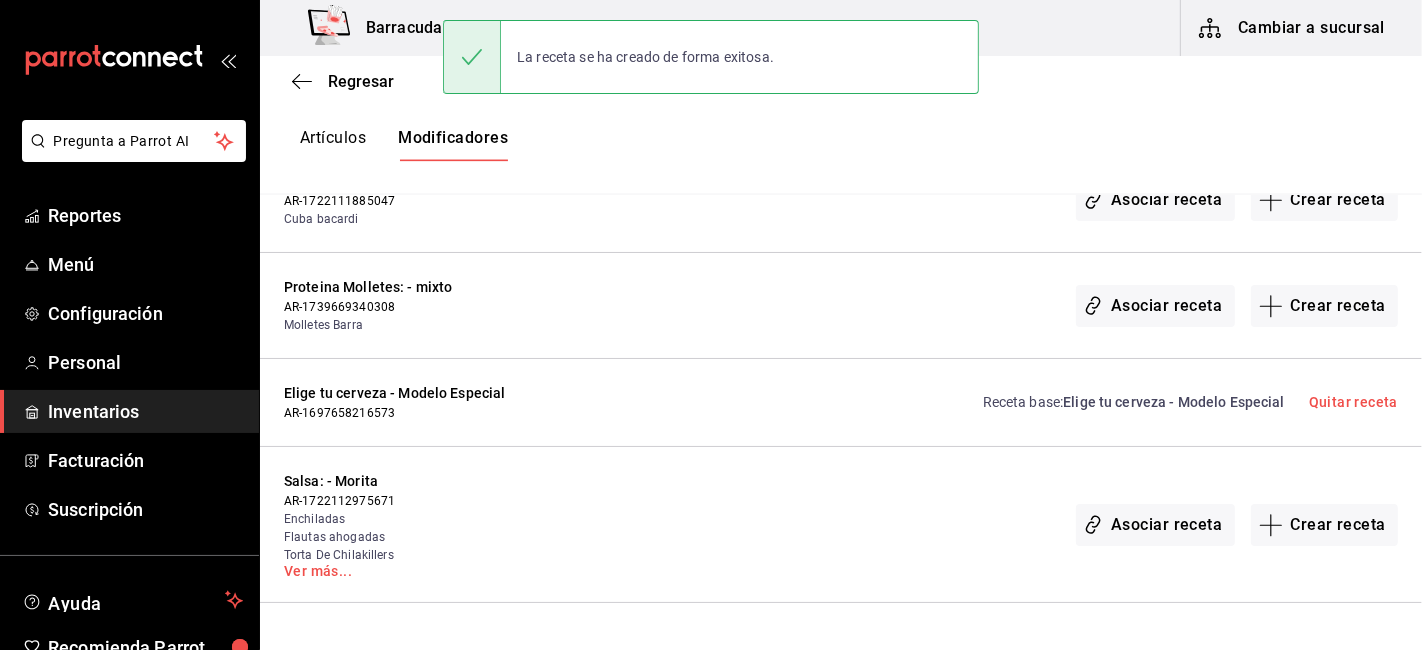 scroll, scrollTop: 0, scrollLeft: 0, axis: both 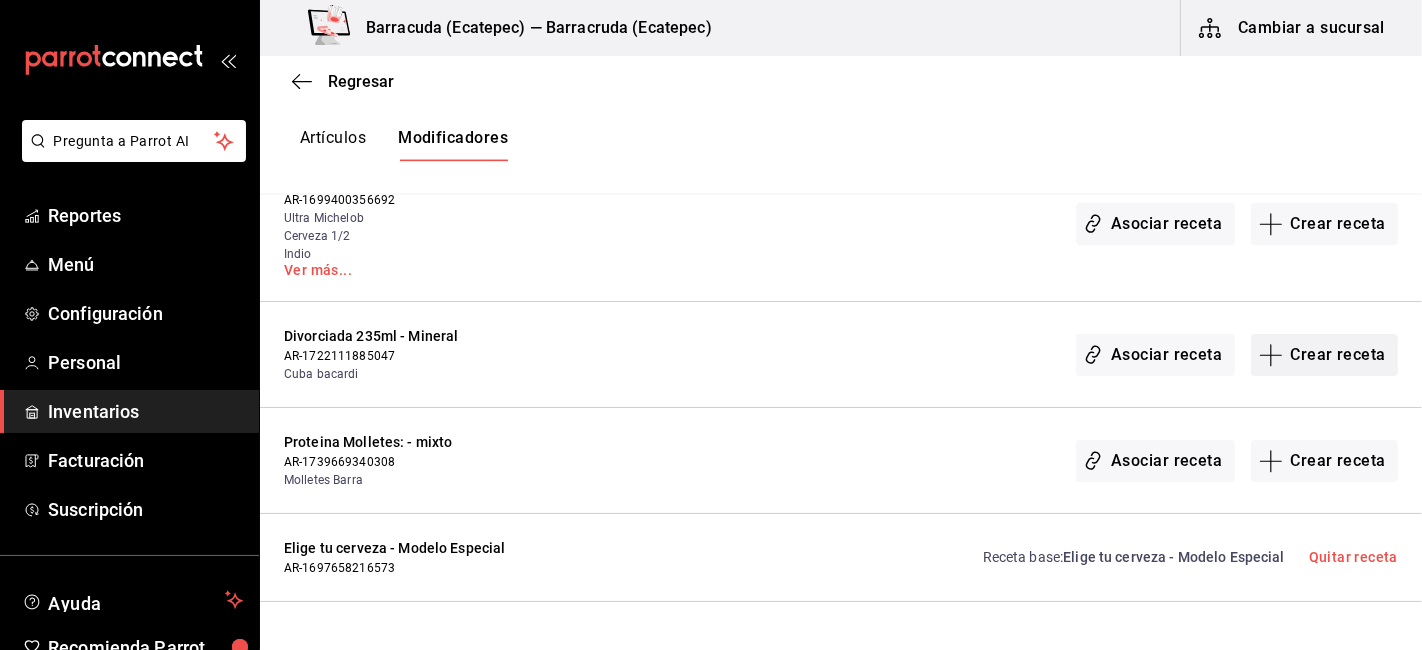 click on "Crear receta" at bounding box center [1325, 355] 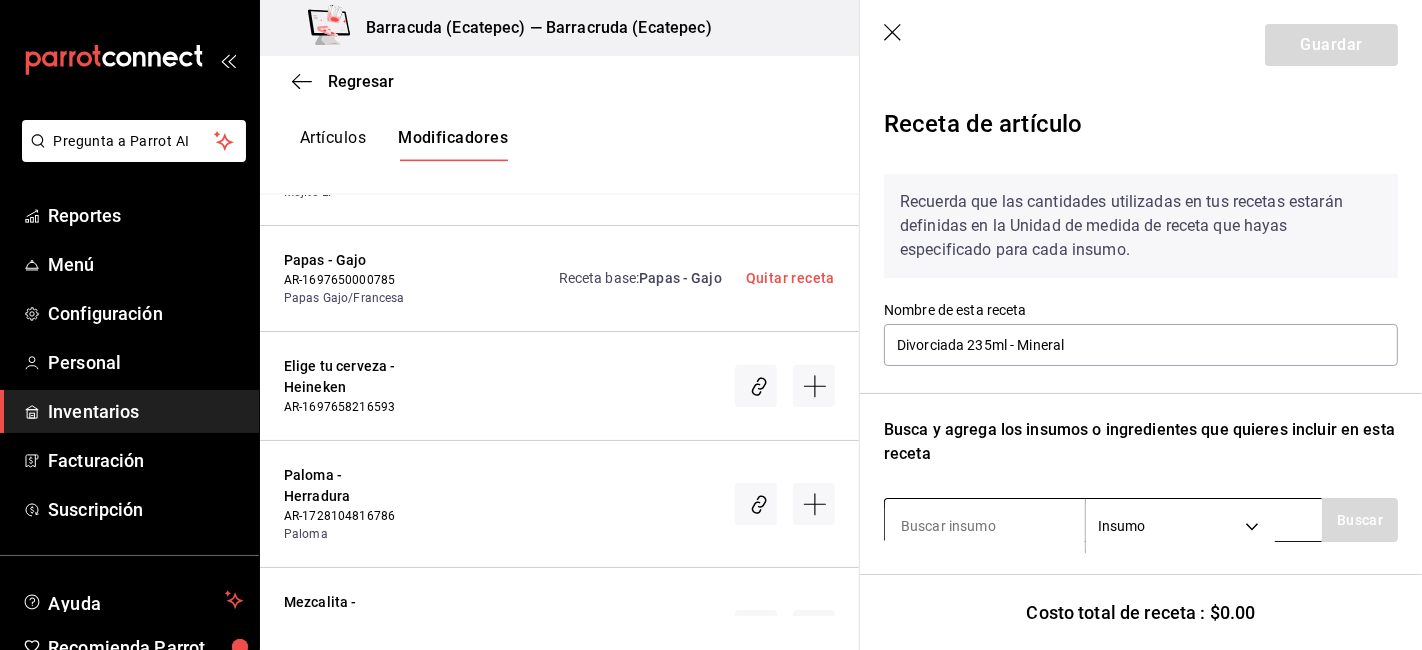 click at bounding box center [985, 526] 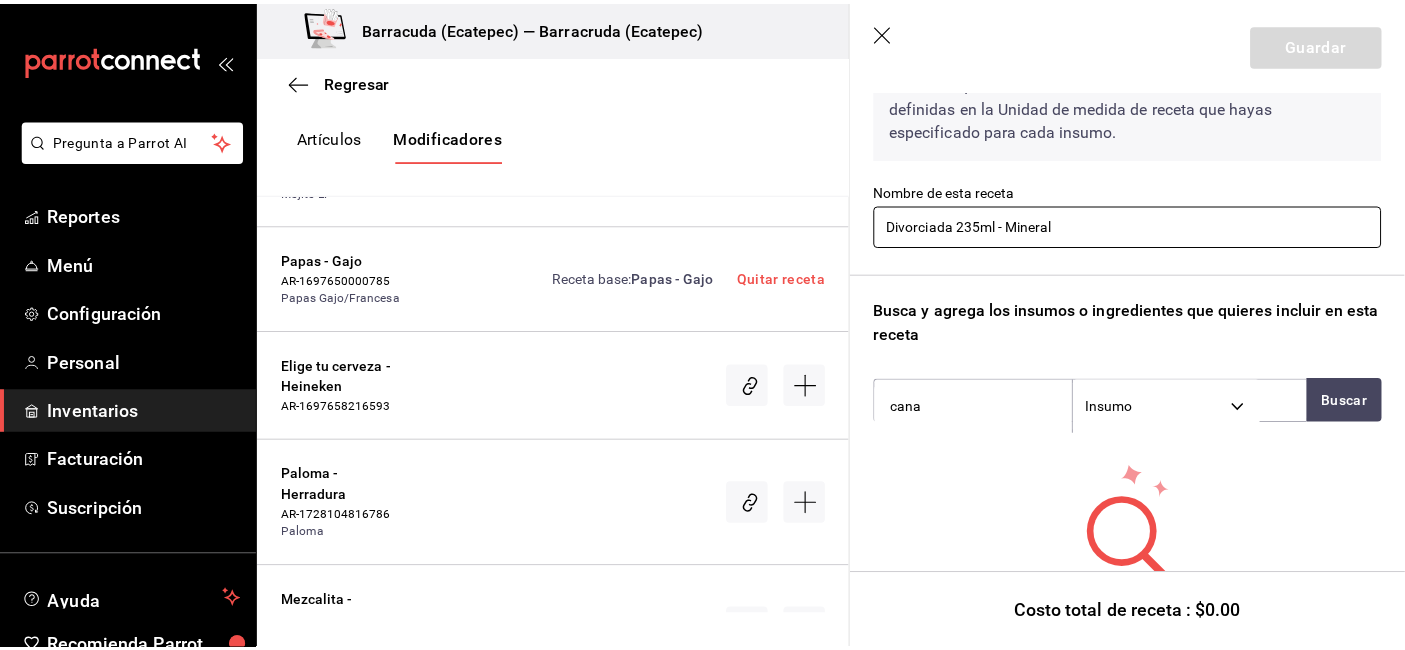 scroll, scrollTop: 120, scrollLeft: 0, axis: vertical 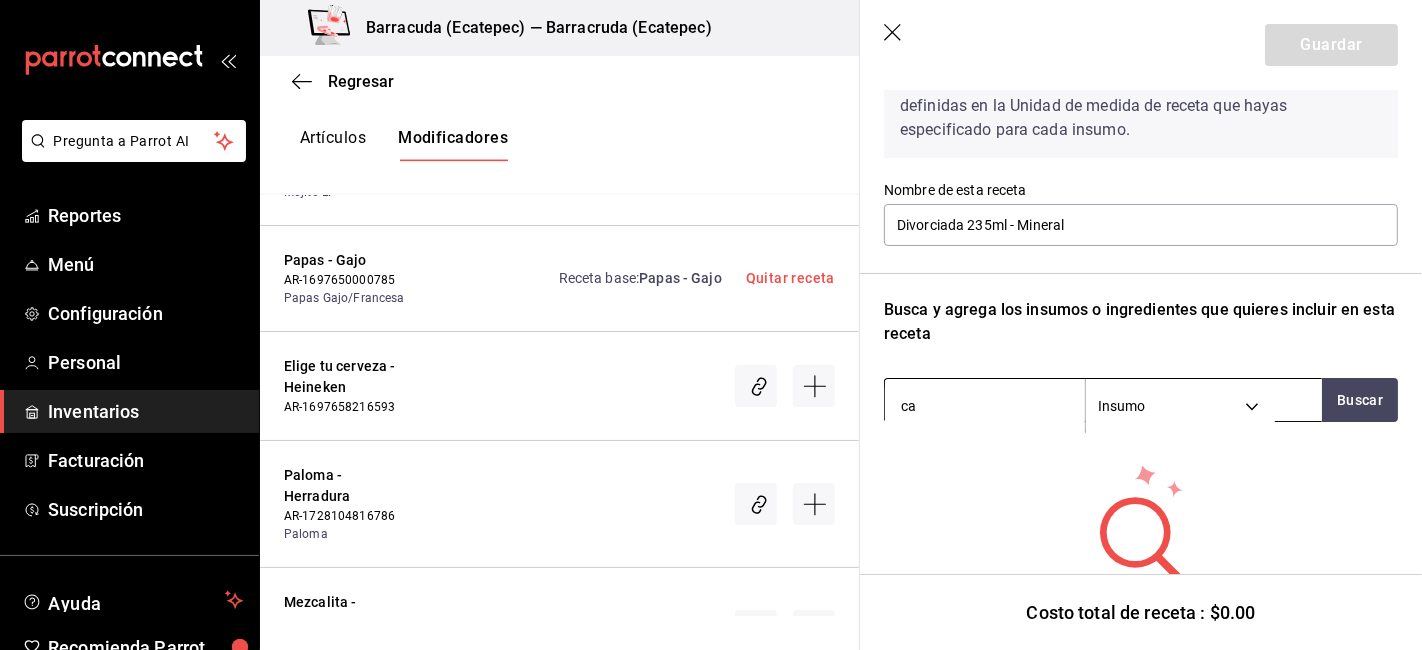 type on "c" 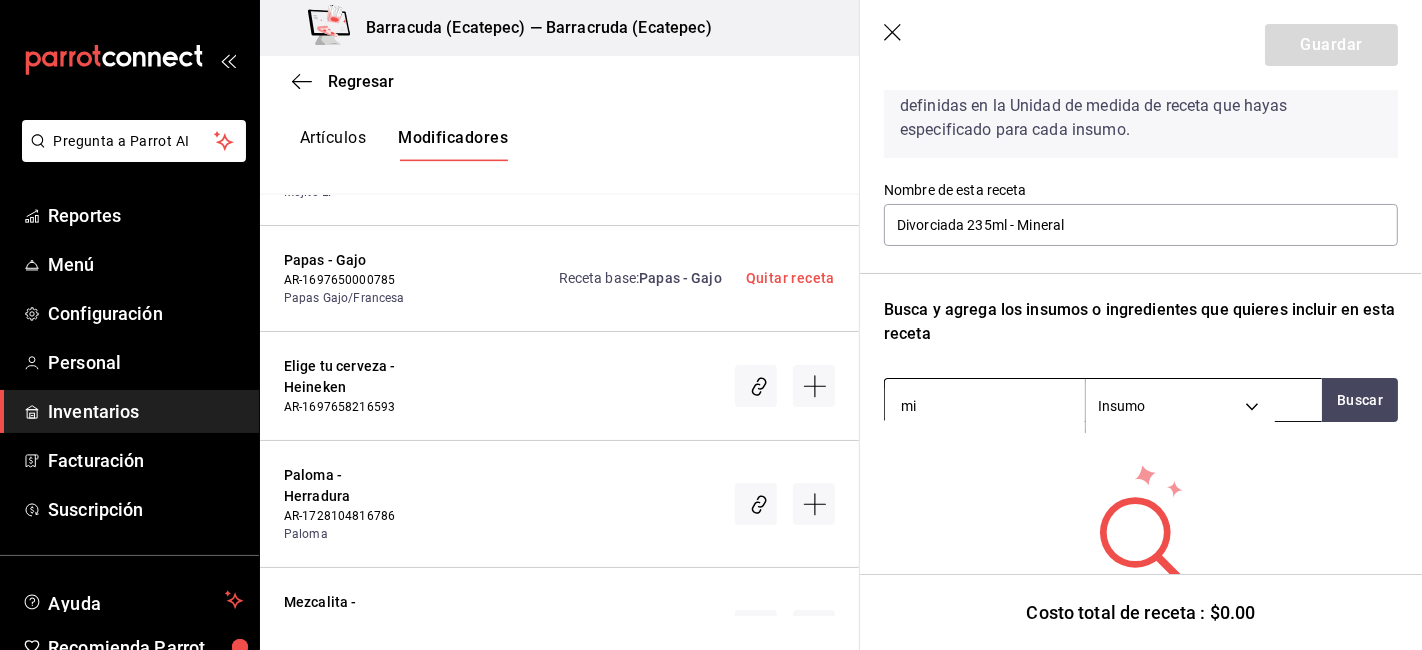 type on "min" 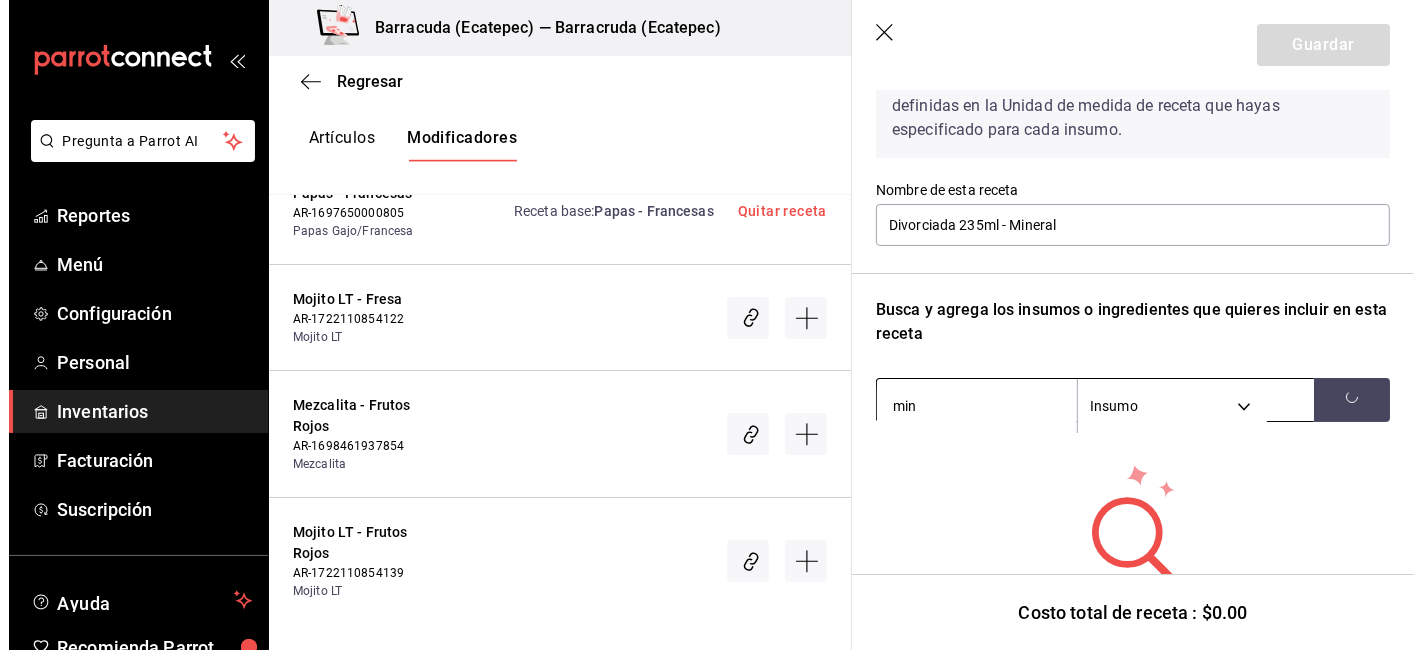 scroll, scrollTop: 9619, scrollLeft: 0, axis: vertical 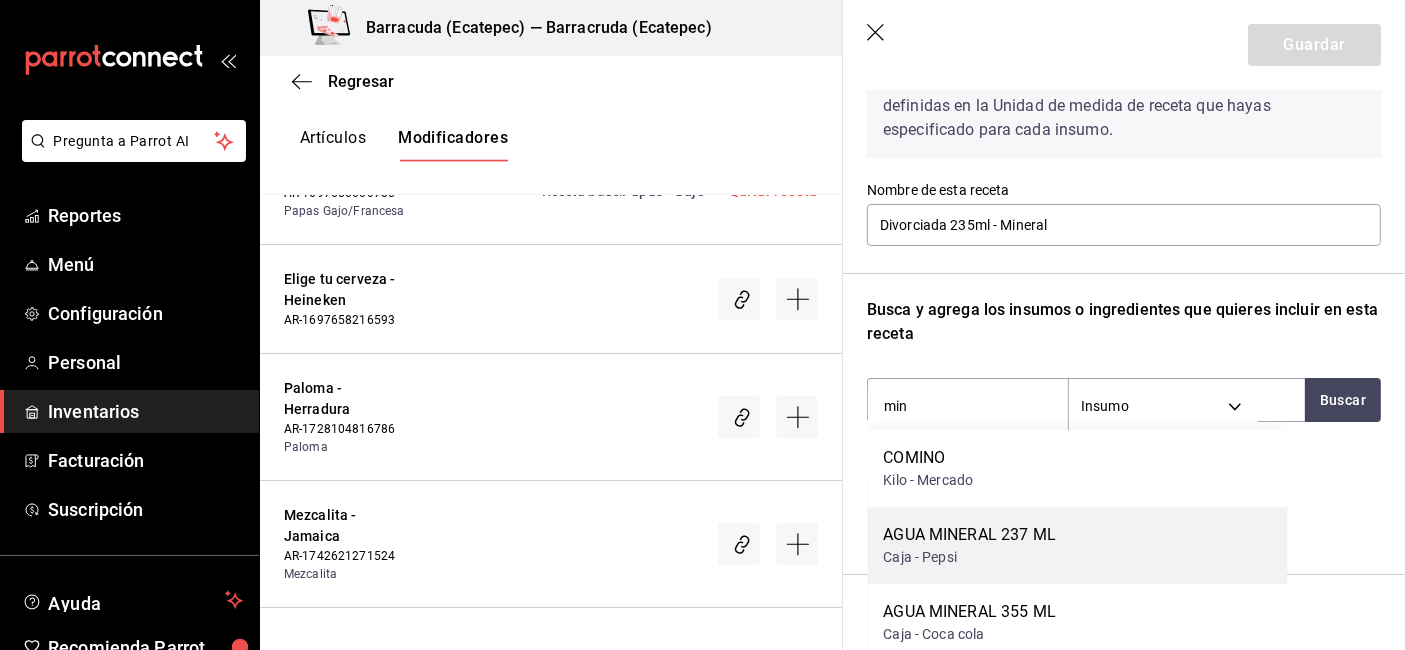 click on "AGUA MINERAL 237 ML" at bounding box center (969, 535) 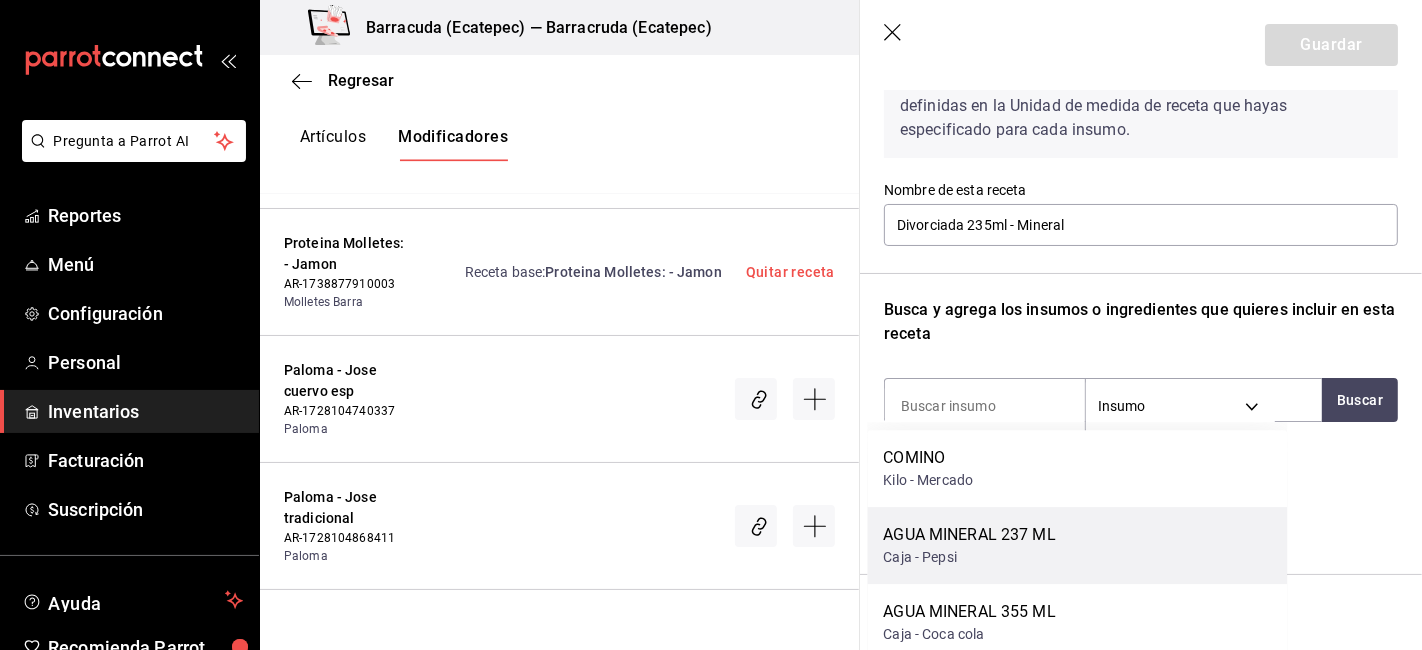 scroll, scrollTop: 9133, scrollLeft: 0, axis: vertical 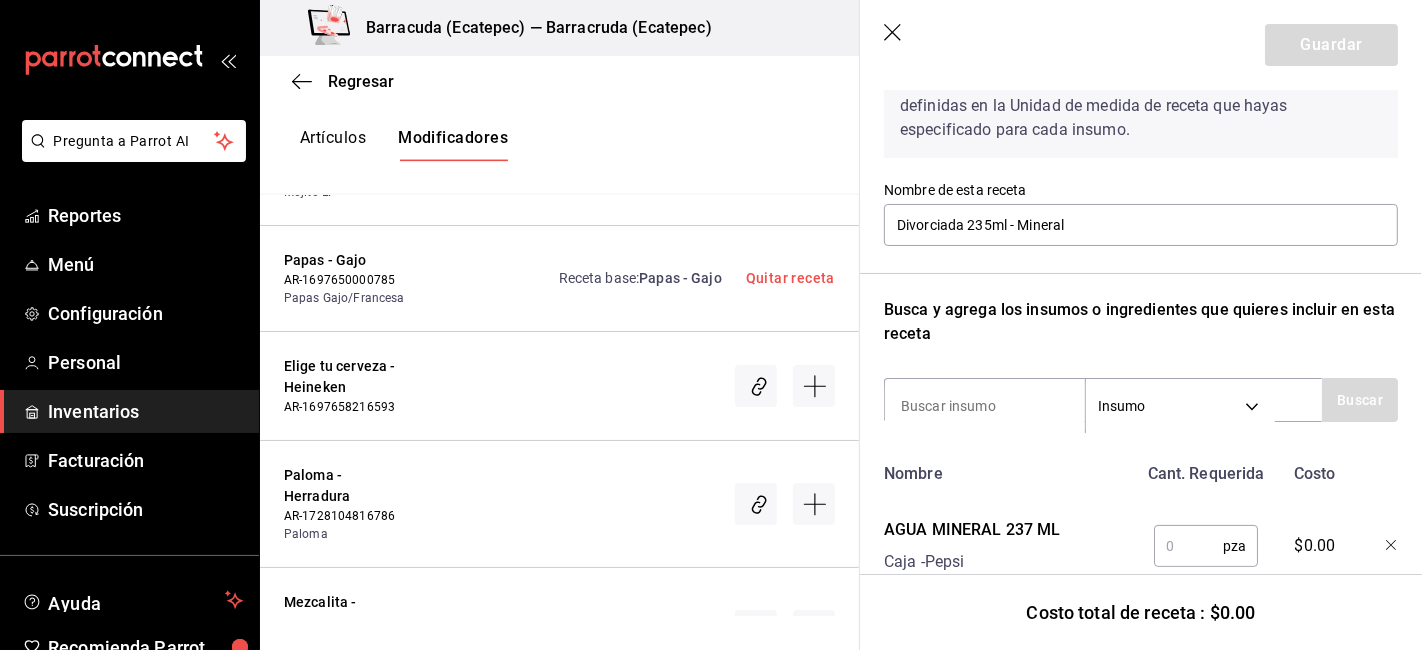 click at bounding box center (1188, 546) 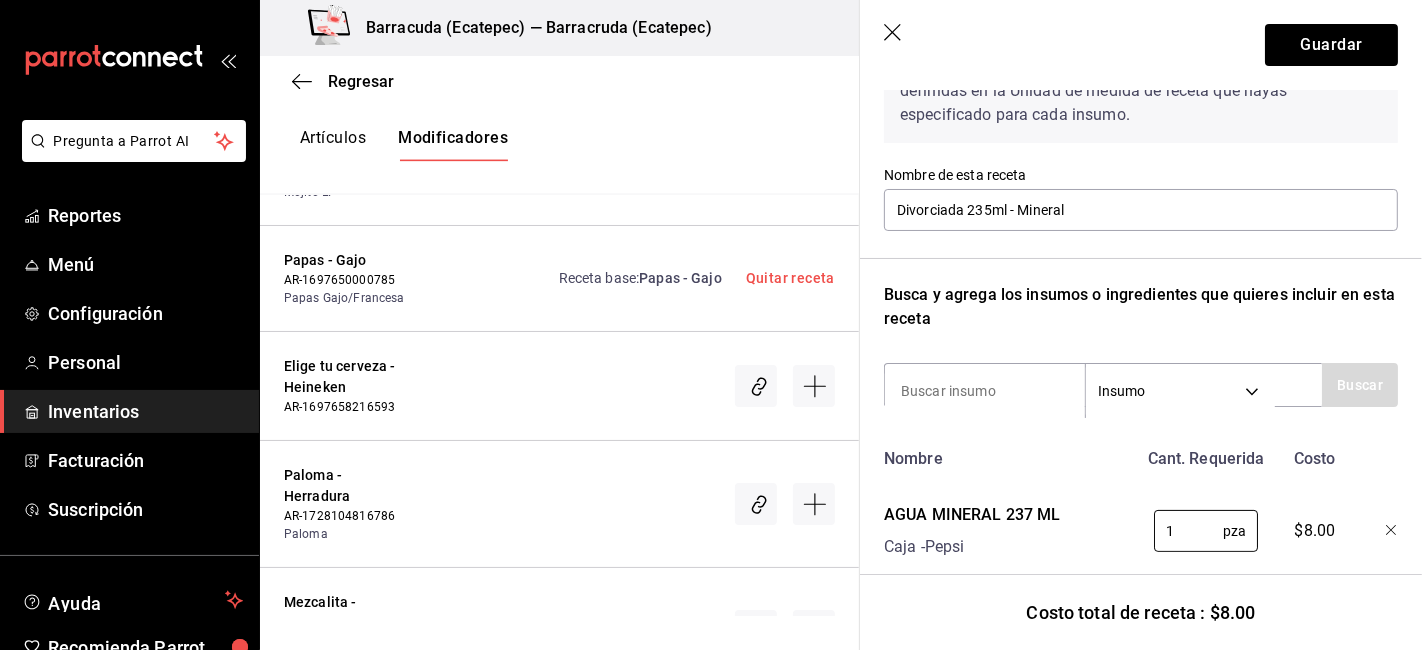 scroll, scrollTop: 137, scrollLeft: 0, axis: vertical 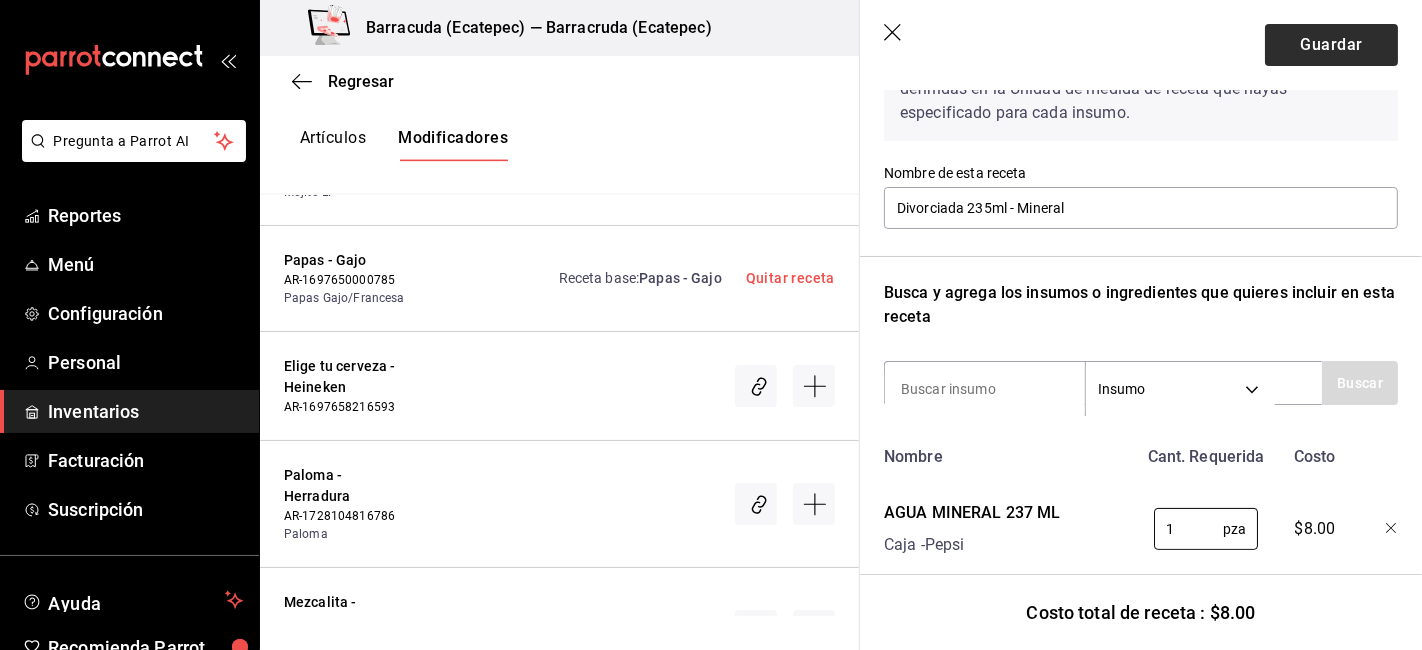 type on "1" 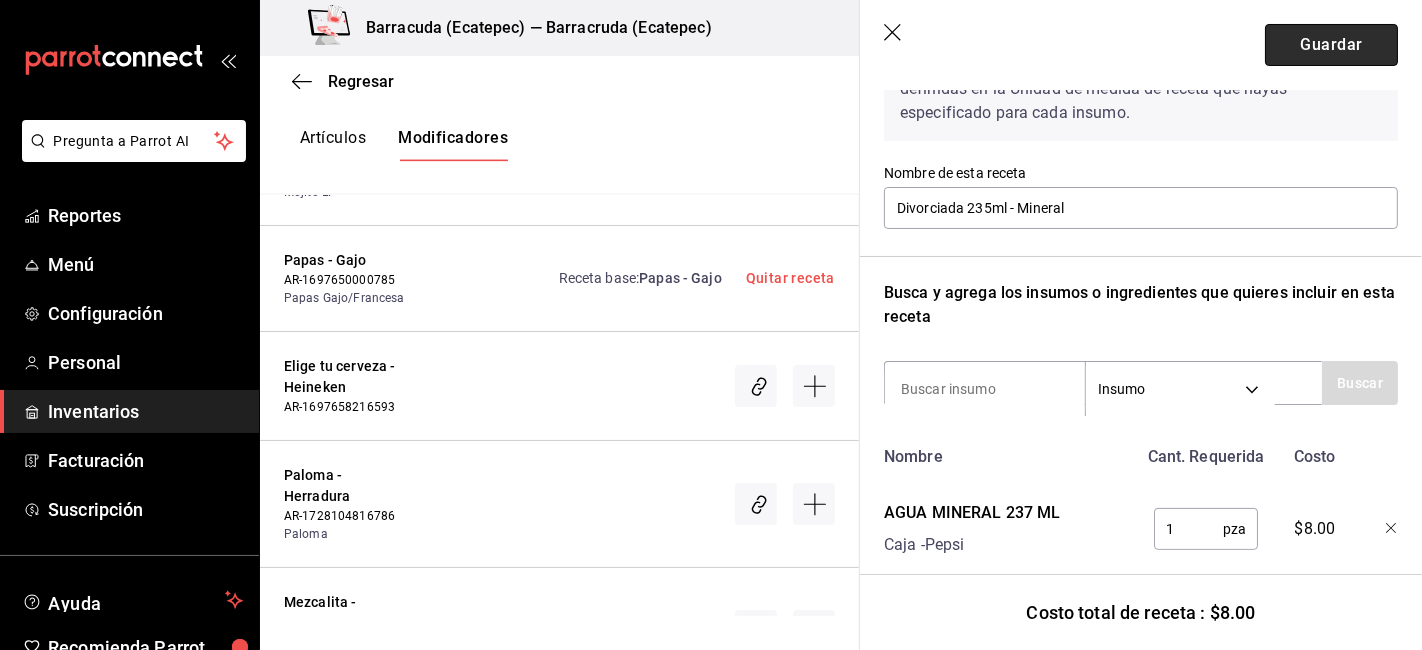click on "Guardar" at bounding box center (1331, 45) 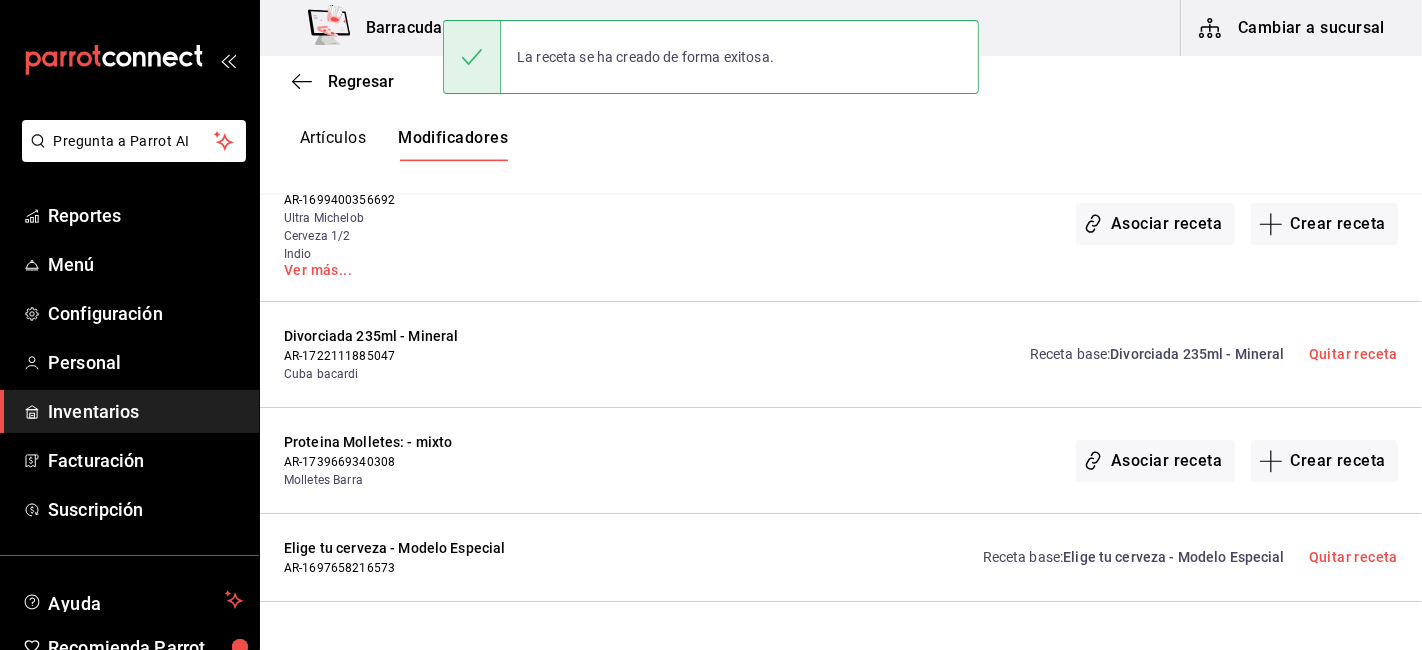 scroll, scrollTop: 0, scrollLeft: 0, axis: both 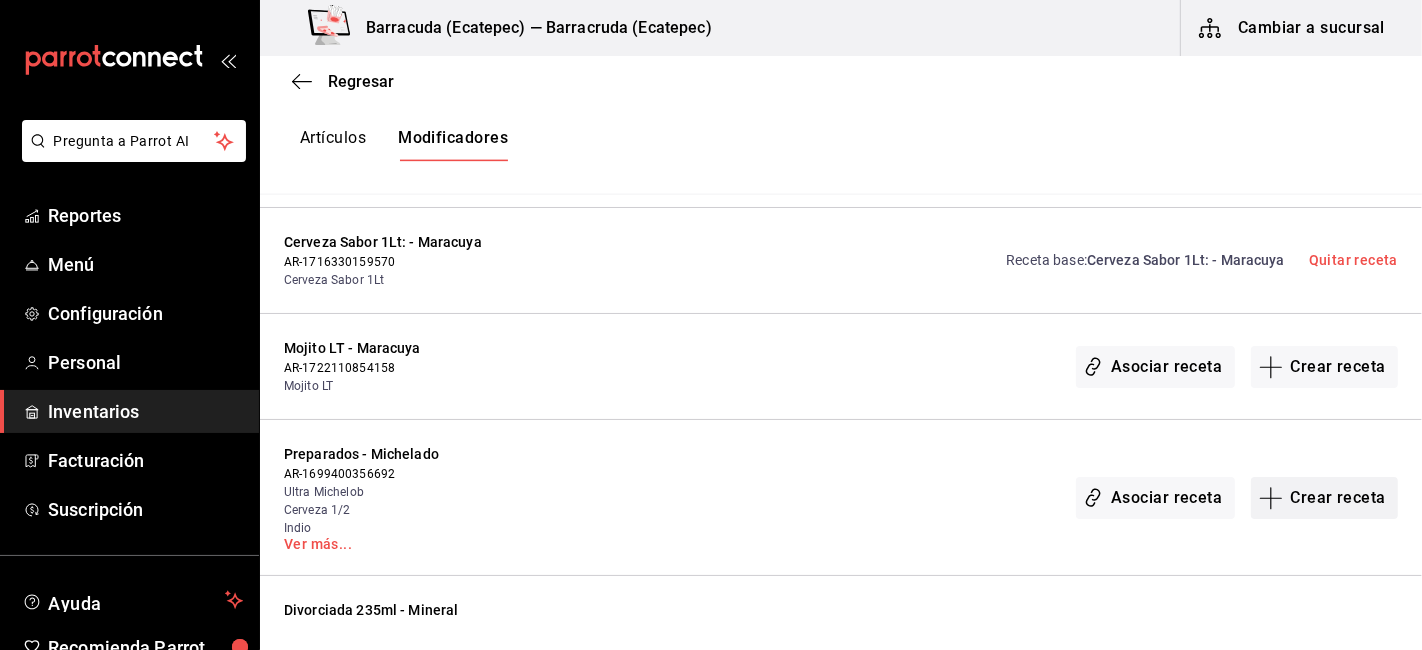 click on "Crear receta" at bounding box center [1325, 498] 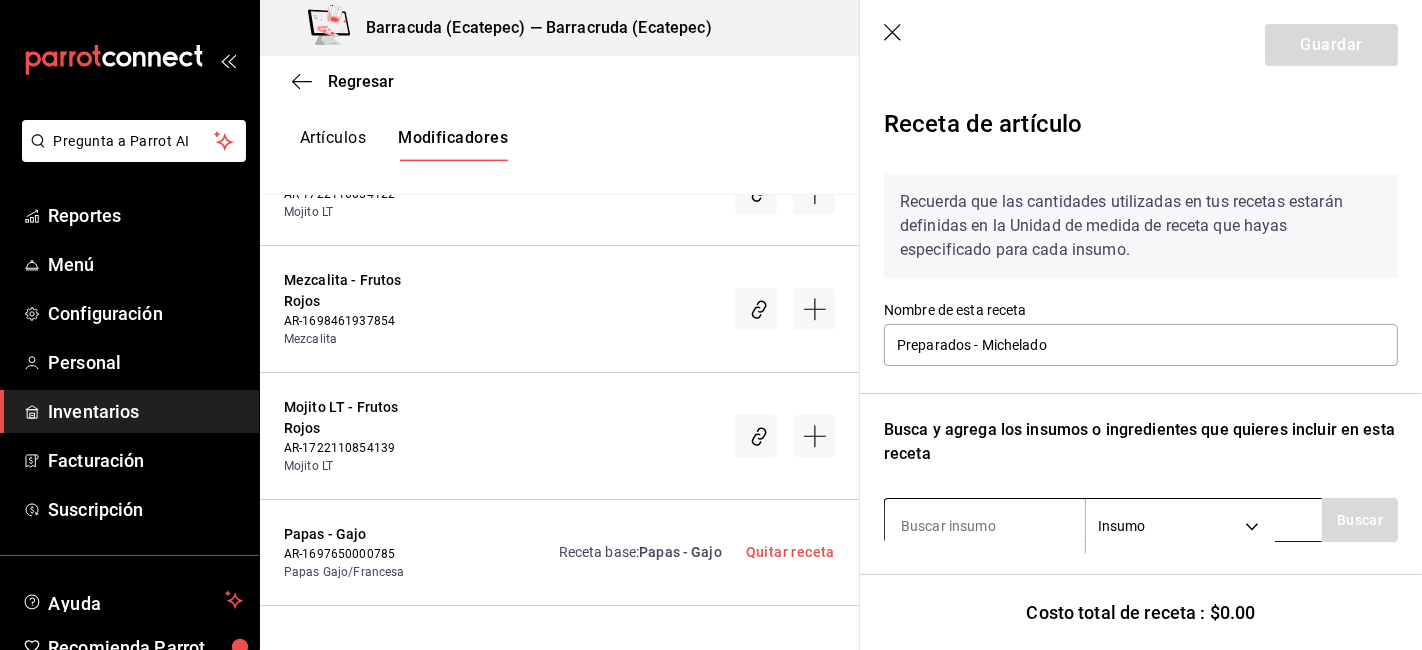 click at bounding box center (985, 526) 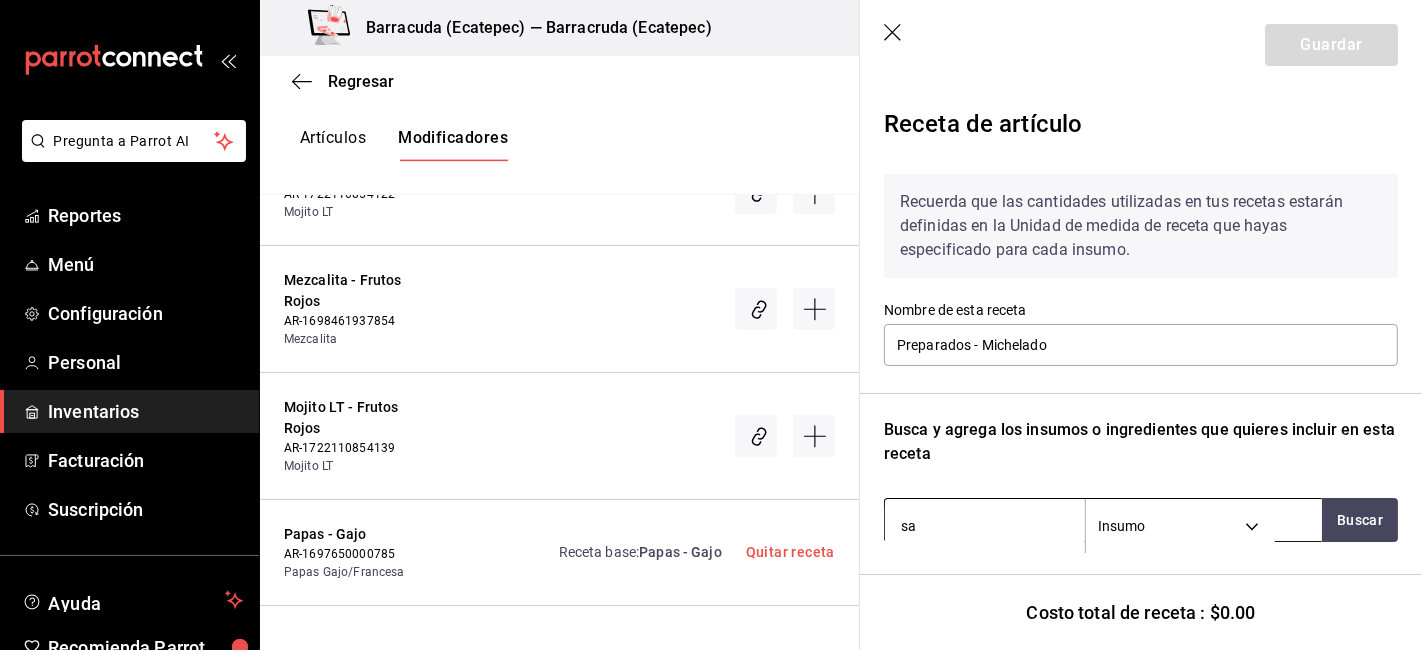 type on "sal" 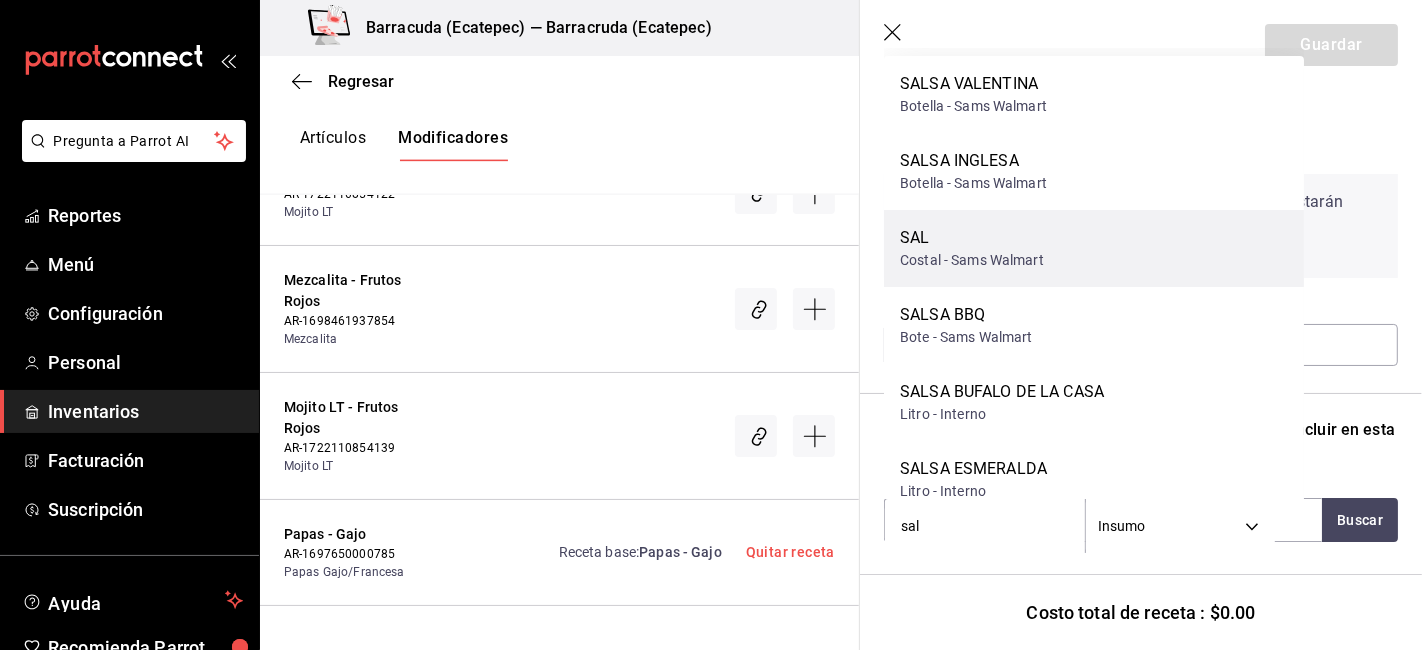 click on "SAL" at bounding box center (972, 238) 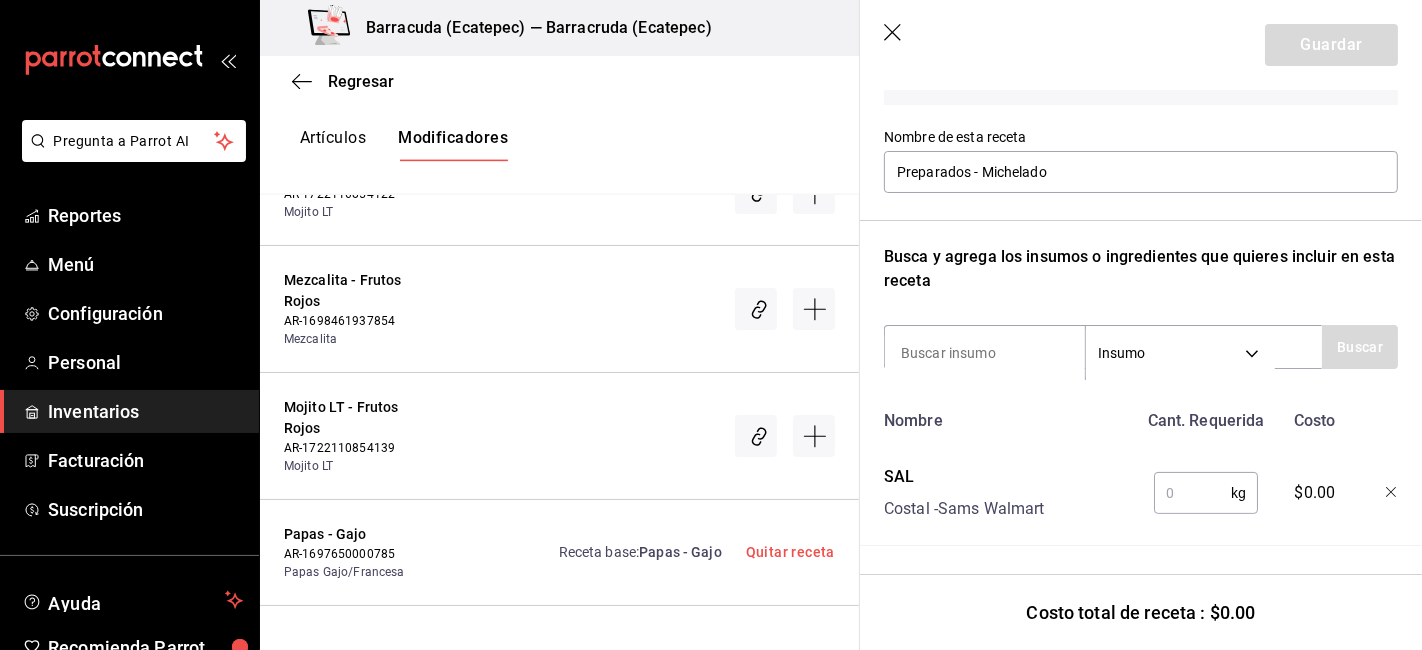 scroll, scrollTop: 177, scrollLeft: 0, axis: vertical 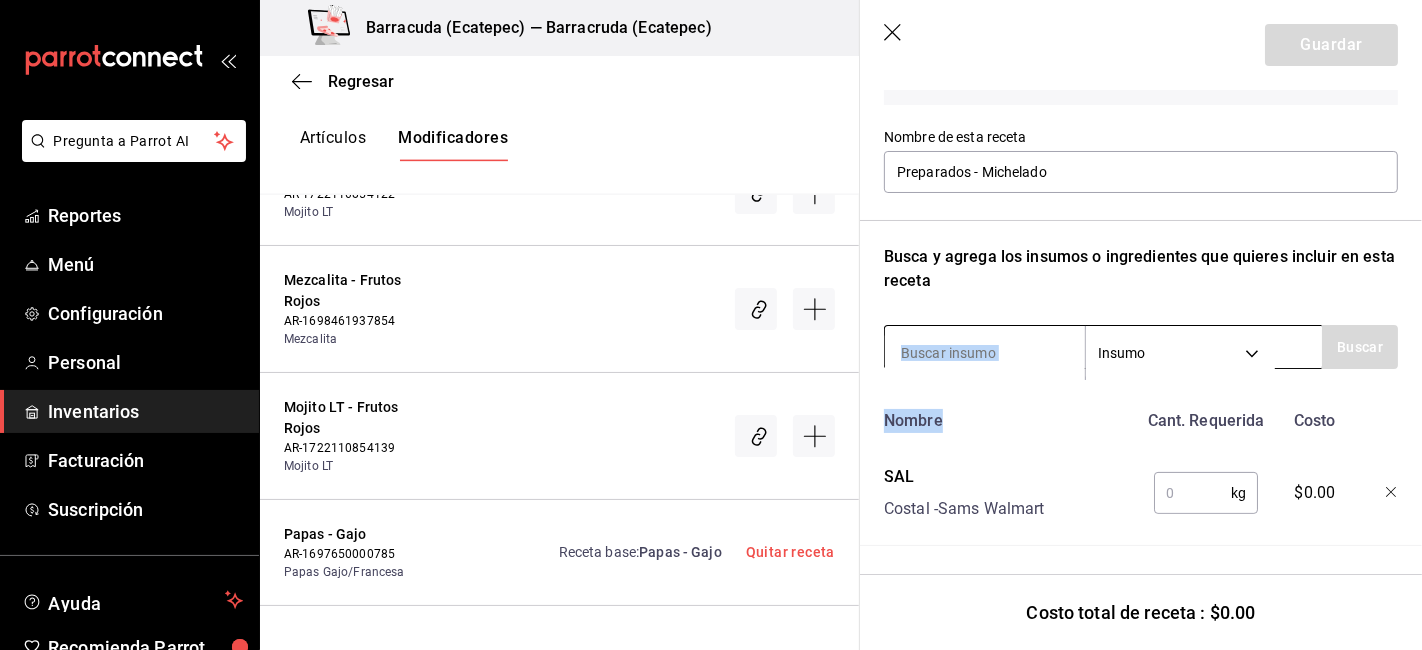 drag, startPoint x: 1007, startPoint y: 370, endPoint x: 1005, endPoint y: 358, distance: 12.165525 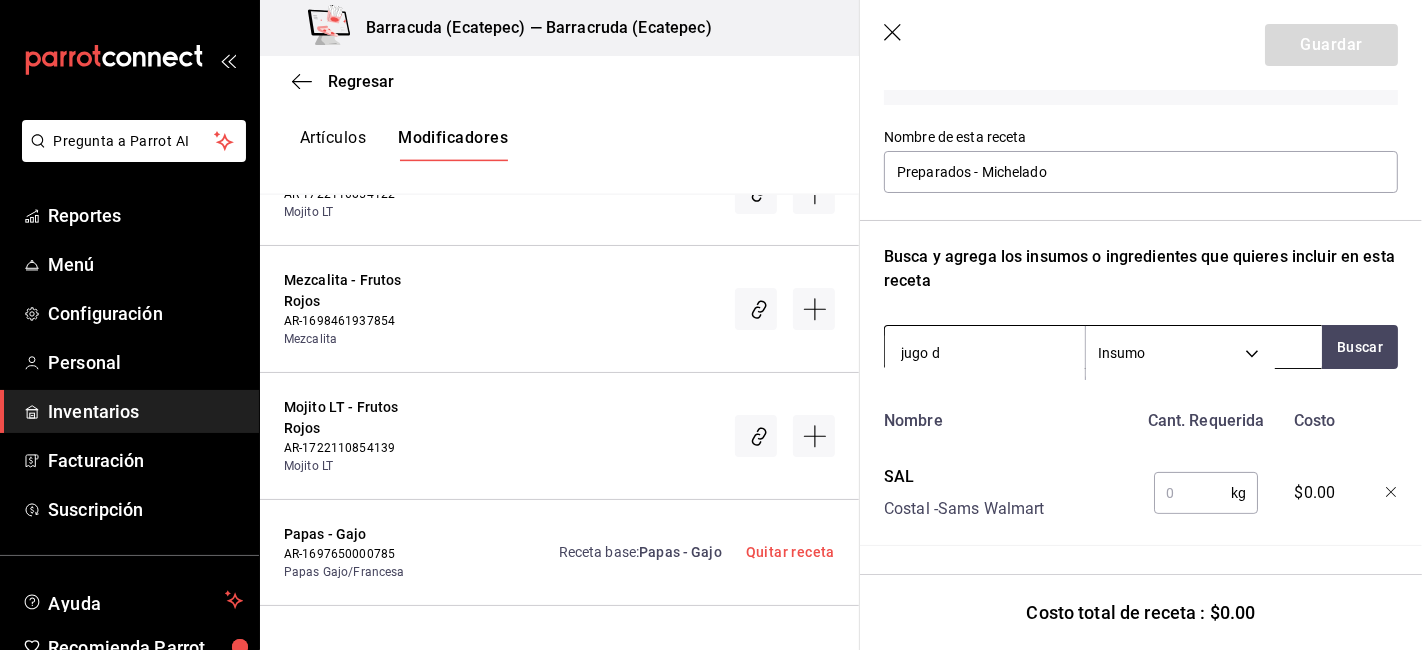 type on "jugo de" 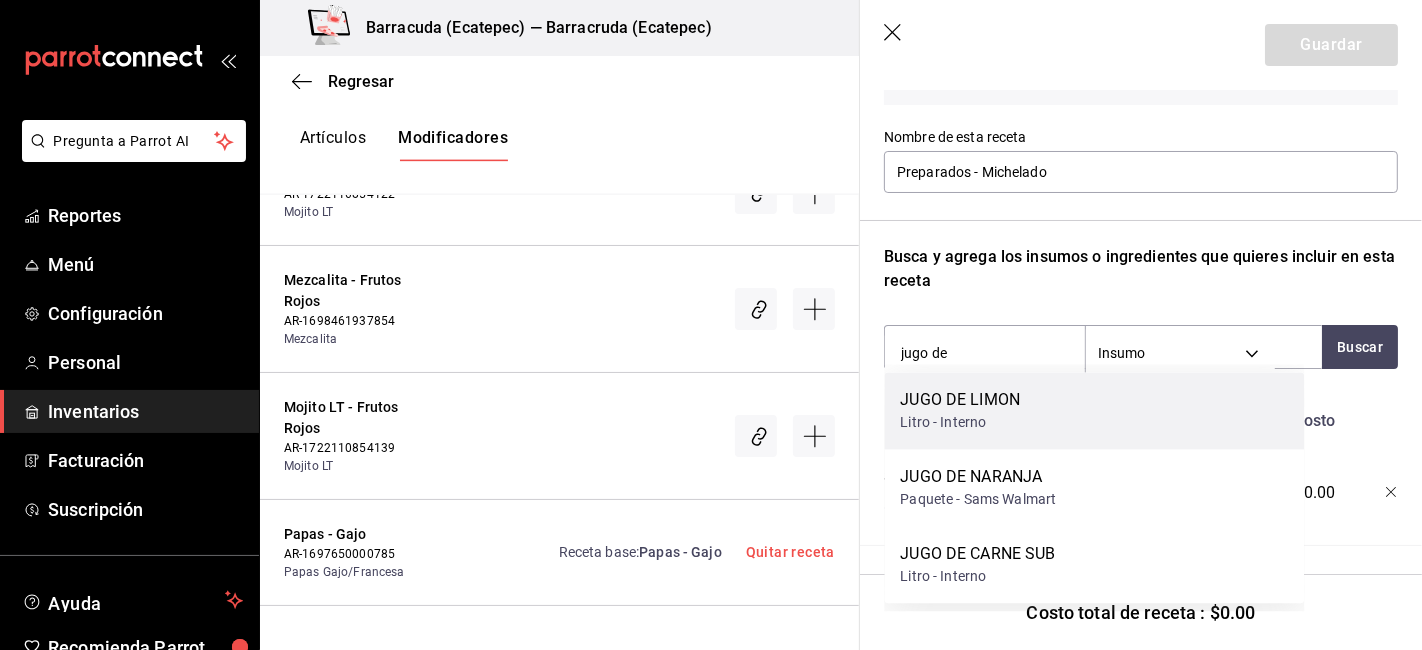click on "JUGO DE LIMON" at bounding box center (960, 400) 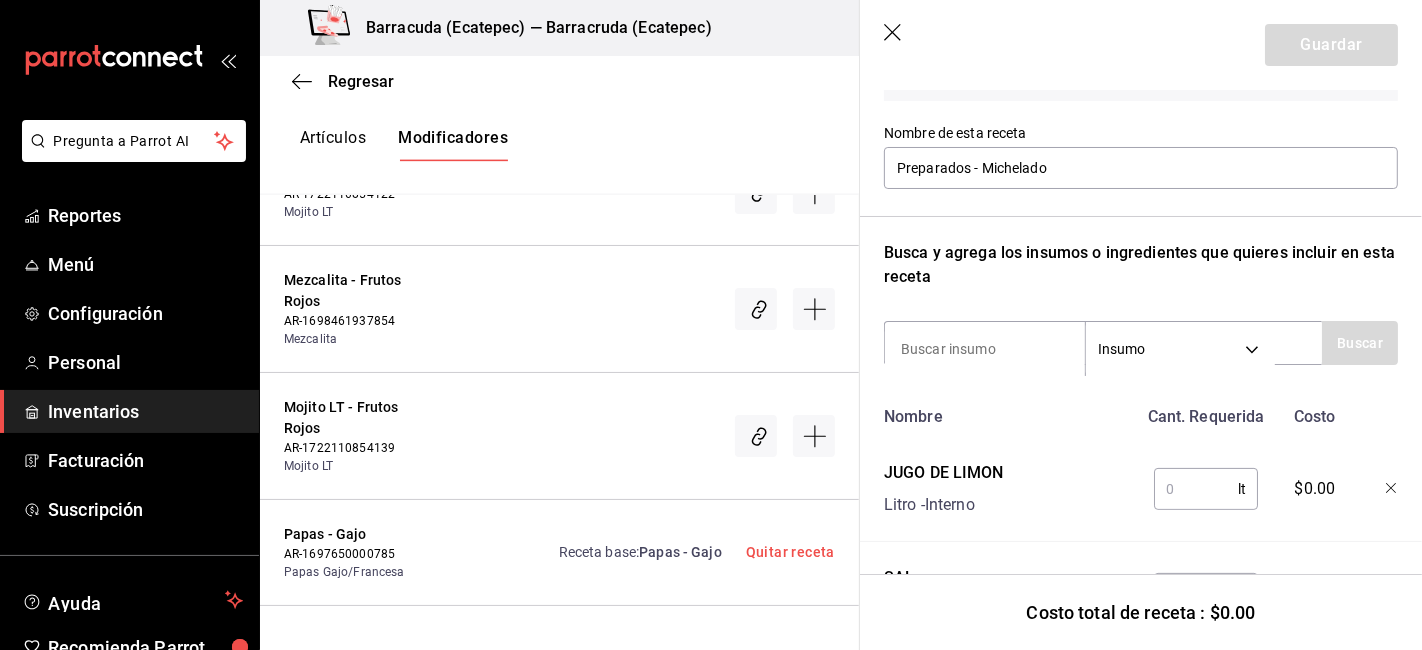 scroll, scrollTop: 294, scrollLeft: 0, axis: vertical 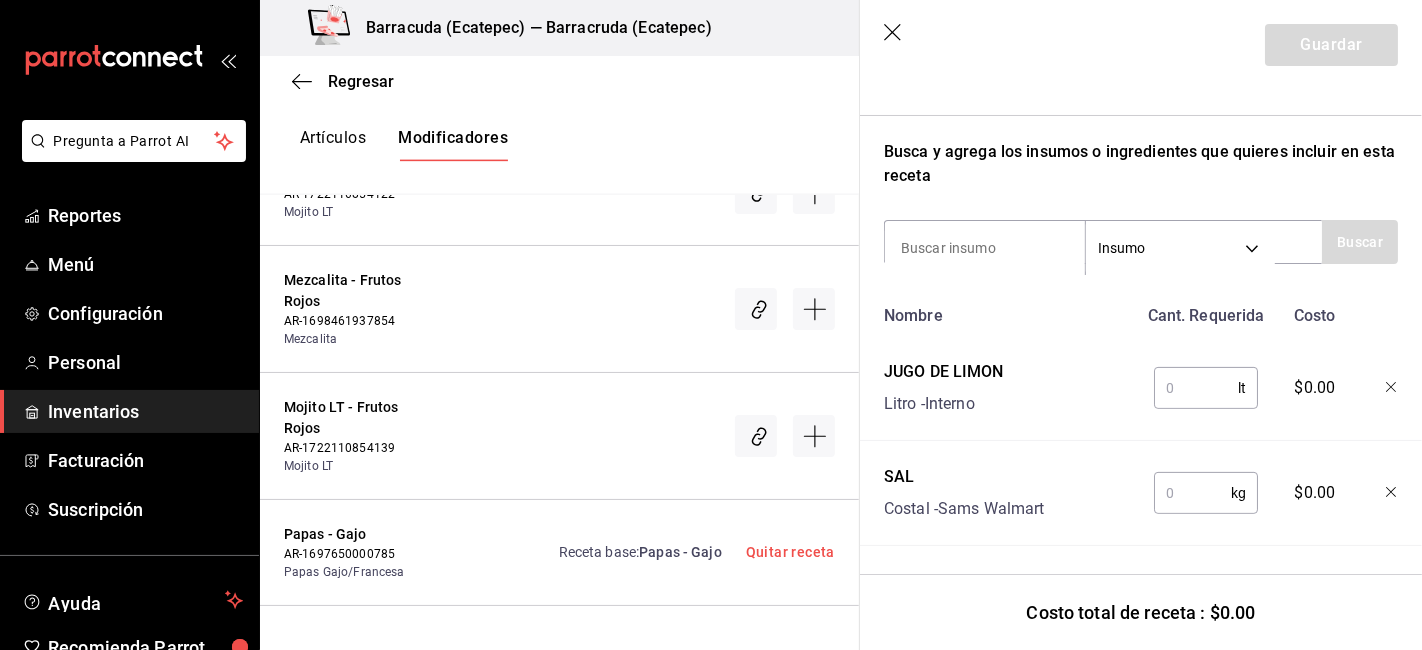 click at bounding box center [1196, 388] 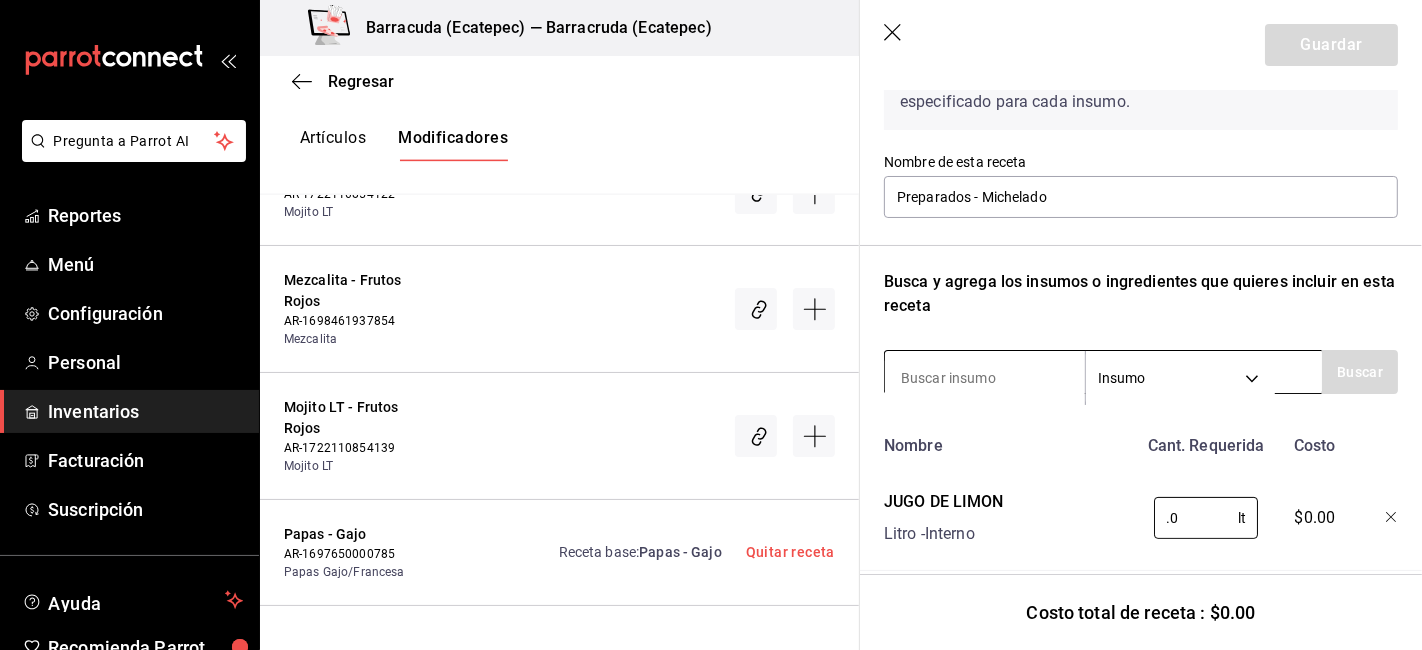 scroll, scrollTop: 294, scrollLeft: 0, axis: vertical 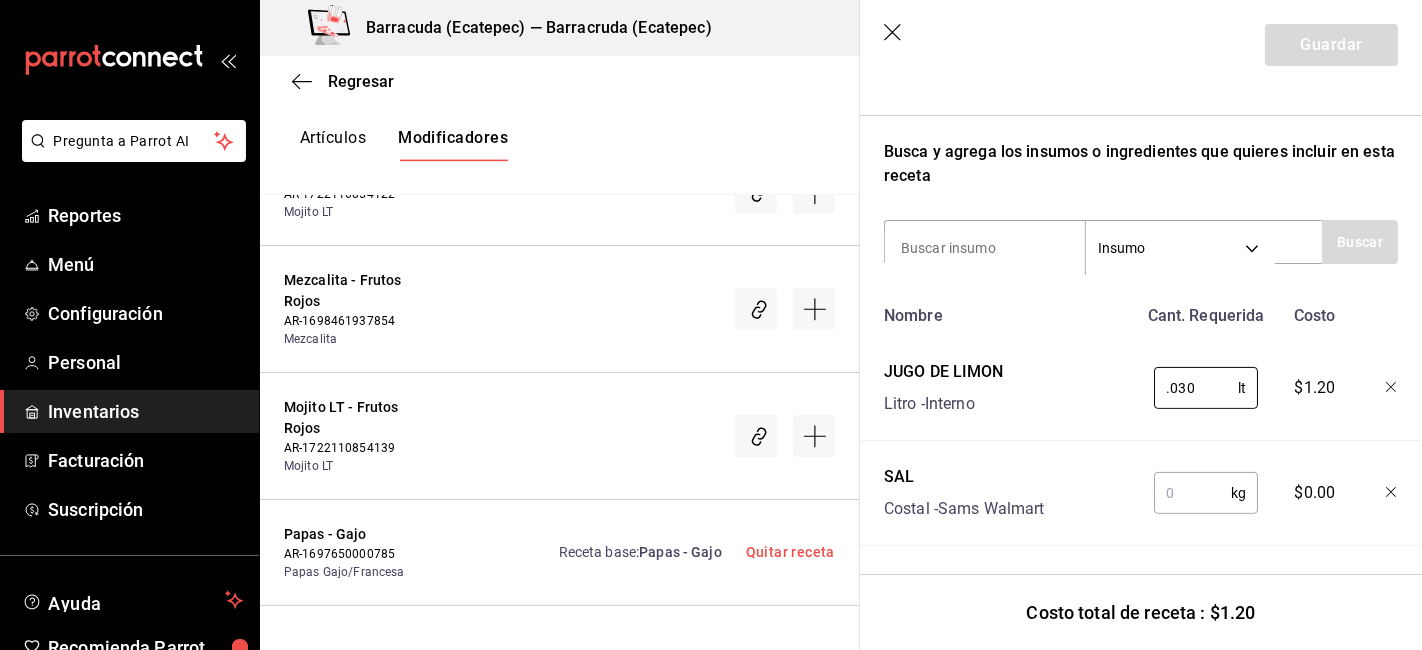 type on "0.030" 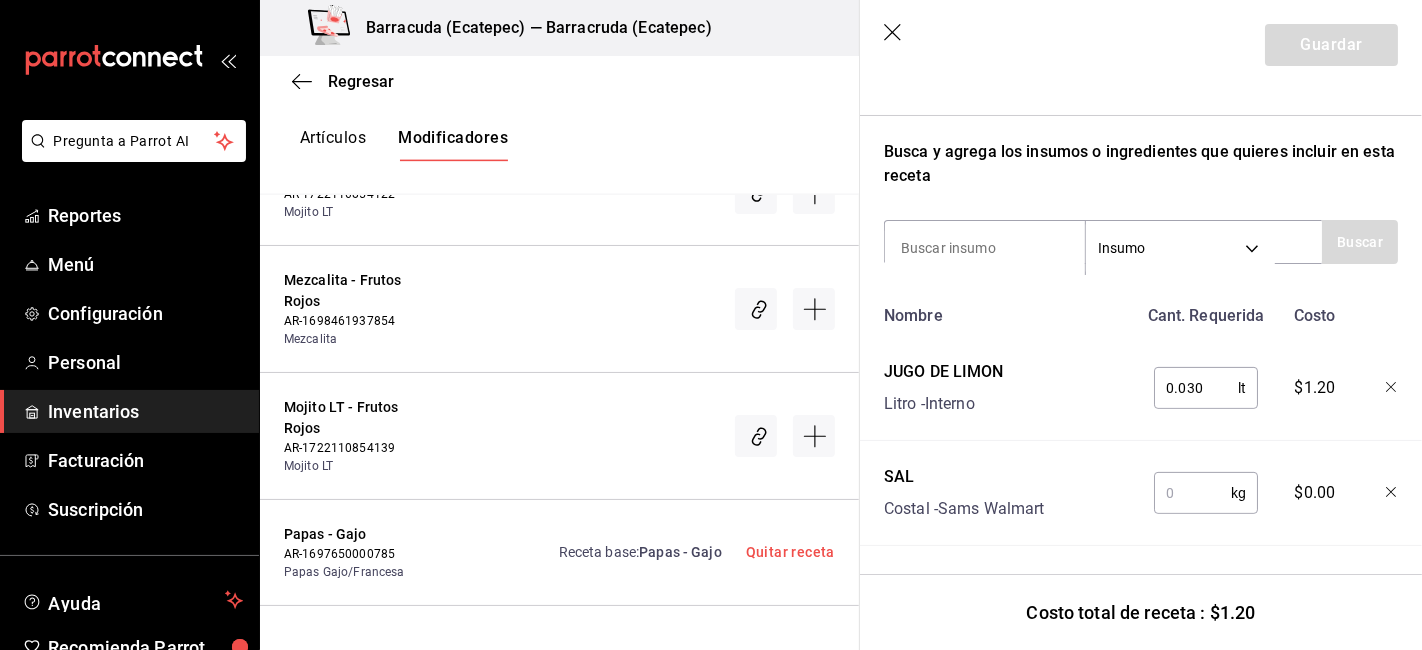 click at bounding box center [1192, 493] 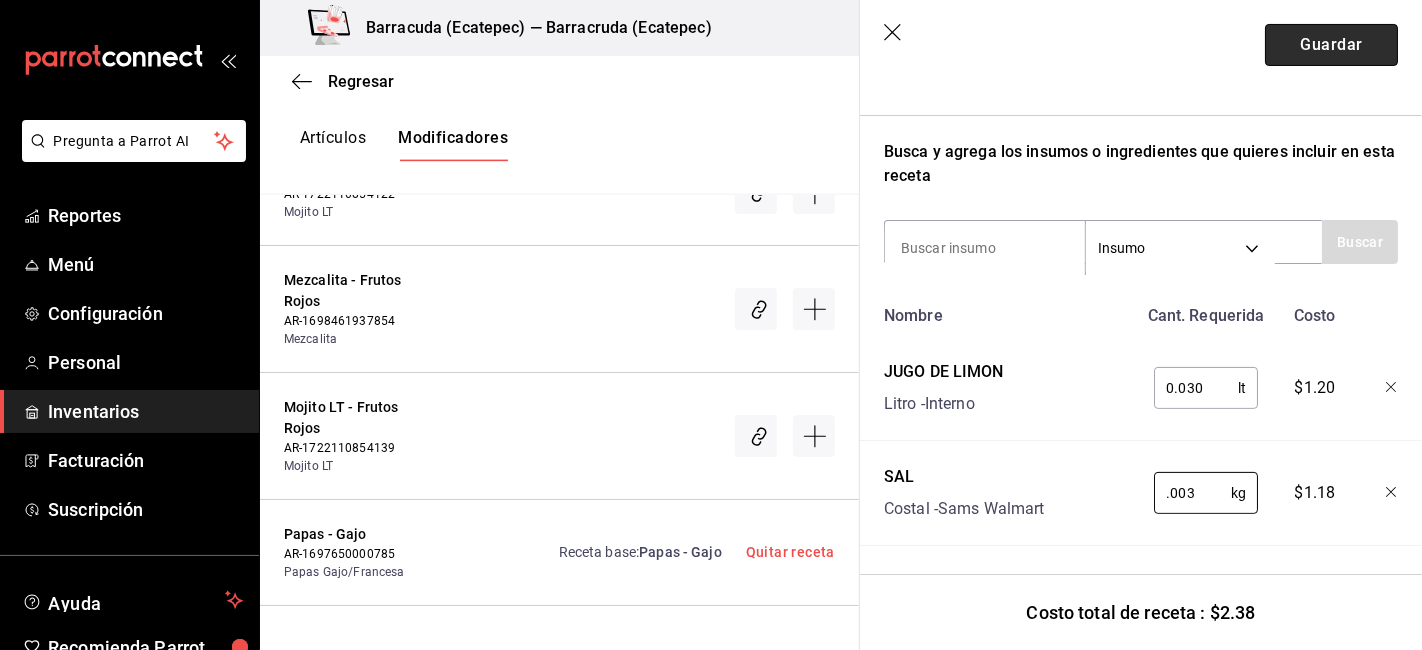 type on "0.003" 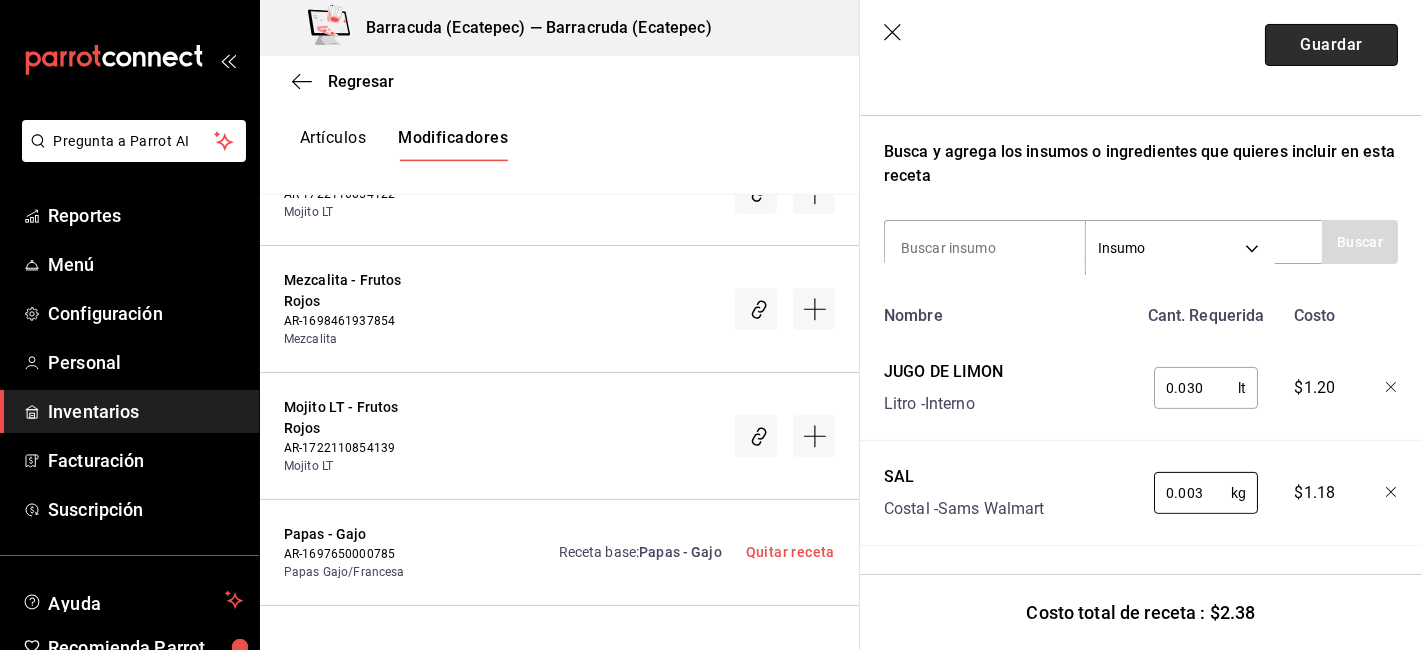 click on "Guardar" at bounding box center (1331, 45) 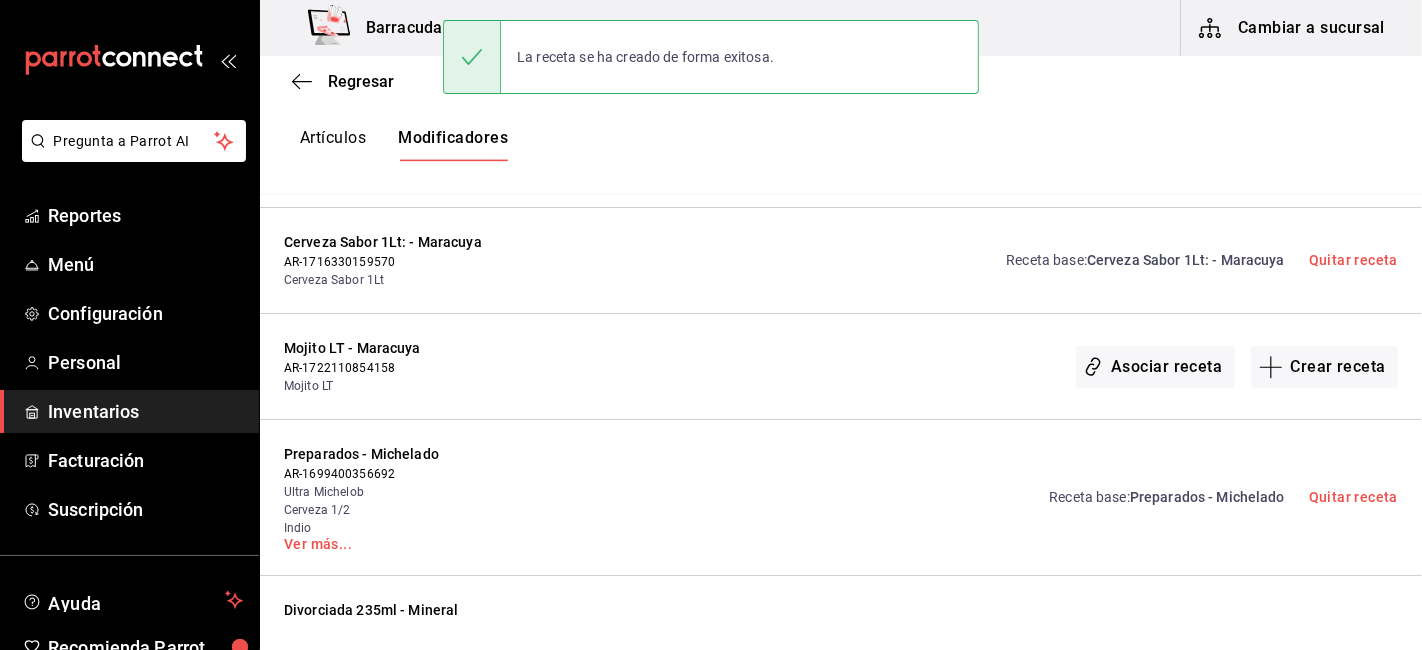 scroll, scrollTop: 0, scrollLeft: 0, axis: both 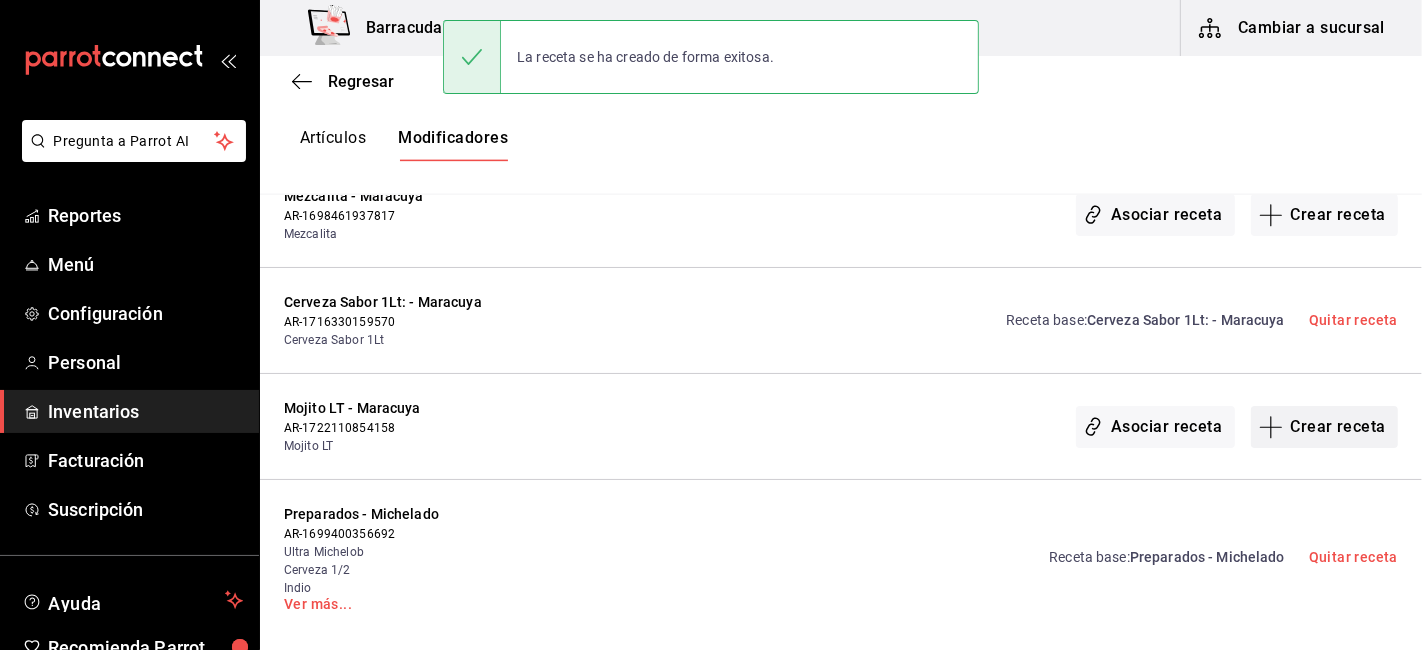 click 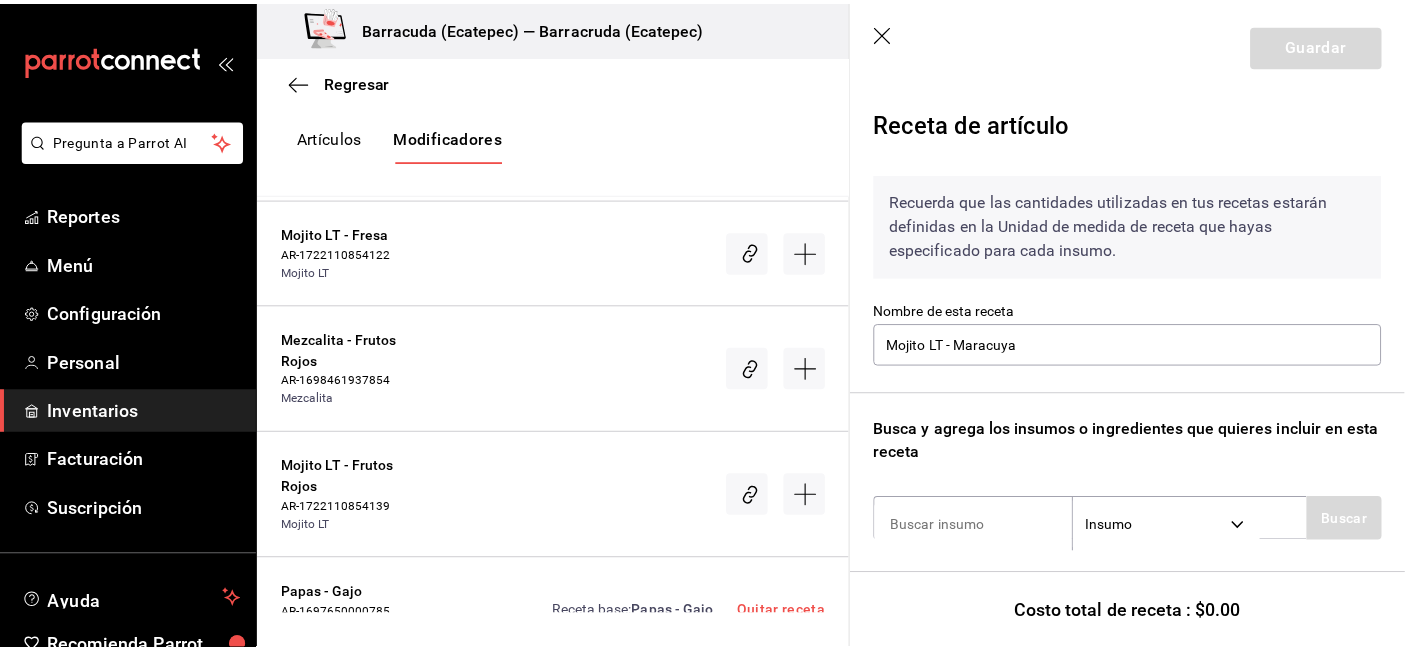 scroll, scrollTop: 203, scrollLeft: 0, axis: vertical 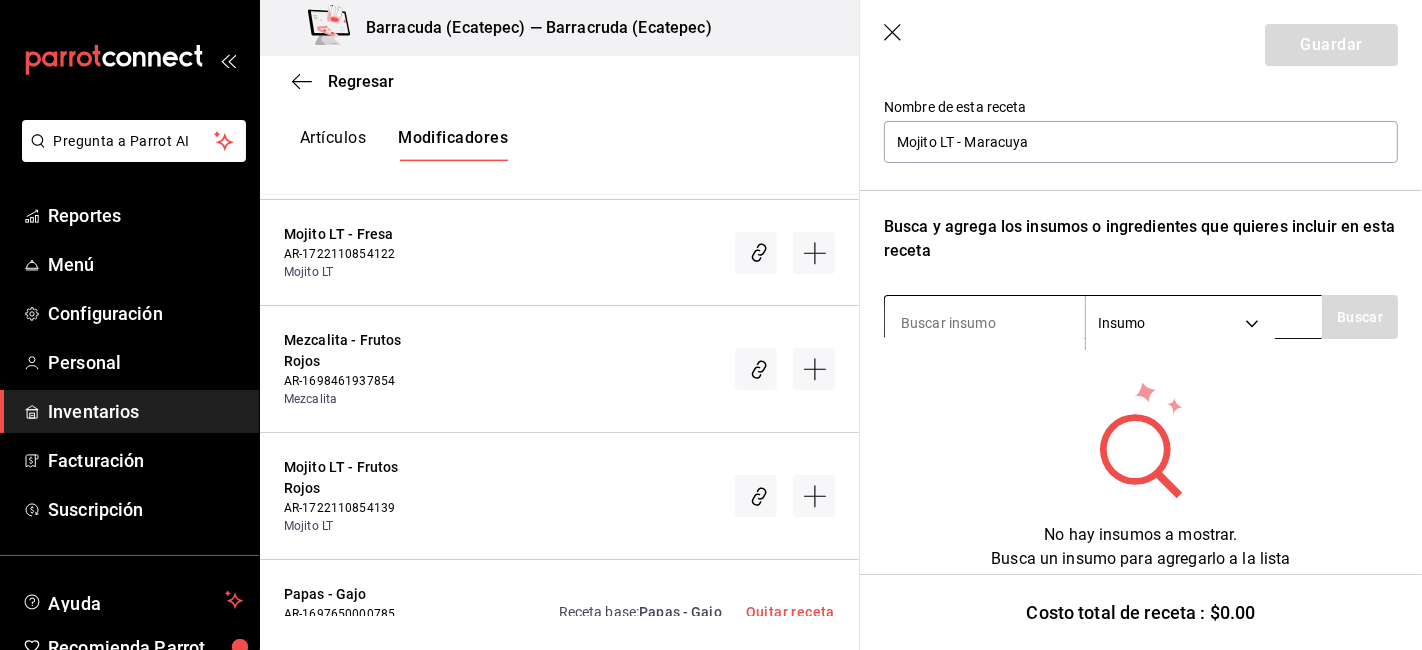 click at bounding box center [985, 323] 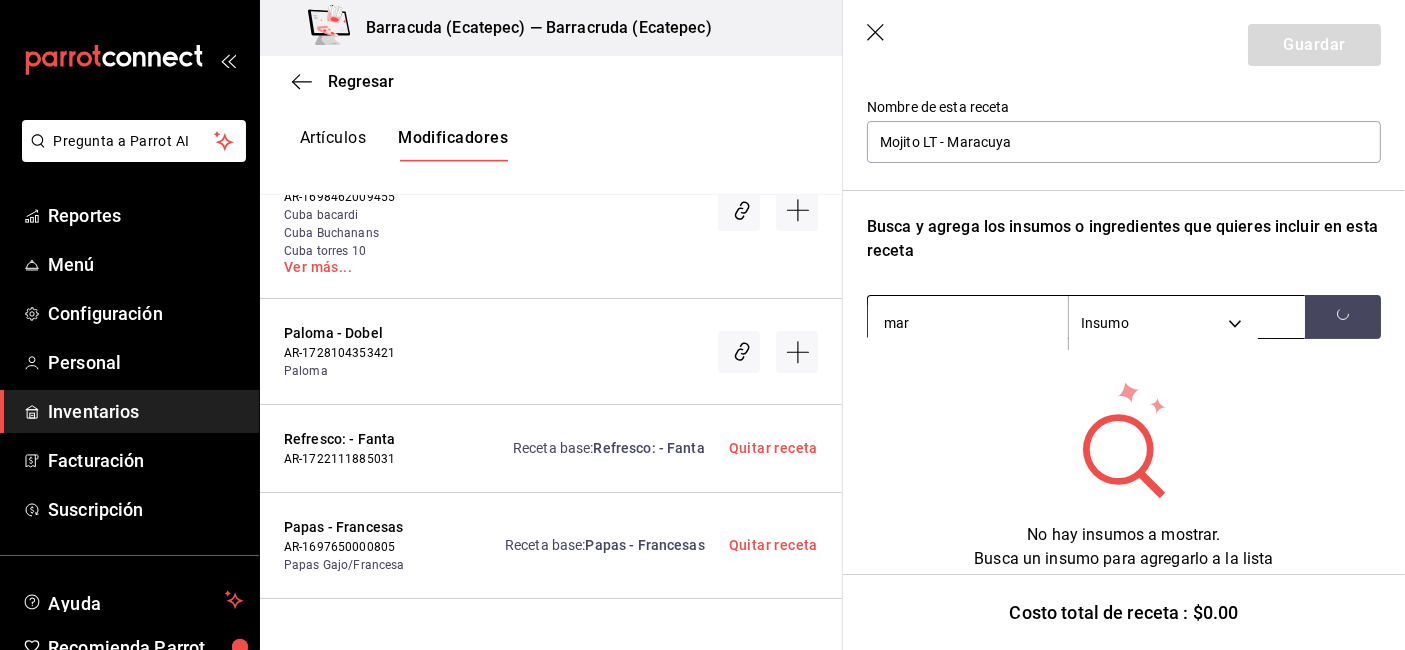 scroll, scrollTop: 9285, scrollLeft: 0, axis: vertical 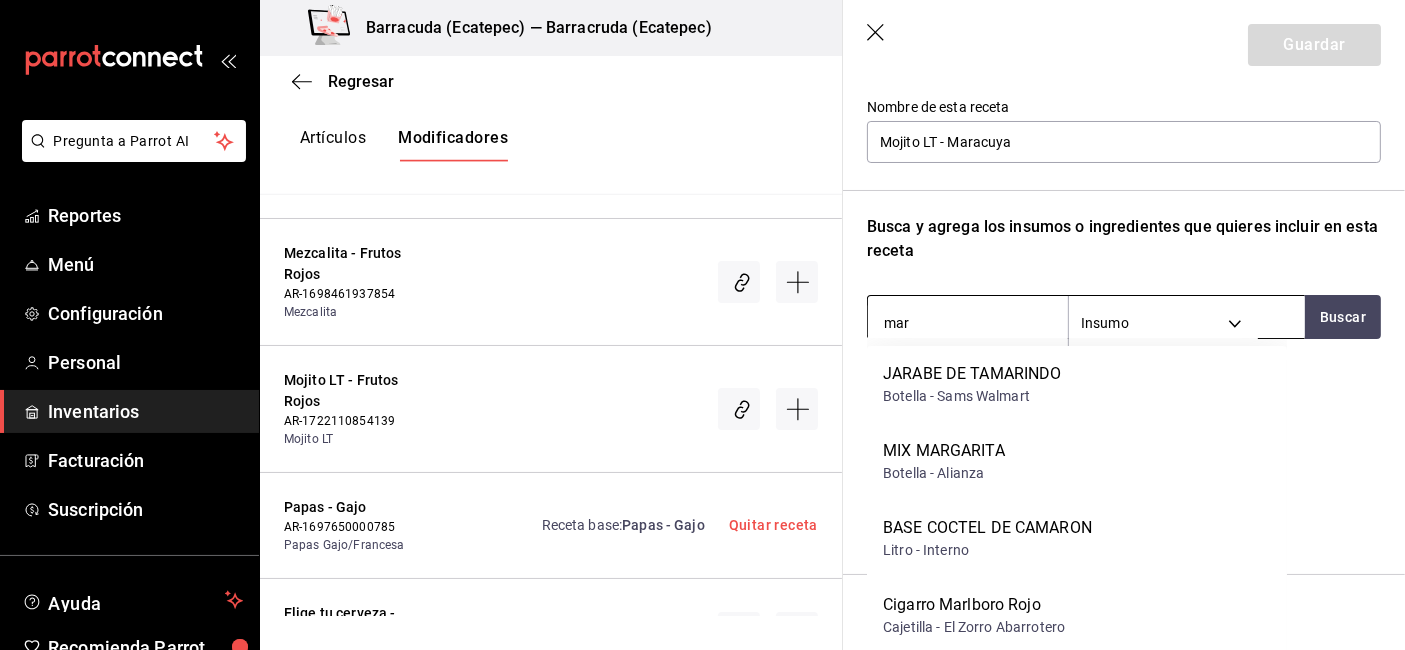 type on "marA" 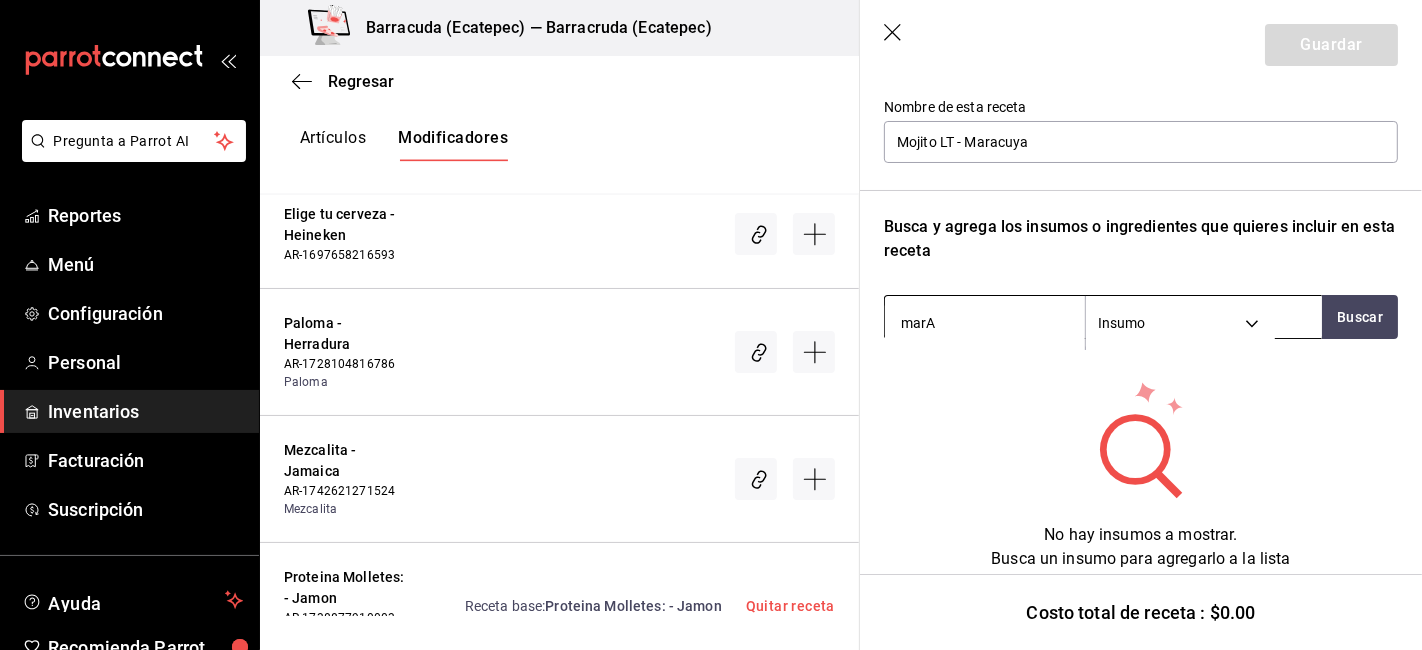 scroll, scrollTop: 8799, scrollLeft: 0, axis: vertical 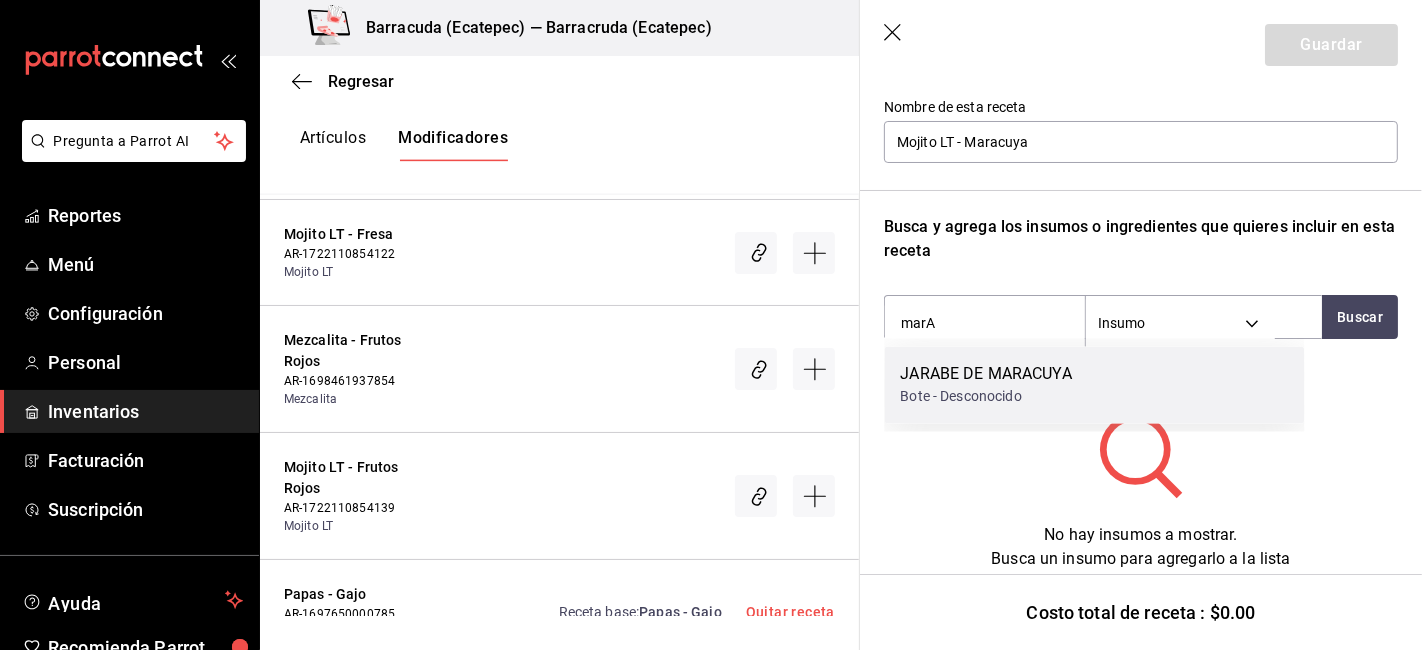 click on "JARABE DE MARACUYA" at bounding box center [985, 375] 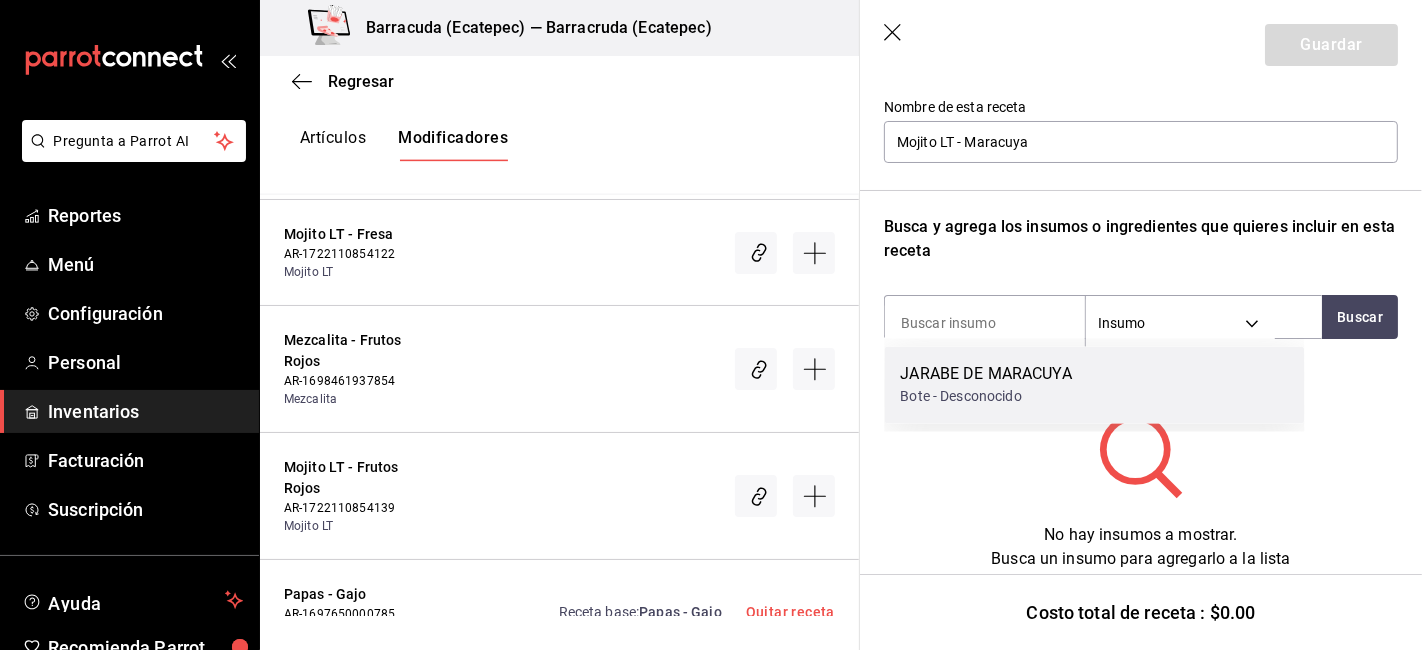 scroll, scrollTop: 189, scrollLeft: 0, axis: vertical 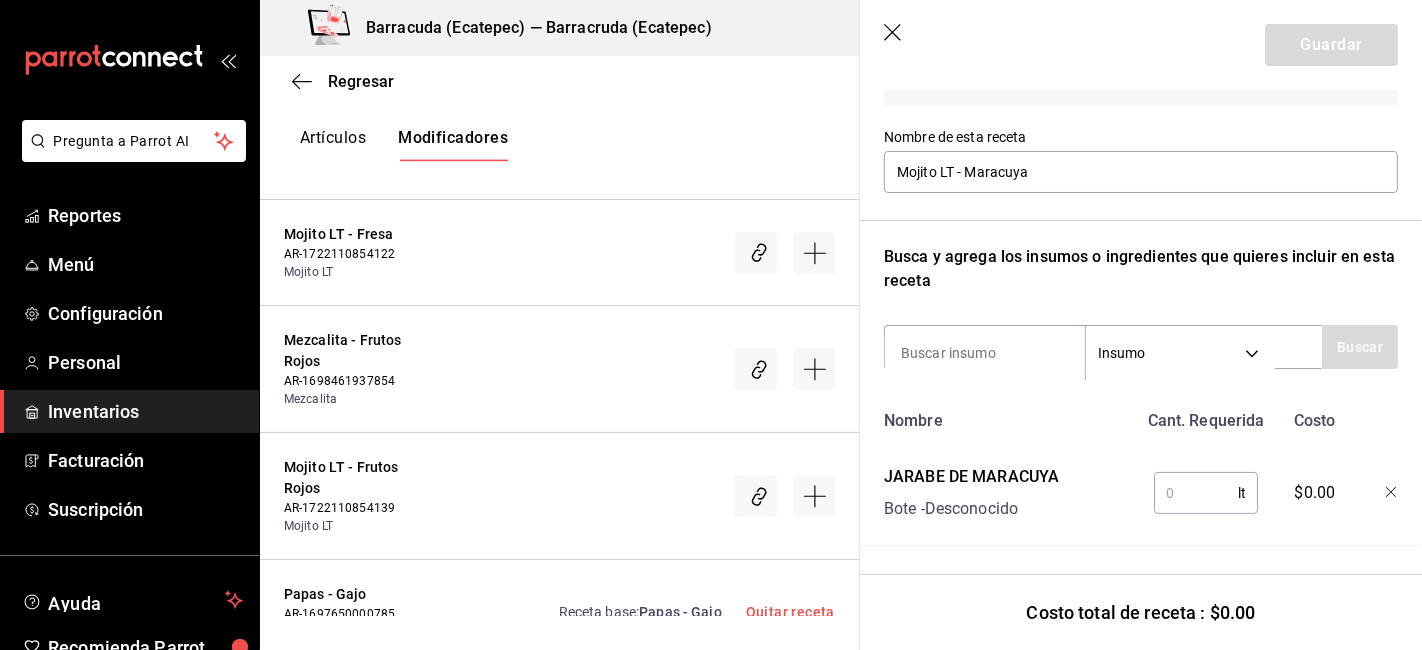 click at bounding box center (1196, 493) 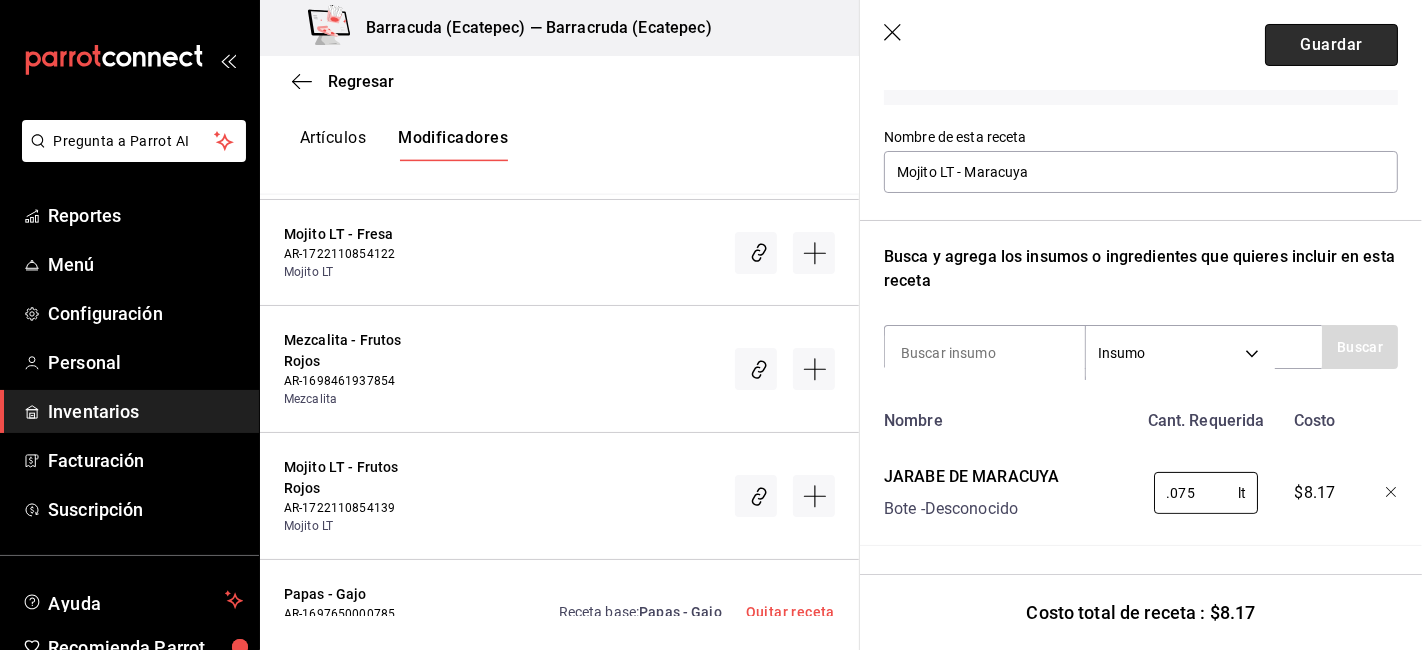 type on "0.075" 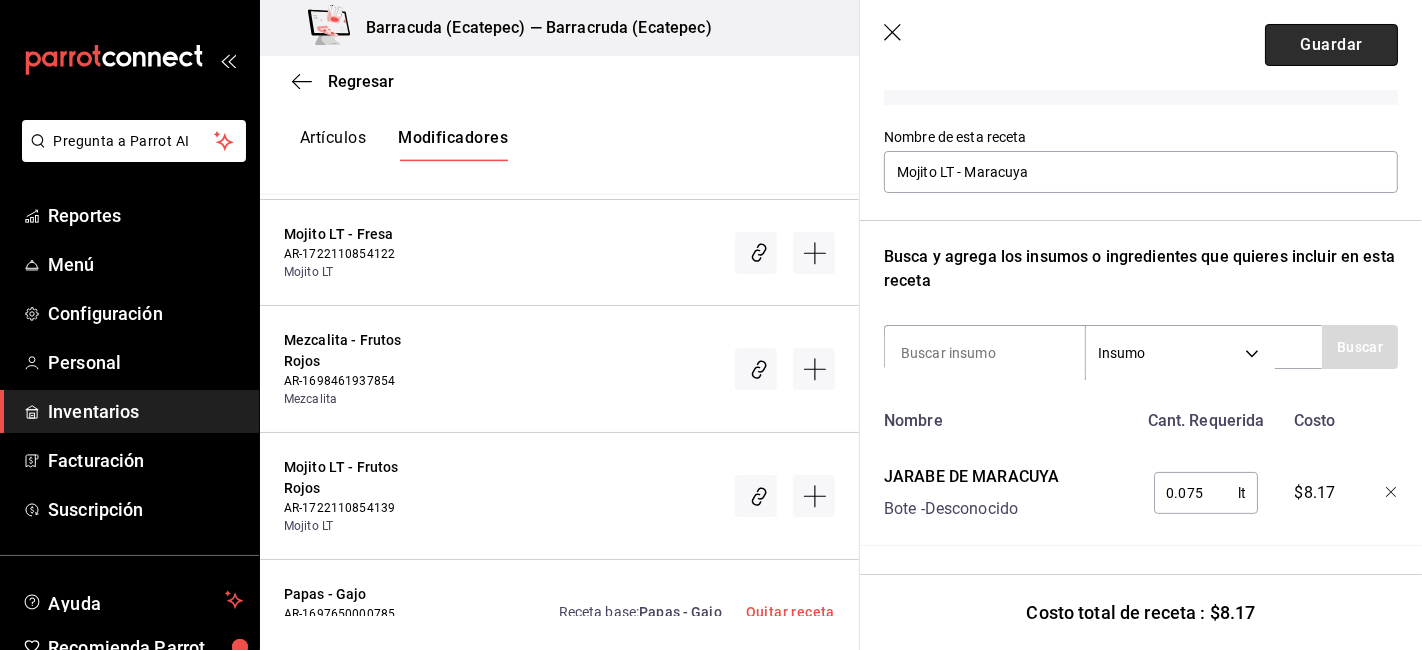 click on "Guardar" at bounding box center (1331, 45) 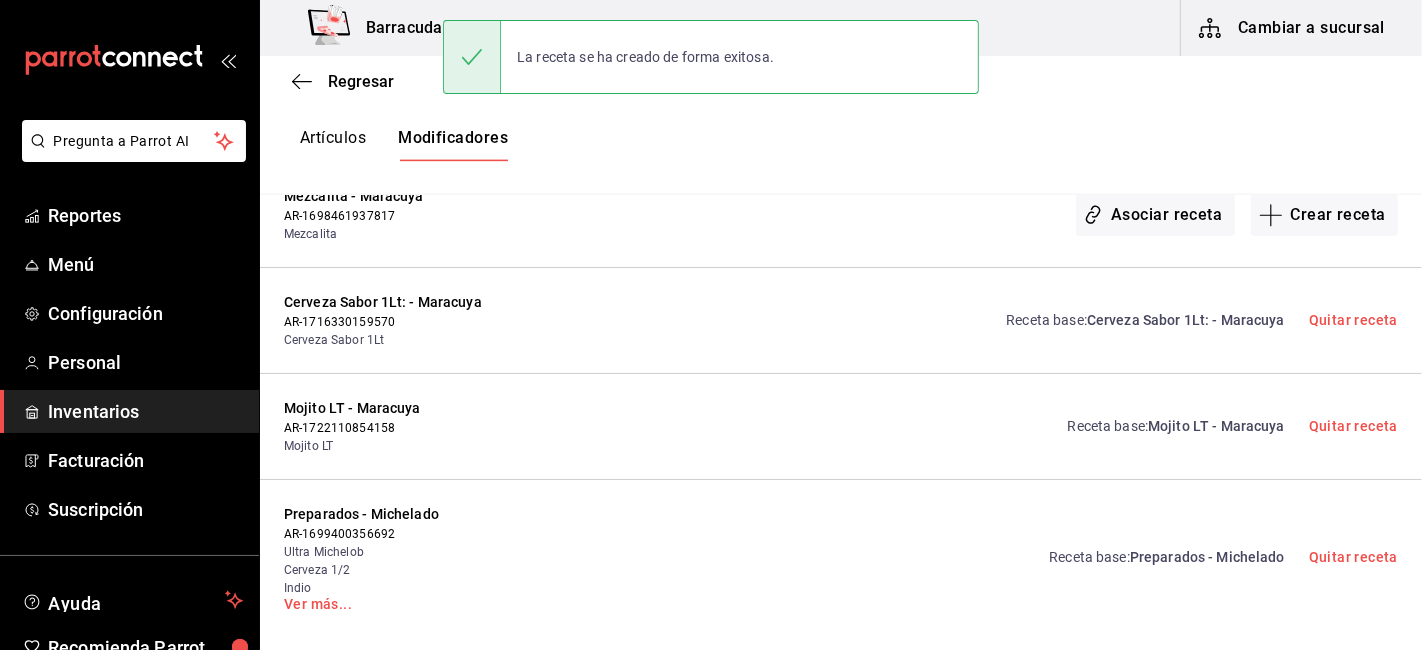 scroll, scrollTop: 0, scrollLeft: 0, axis: both 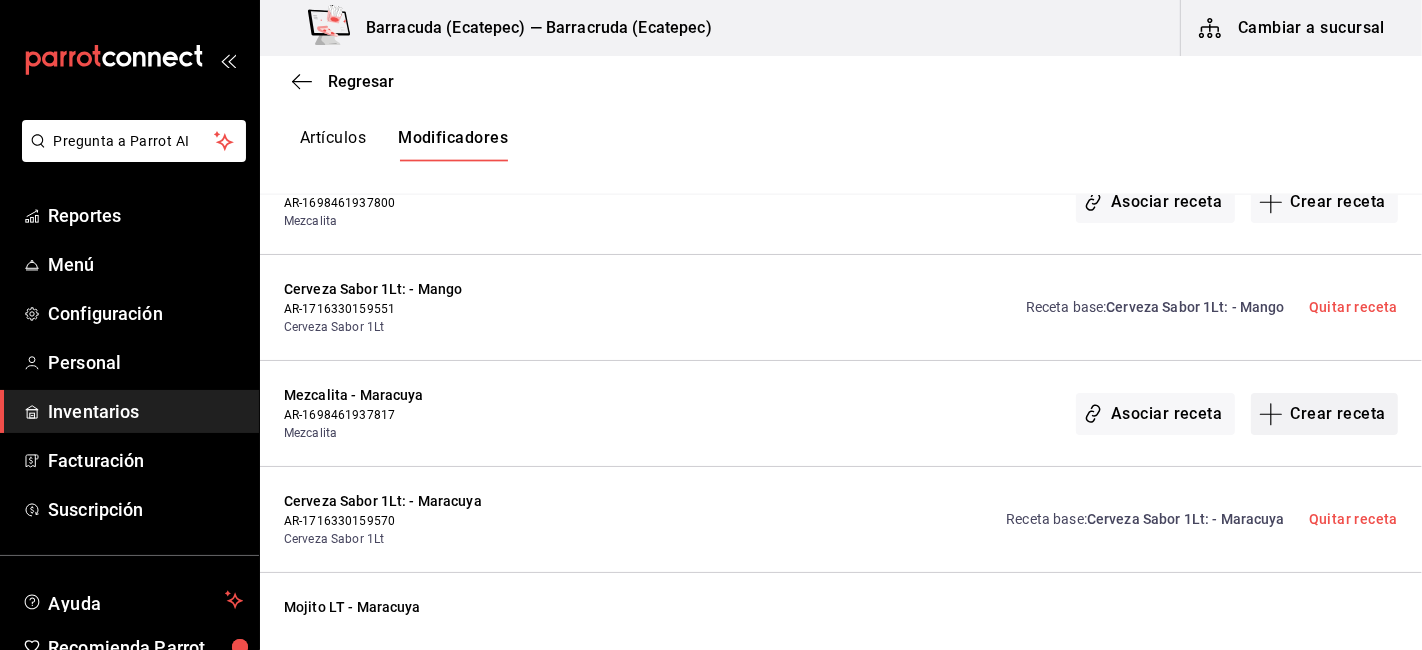 click on "Crear receta" at bounding box center (1325, 414) 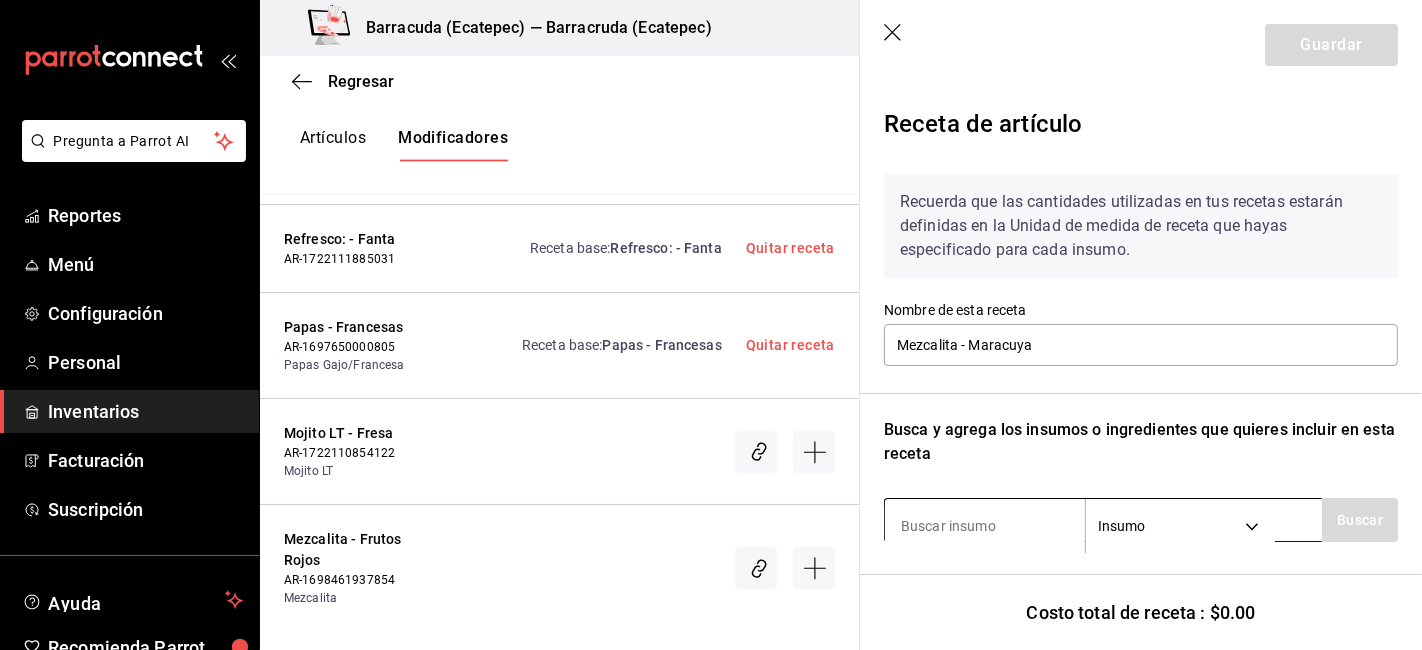 click at bounding box center (985, 526) 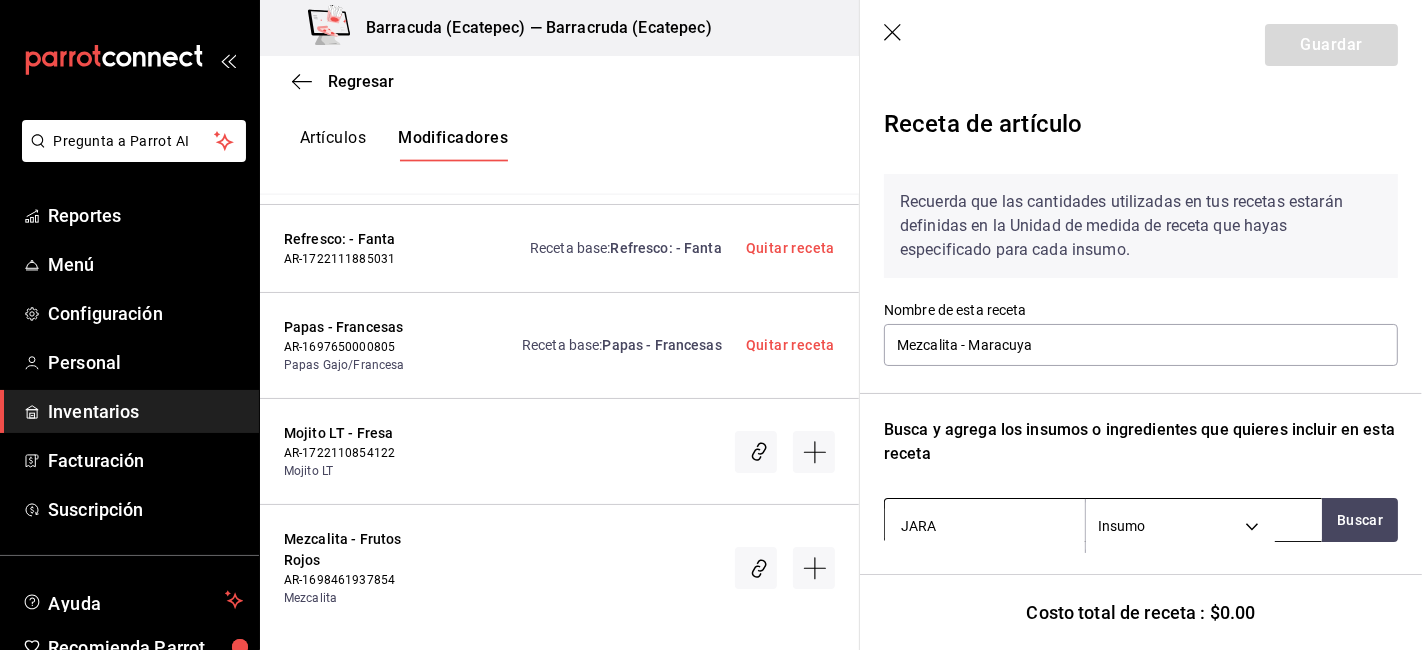 type on "JARAB" 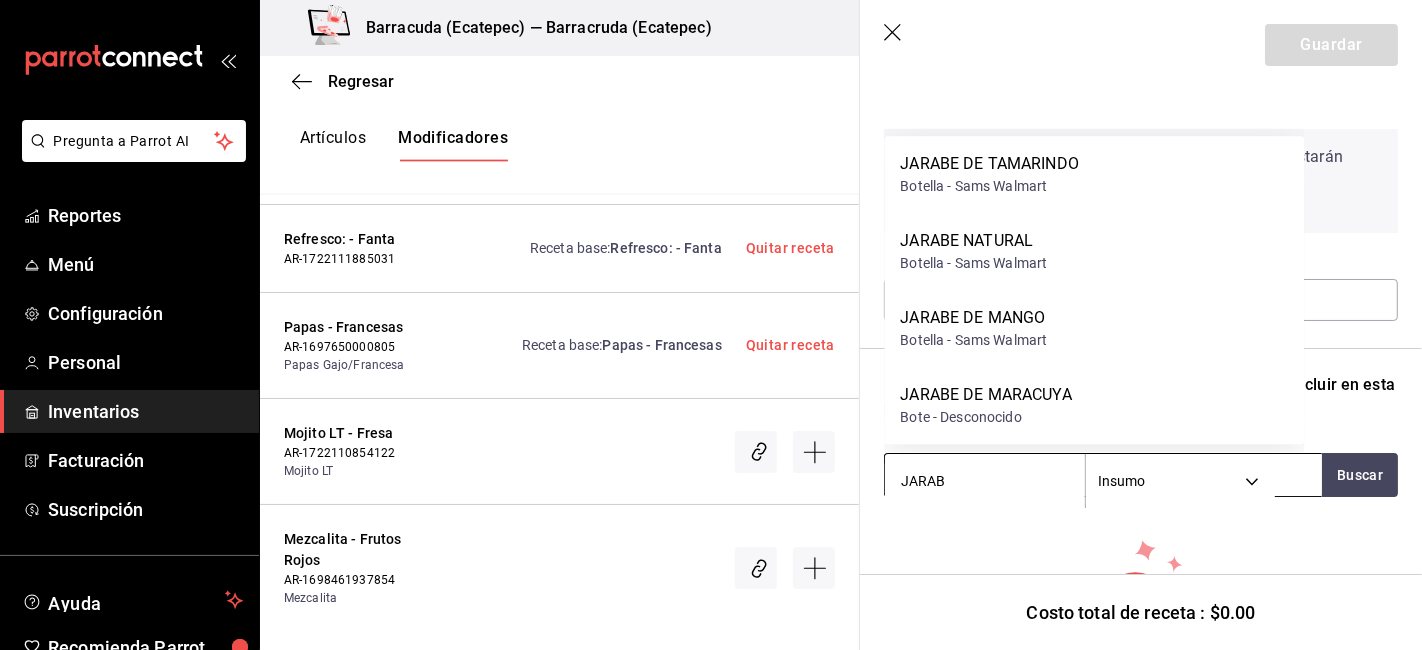 scroll, scrollTop: 46, scrollLeft: 0, axis: vertical 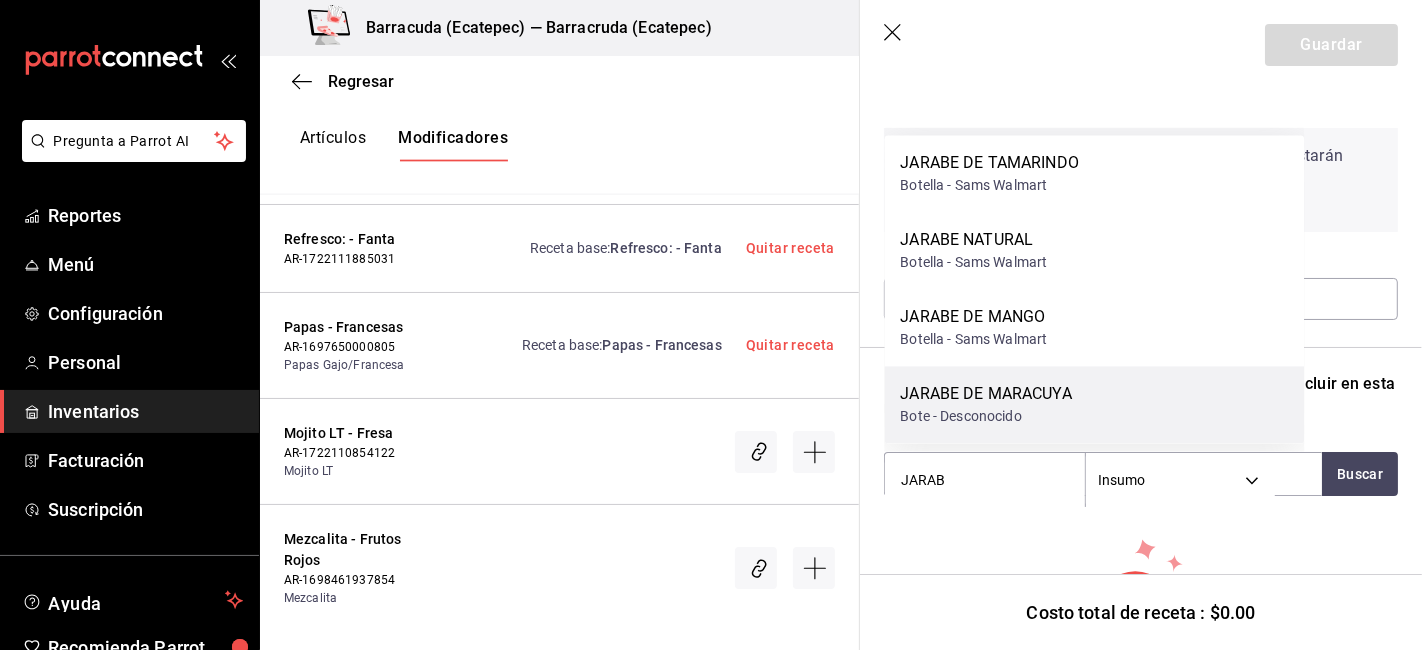click on "Bote - Desconocido" at bounding box center [985, 416] 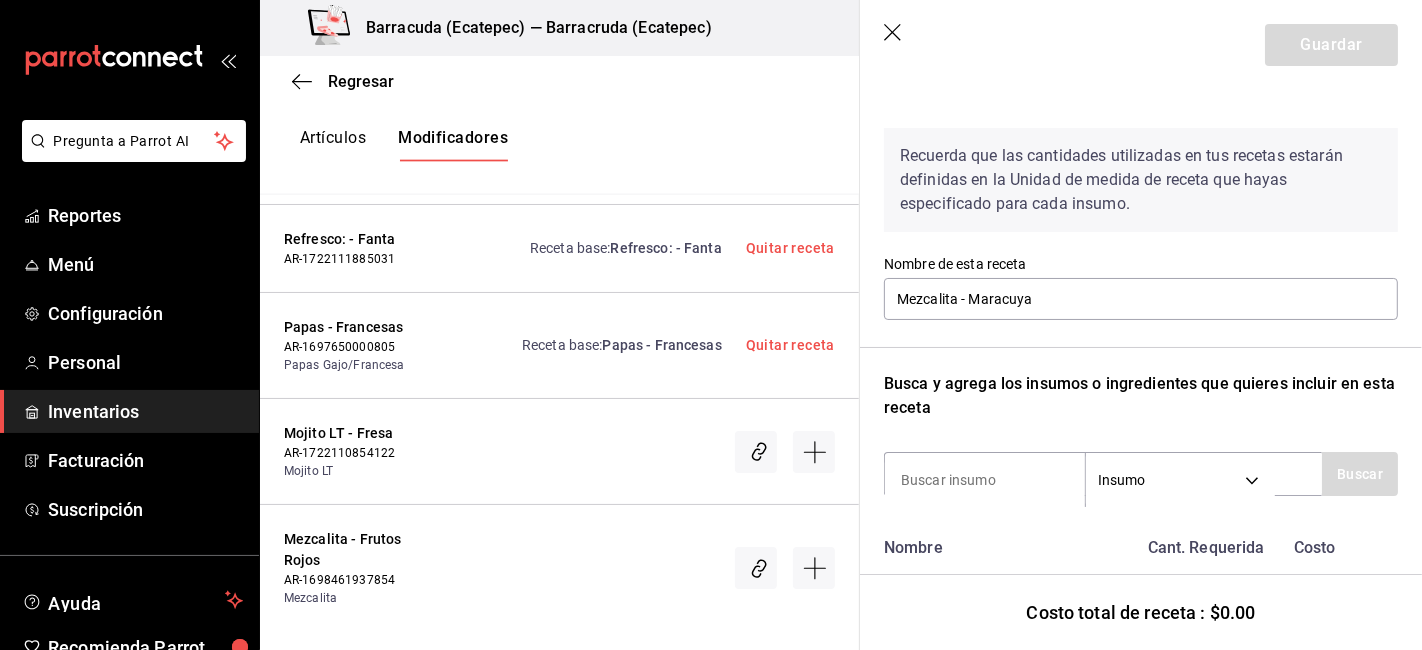 scroll, scrollTop: 189, scrollLeft: 0, axis: vertical 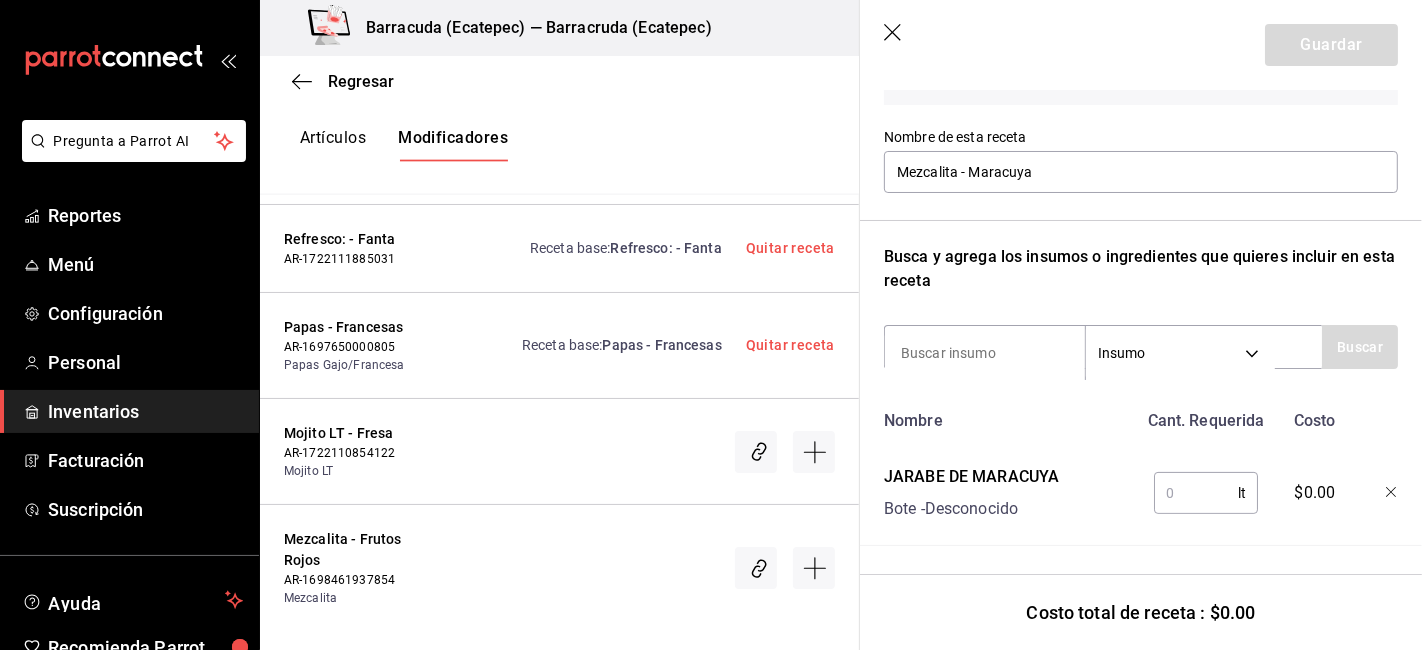 click at bounding box center [1196, 493] 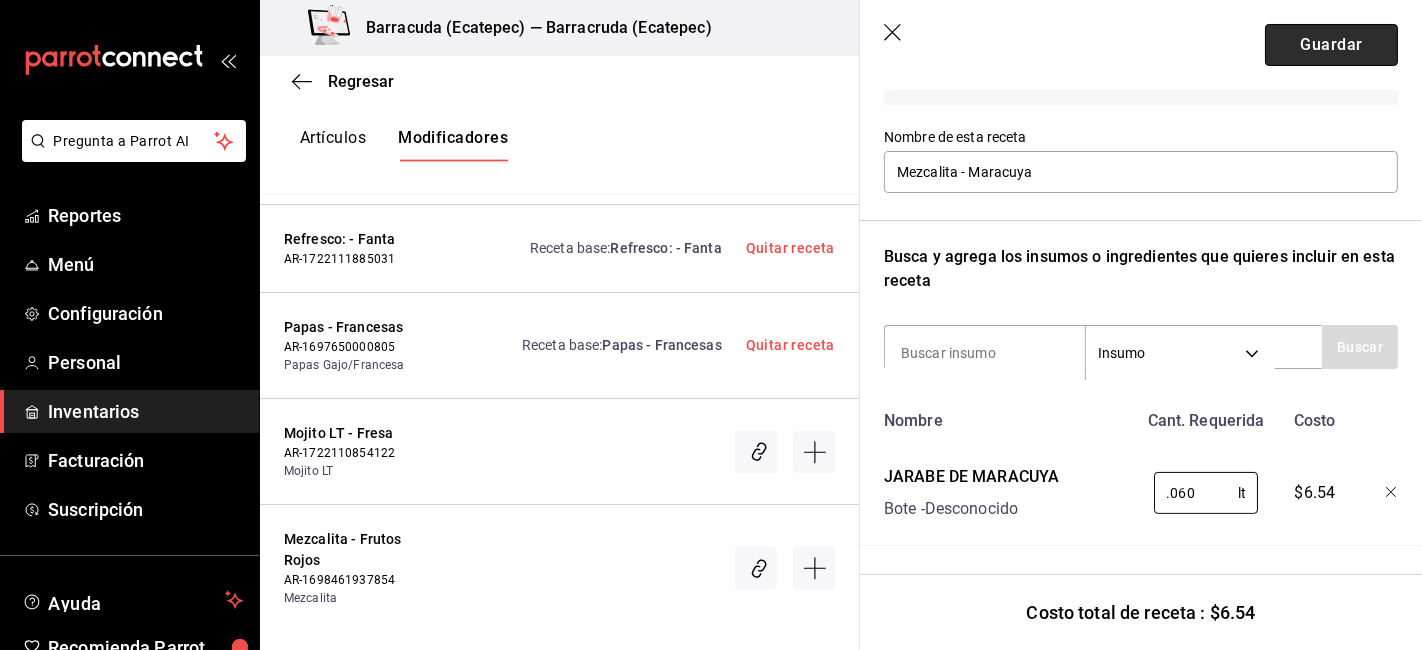 type on "0.060" 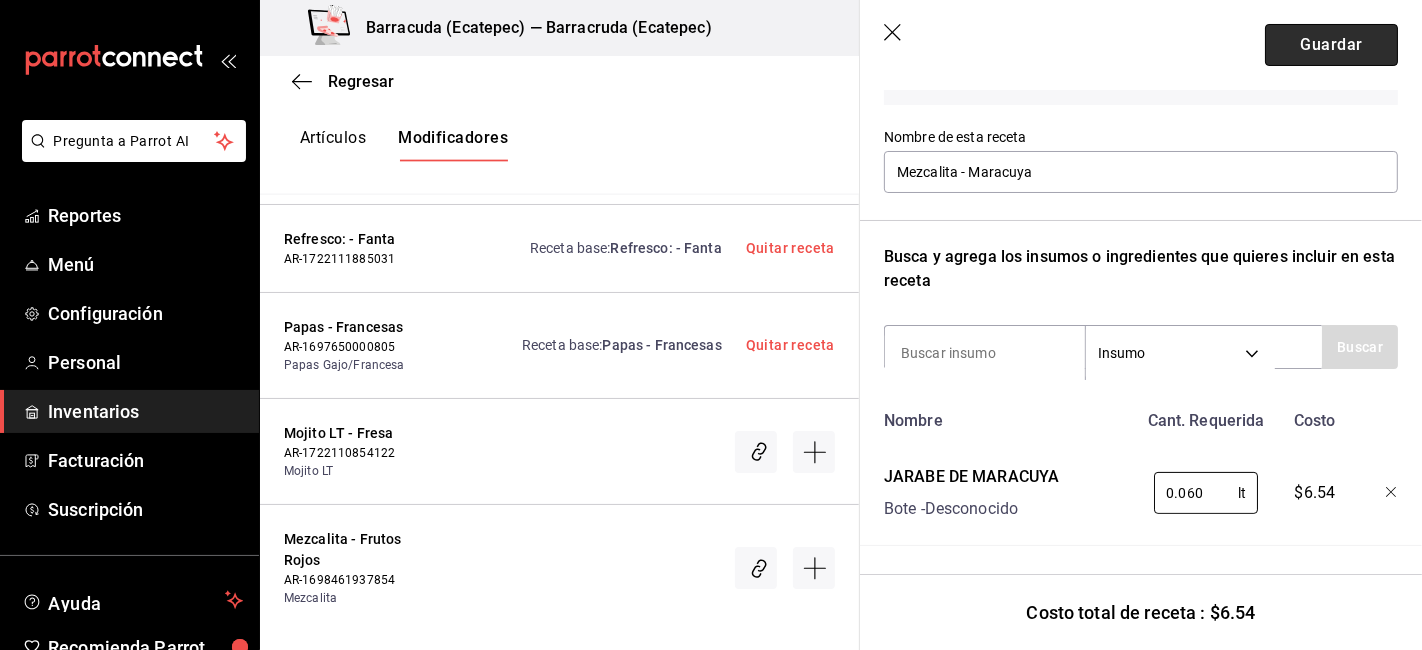 click on "Guardar" at bounding box center (1331, 45) 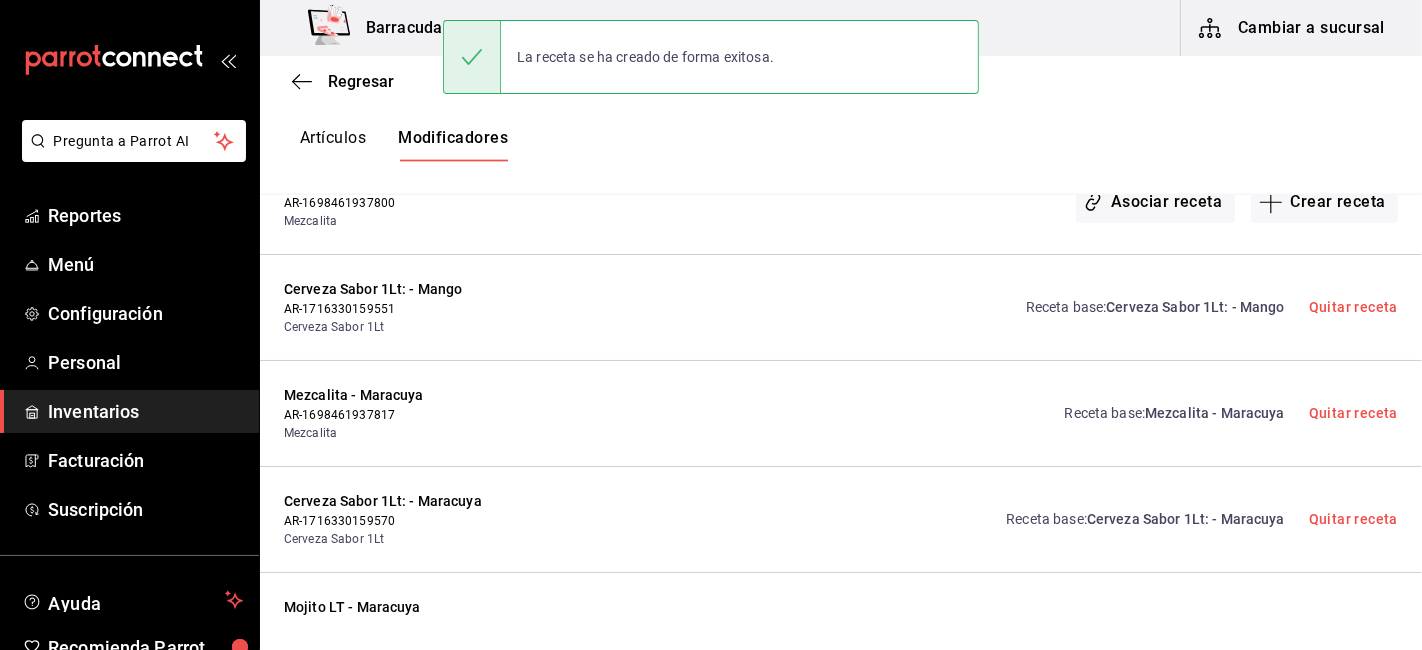 scroll, scrollTop: 0, scrollLeft: 0, axis: both 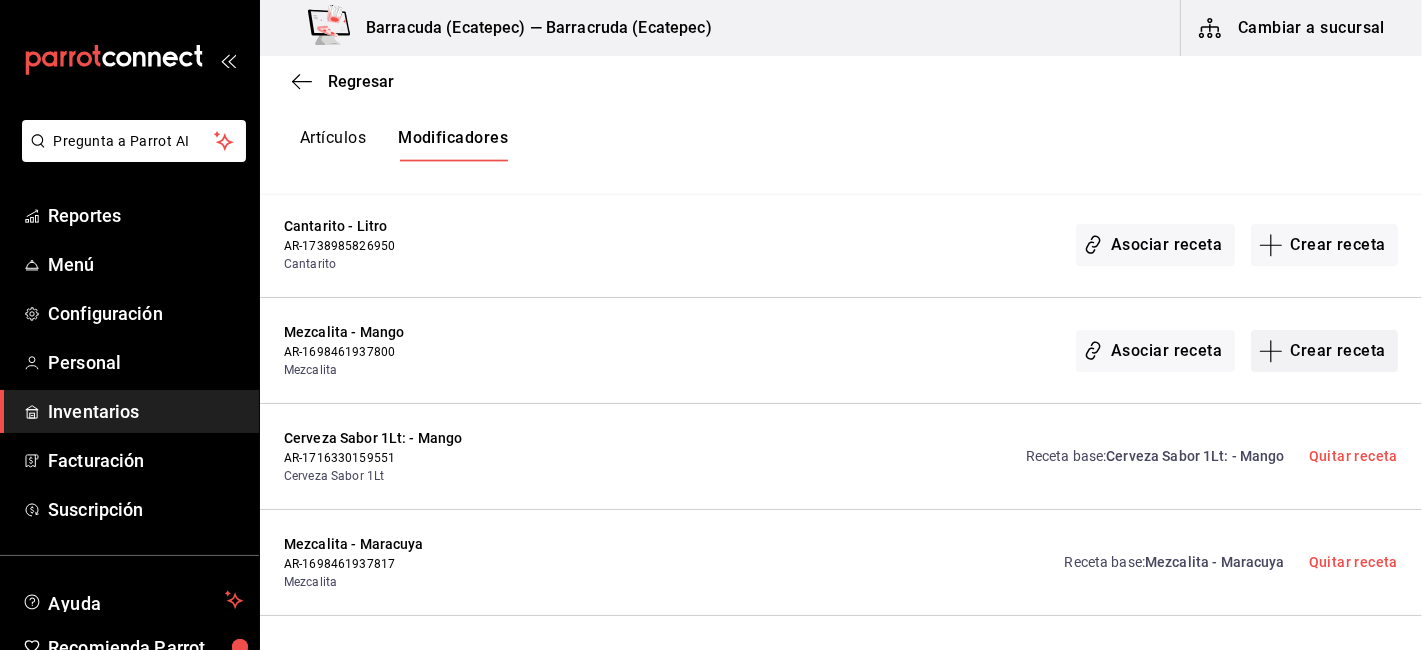 click on "Crear receta" at bounding box center (1325, 351) 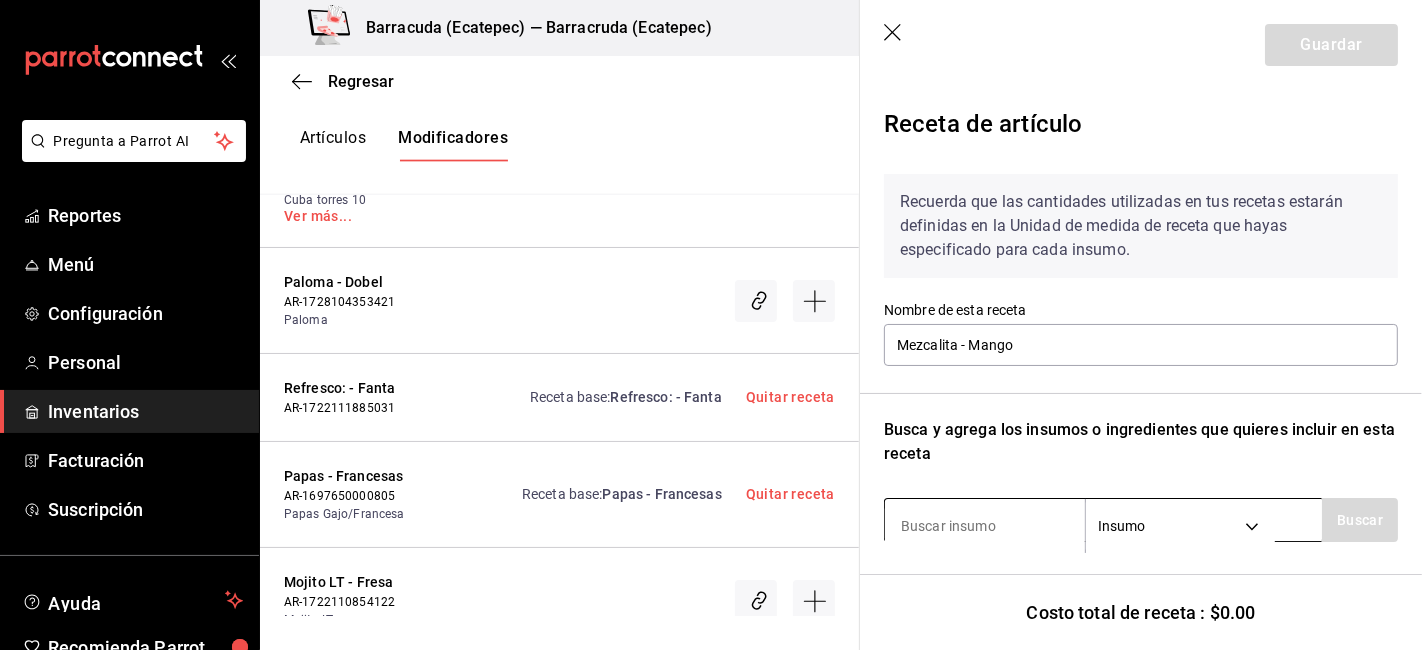click at bounding box center (985, 526) 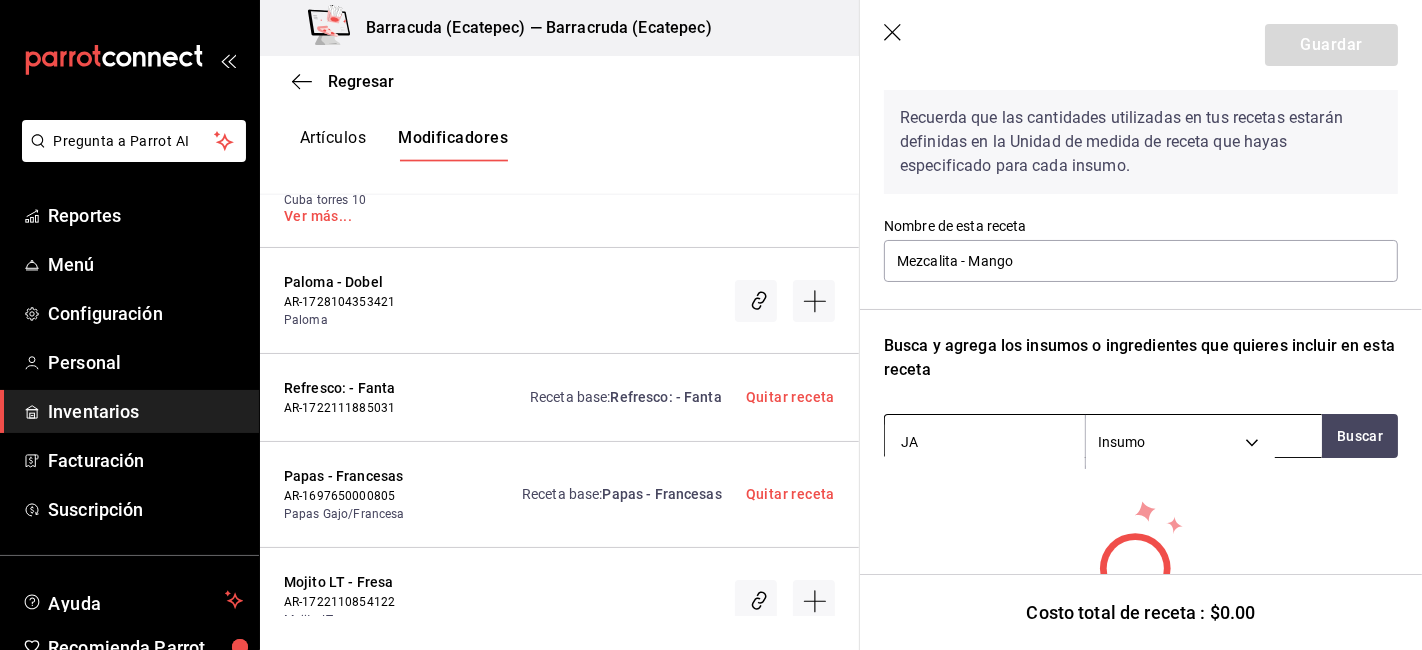 scroll, scrollTop: 86, scrollLeft: 0, axis: vertical 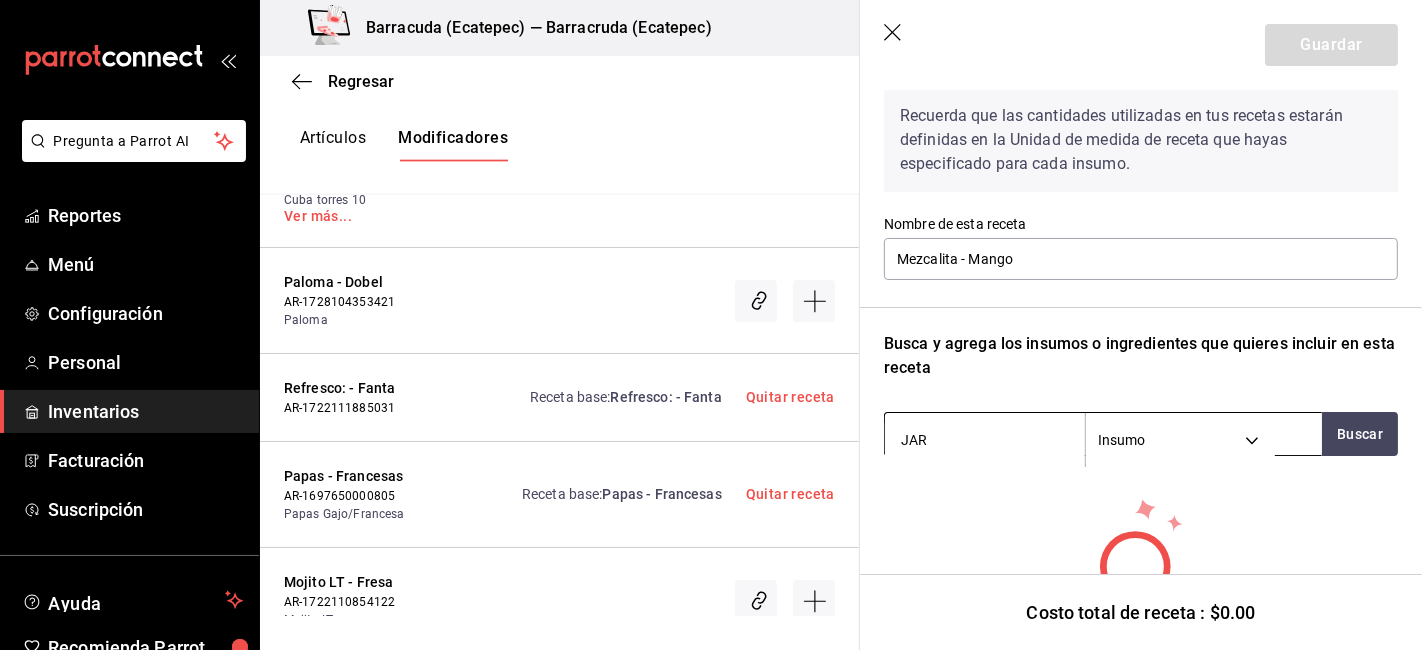 type on "JARA" 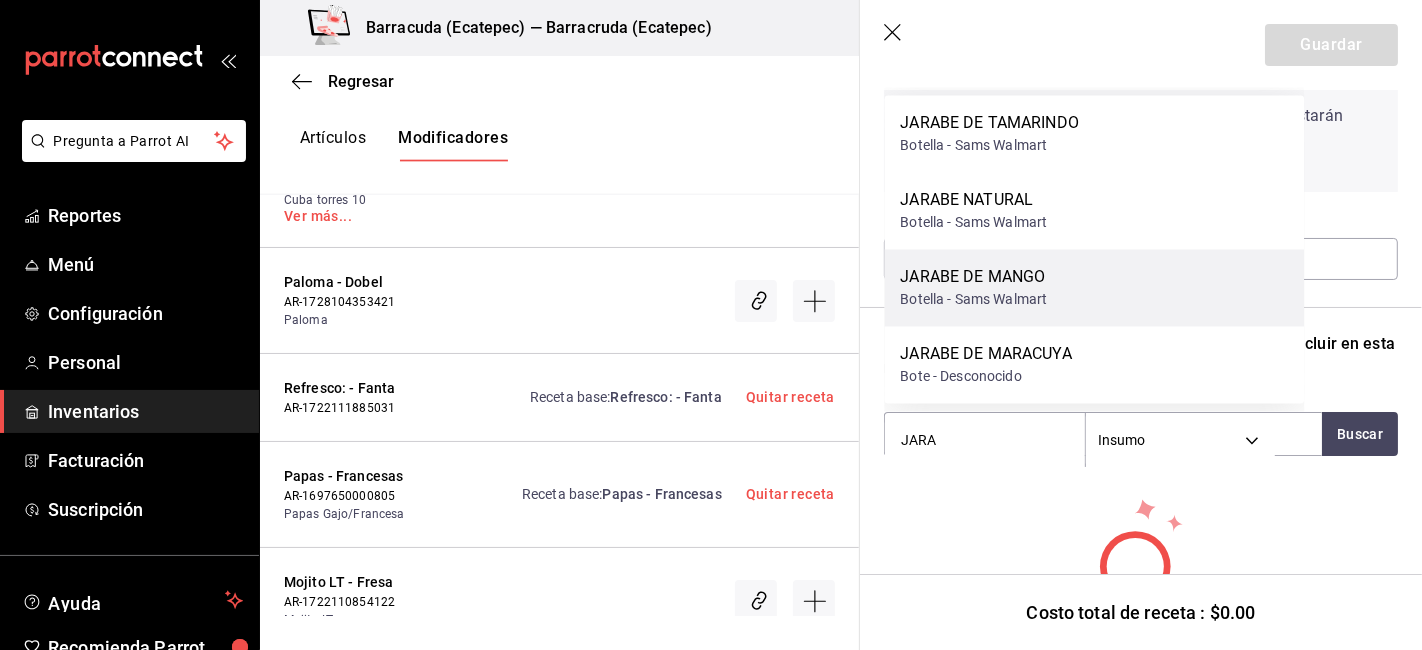 click on "Botella - Sams Walmart" at bounding box center (973, 299) 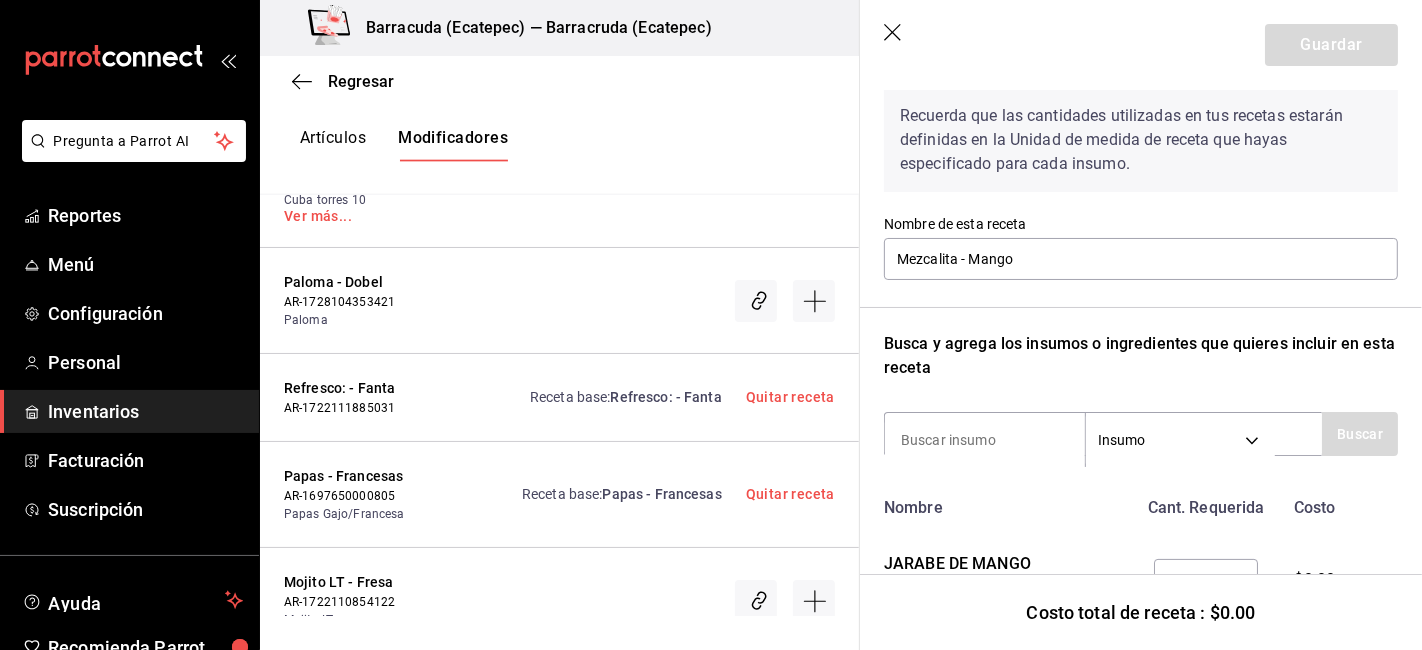 scroll, scrollTop: 189, scrollLeft: 0, axis: vertical 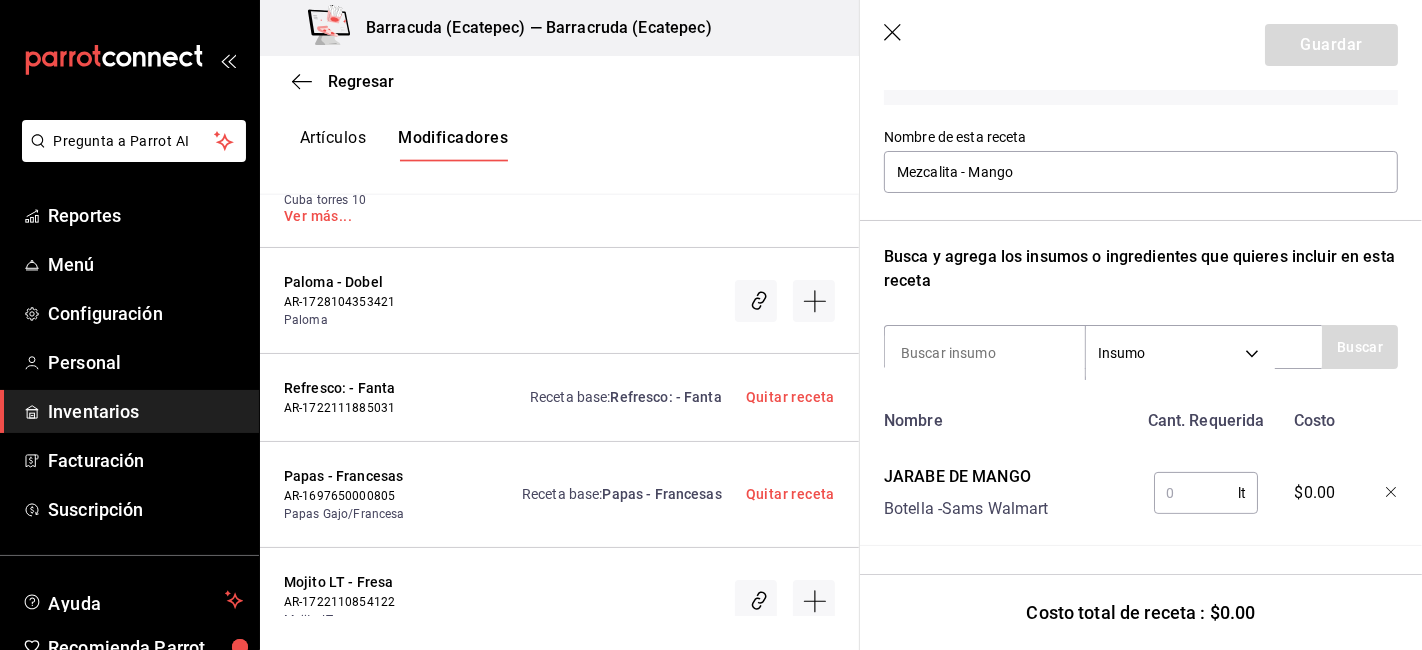 click at bounding box center [1196, 493] 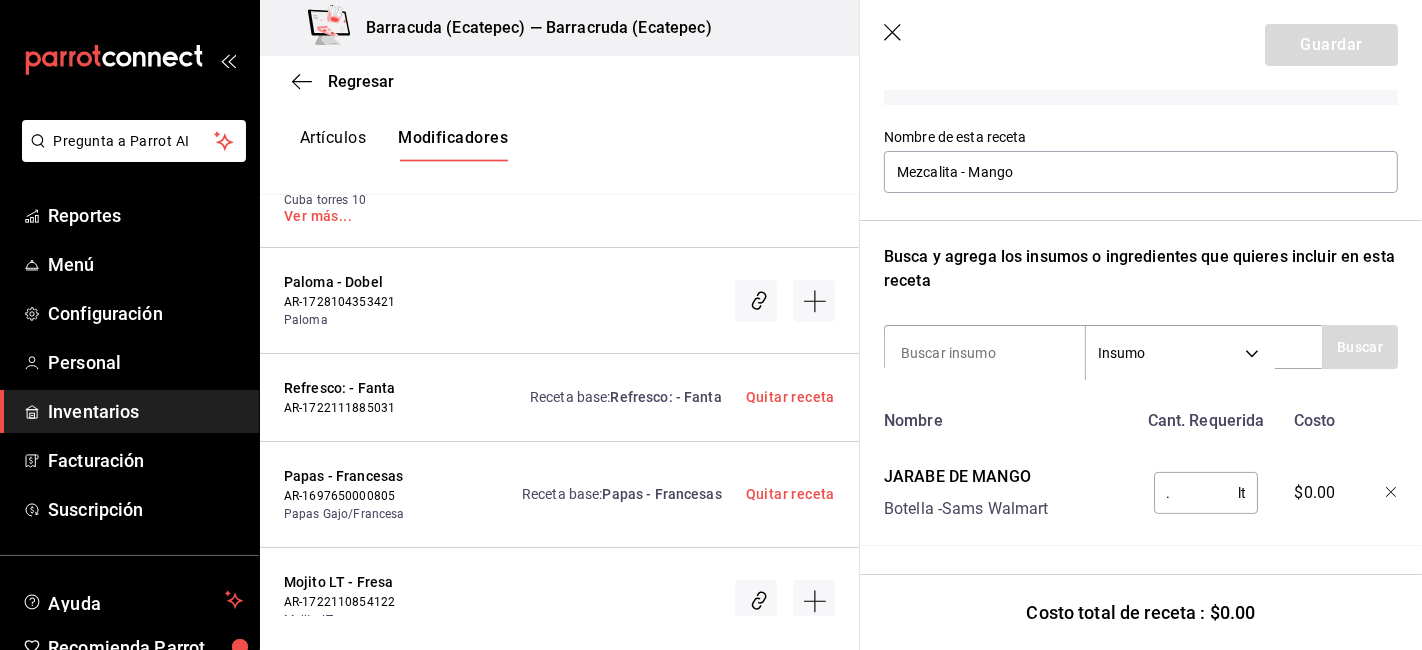 click on "." at bounding box center (1196, 493) 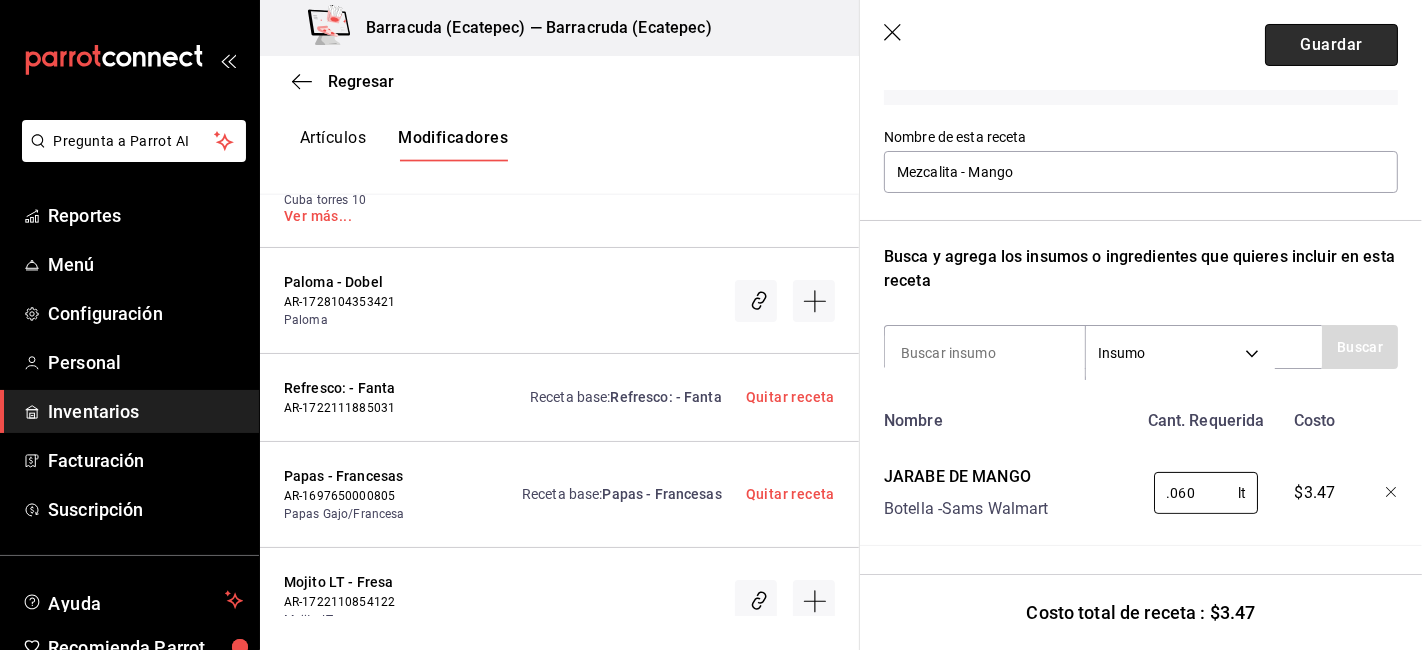 type on "0.060" 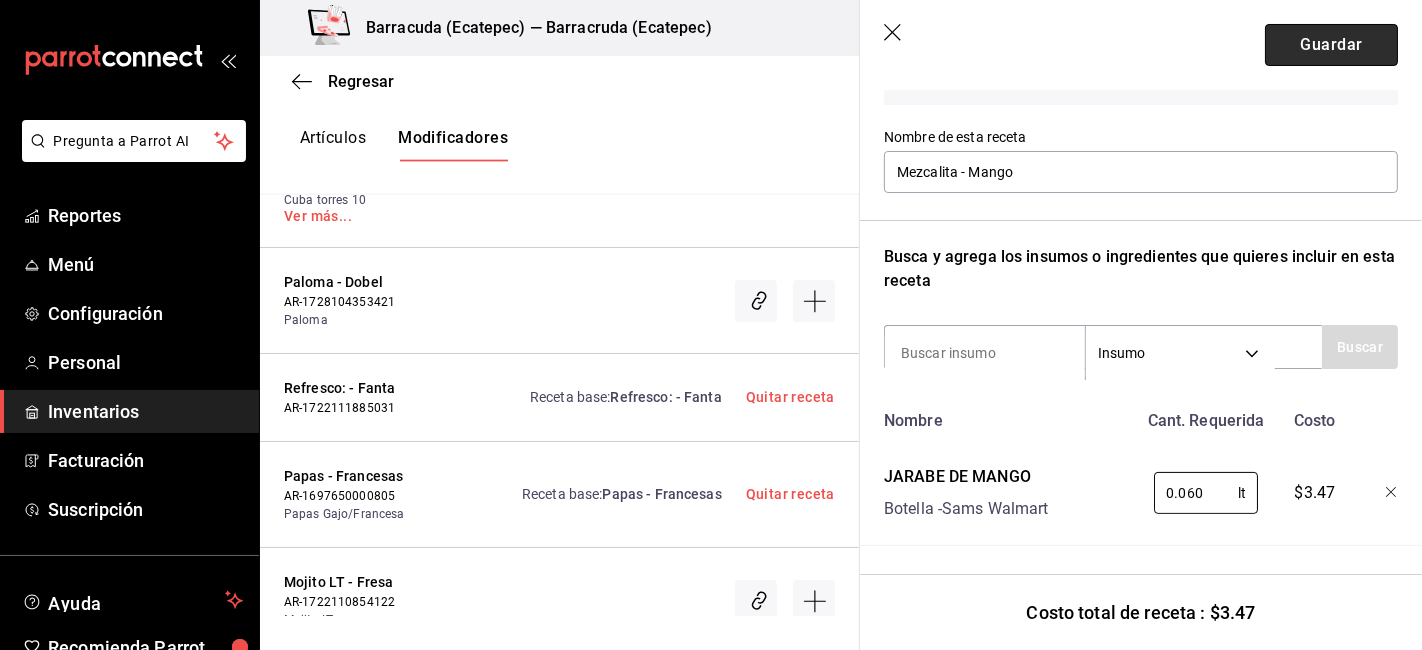 click on "Guardar" at bounding box center [1331, 45] 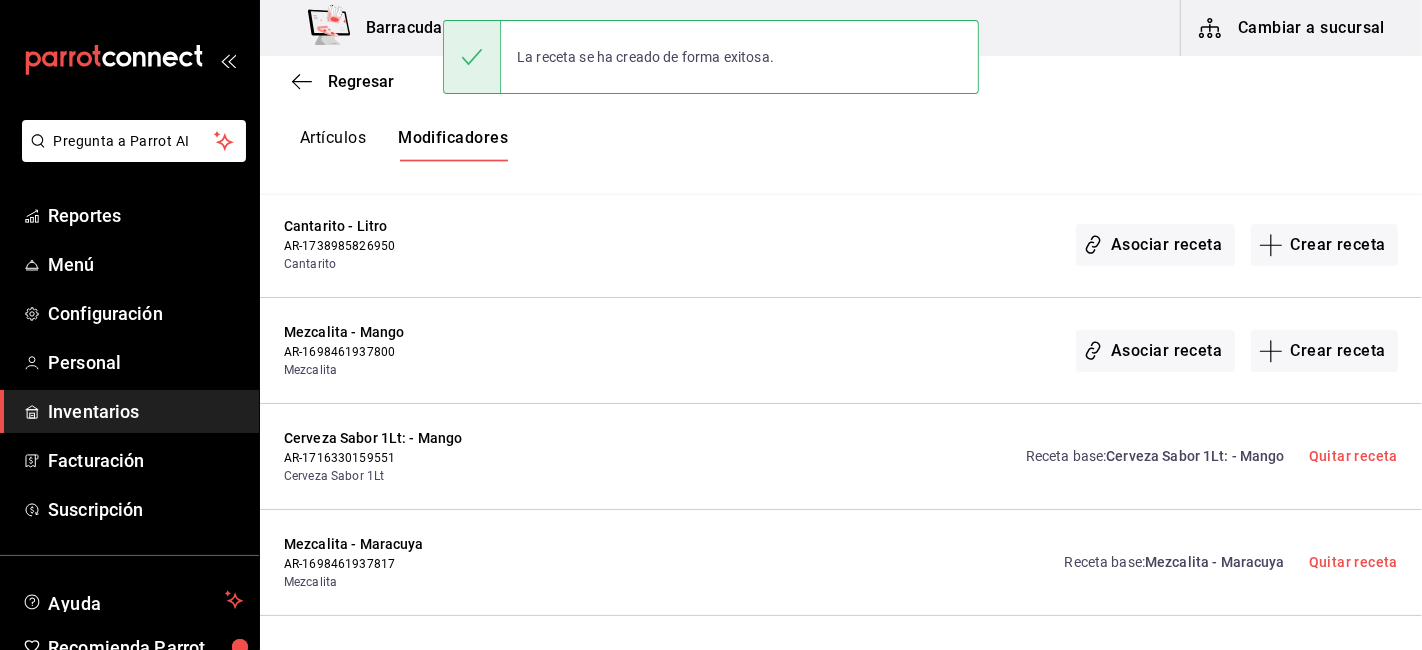 scroll, scrollTop: 0, scrollLeft: 0, axis: both 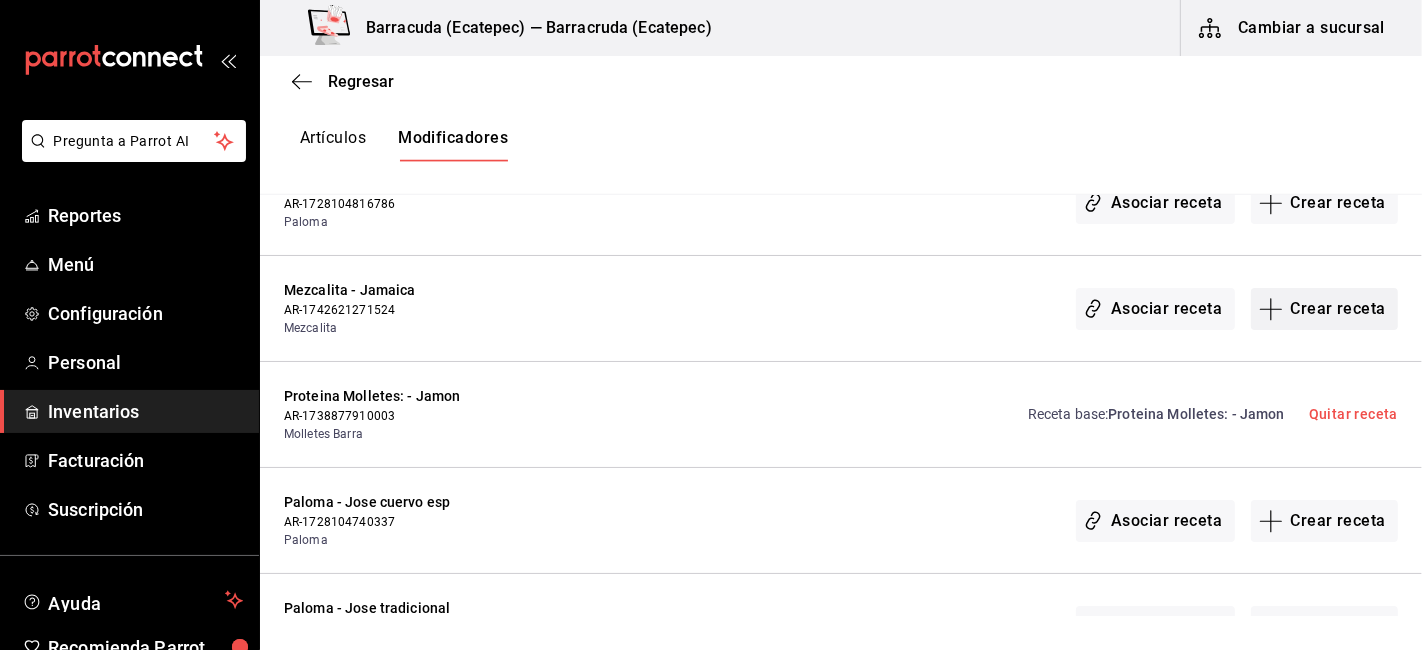 click 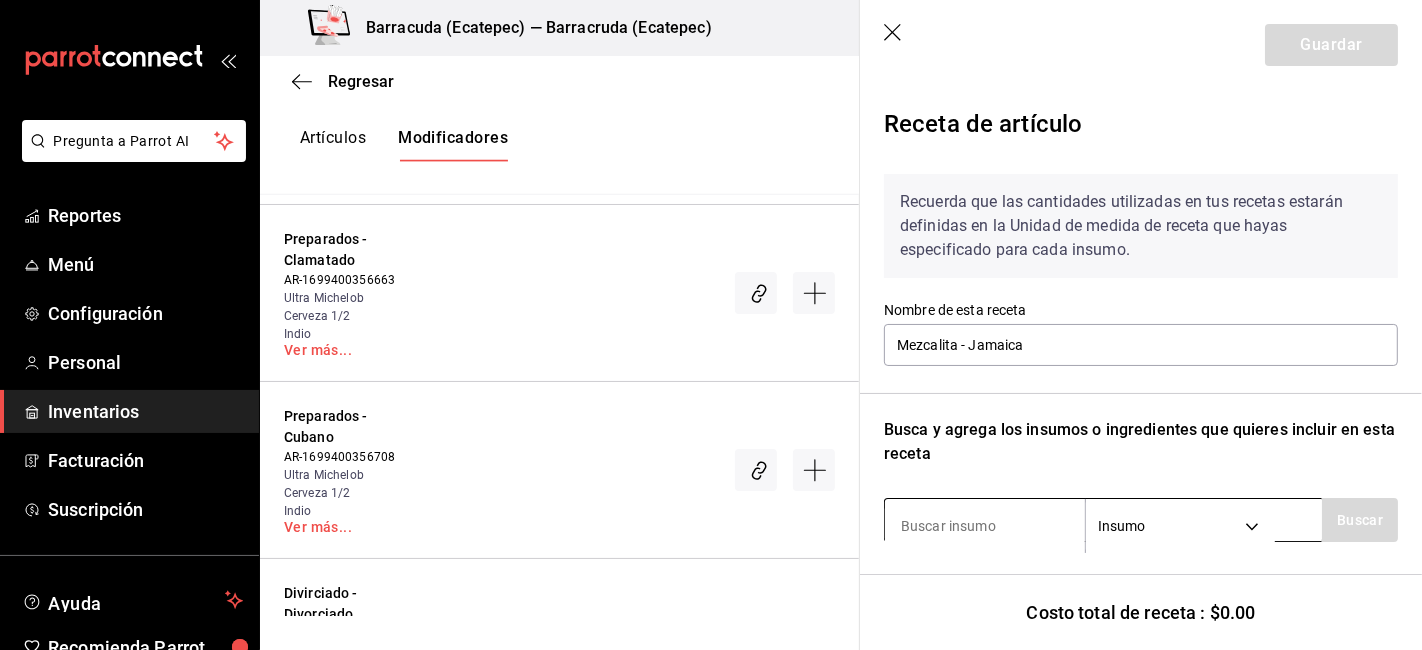 click at bounding box center (985, 526) 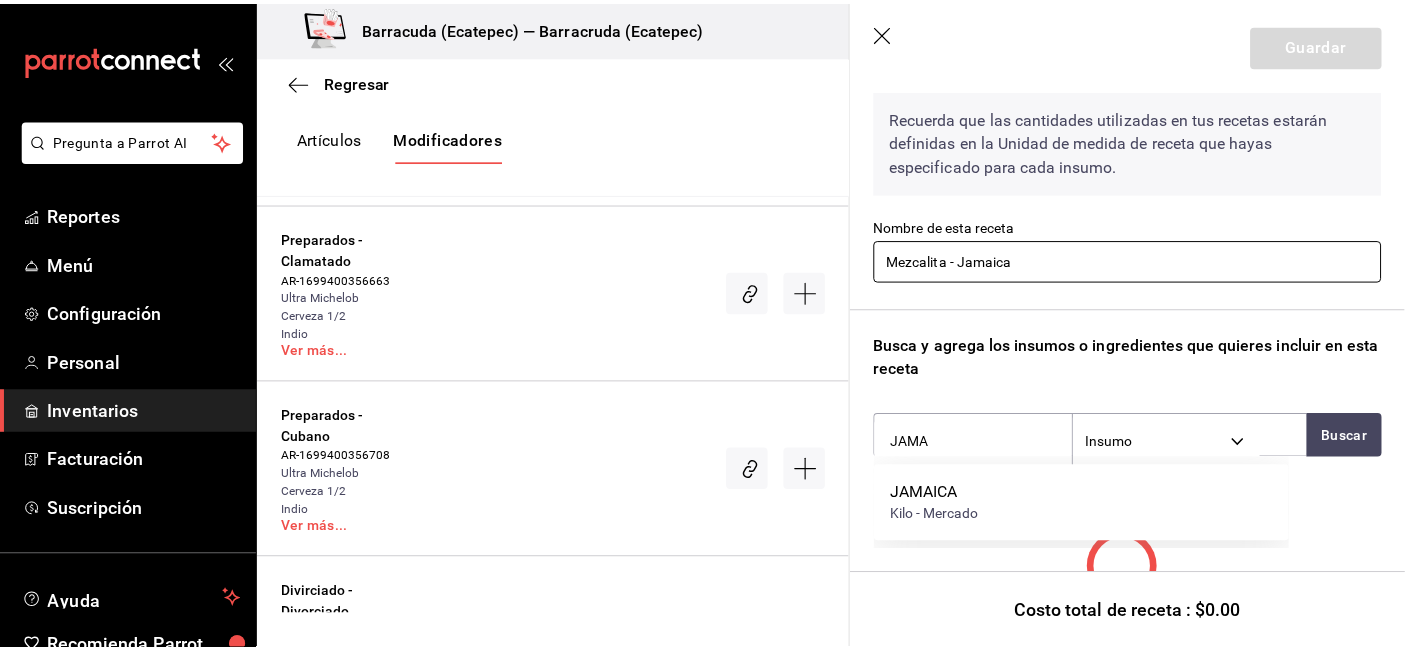 scroll, scrollTop: 191, scrollLeft: 0, axis: vertical 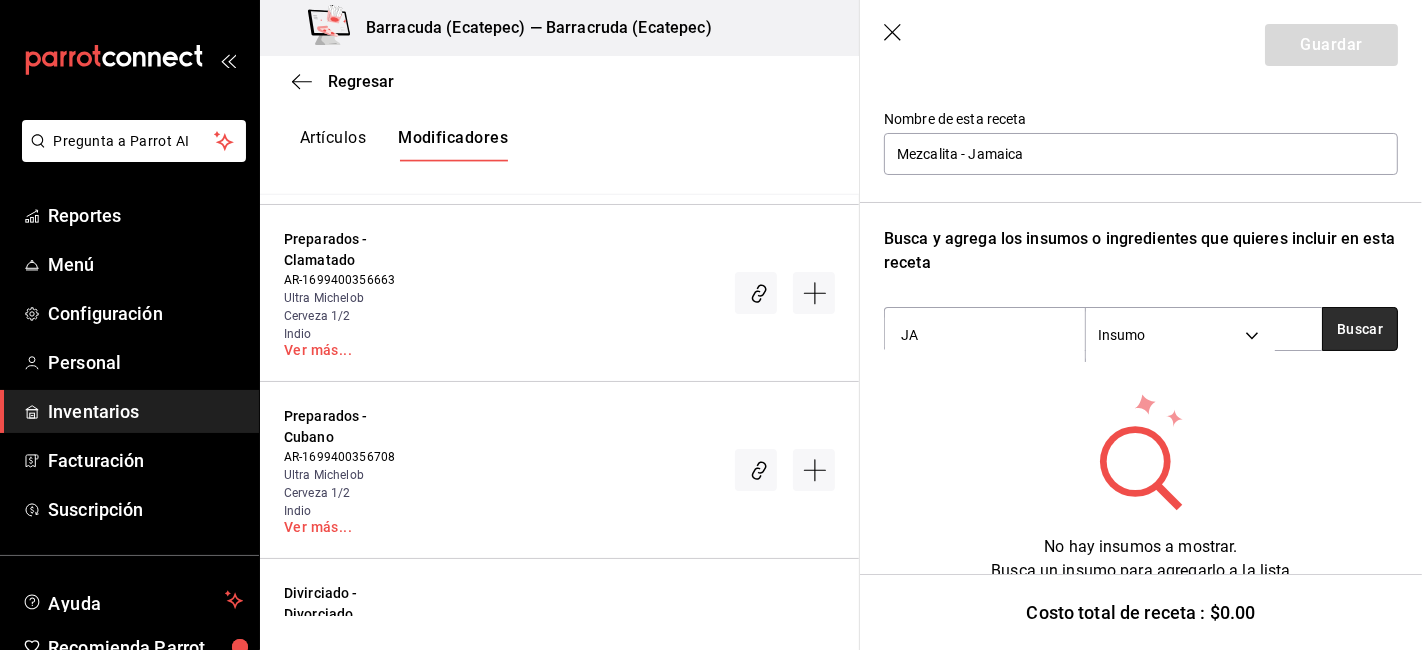 click on "Buscar" at bounding box center (1360, 329) 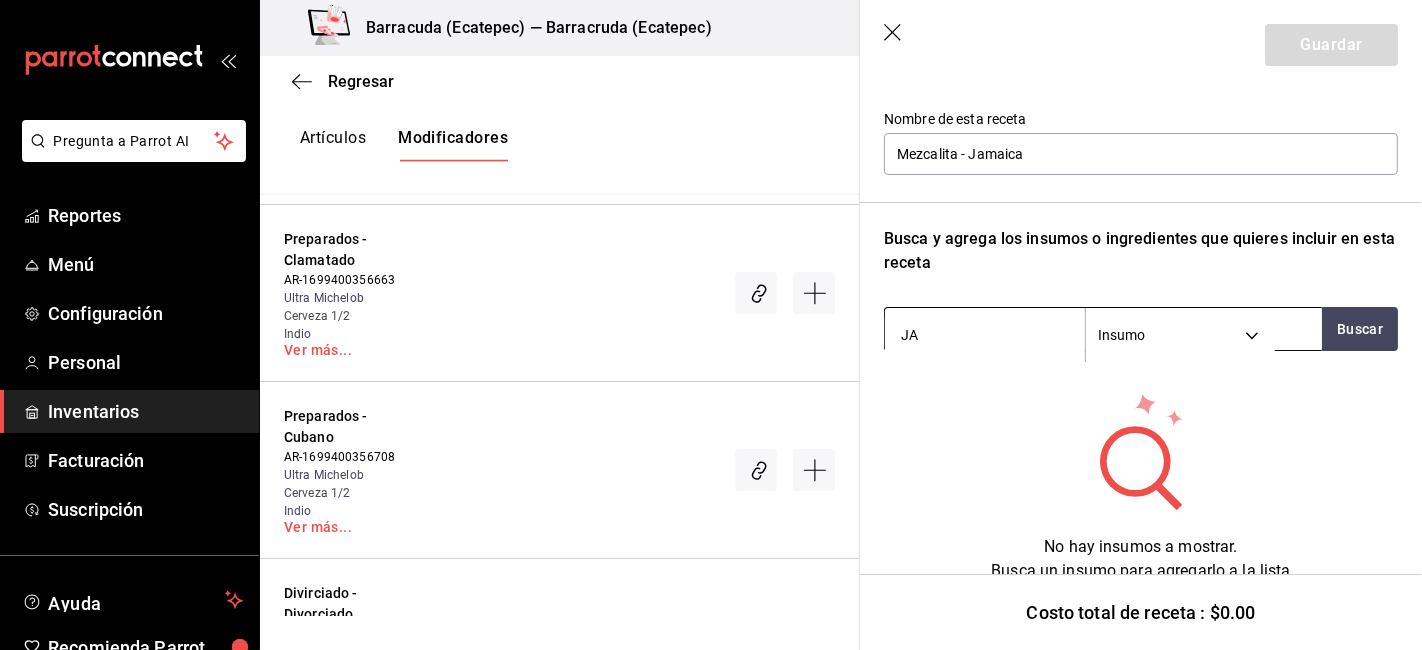 type on "J" 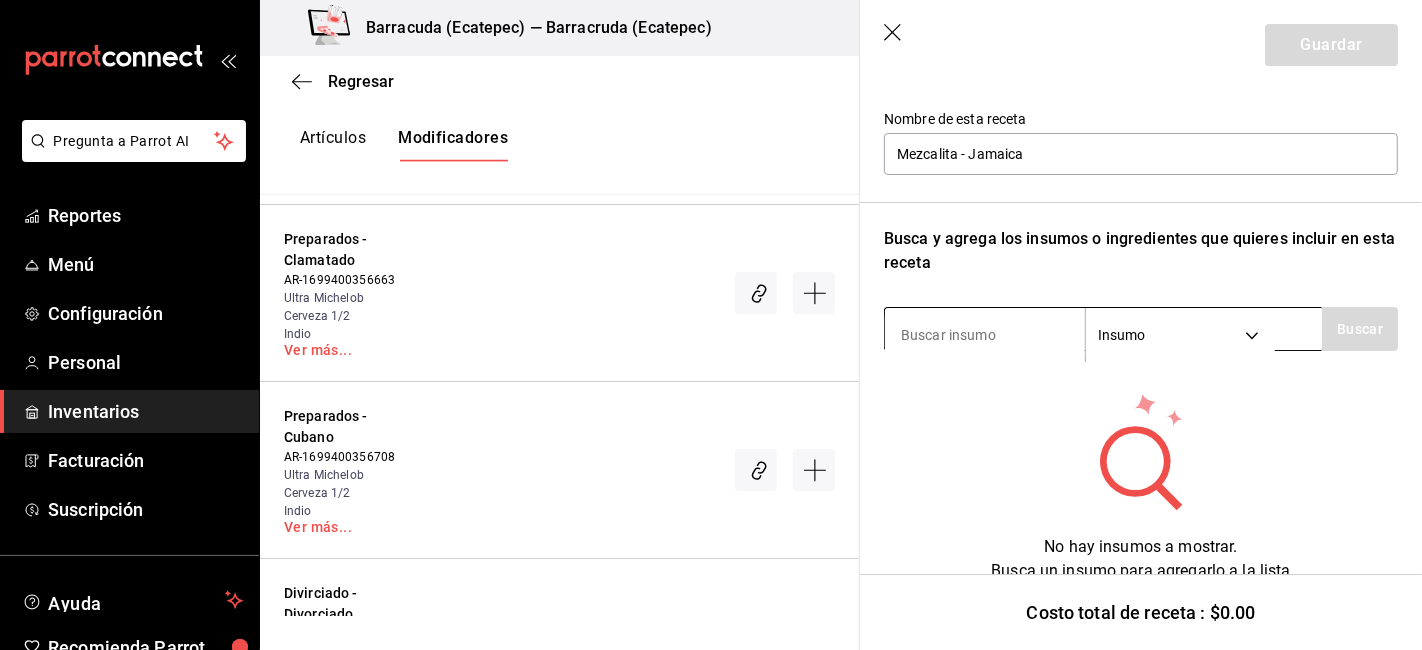 click at bounding box center (985, 335) 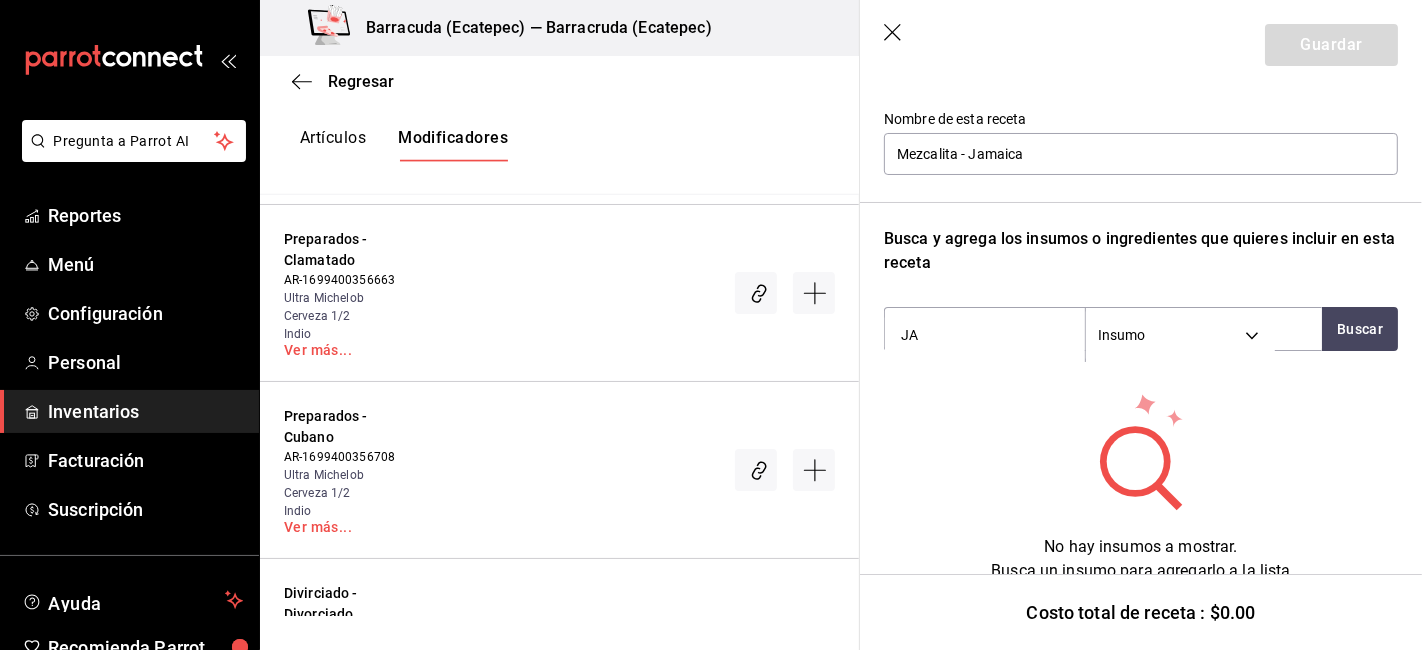 type on "J" 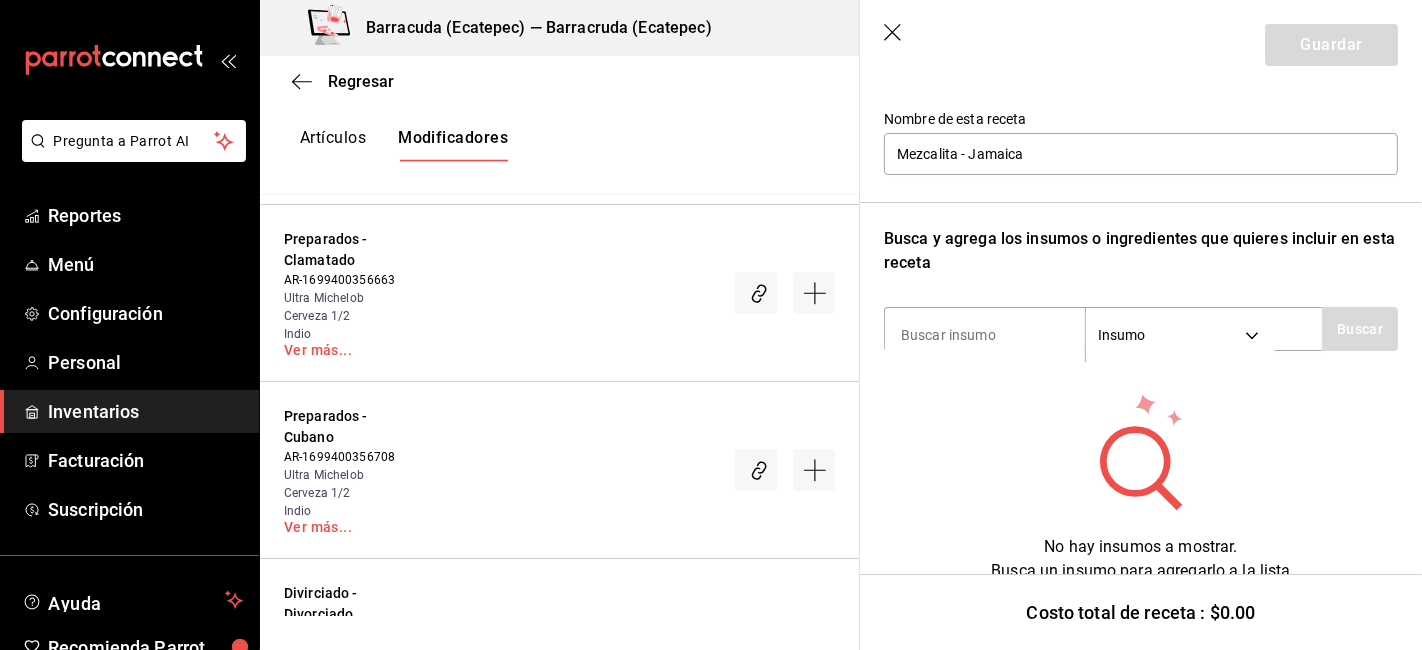 type 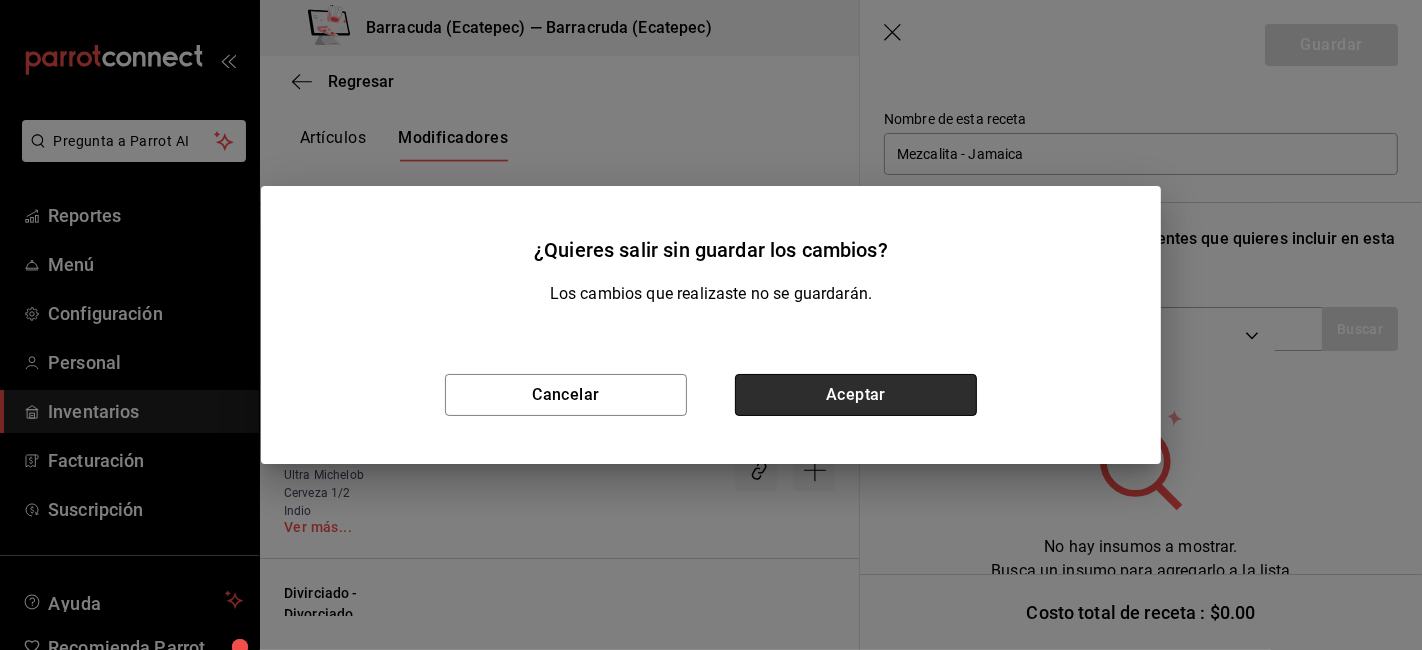 click on "Aceptar" at bounding box center (856, 395) 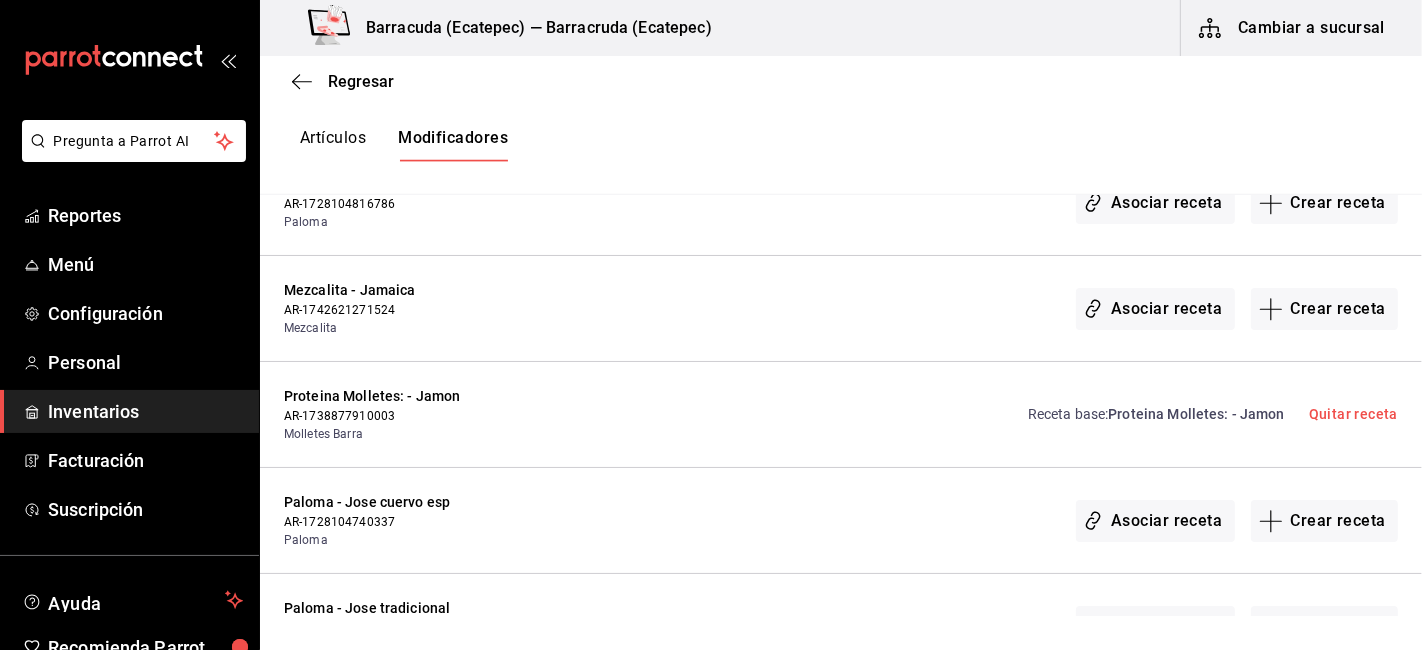 scroll, scrollTop: 0, scrollLeft: 0, axis: both 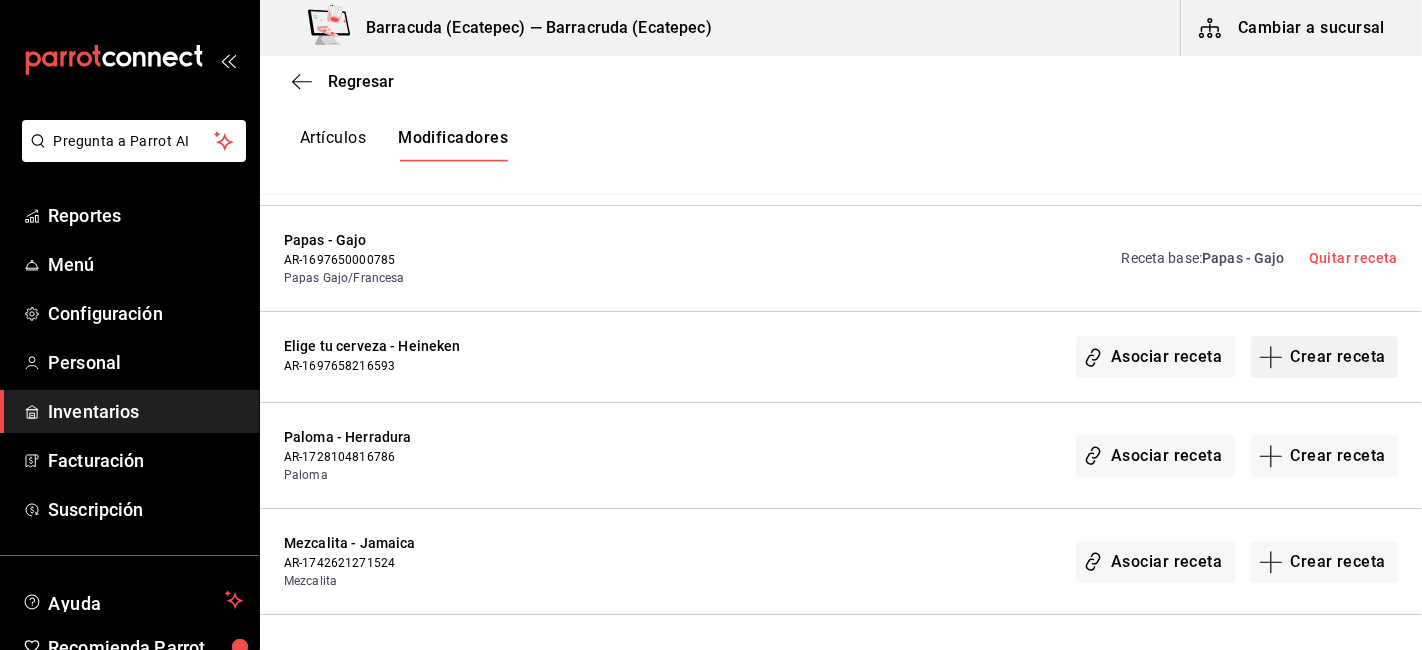 click on "Crear receta" at bounding box center (1325, 357) 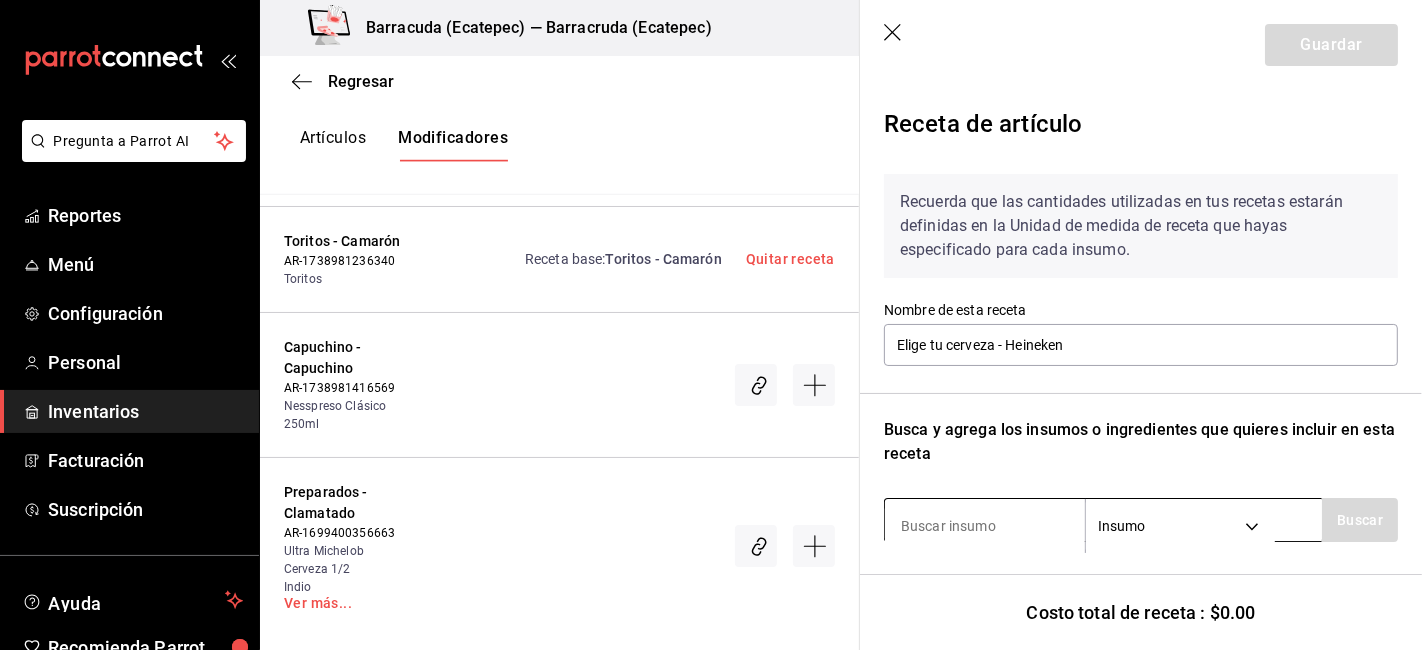 click at bounding box center (985, 526) 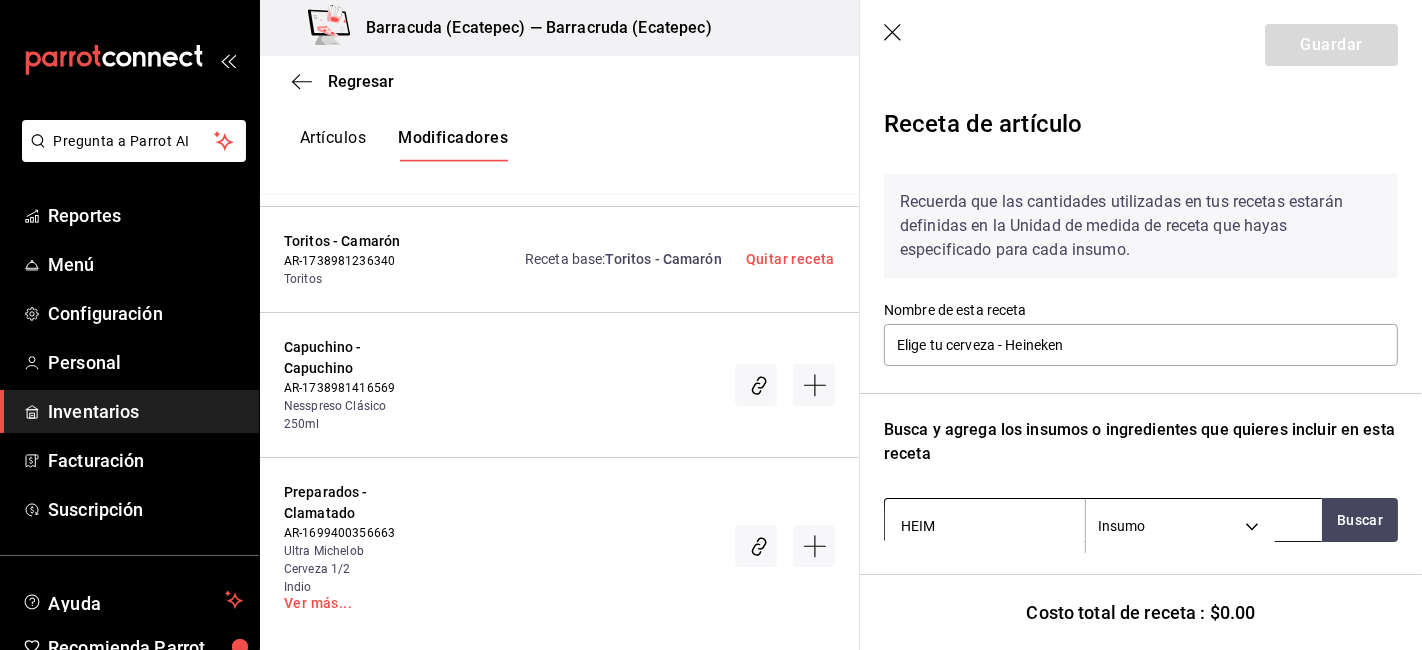 type on "HEI" 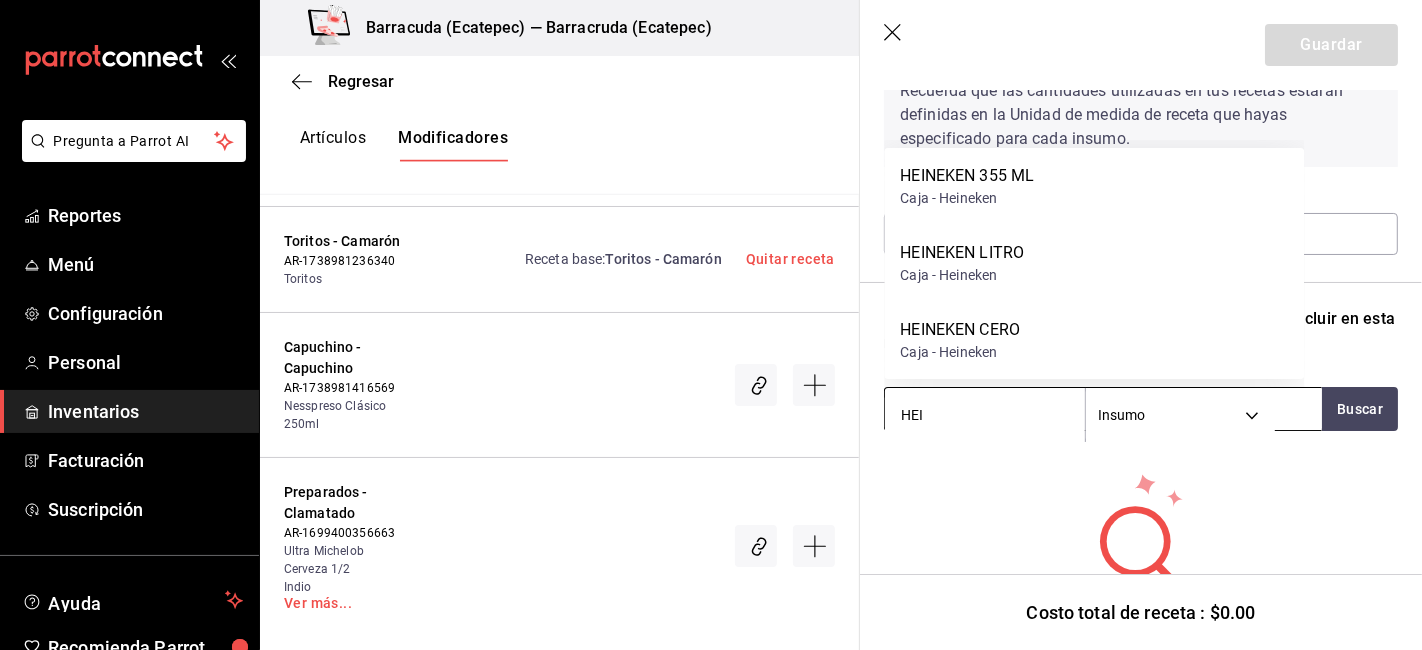 scroll, scrollTop: 182, scrollLeft: 0, axis: vertical 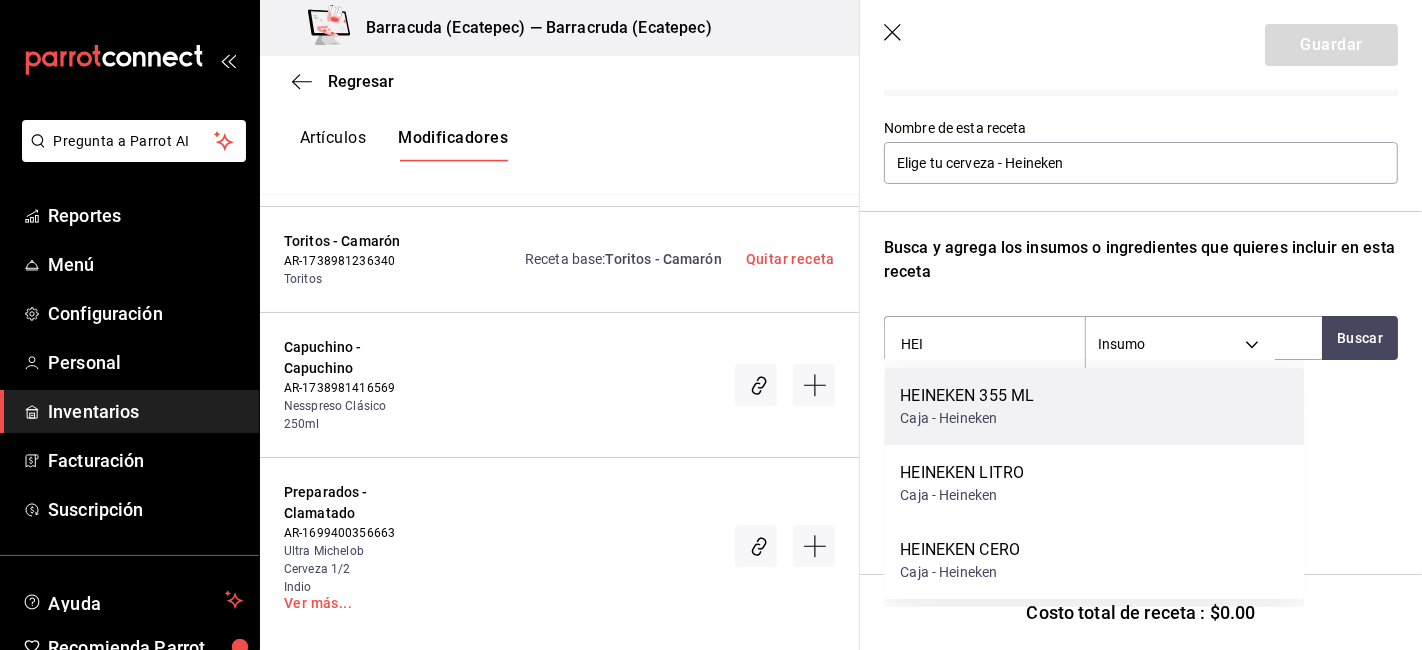 click on "HEINEKEN 355 ML Caja - Heineken" at bounding box center [1094, 406] 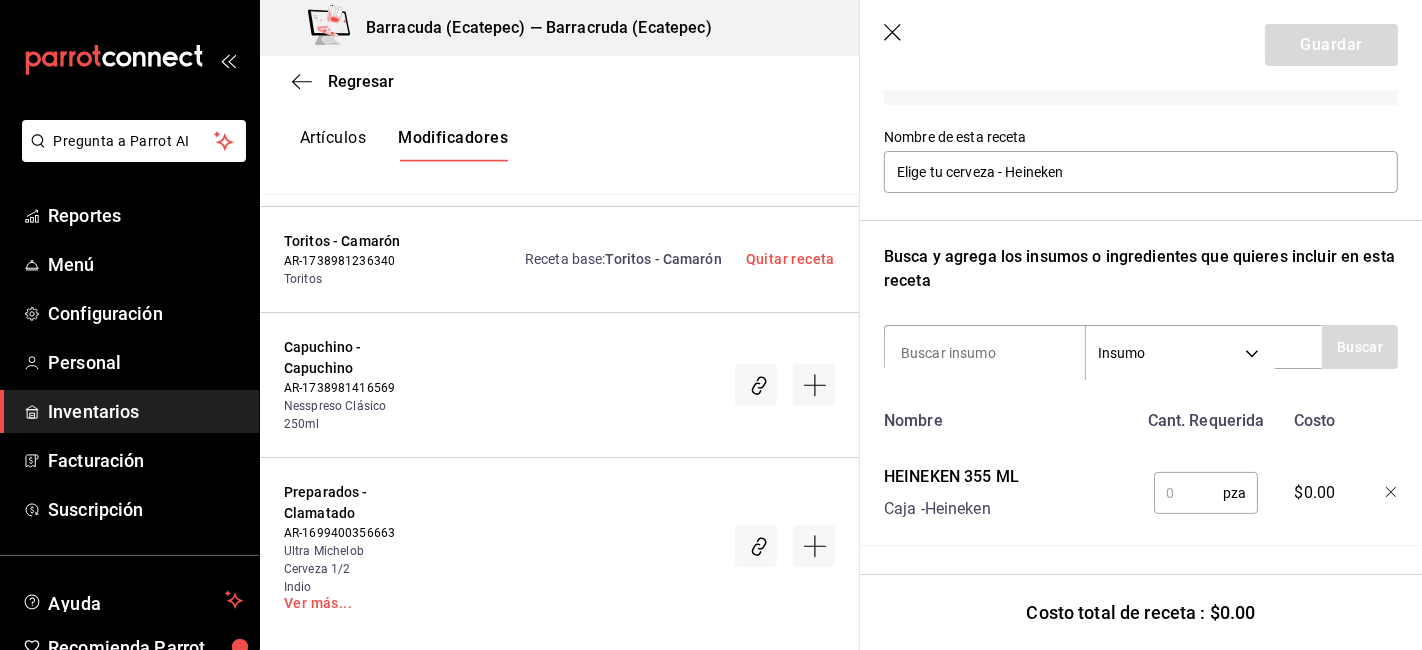 click at bounding box center (1188, 493) 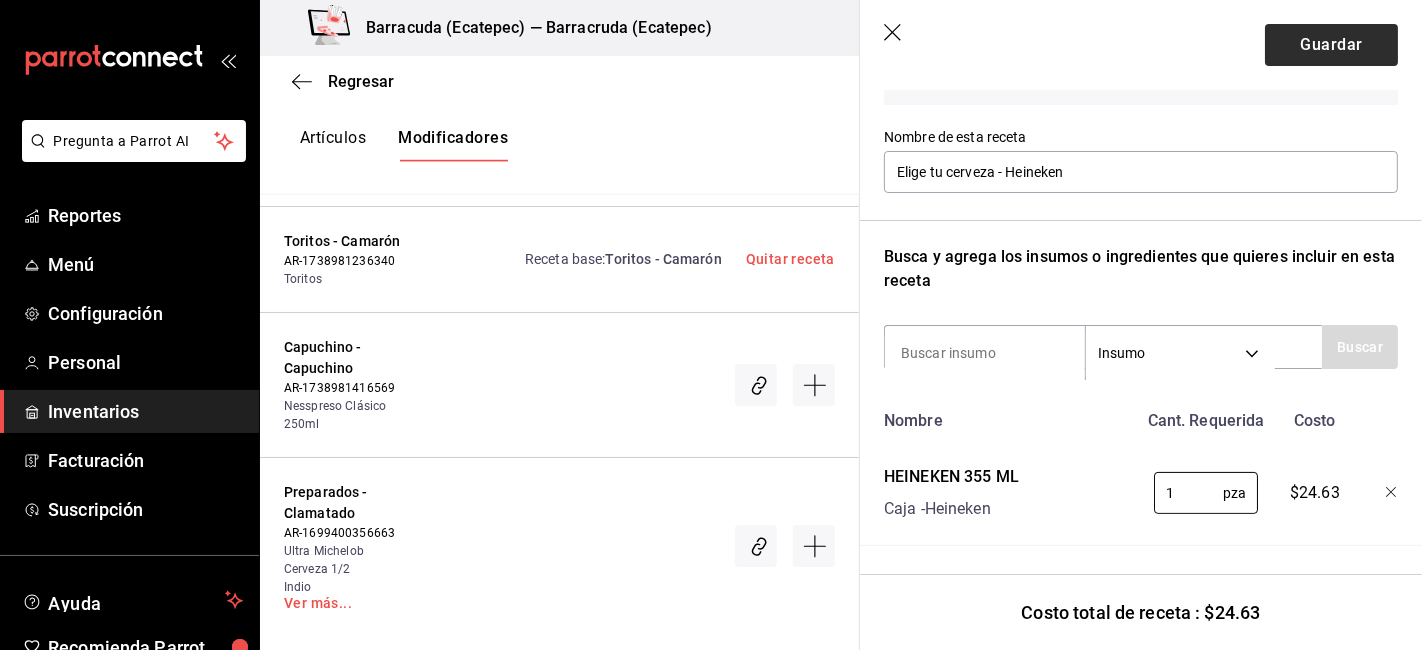 type on "1" 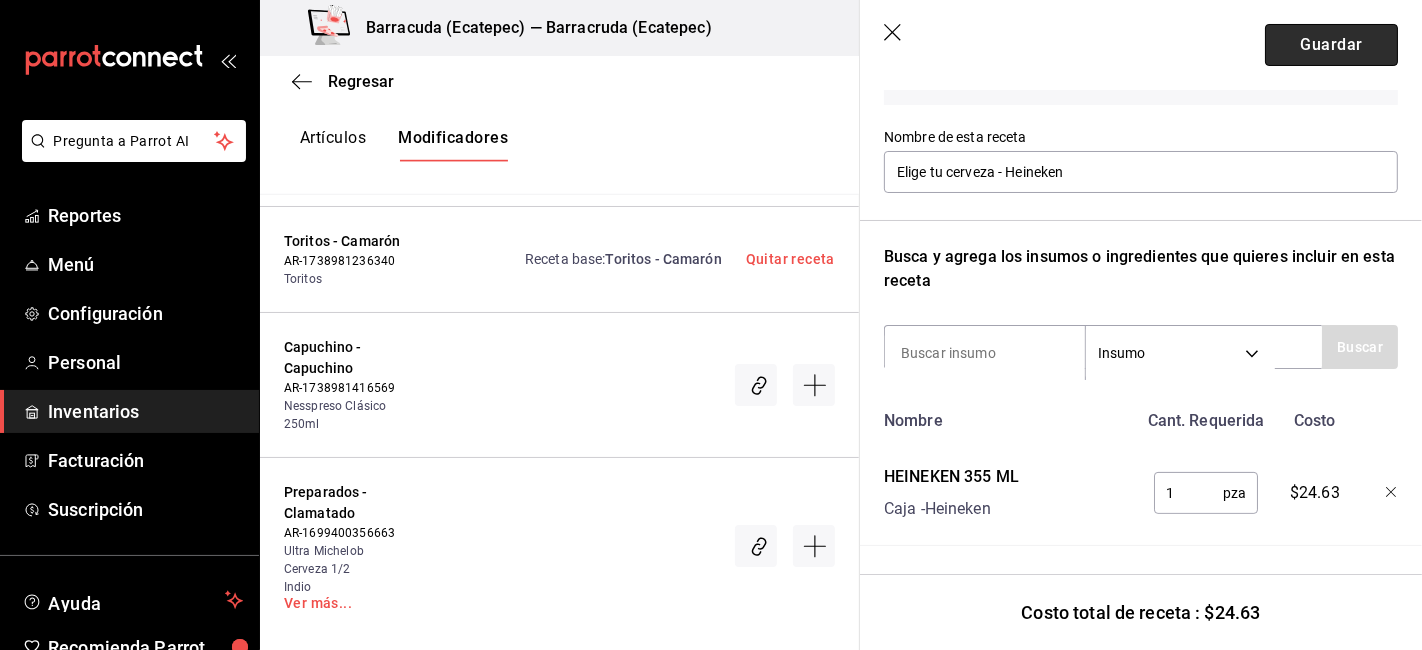 click on "Guardar" at bounding box center [1331, 45] 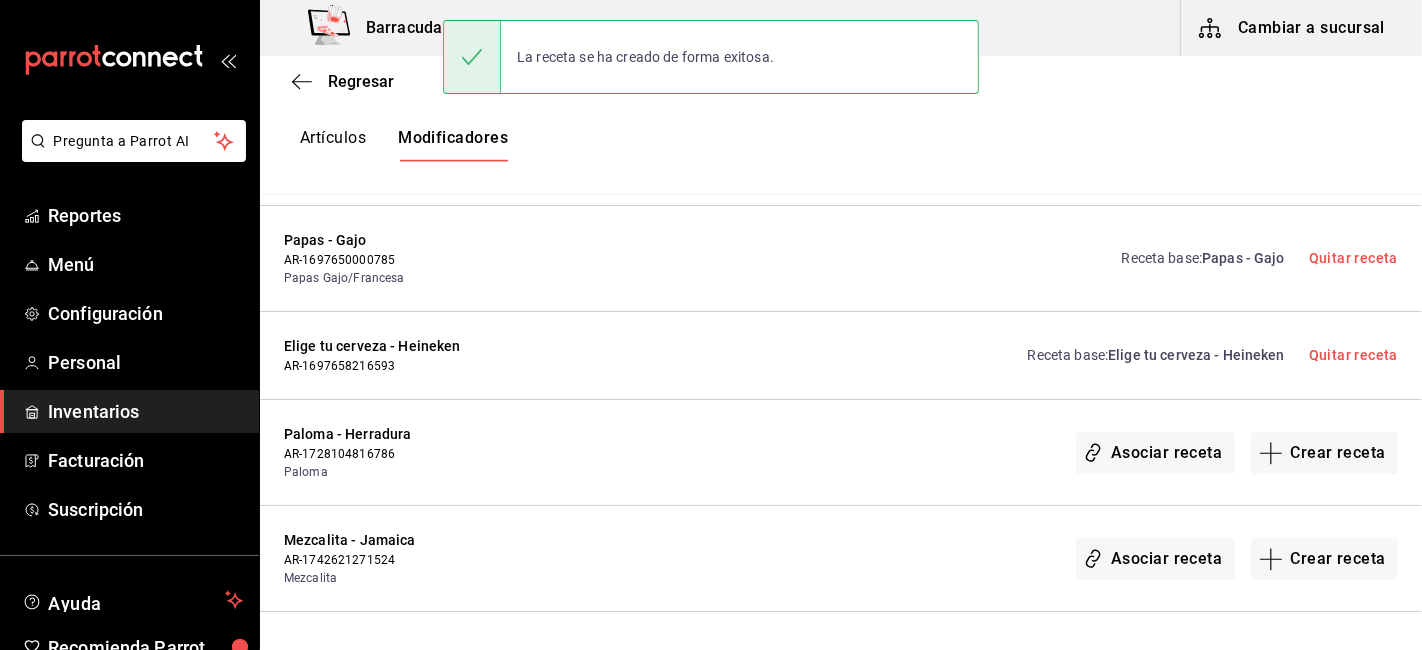 scroll, scrollTop: 0, scrollLeft: 0, axis: both 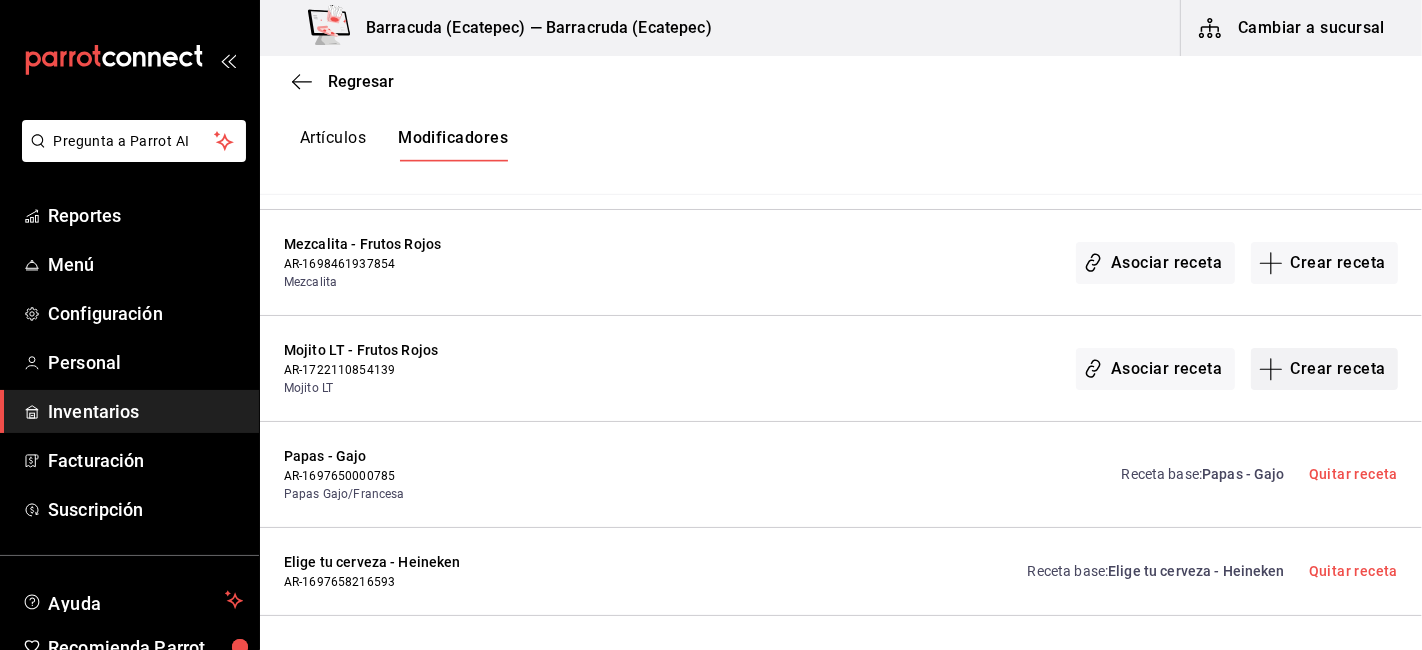 click on "Crear receta" at bounding box center [1325, 369] 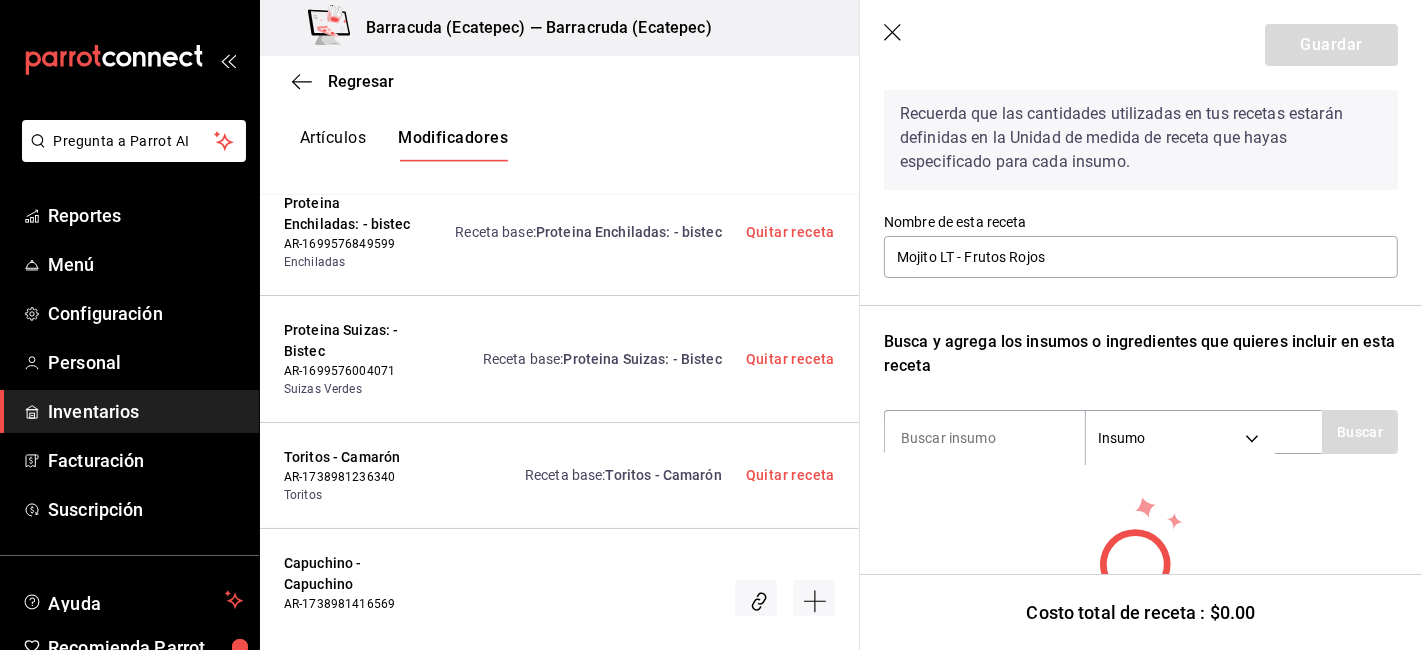 scroll, scrollTop: 90, scrollLeft: 0, axis: vertical 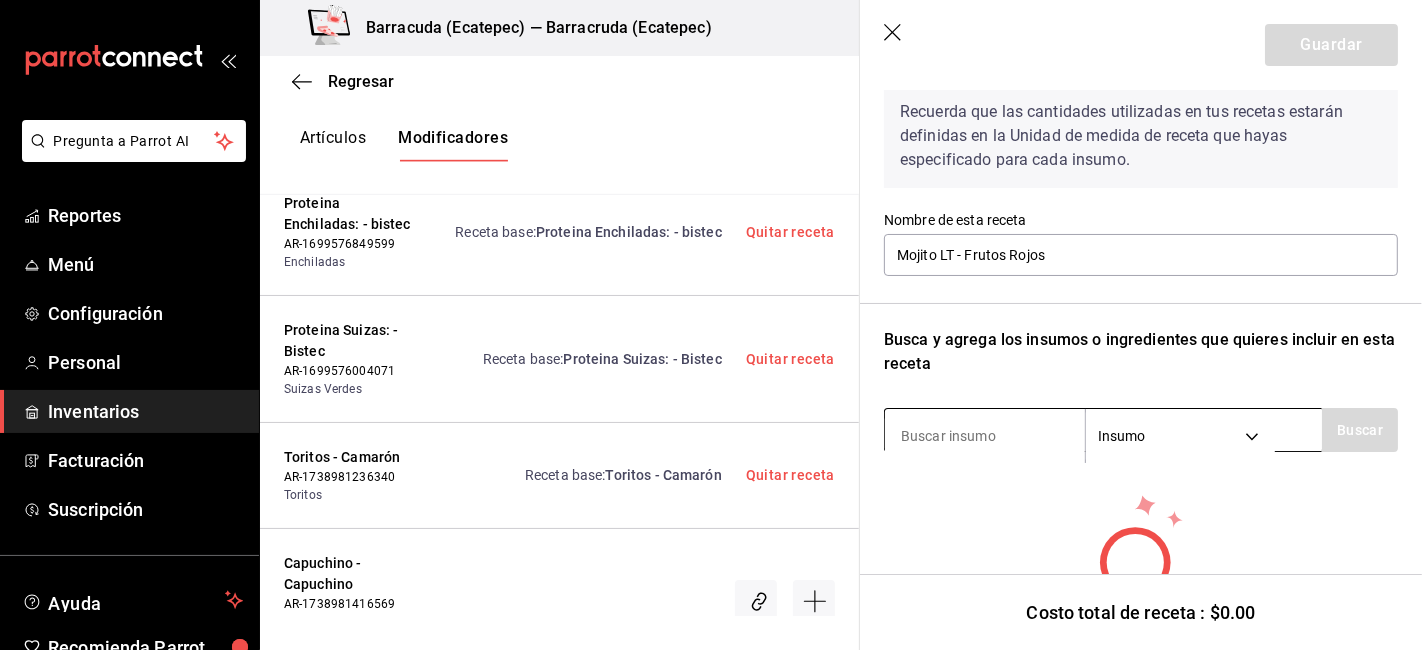 click at bounding box center (985, 436) 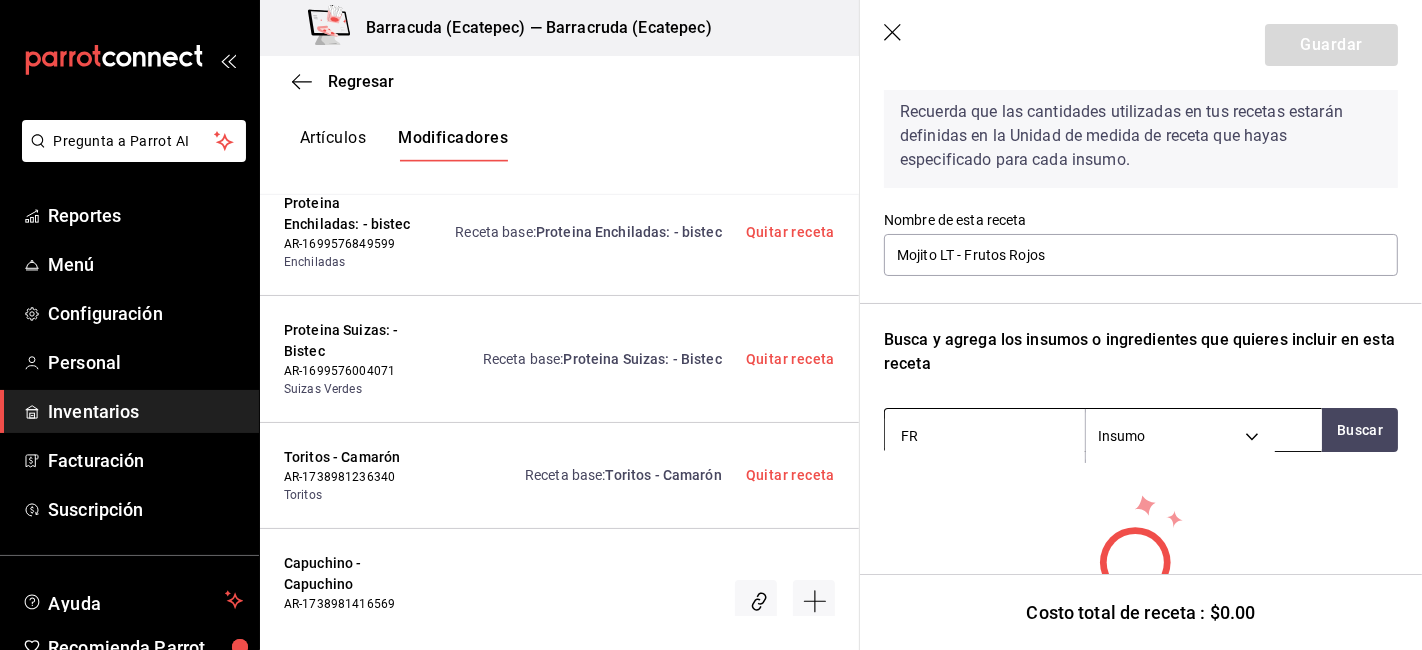 type on "FRU" 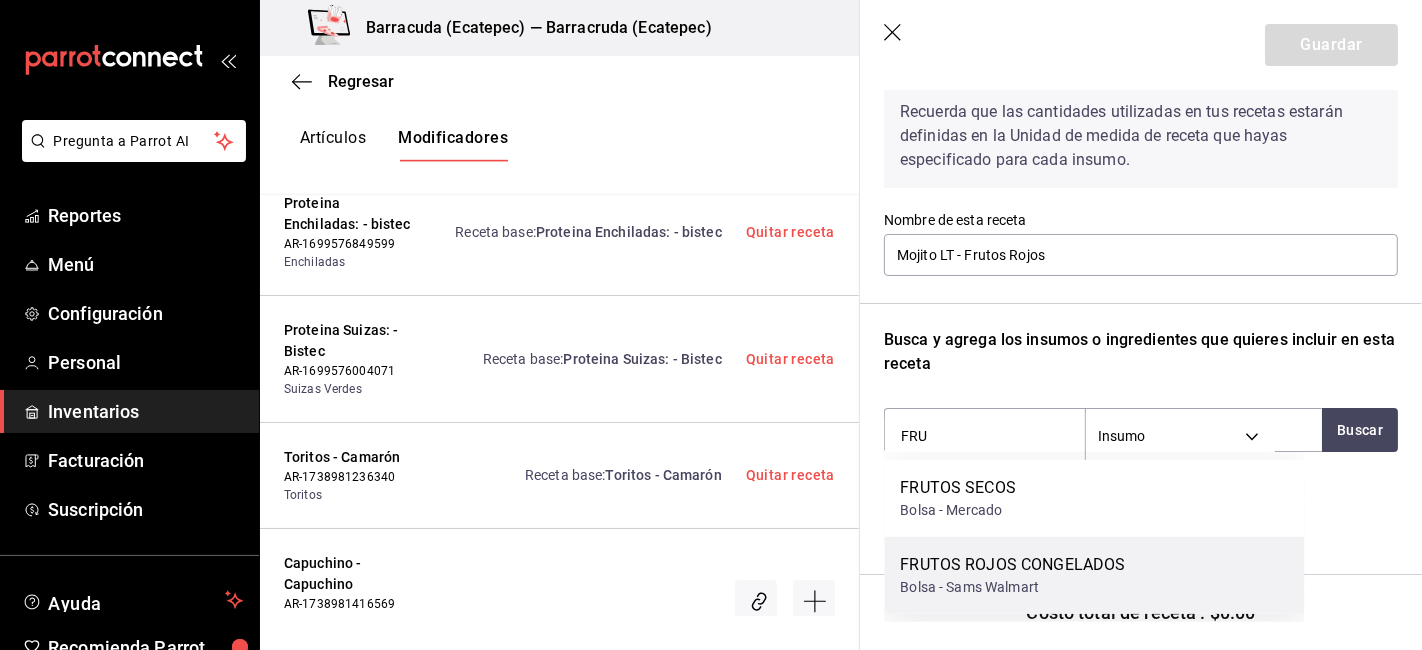 click on "FRUTOS ROJOS CONGELADOS" at bounding box center (1012, 565) 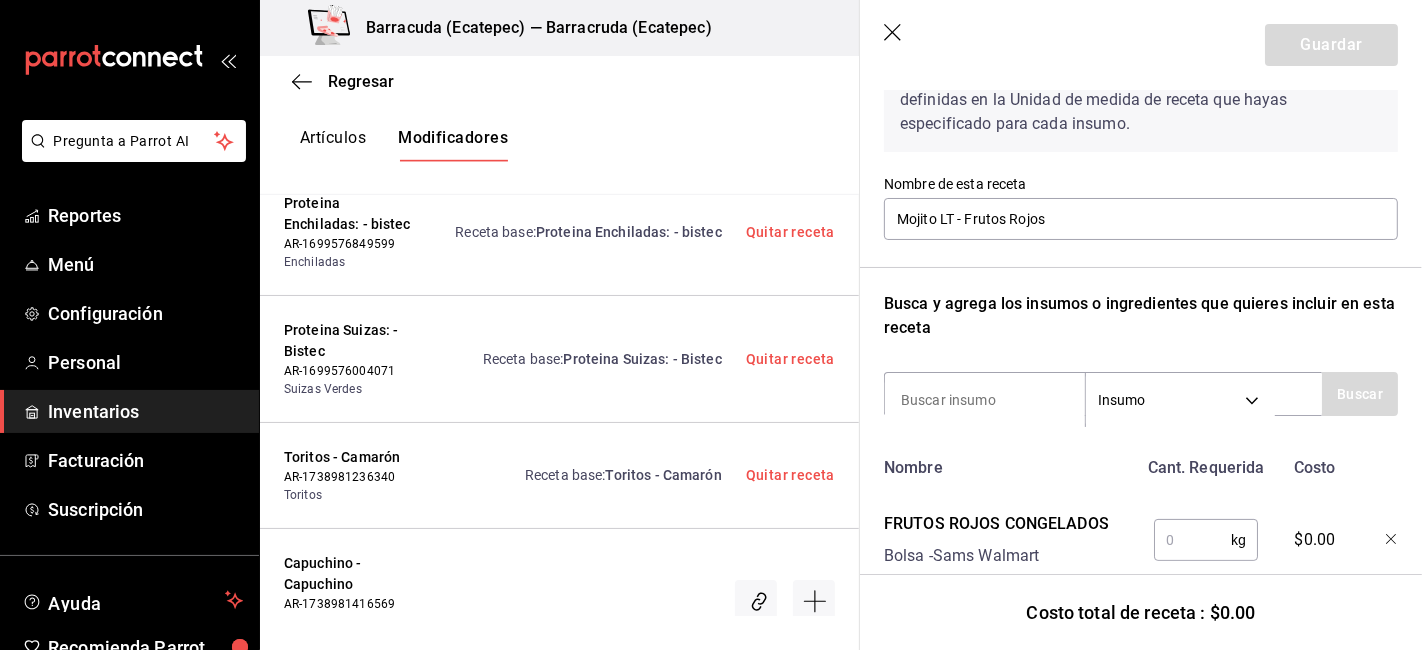 scroll, scrollTop: 189, scrollLeft: 0, axis: vertical 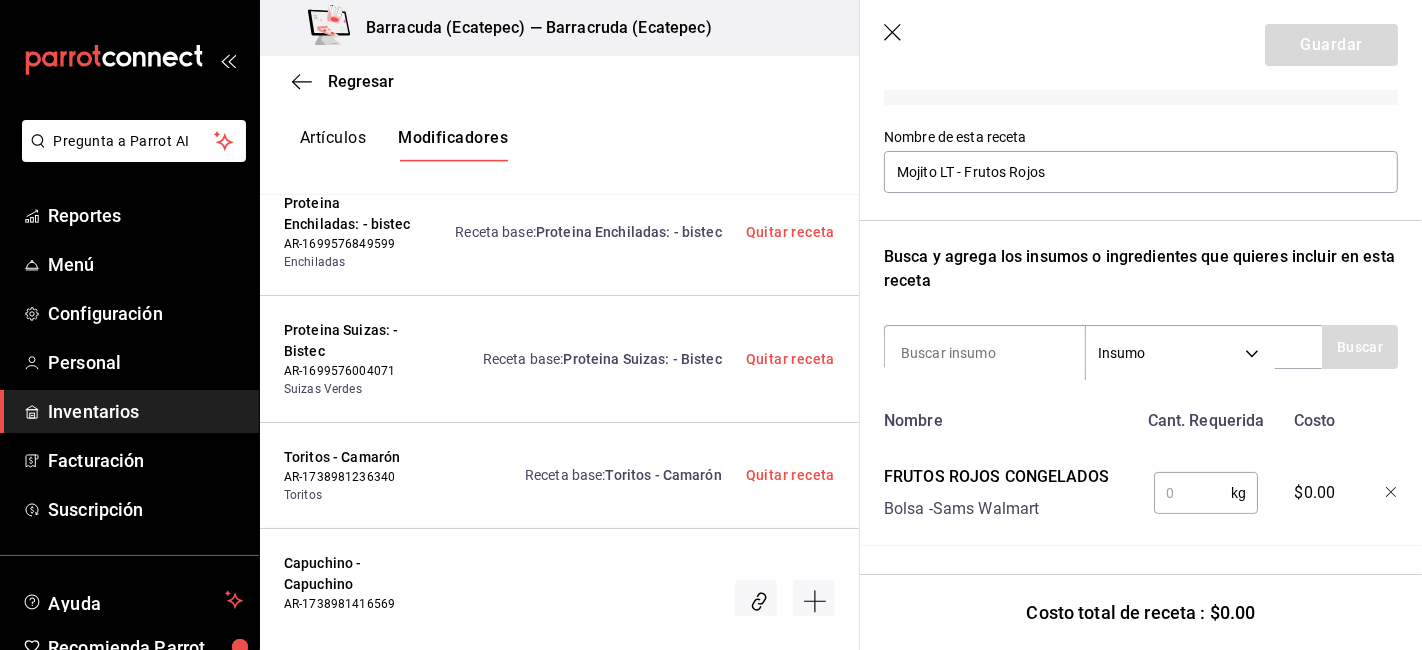 click at bounding box center (1192, 493) 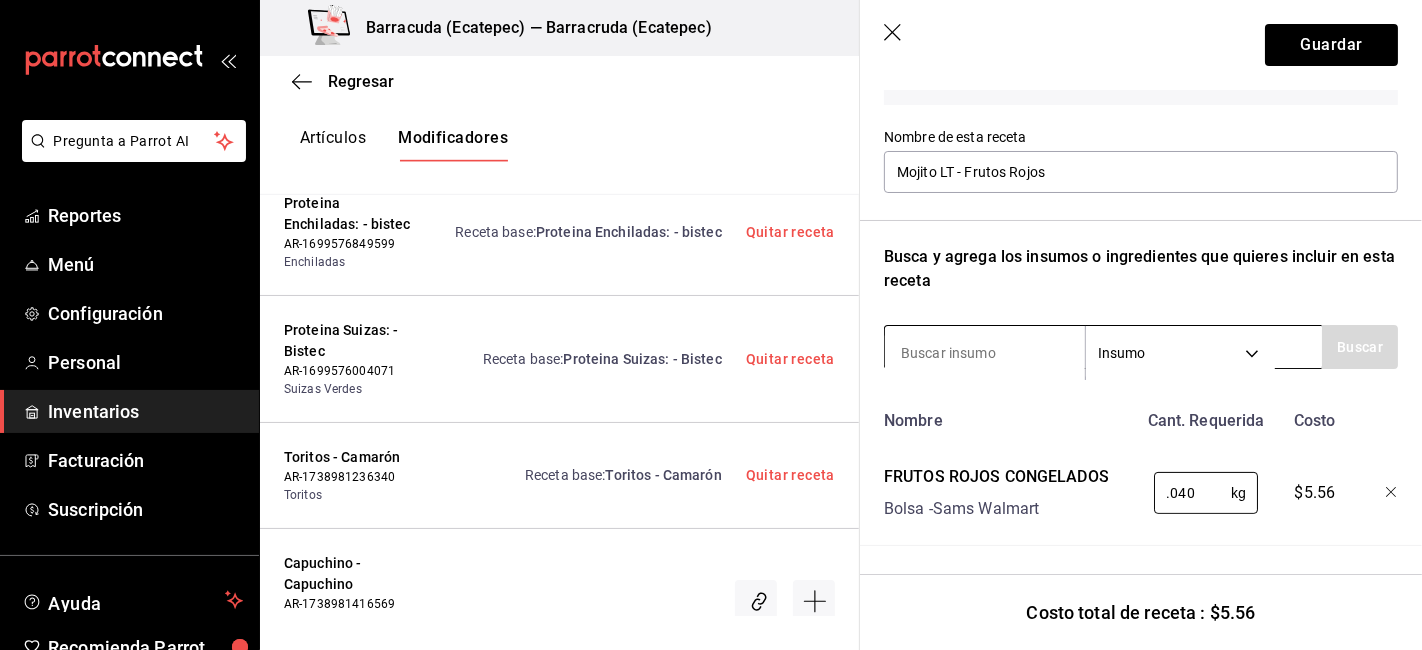 type on "0.040" 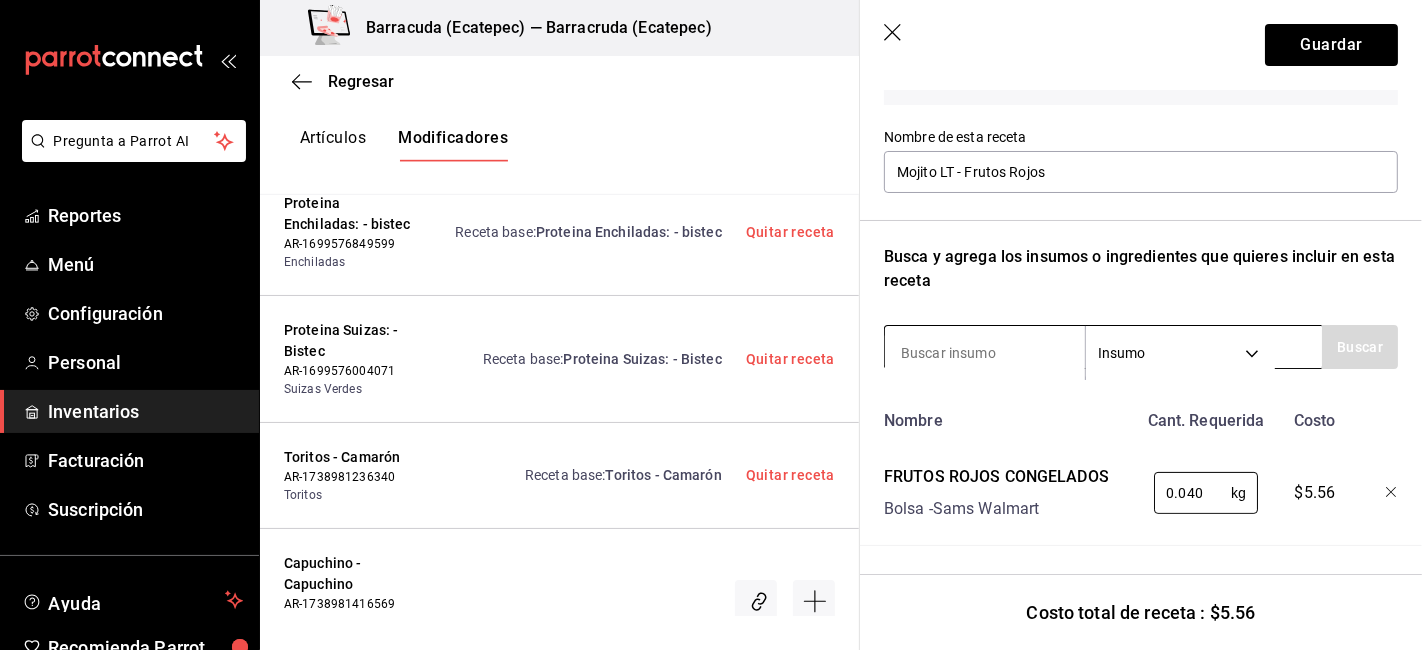 click at bounding box center [985, 353] 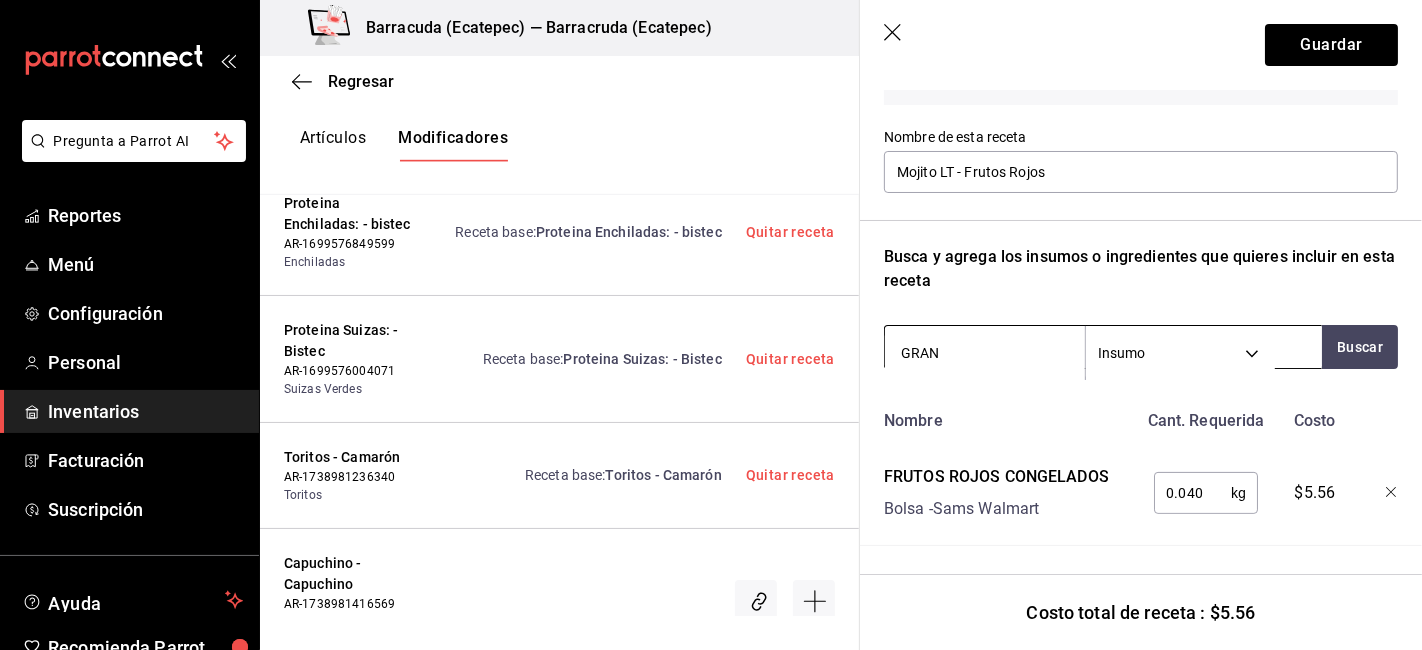 type on "GRANA" 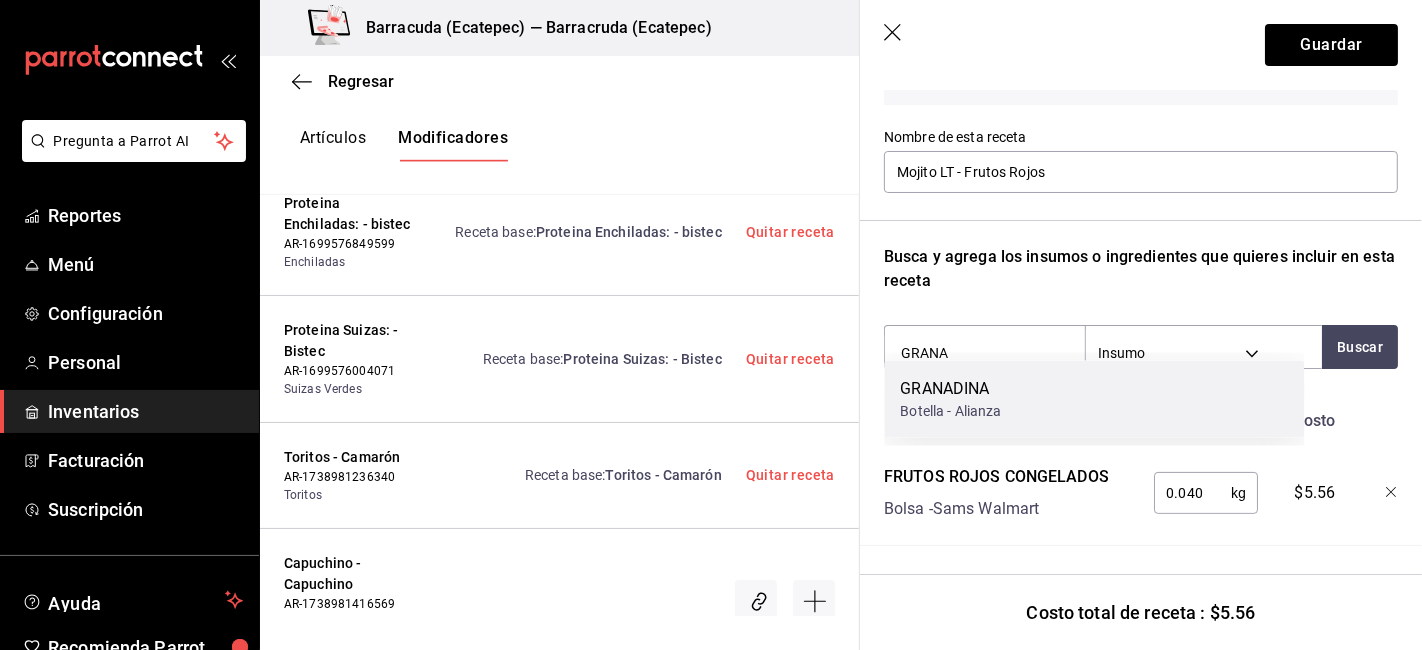 click on "Botella - Alianza" at bounding box center [950, 411] 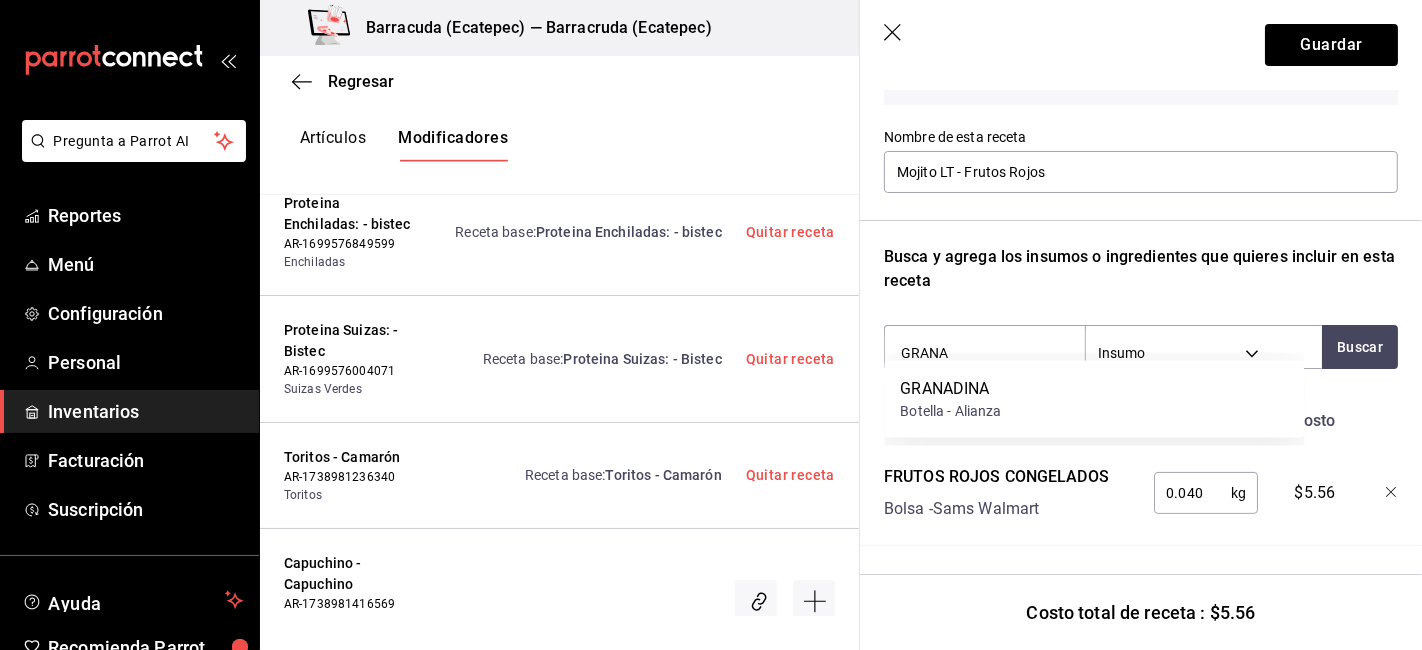 type 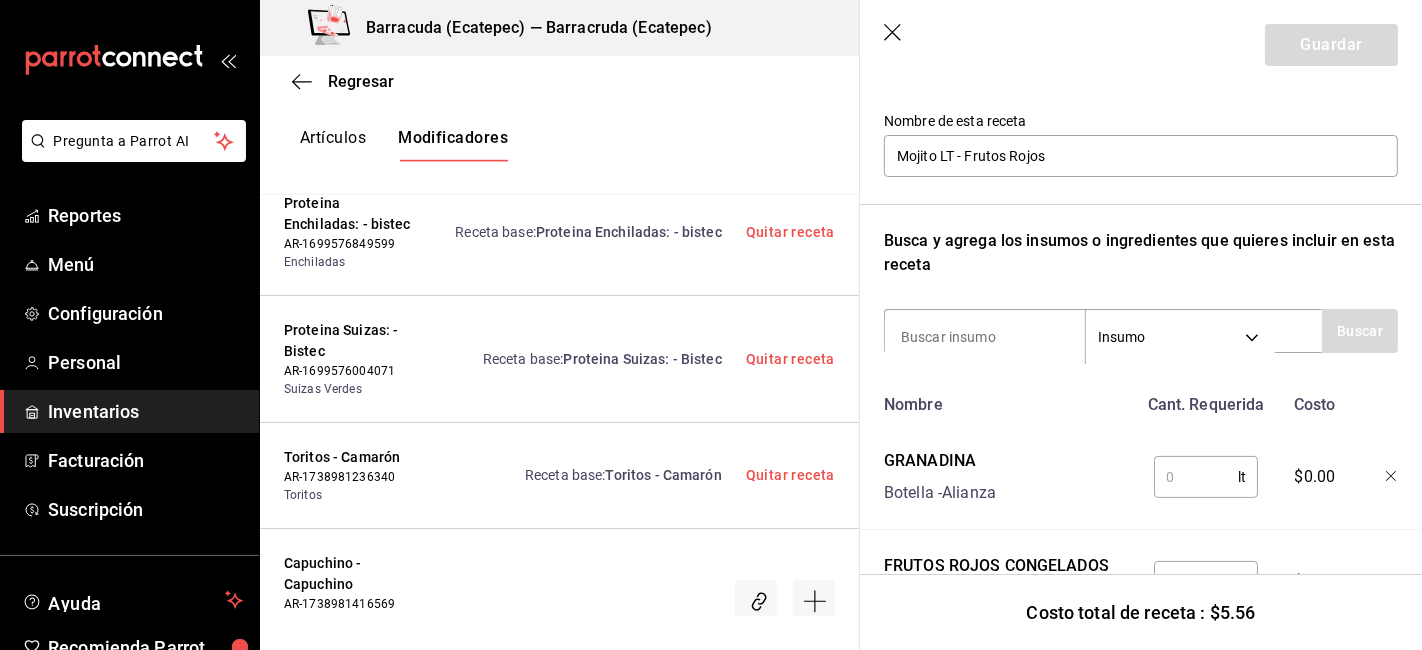 click at bounding box center [1196, 477] 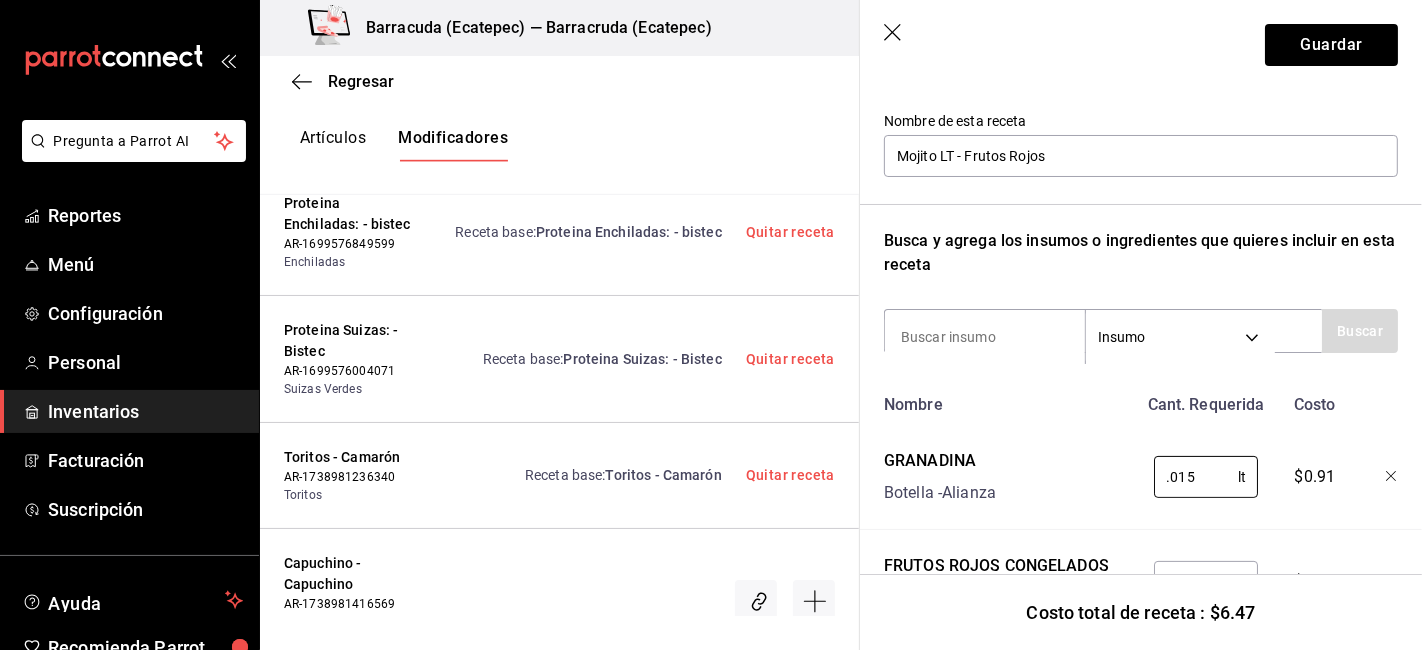 type on "0.015" 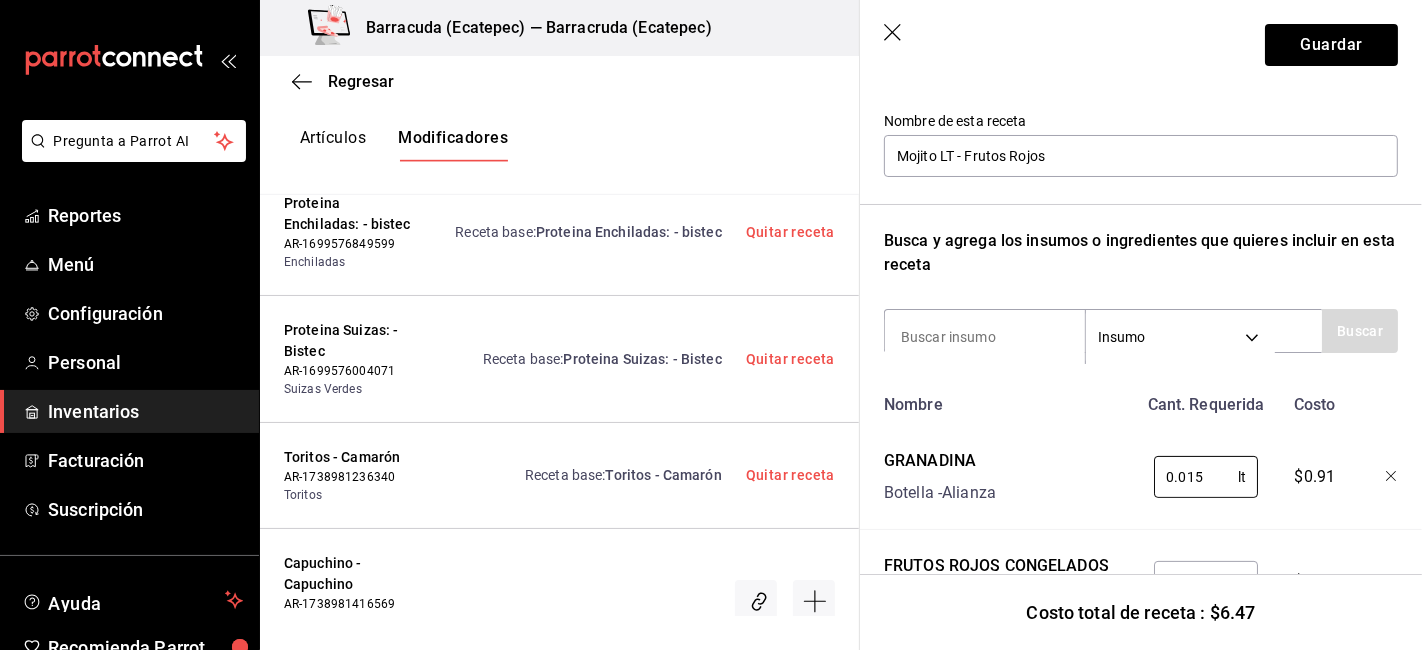 scroll, scrollTop: 294, scrollLeft: 0, axis: vertical 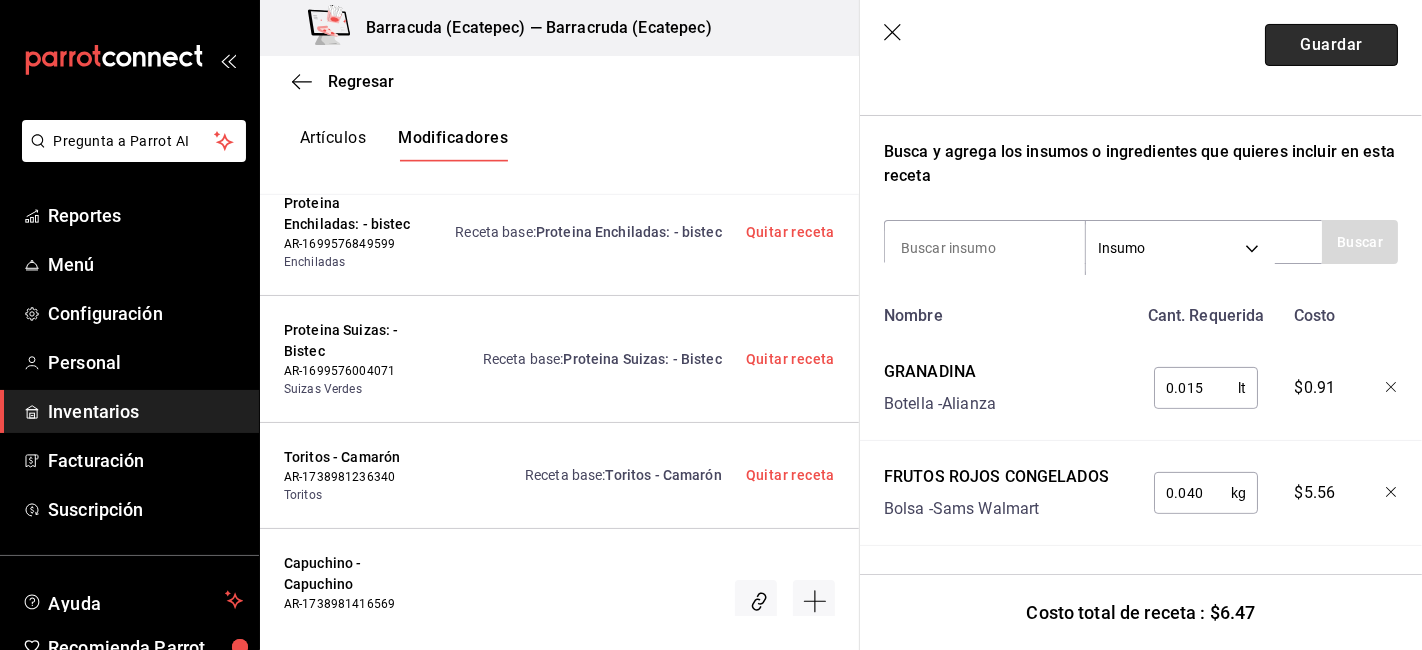 click on "Guardar" at bounding box center [1331, 45] 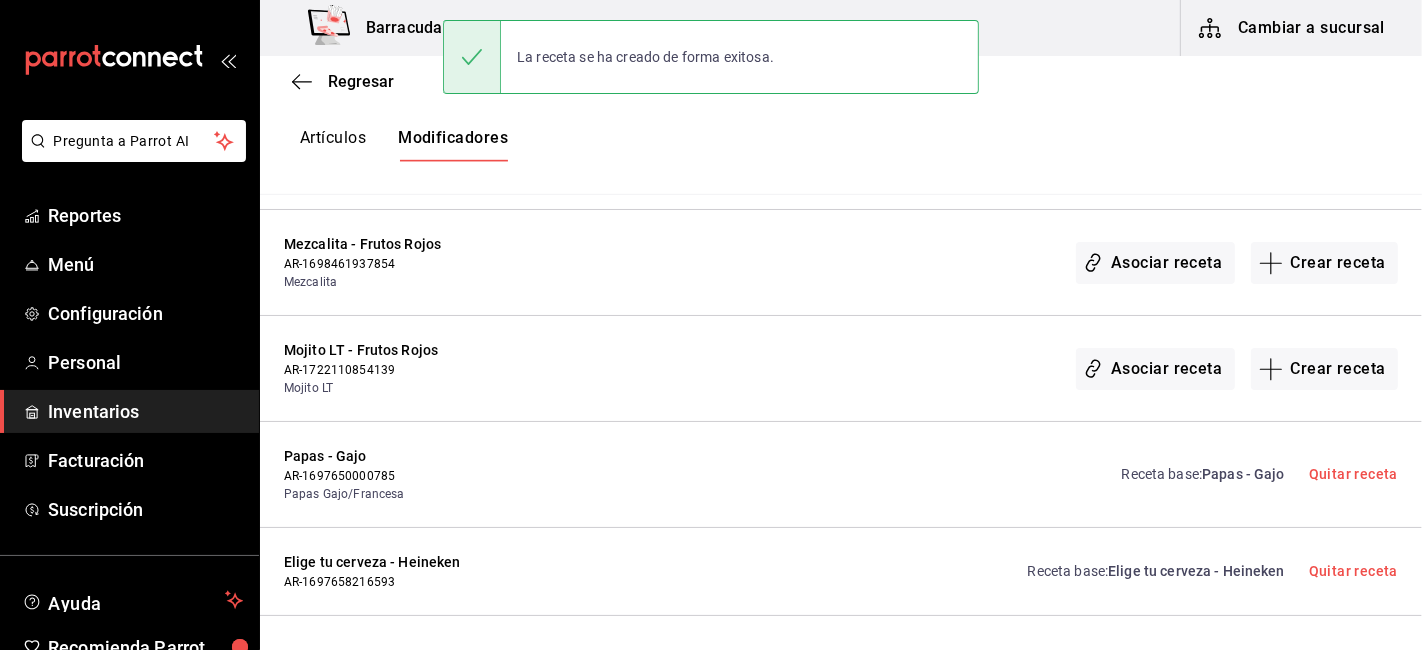 scroll, scrollTop: 0, scrollLeft: 0, axis: both 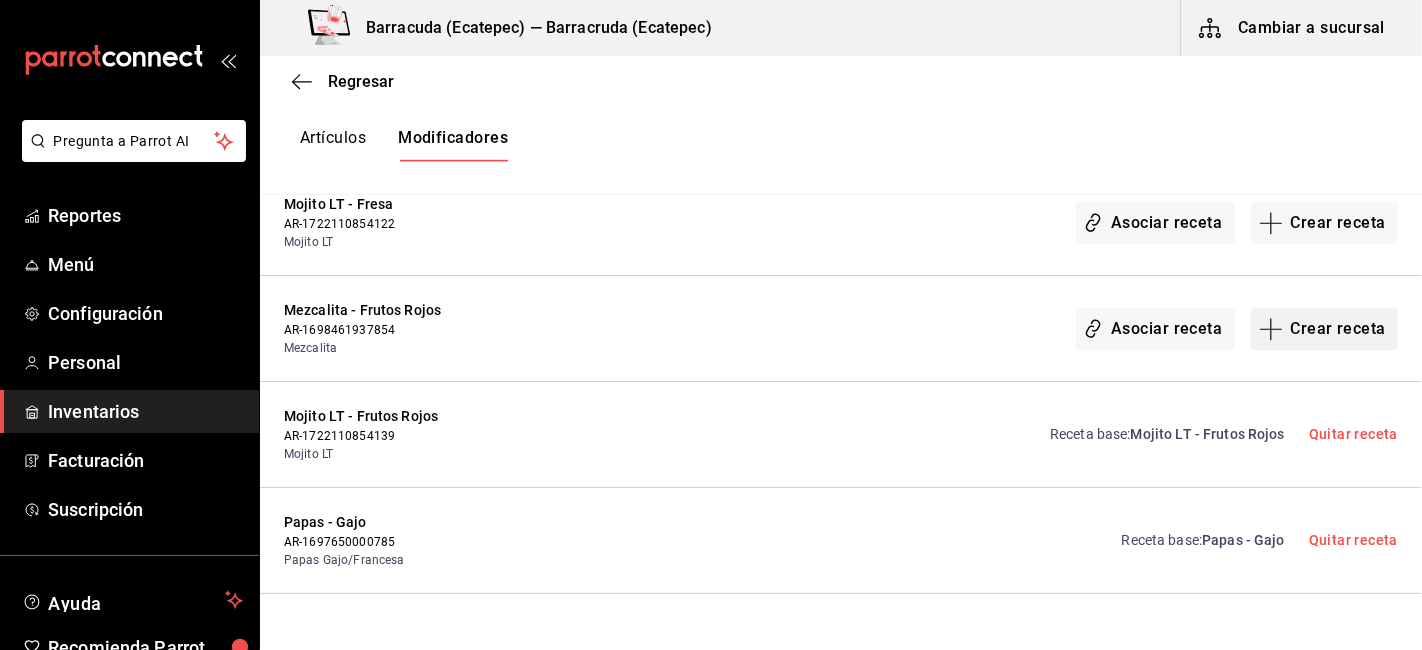 click on "Crear receta" at bounding box center [1325, 329] 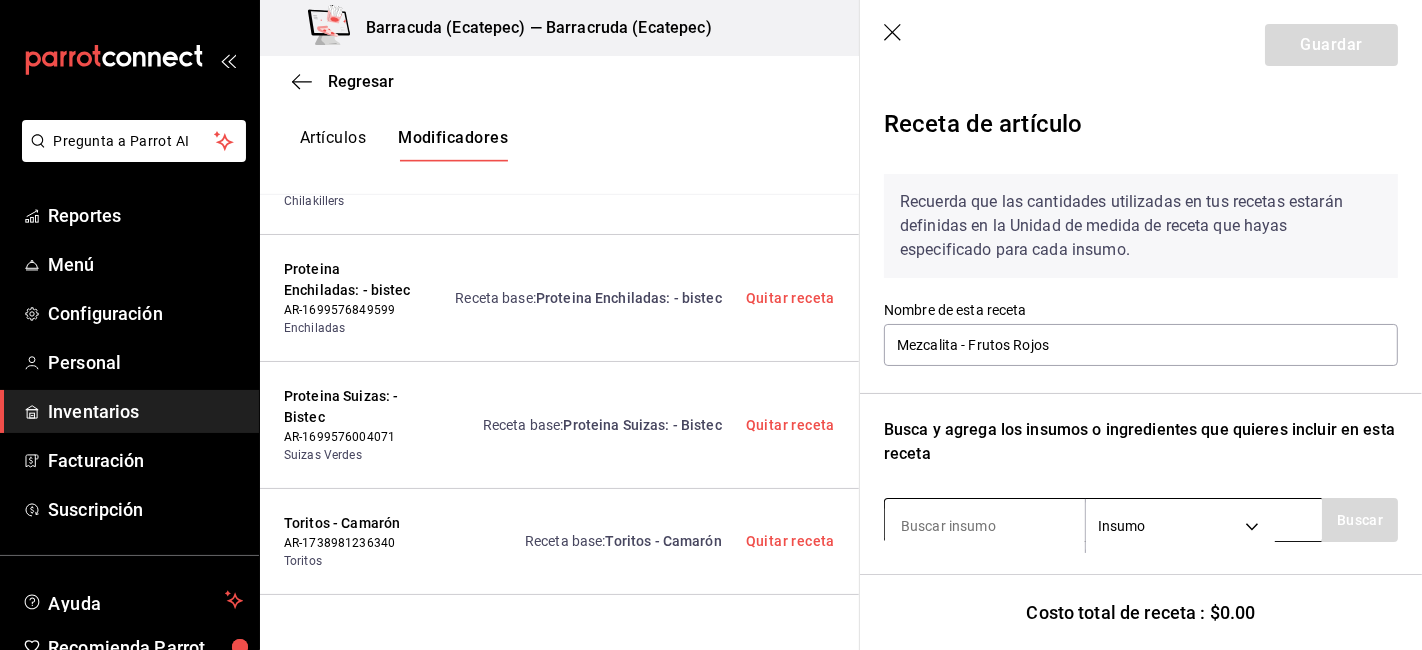 click at bounding box center (985, 526) 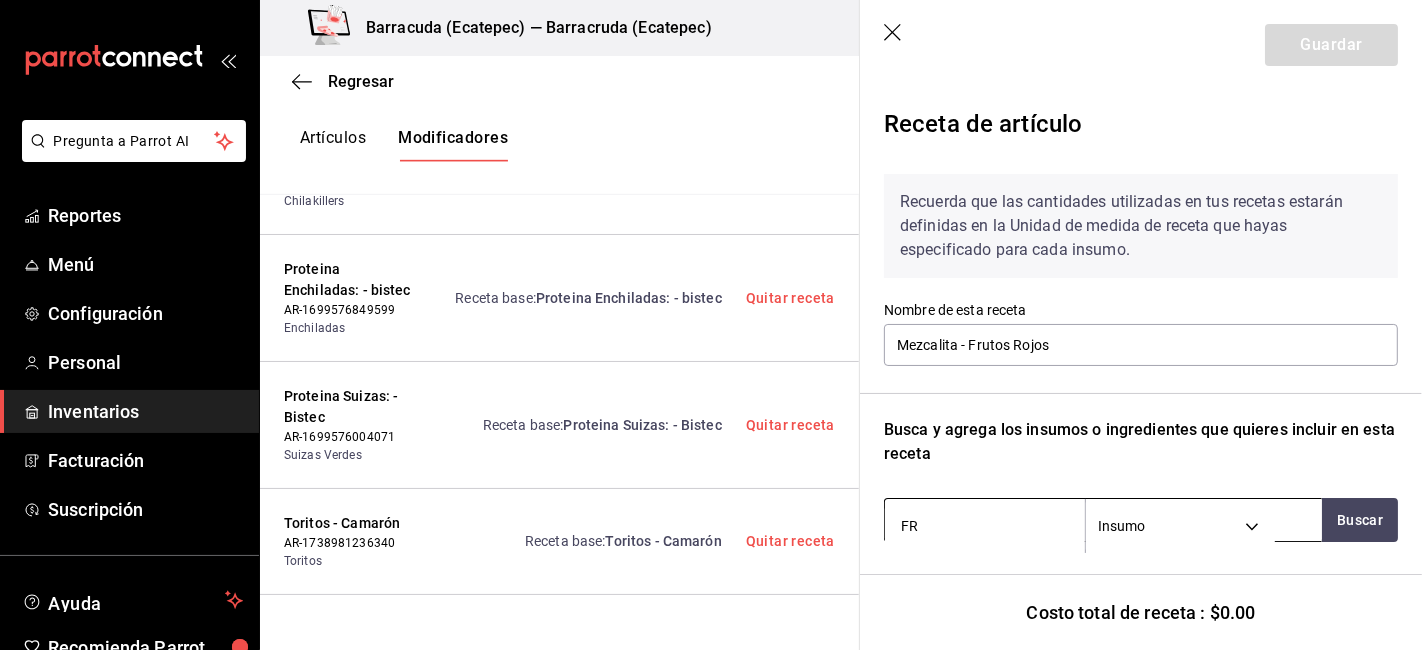 type on "FRU" 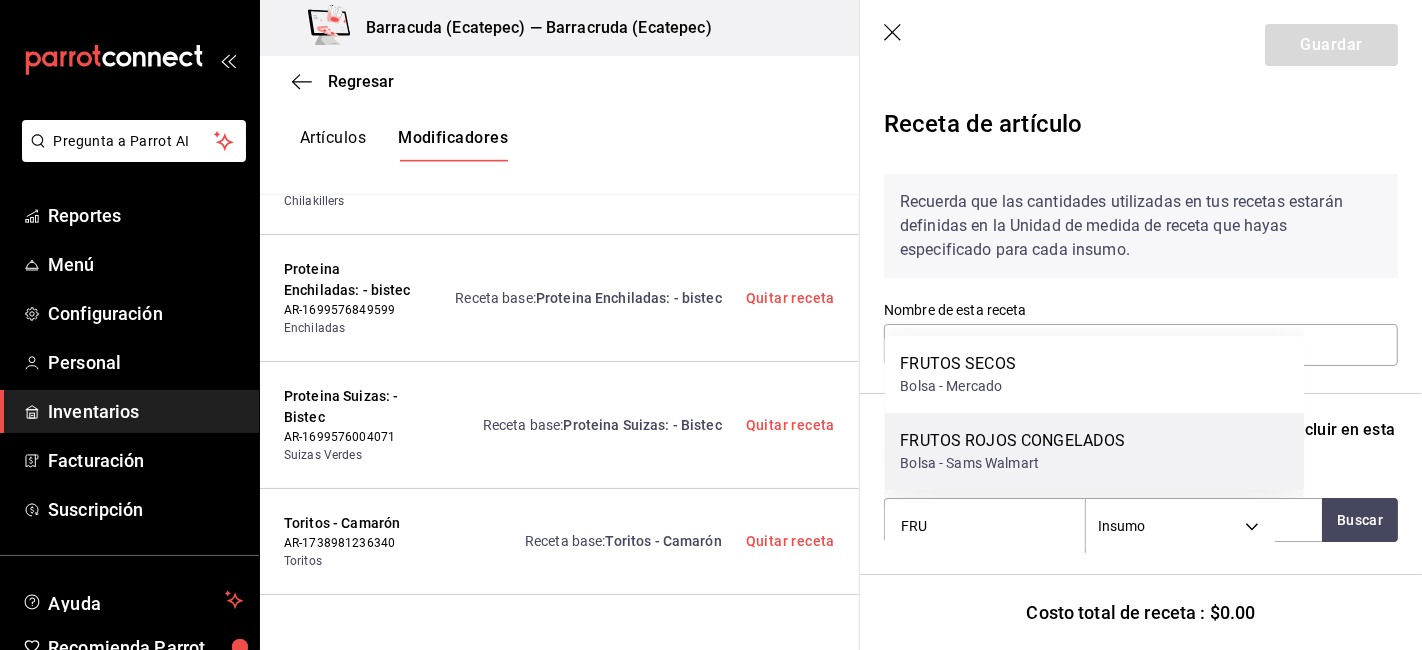 click on "FRUTOS ROJOS CONGELADOS Bolsa - Sams Walmart" at bounding box center [1094, 451] 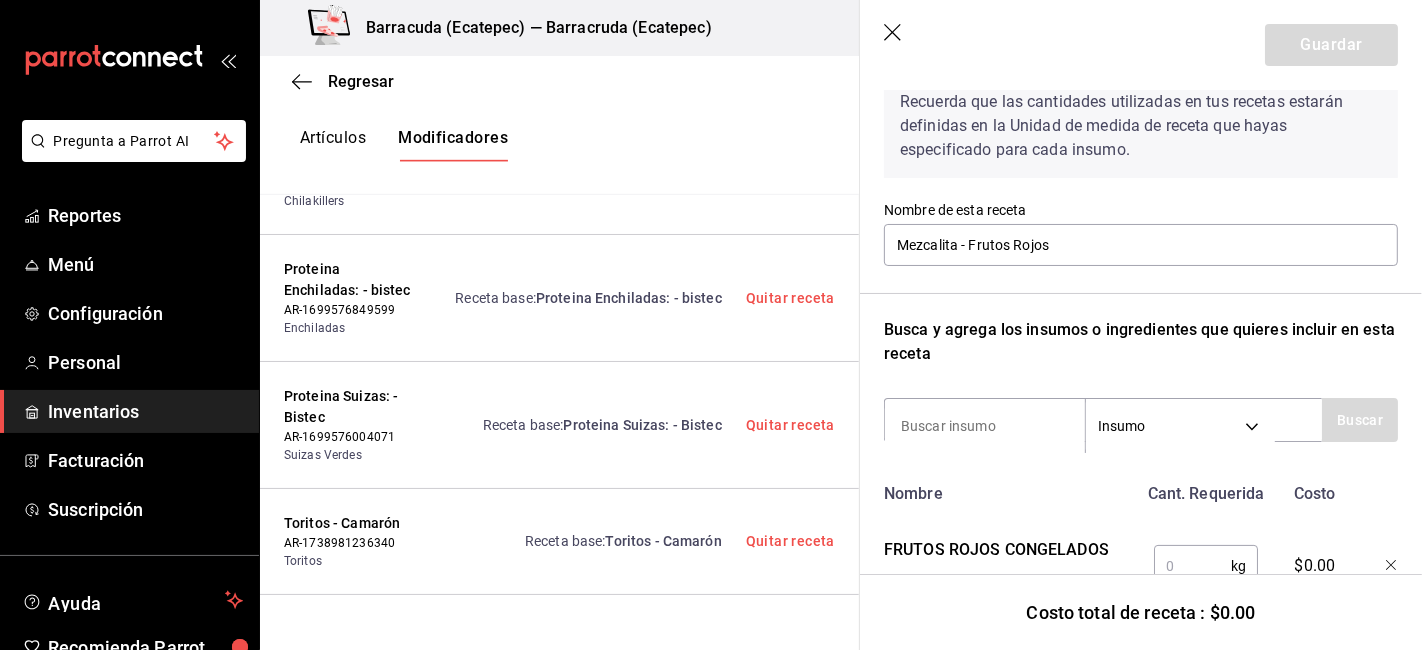 scroll, scrollTop: 101, scrollLeft: 0, axis: vertical 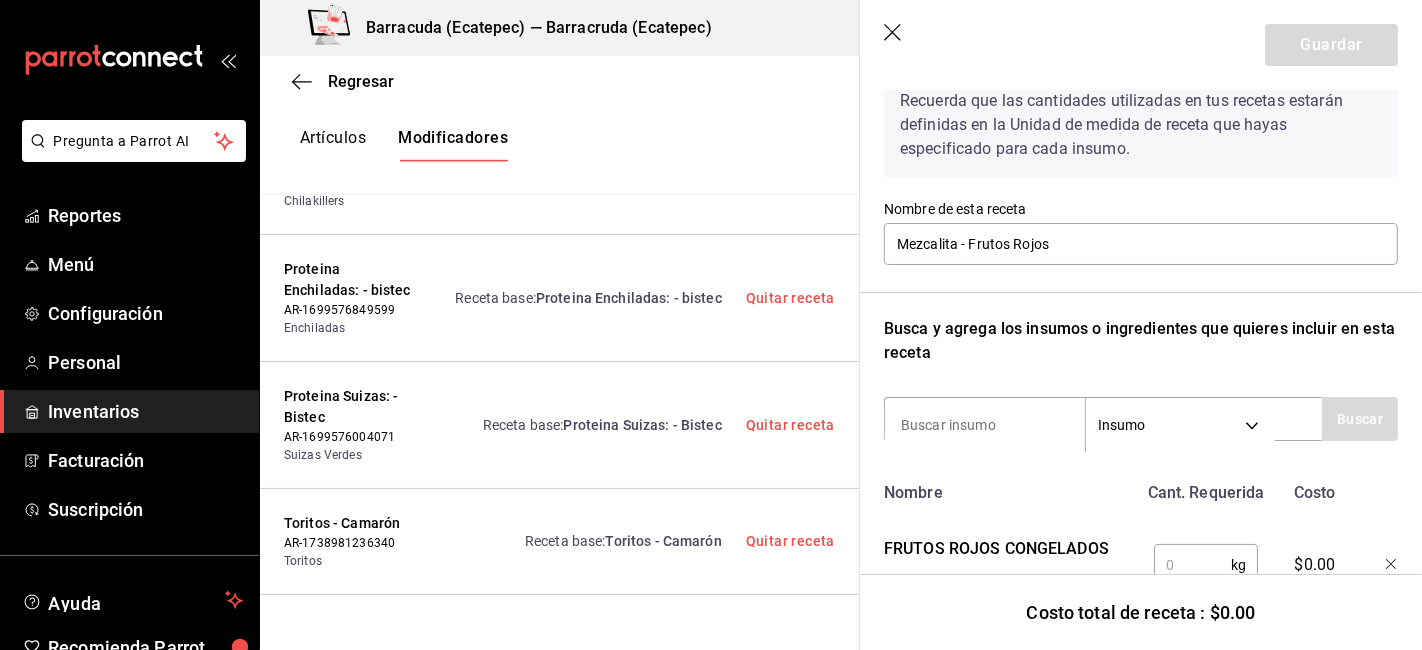 click on "kg ​" at bounding box center [1202, 561] 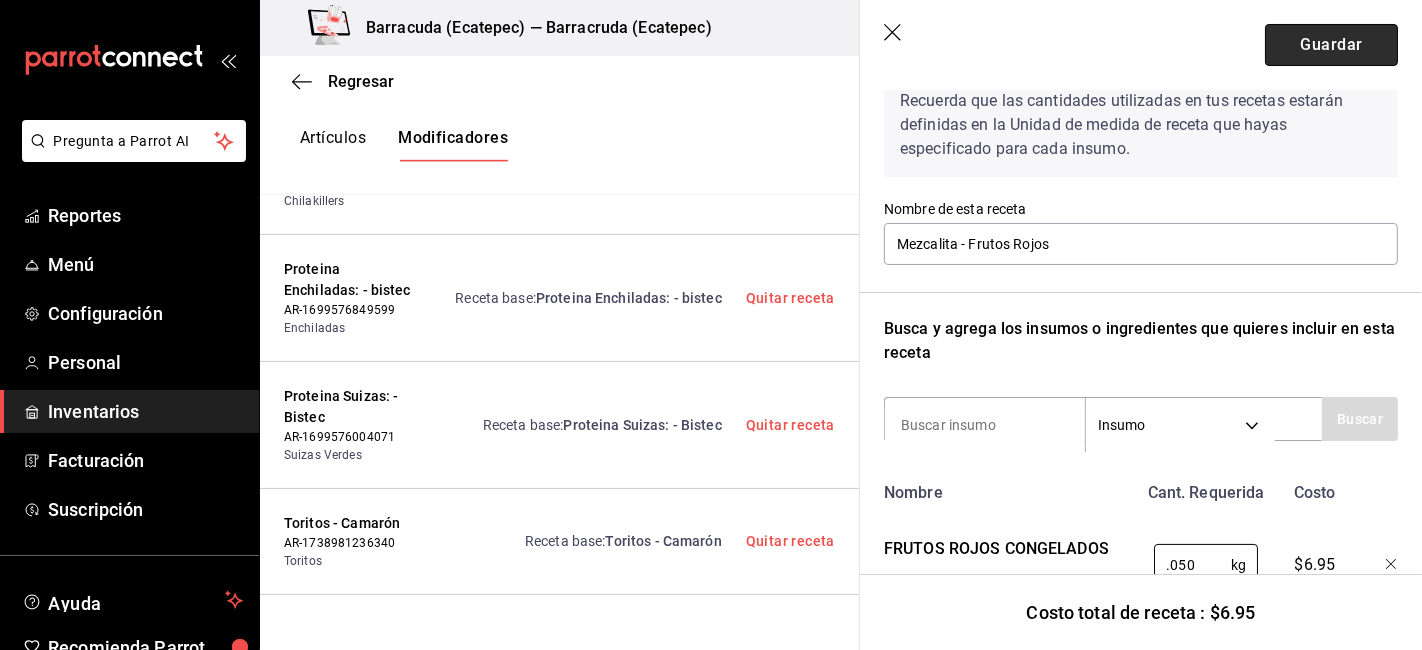 type on "0.050" 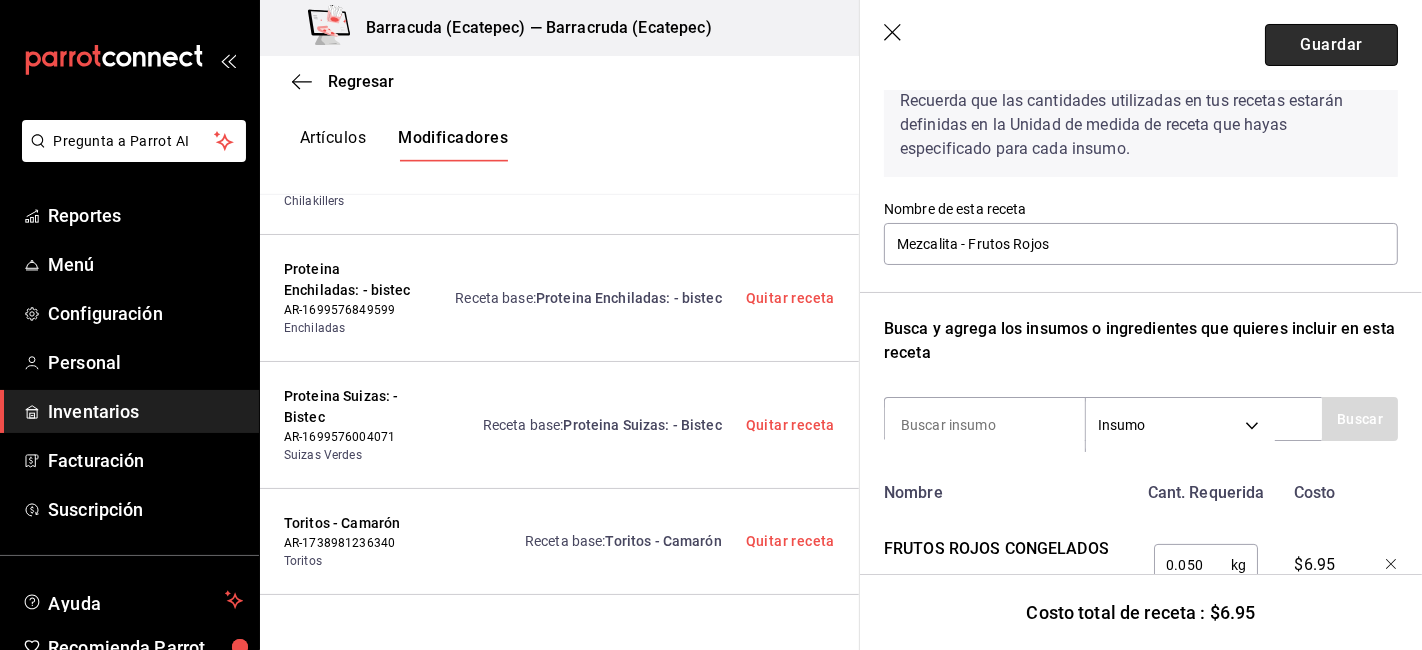 click on "Guardar" at bounding box center [1331, 45] 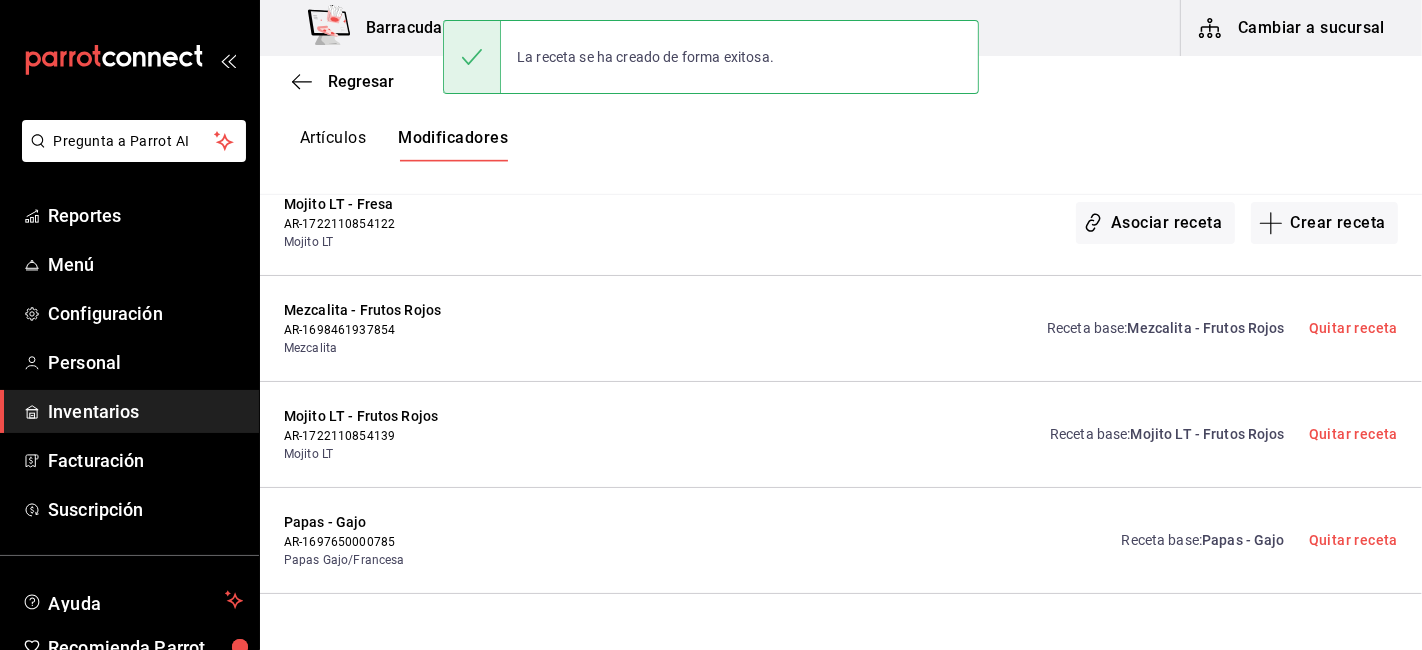 scroll, scrollTop: 0, scrollLeft: 0, axis: both 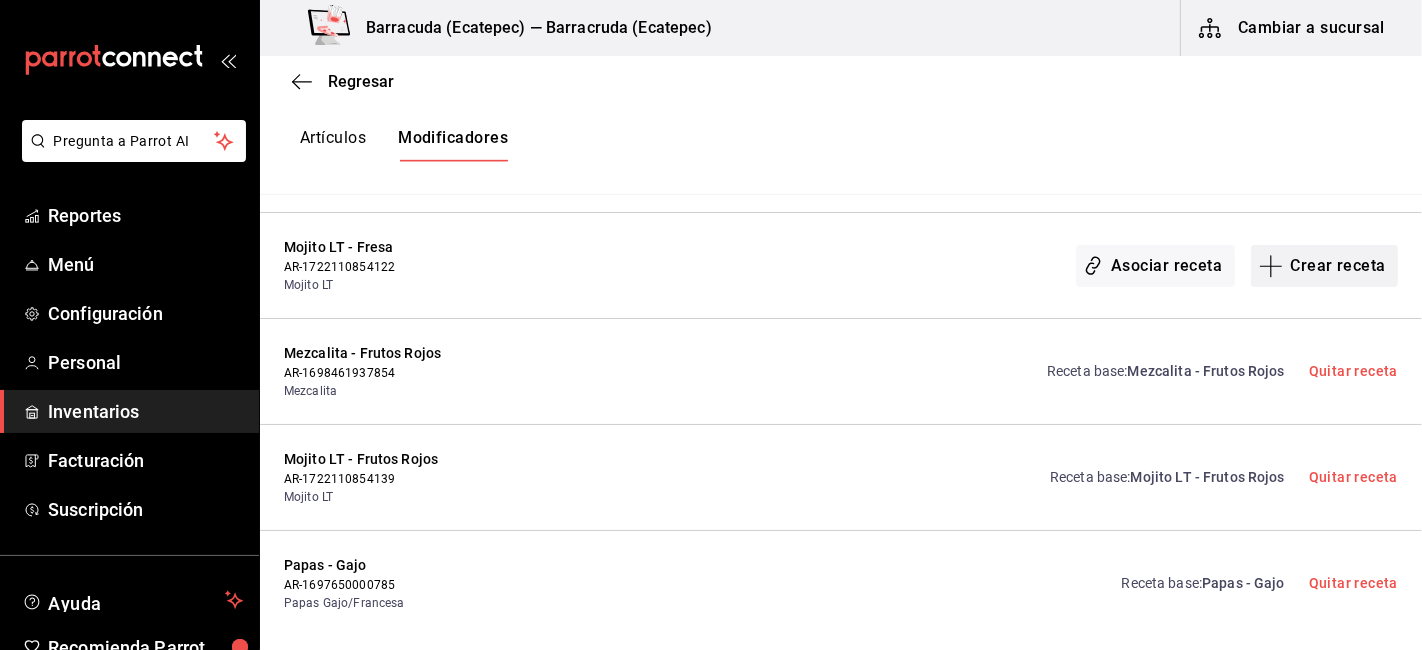 click on "Crear receta" at bounding box center (1325, 266) 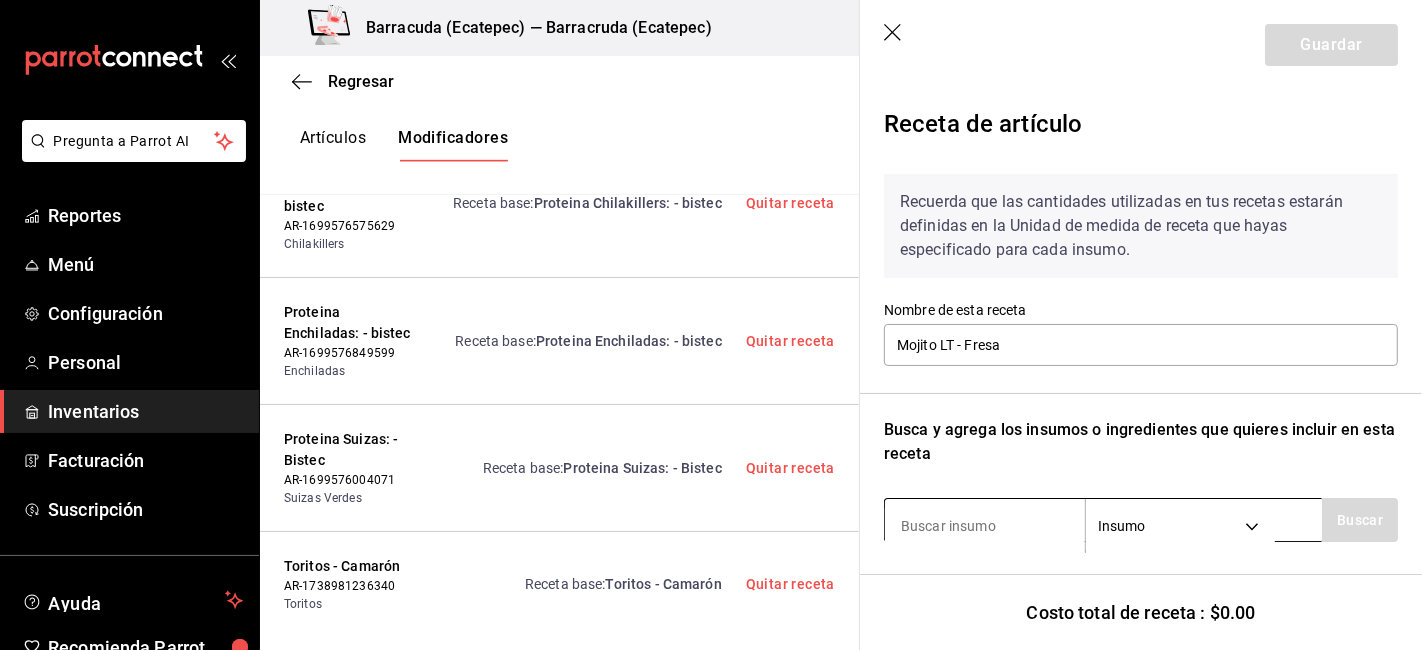 click at bounding box center [985, 526] 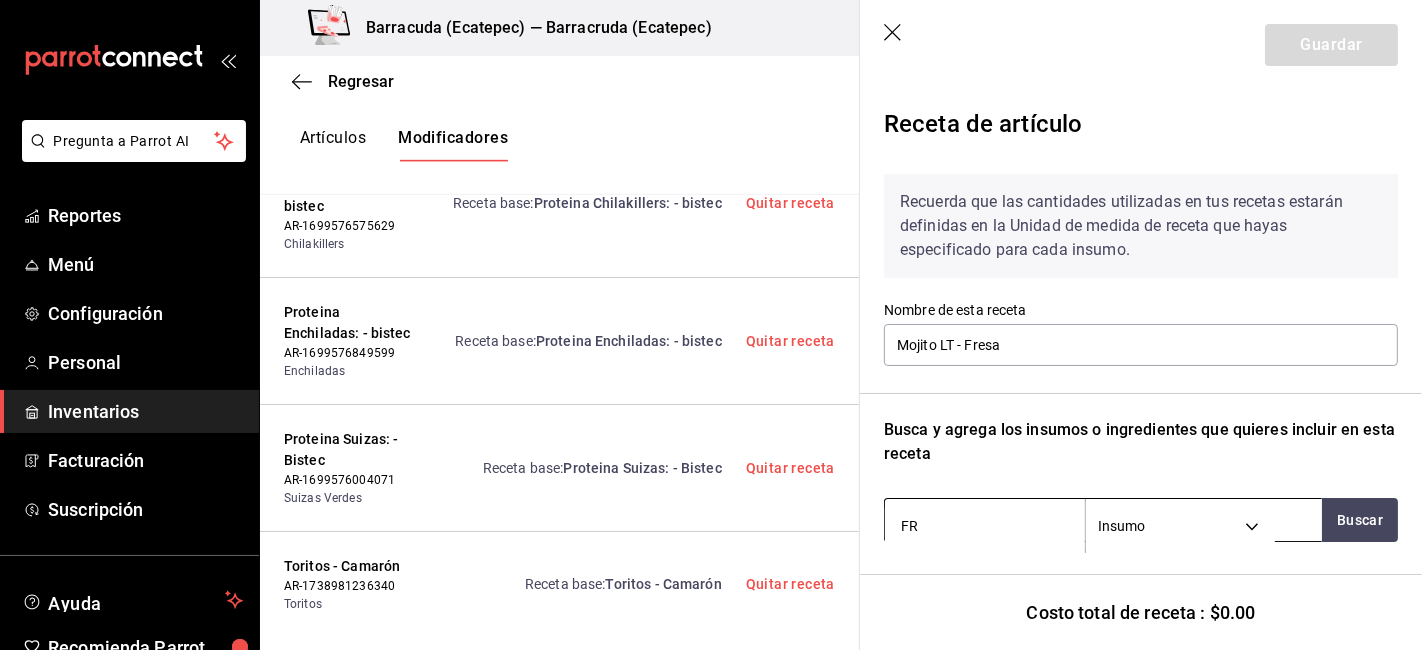 type on "FRE" 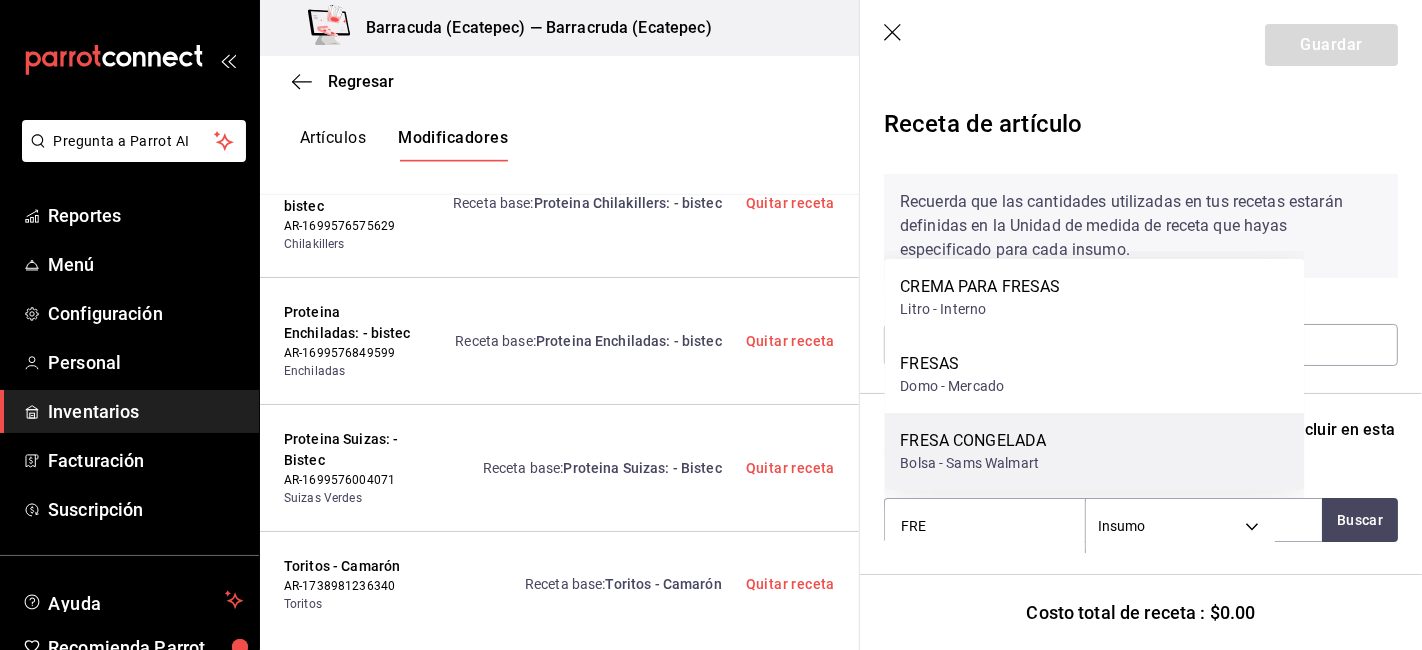 click on "FRESA CONGELADA Bolsa - Sams Walmart" at bounding box center (1094, 451) 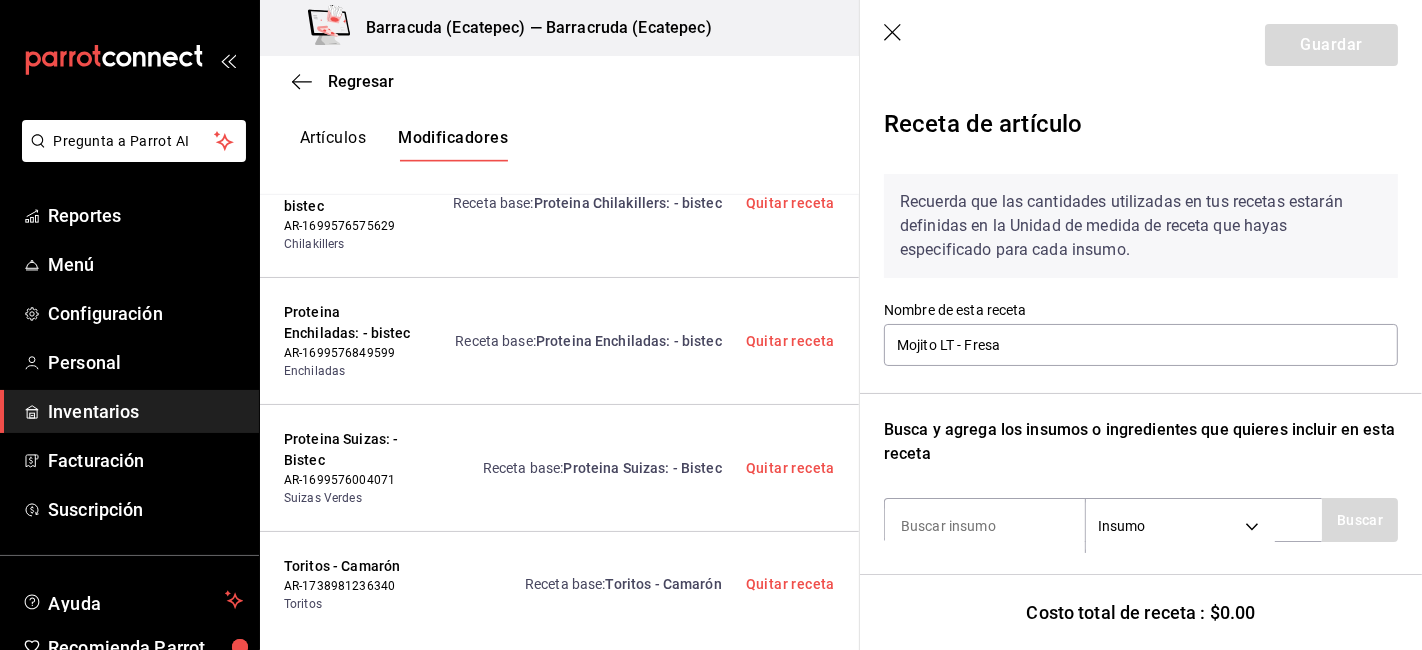 scroll, scrollTop: 189, scrollLeft: 0, axis: vertical 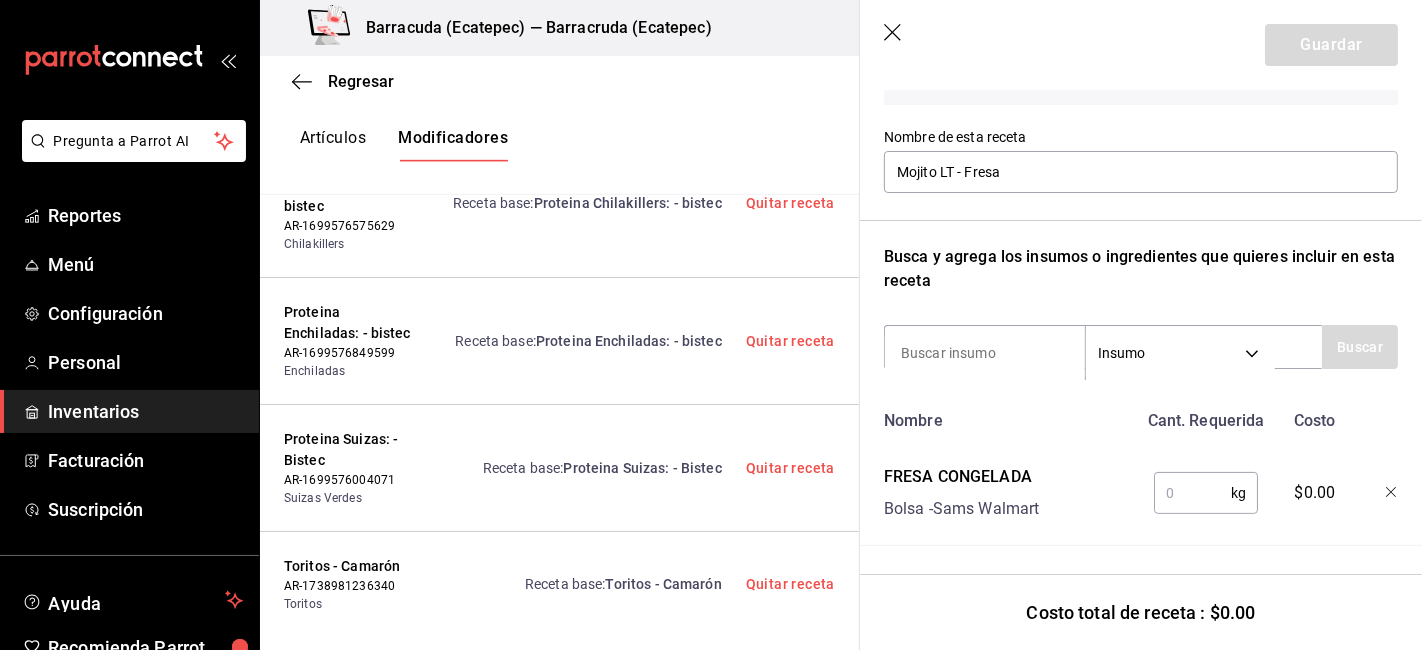 click at bounding box center (1192, 493) 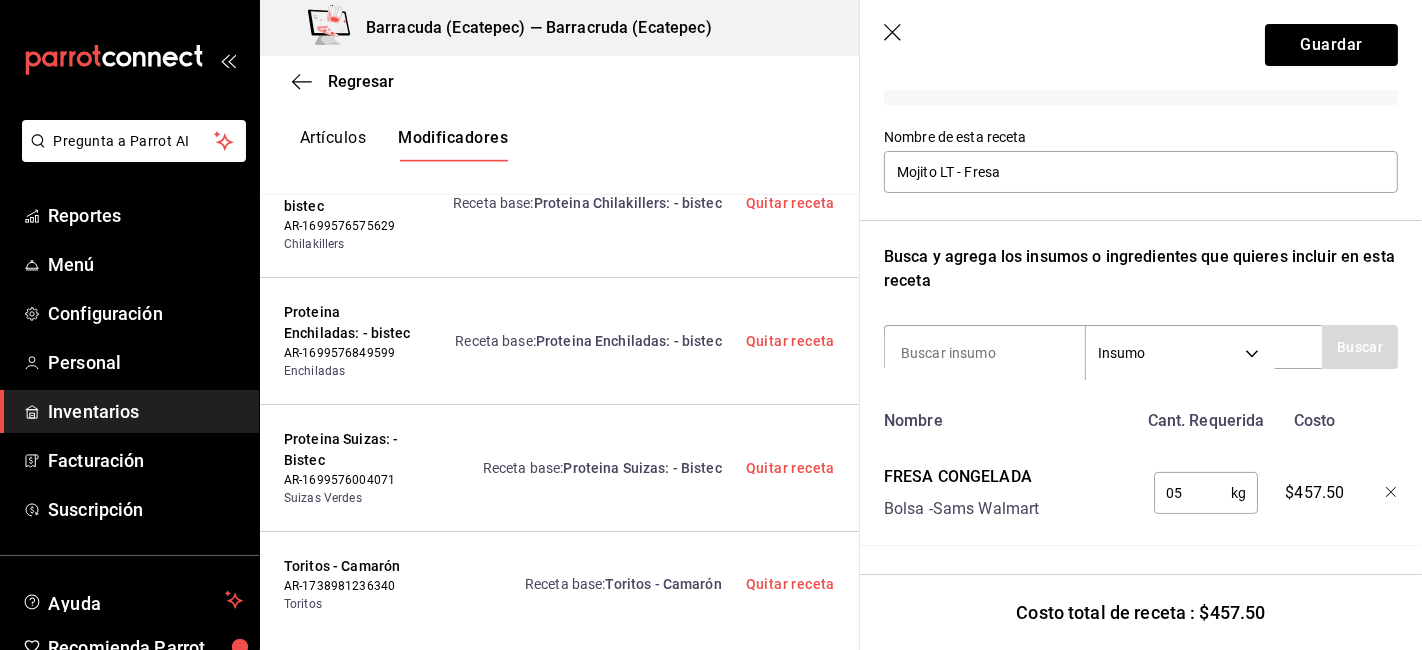 type on "0" 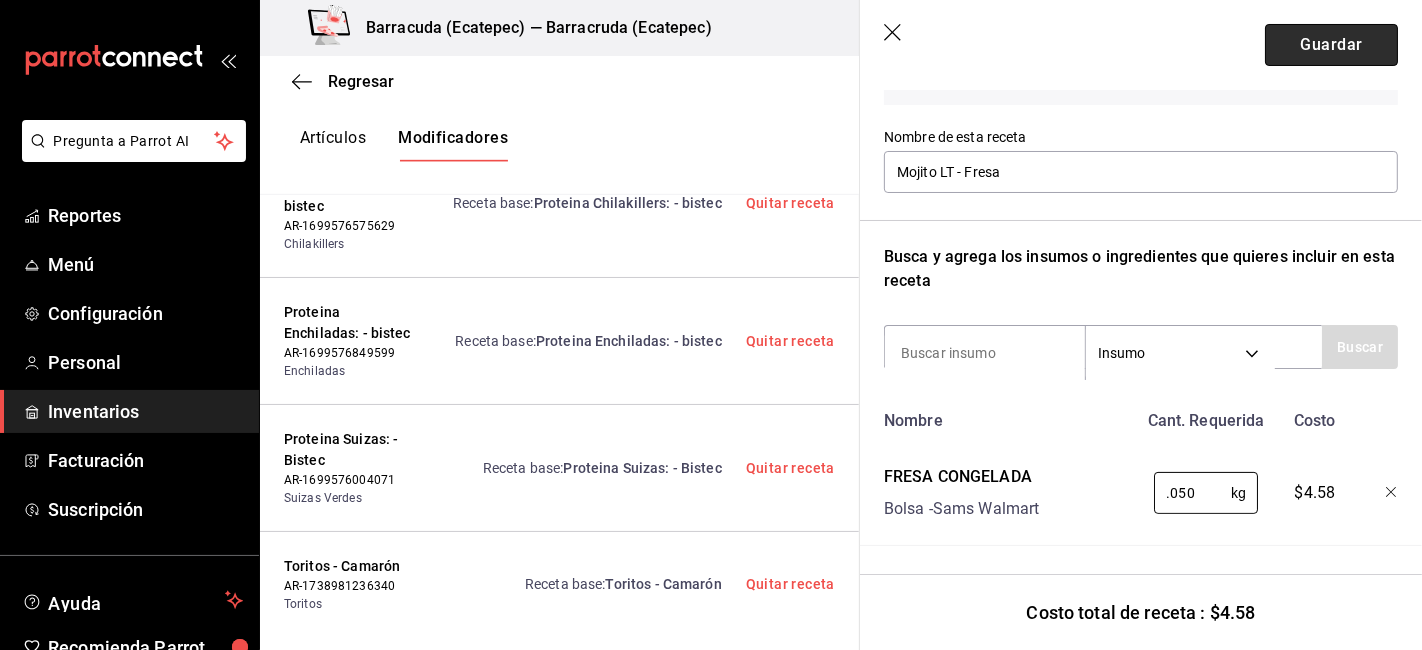 type on "0.050" 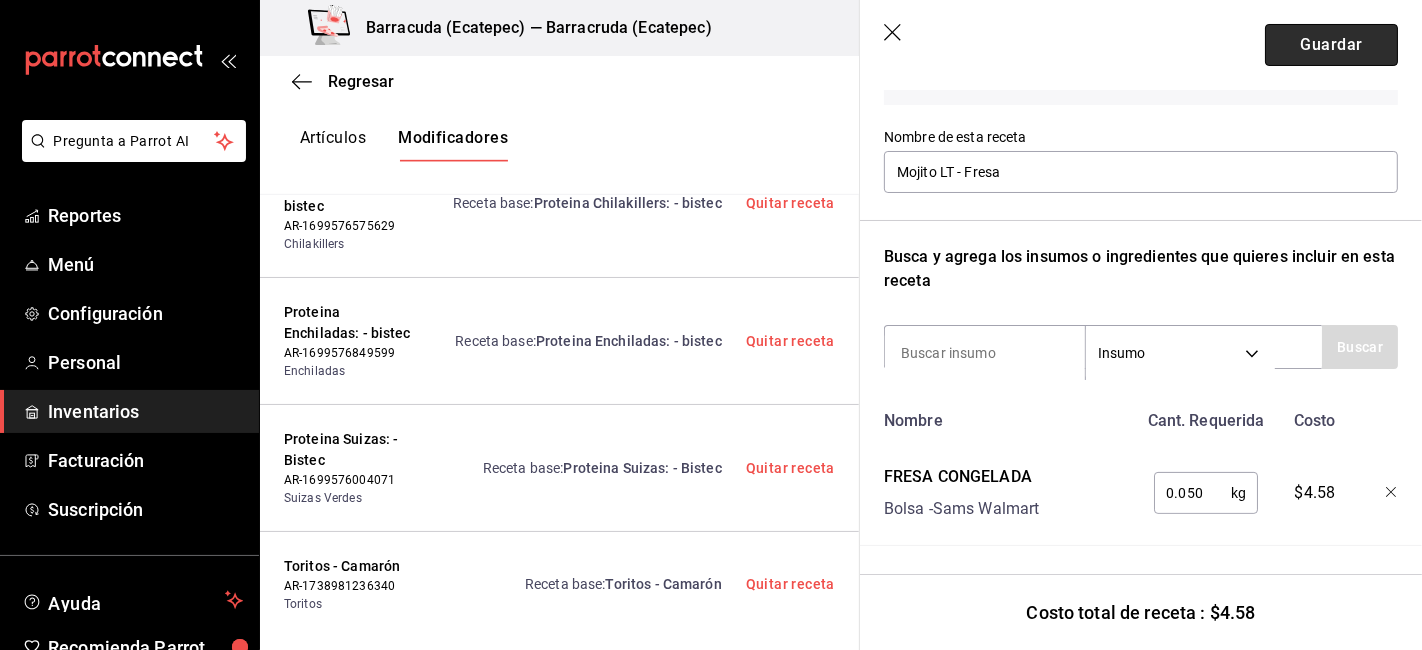 click on "Guardar" at bounding box center (1331, 45) 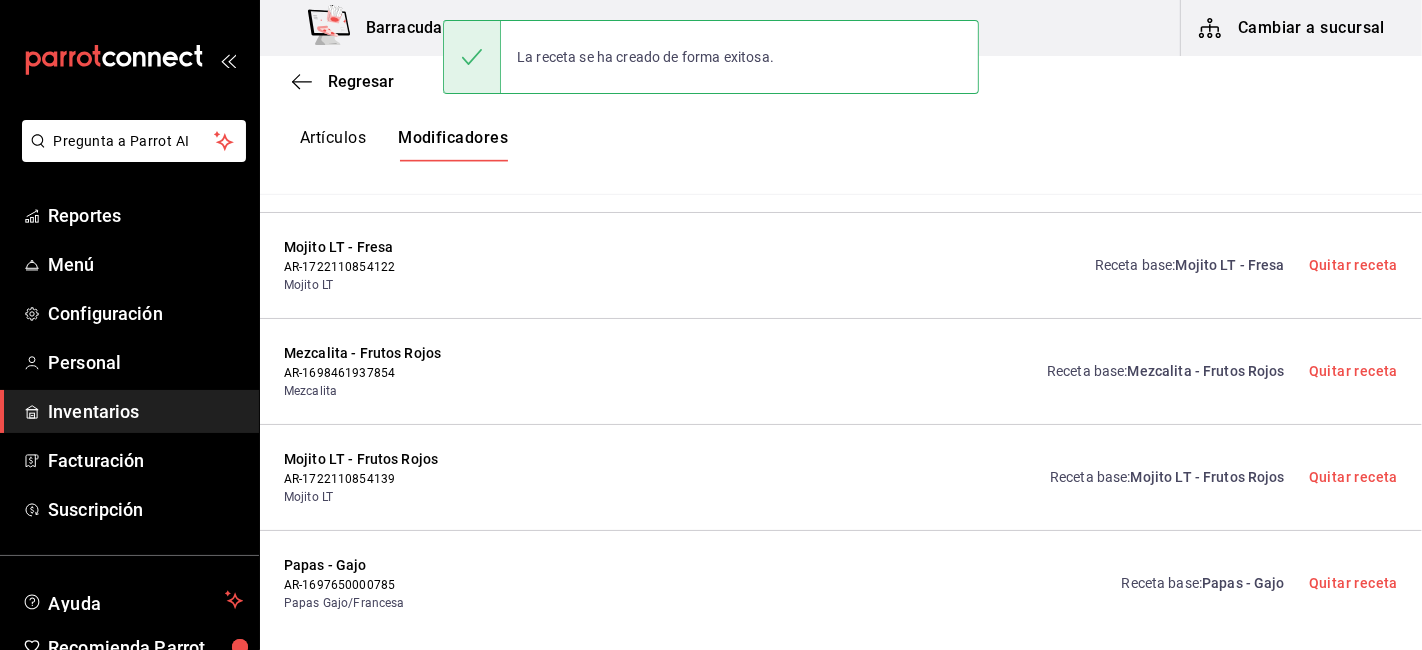 scroll, scrollTop: 0, scrollLeft: 0, axis: both 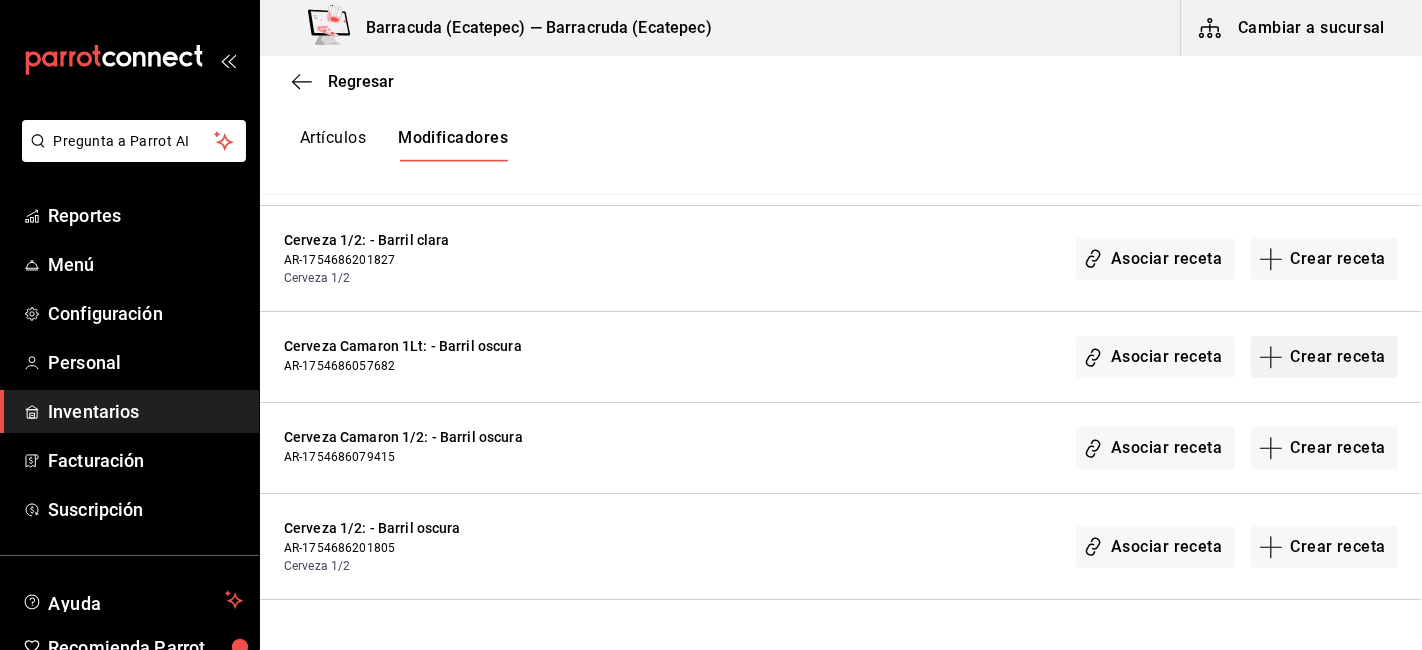 click on "Crear receta" at bounding box center (1325, 357) 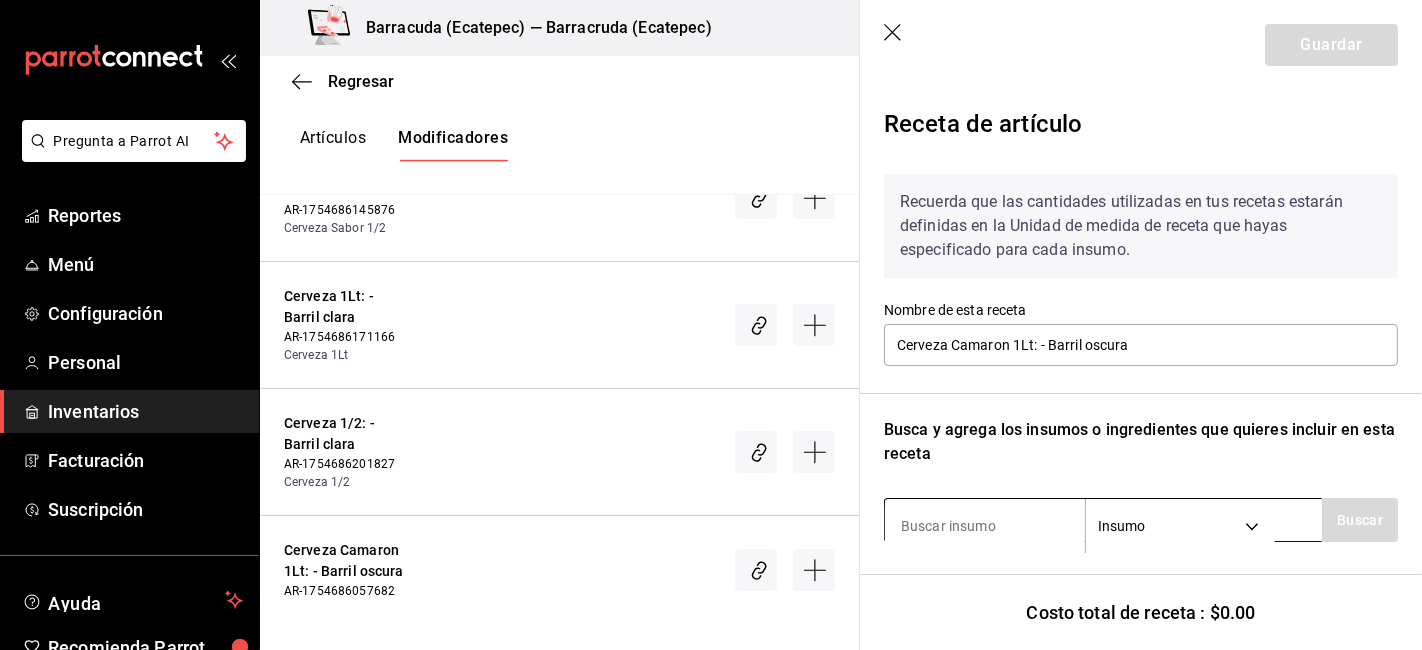 click at bounding box center (985, 526) 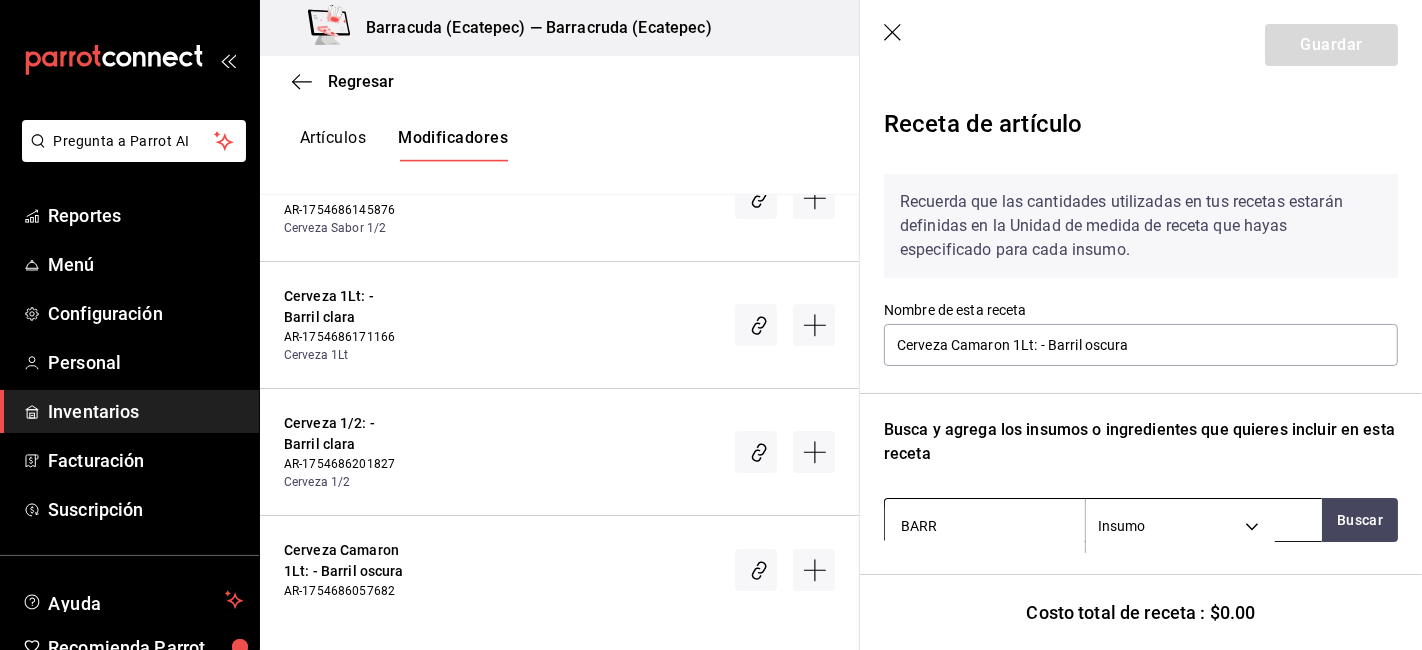 type on "BARRI" 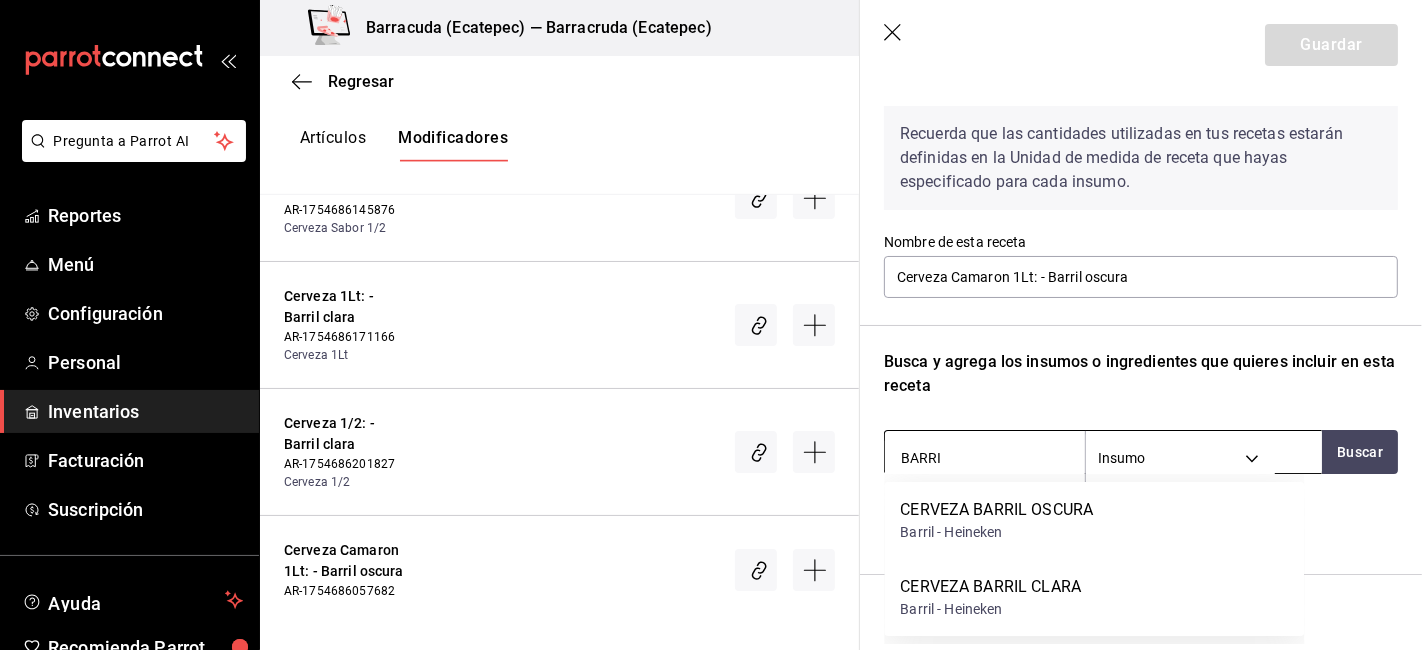scroll, scrollTop: 68, scrollLeft: 0, axis: vertical 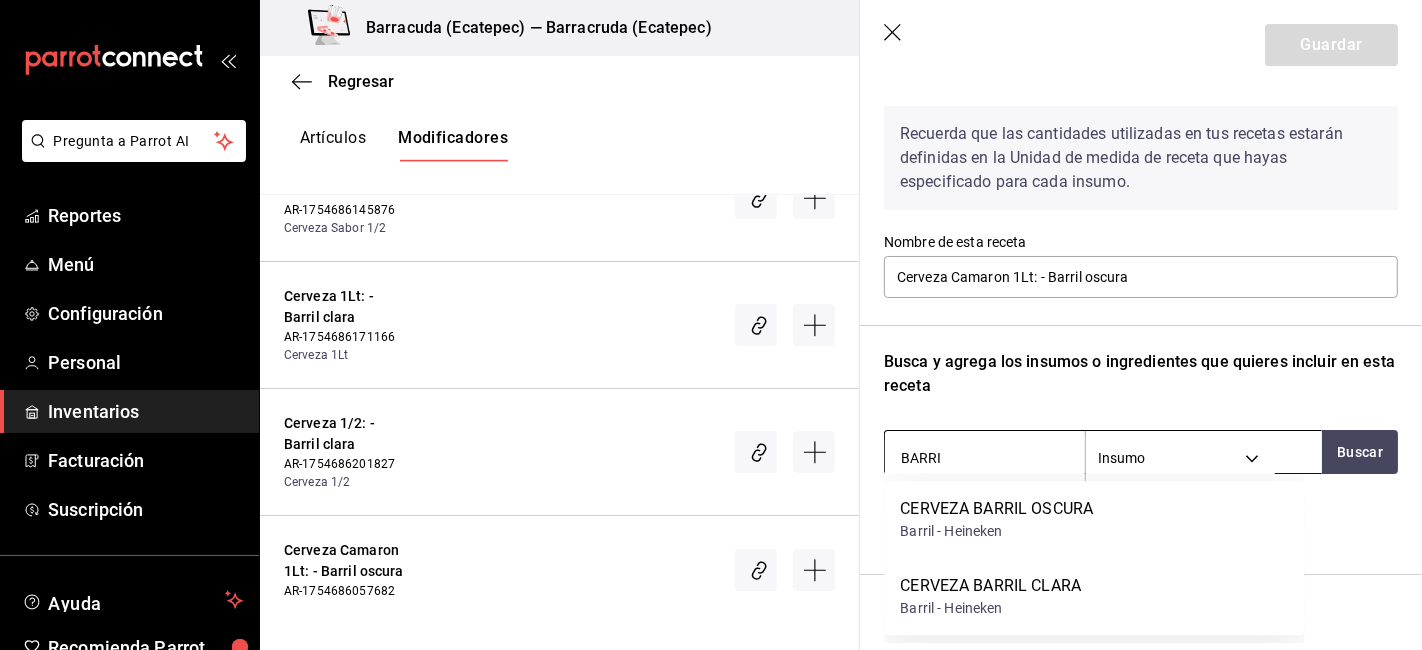 click on "CERVEZA BARRIL OSCURA" at bounding box center (996, 509) 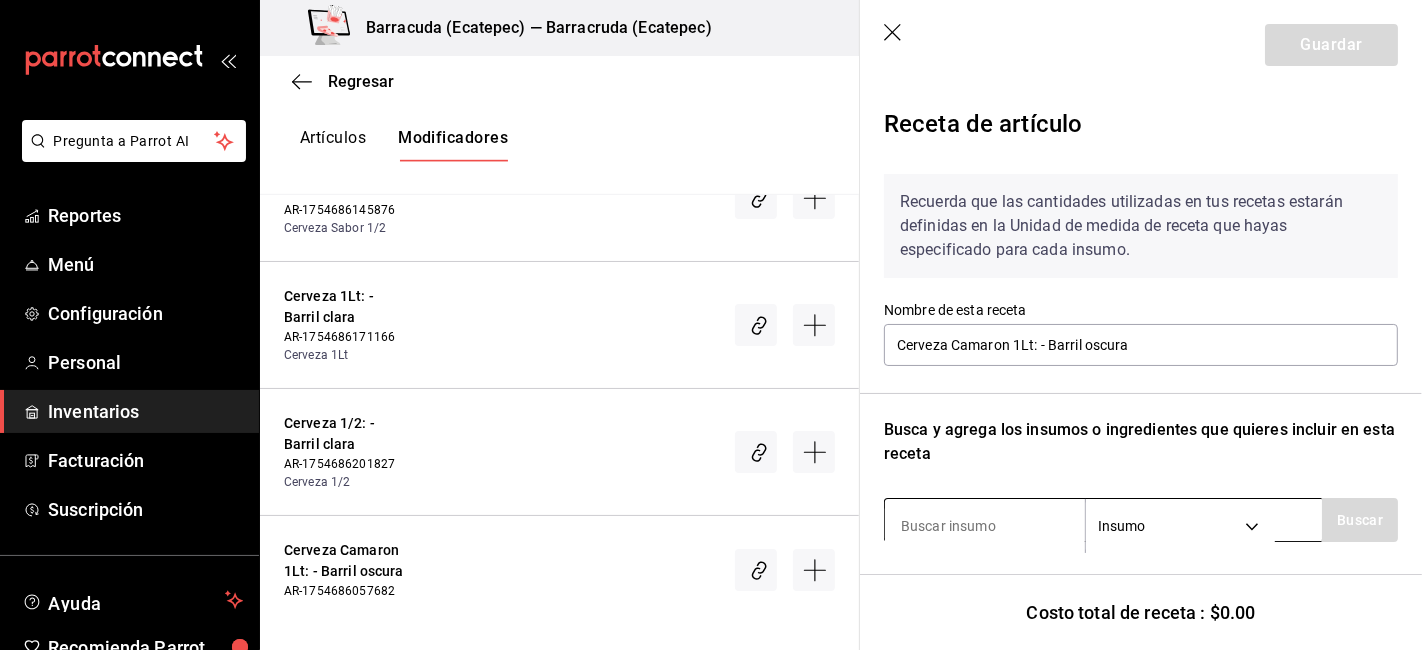 scroll, scrollTop: 189, scrollLeft: 0, axis: vertical 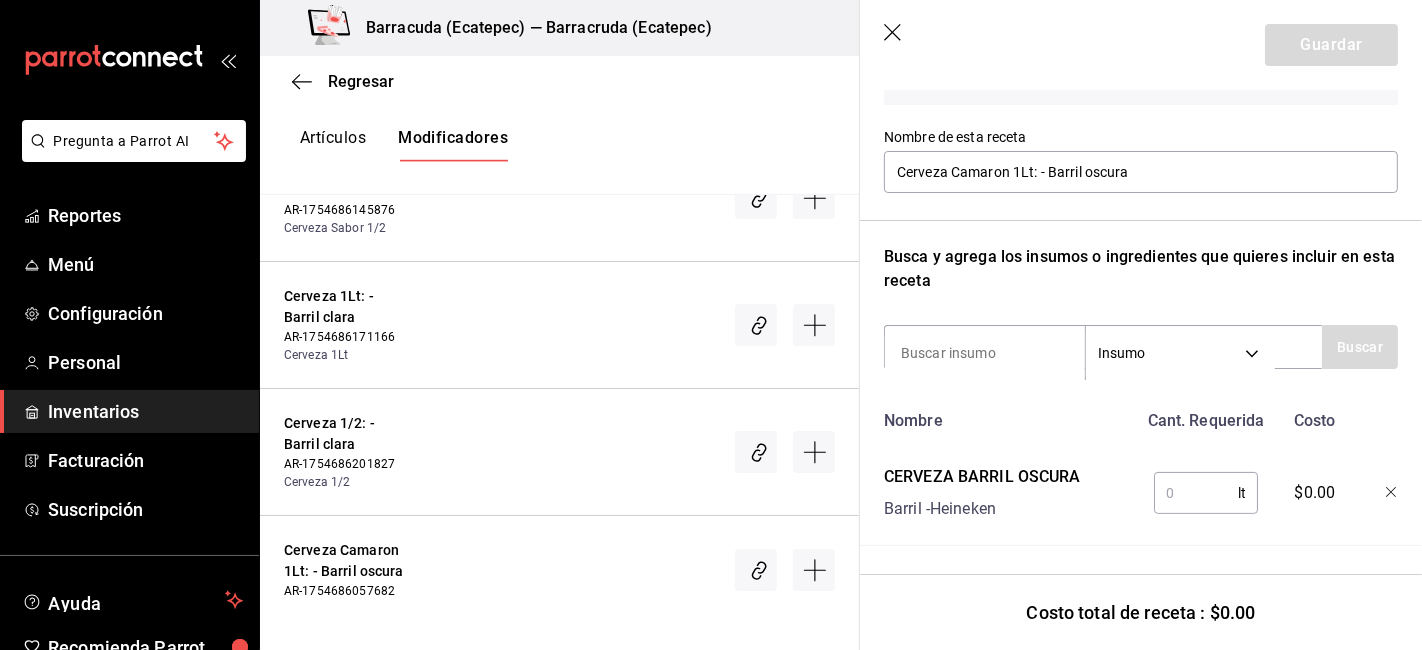 click at bounding box center (1196, 493) 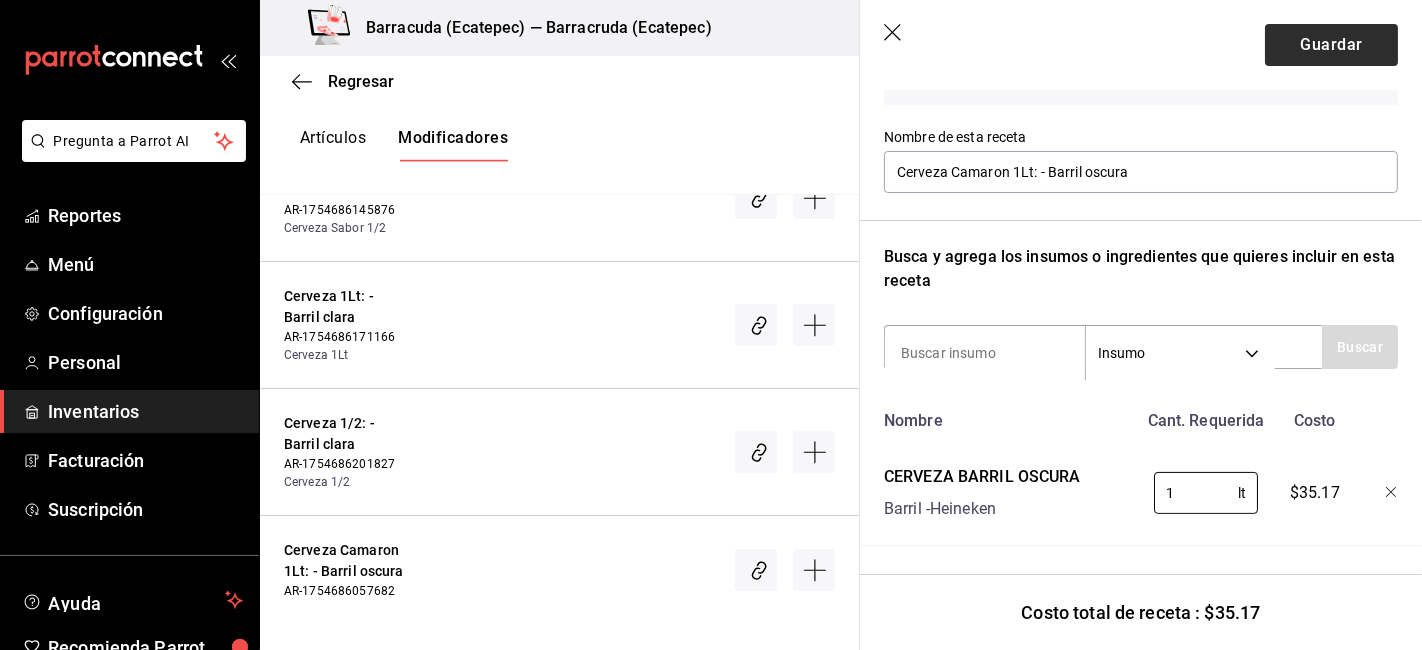 type on "1" 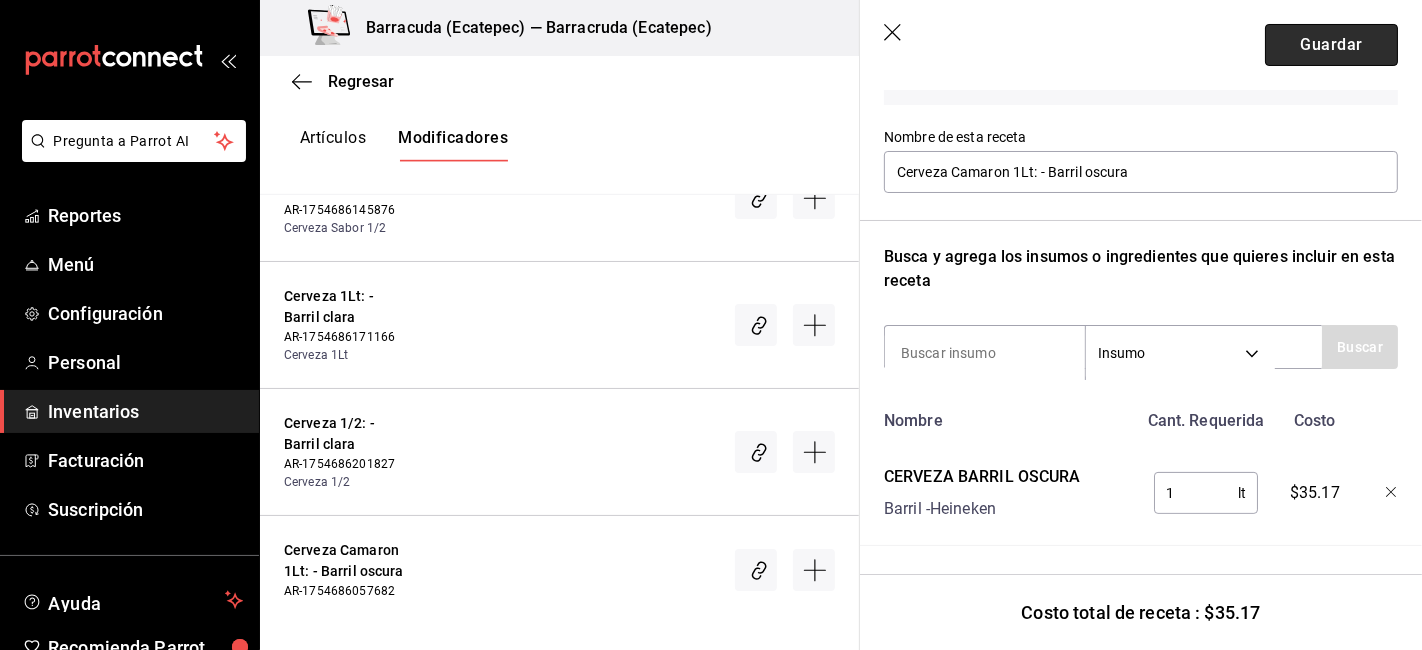 click on "Guardar" at bounding box center (1331, 45) 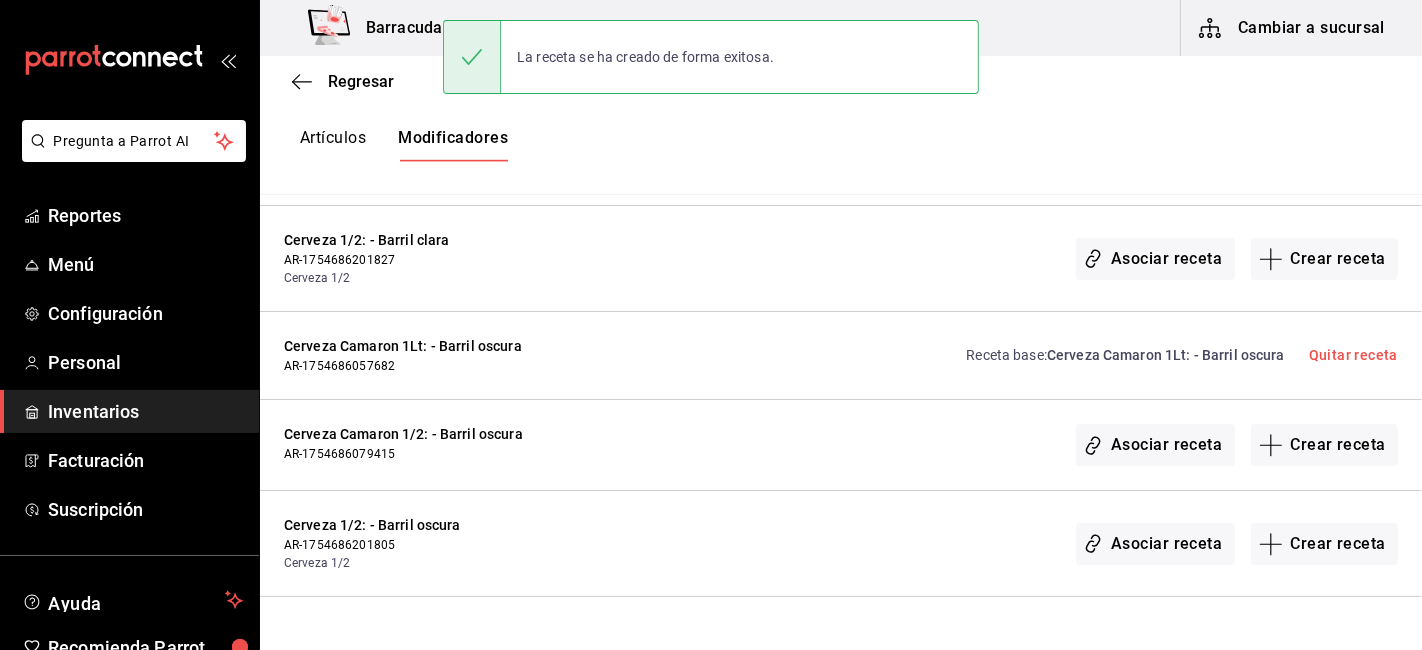 scroll, scrollTop: 0, scrollLeft: 0, axis: both 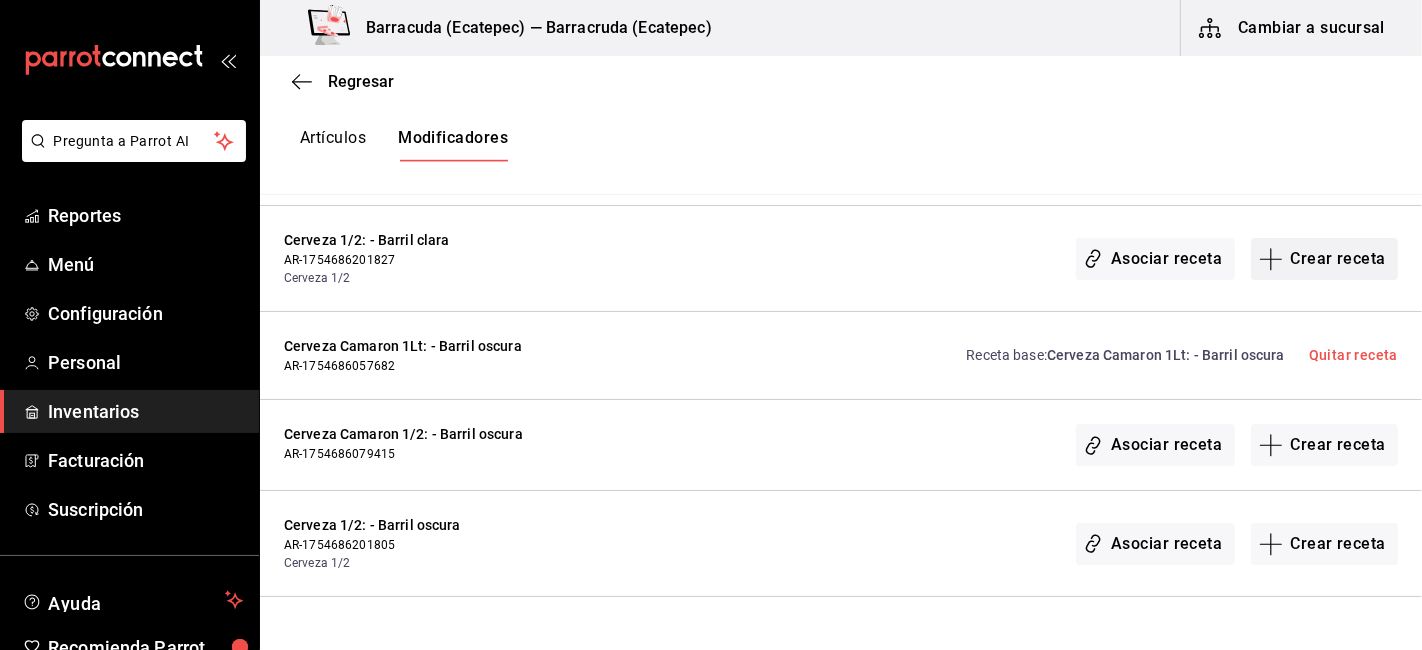 click on "Crear receta" at bounding box center (1325, 259) 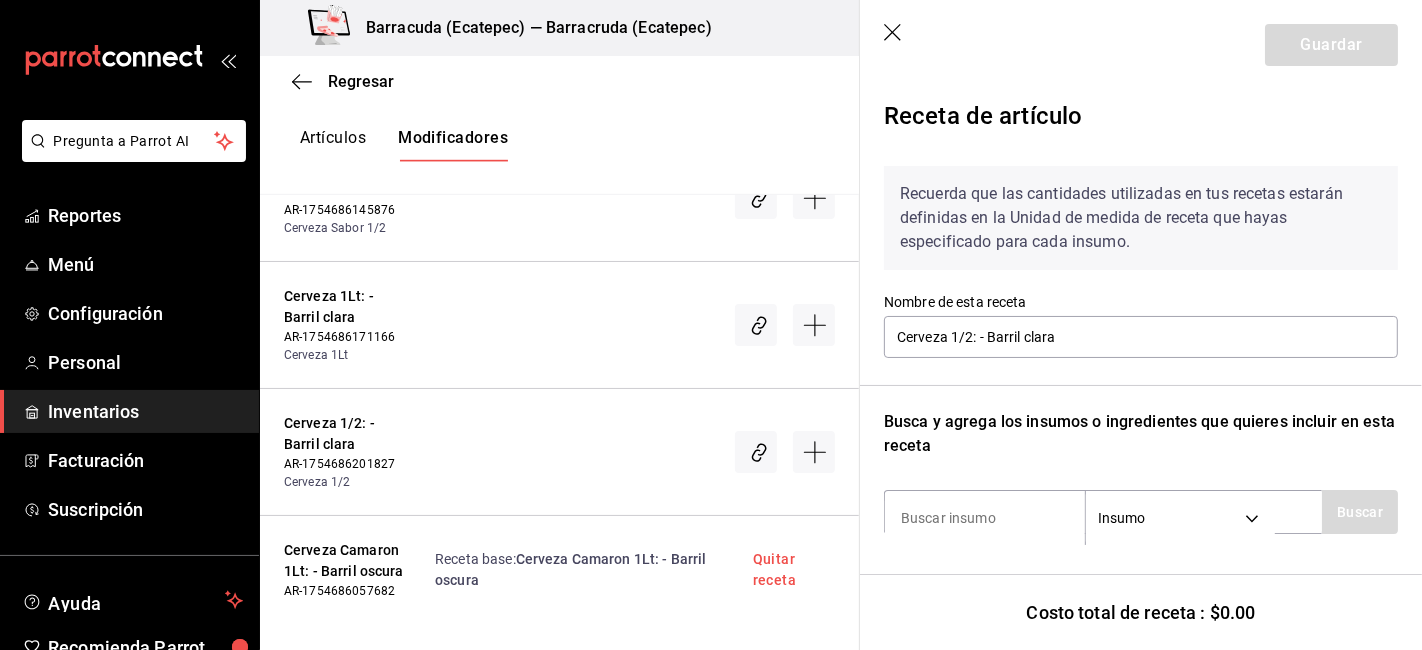 scroll, scrollTop: 8, scrollLeft: 0, axis: vertical 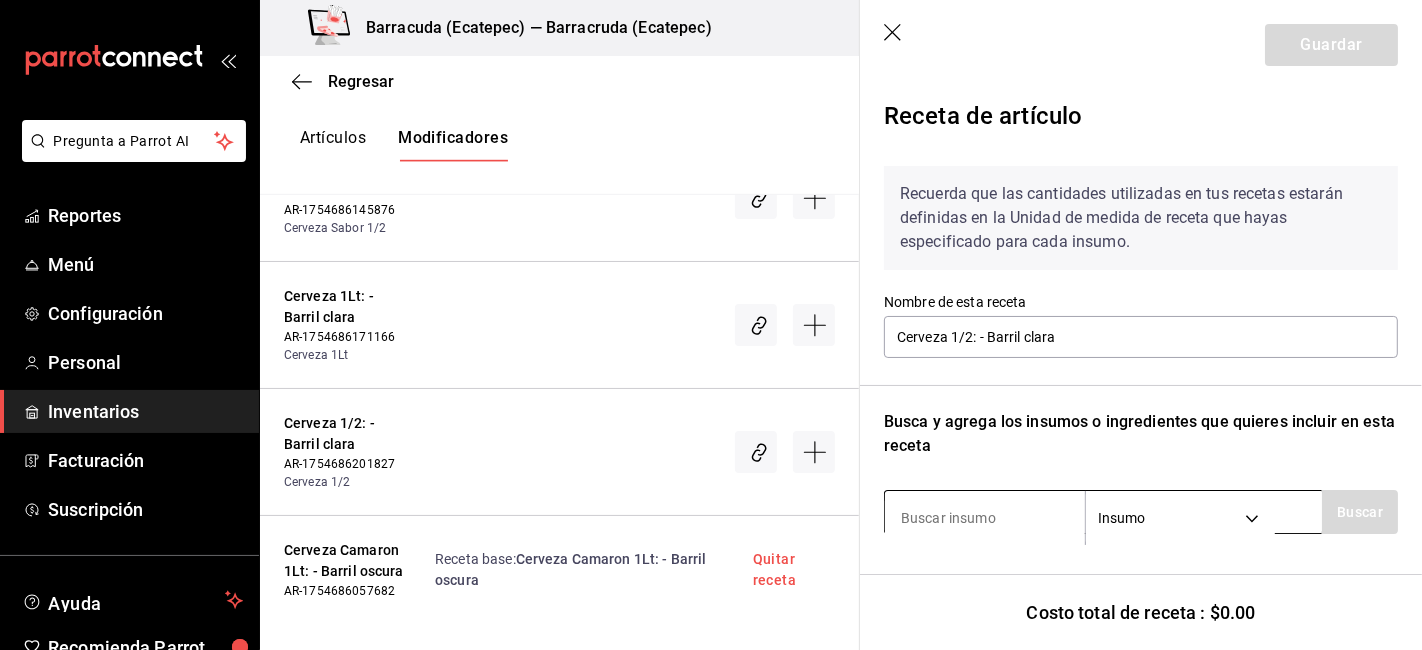 click on "Insumo SUPPLY" at bounding box center (1103, 512) 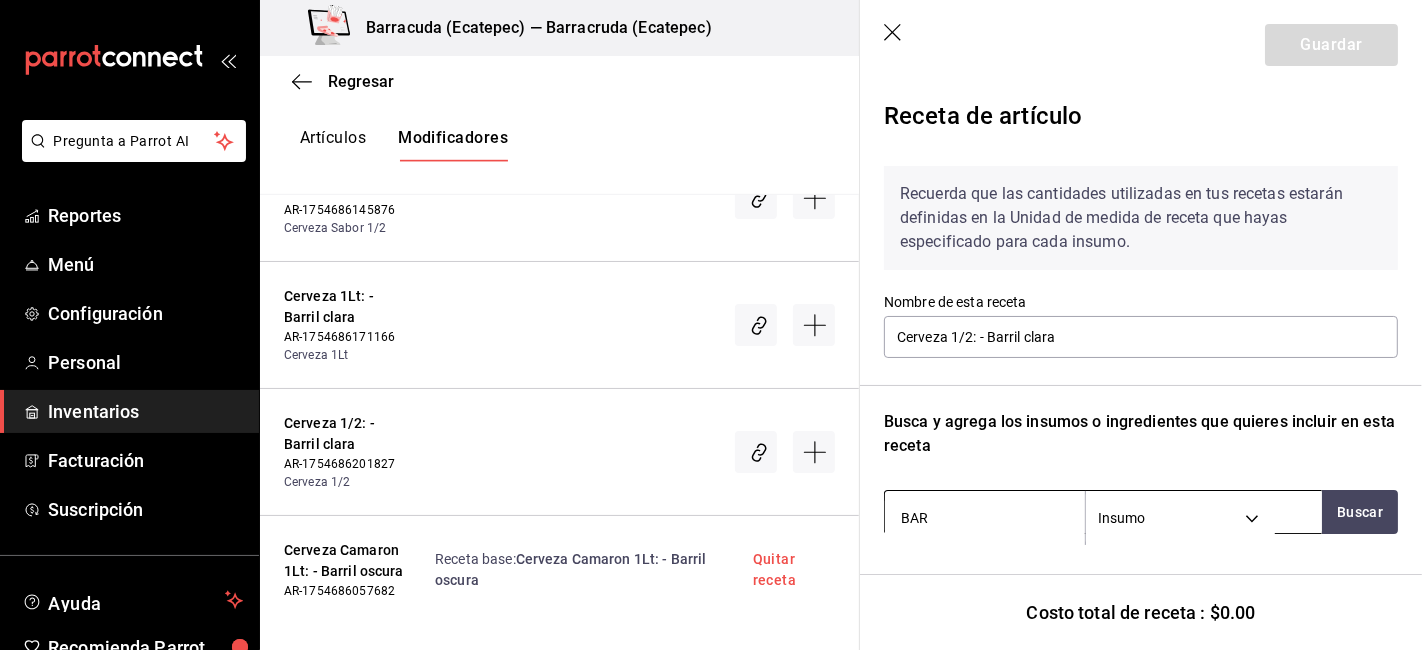 type on "BARR" 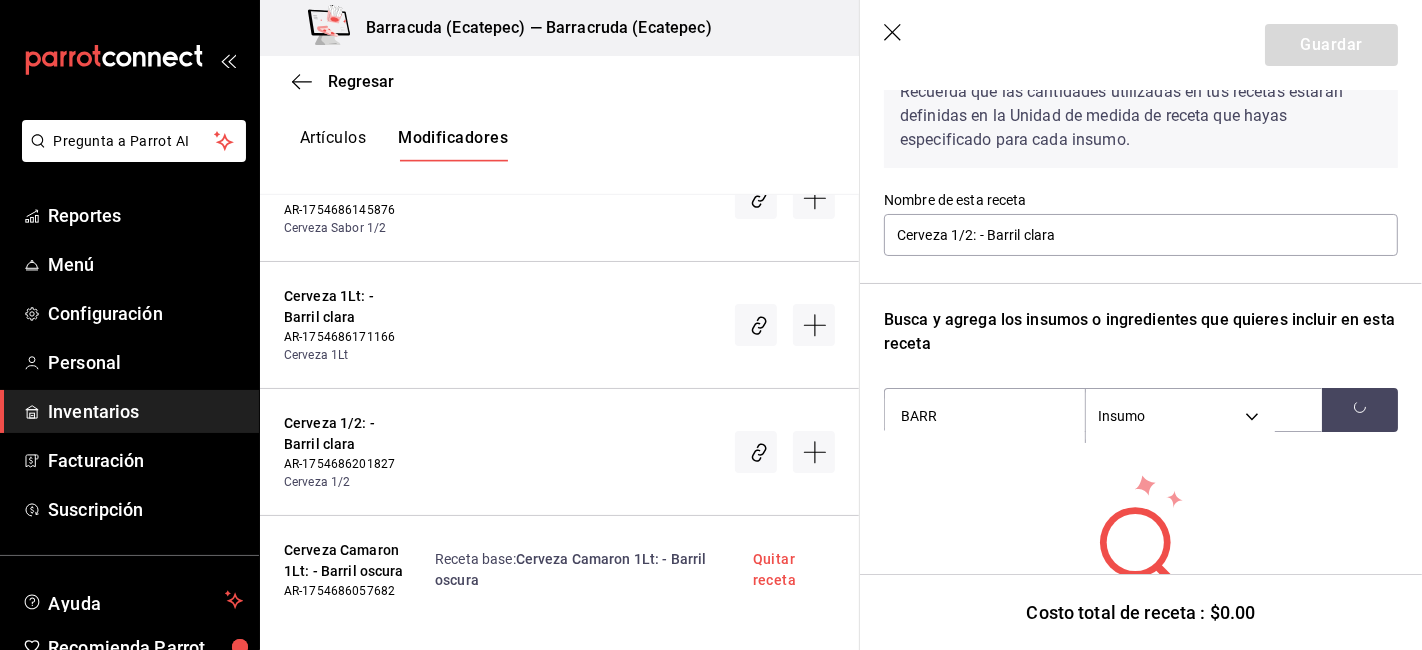 scroll, scrollTop: 111, scrollLeft: 0, axis: vertical 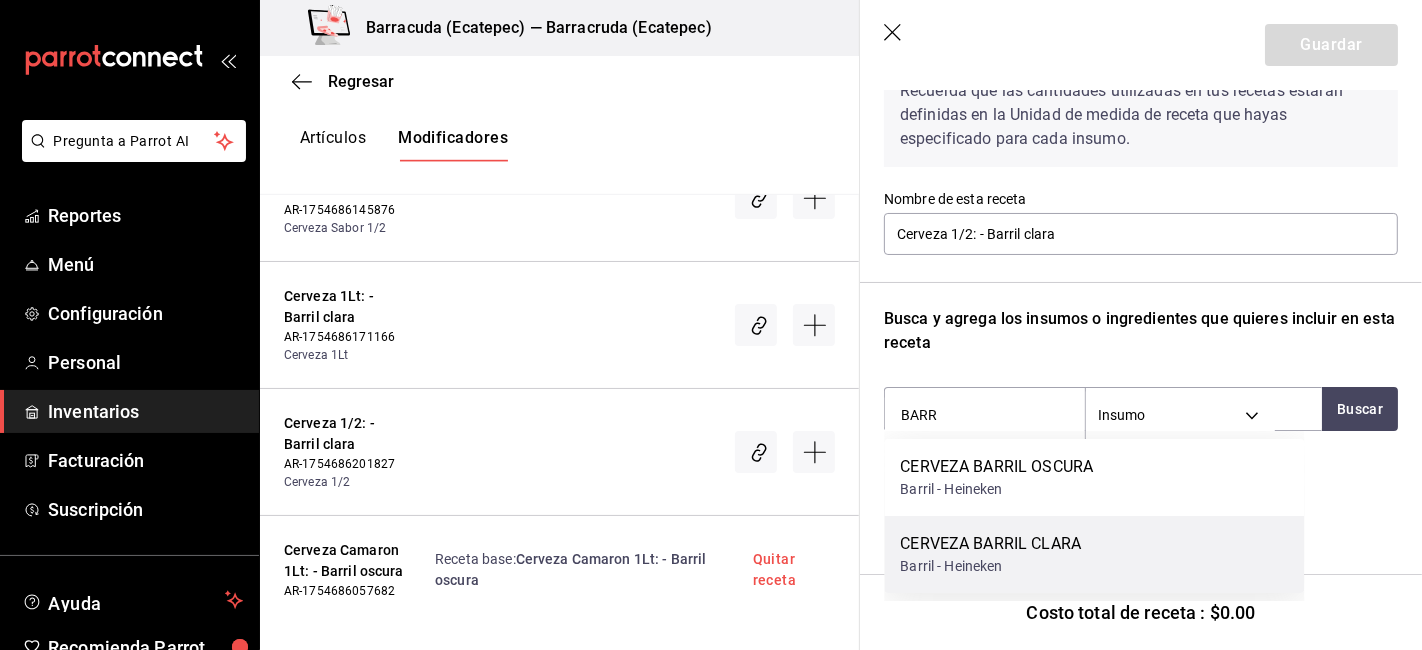 click on "CERVEZA BARRIL CLARA" at bounding box center (990, 544) 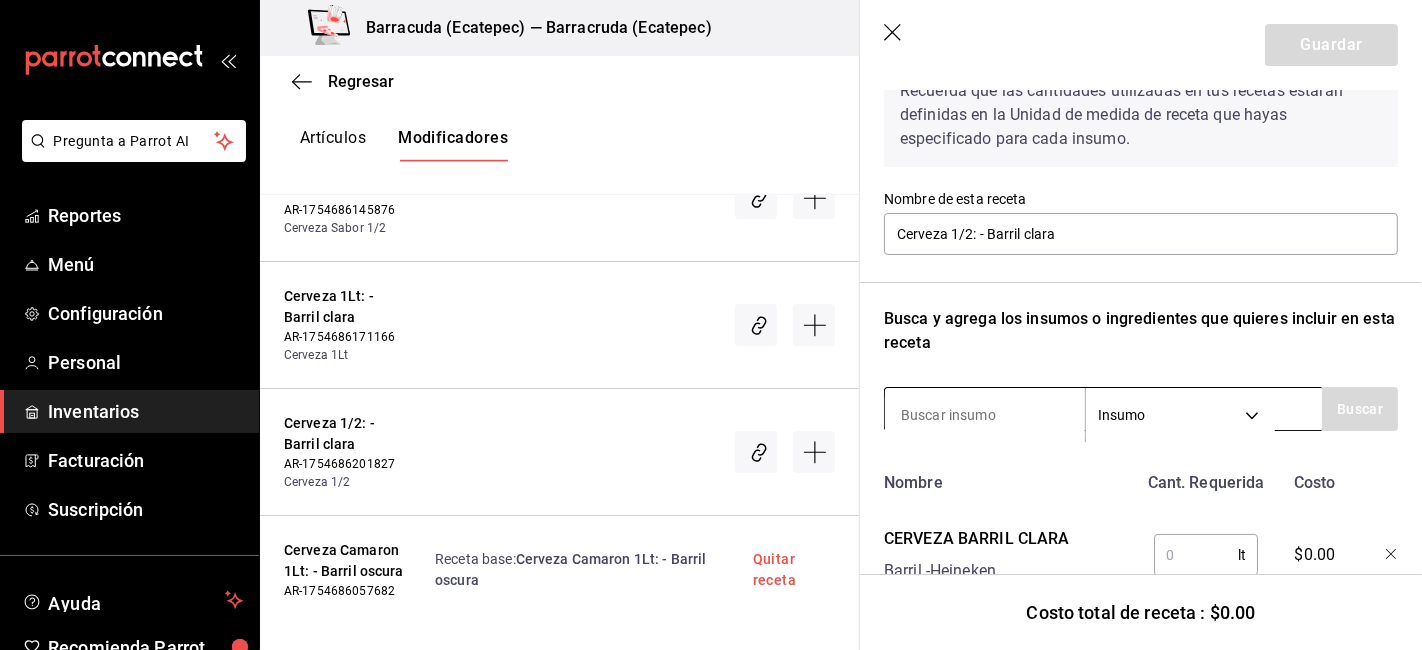 scroll, scrollTop: 189, scrollLeft: 0, axis: vertical 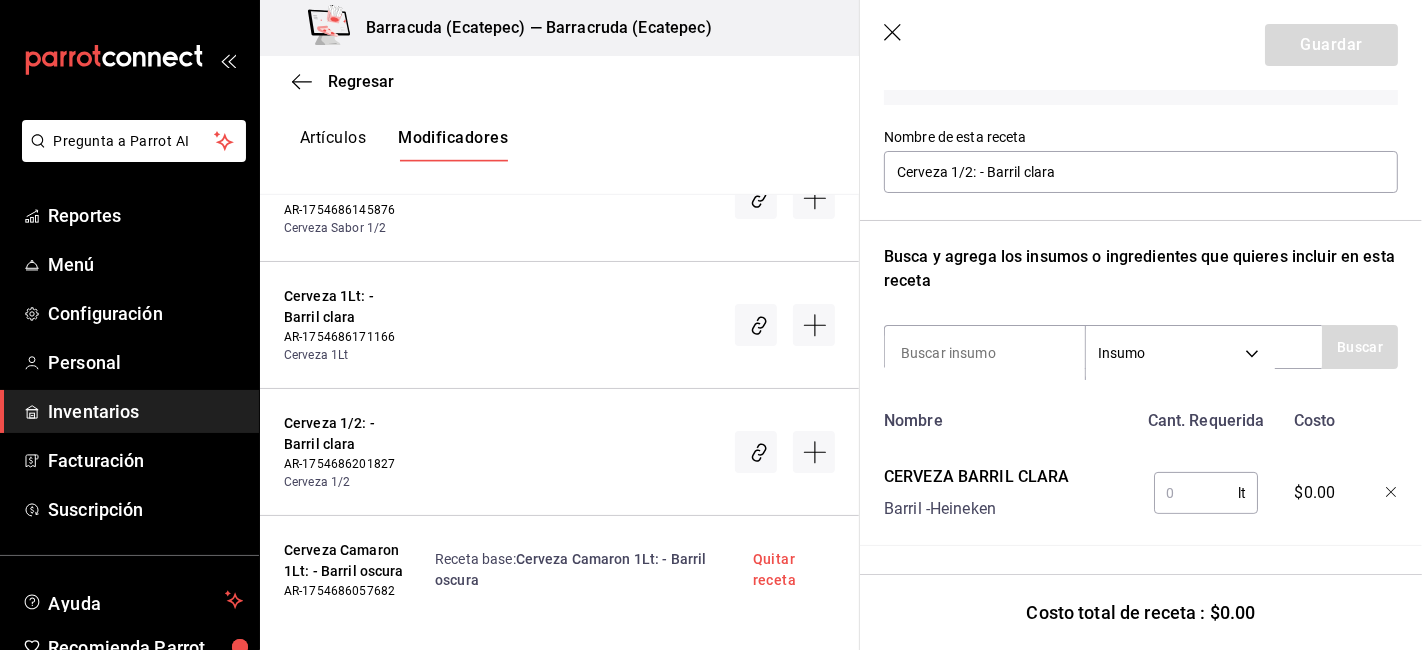 click at bounding box center (1196, 493) 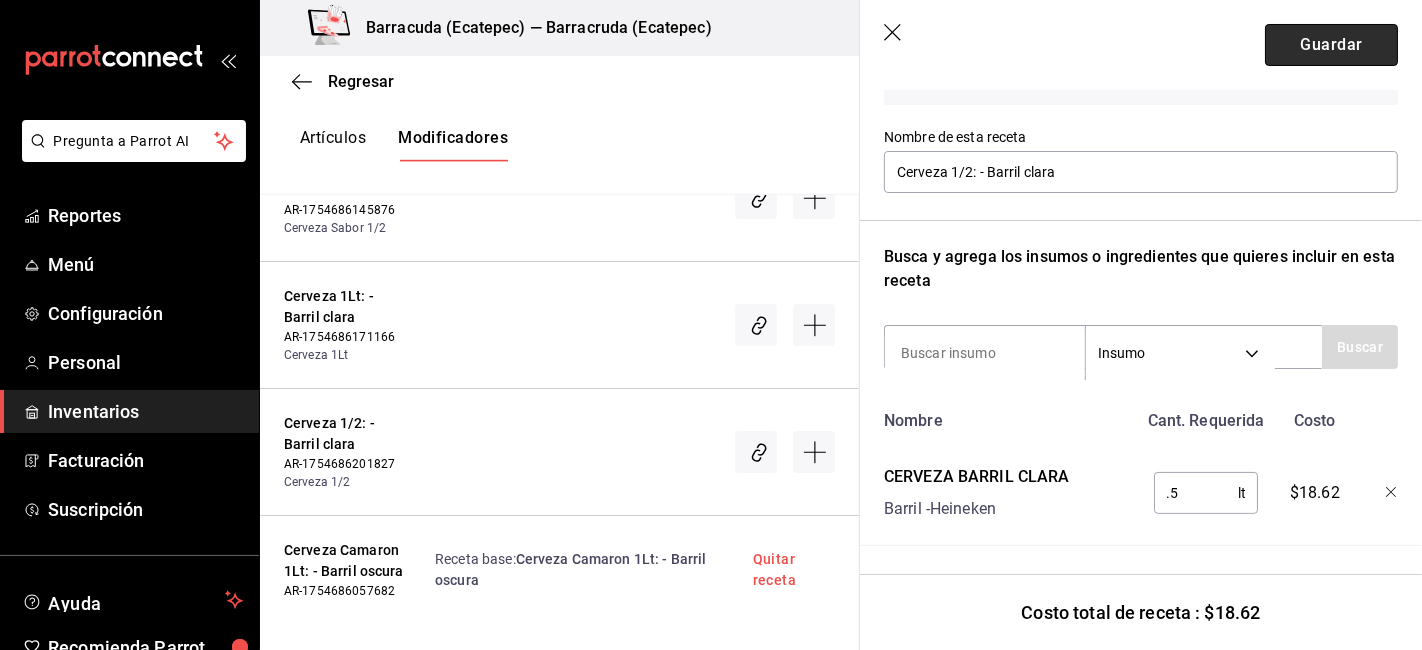 type on "0.5" 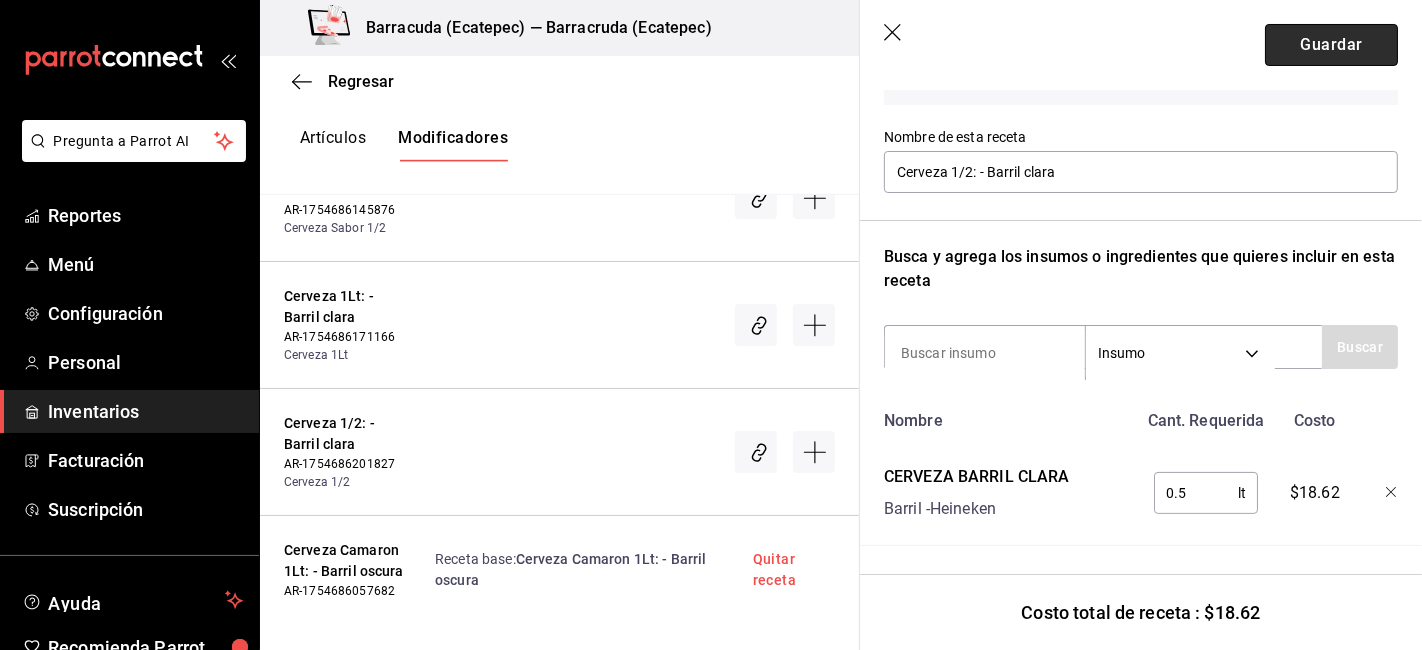 click on "Guardar" at bounding box center (1331, 45) 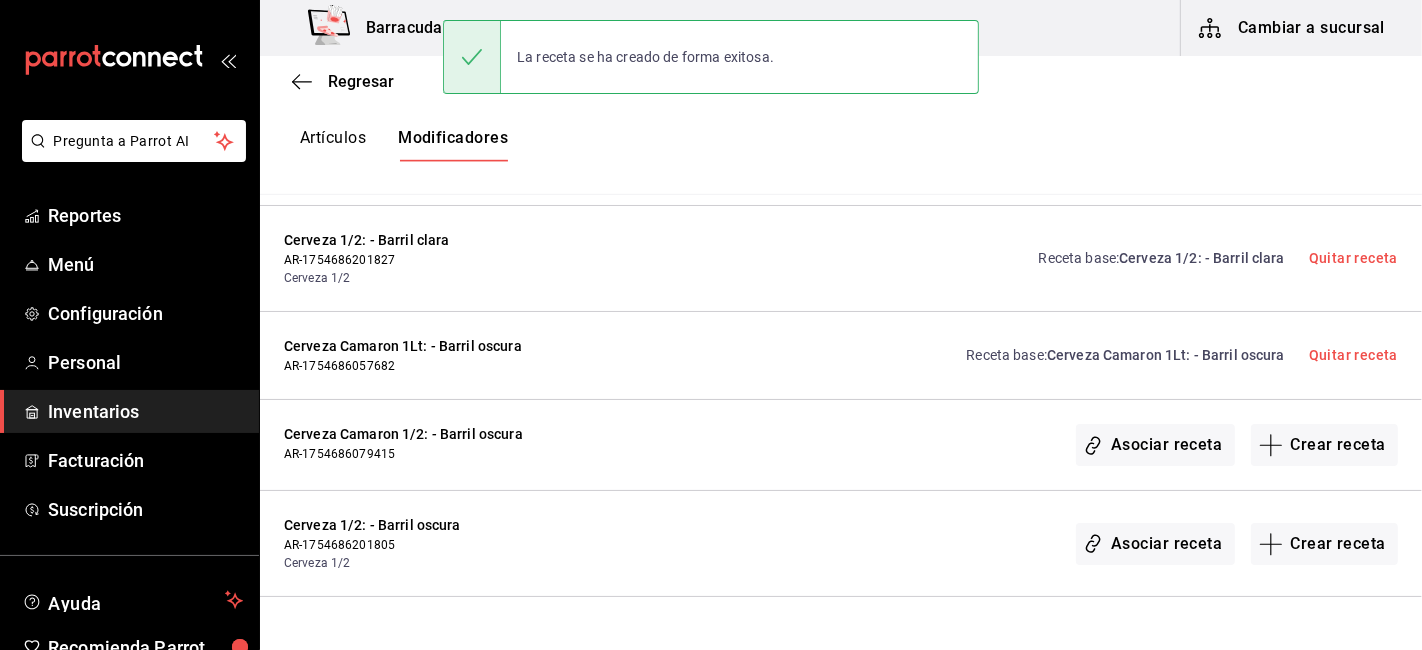 scroll, scrollTop: 0, scrollLeft: 0, axis: both 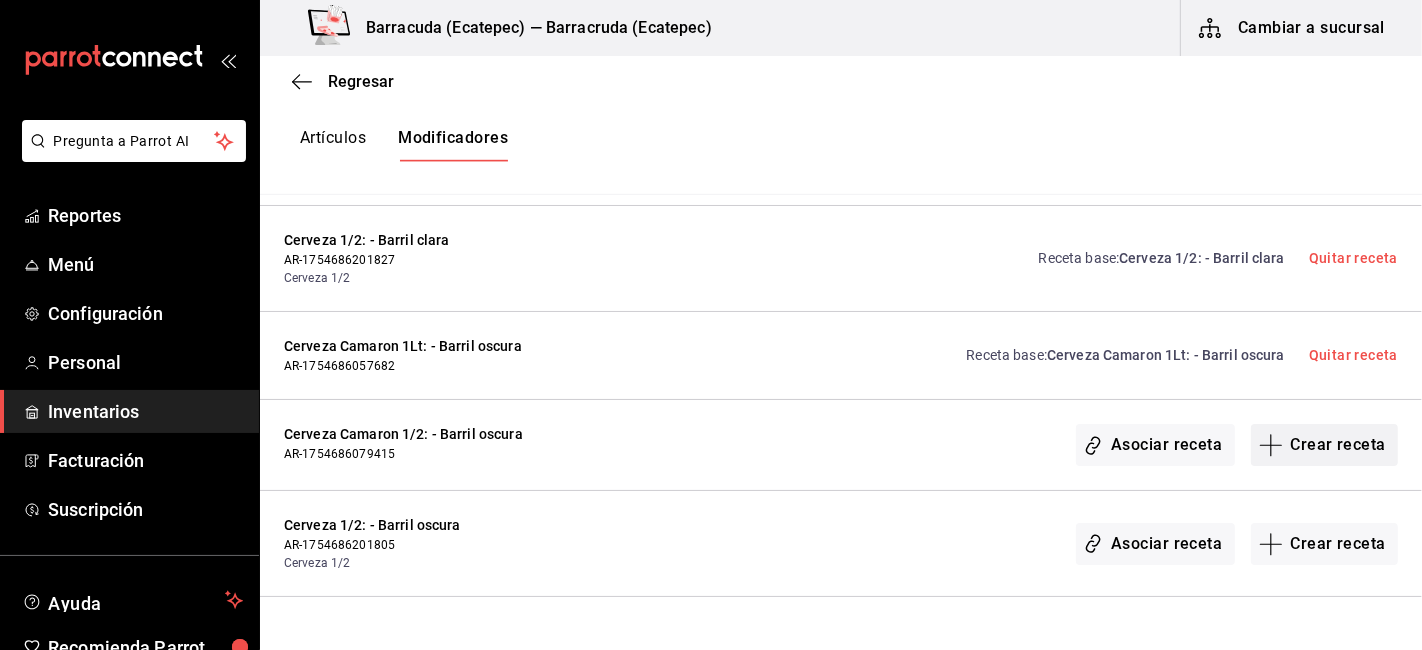 click on "Crear receta" at bounding box center [1325, 445] 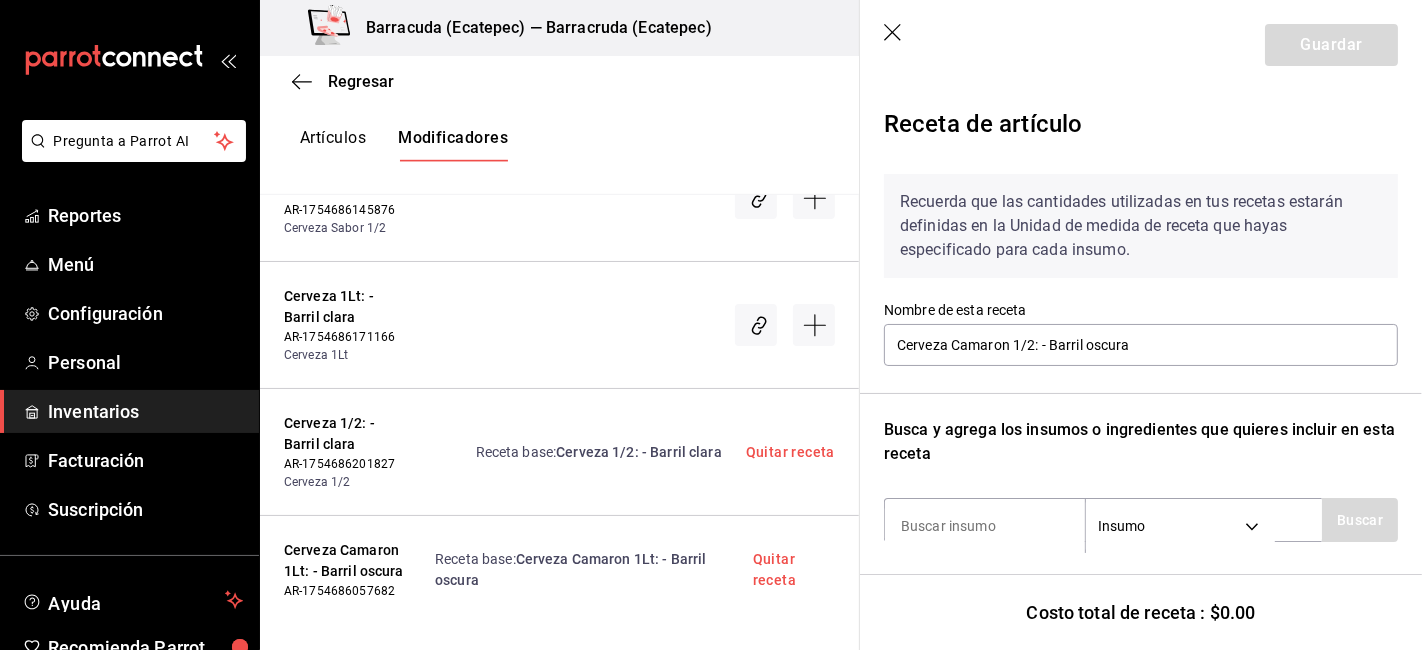 scroll, scrollTop: 180, scrollLeft: 0, axis: vertical 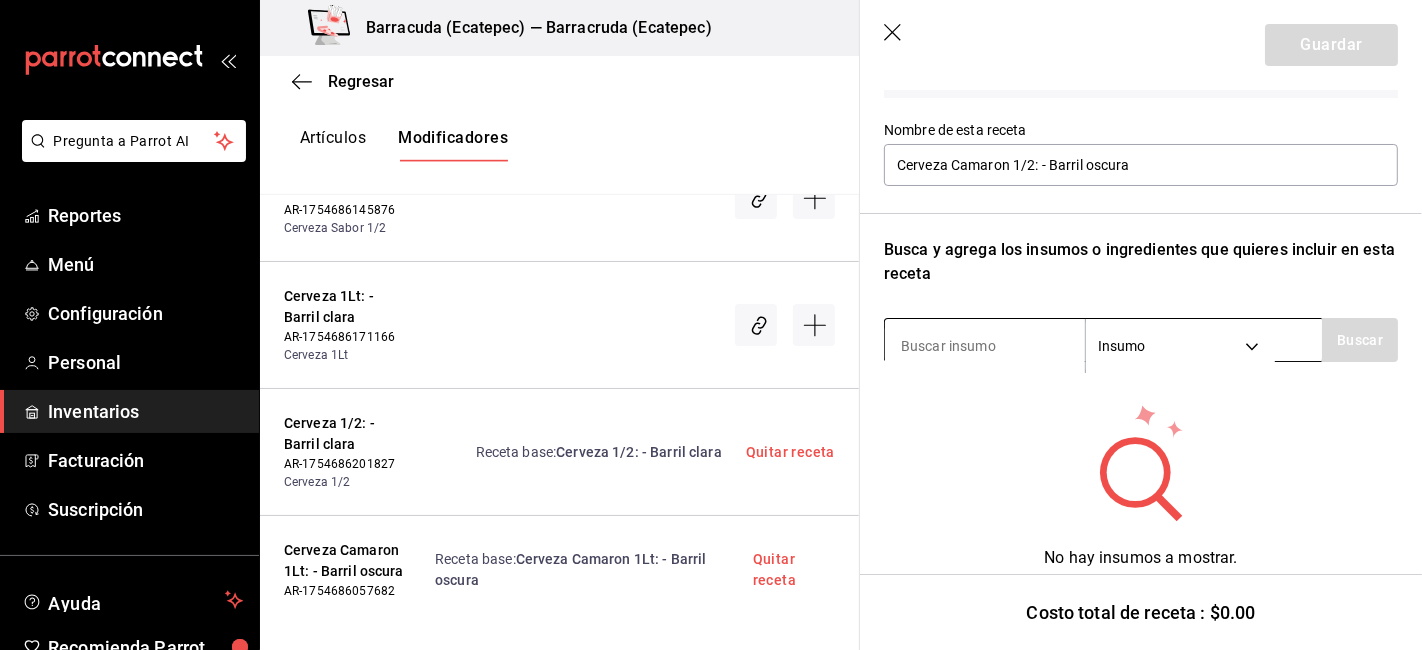 click at bounding box center (985, 346) 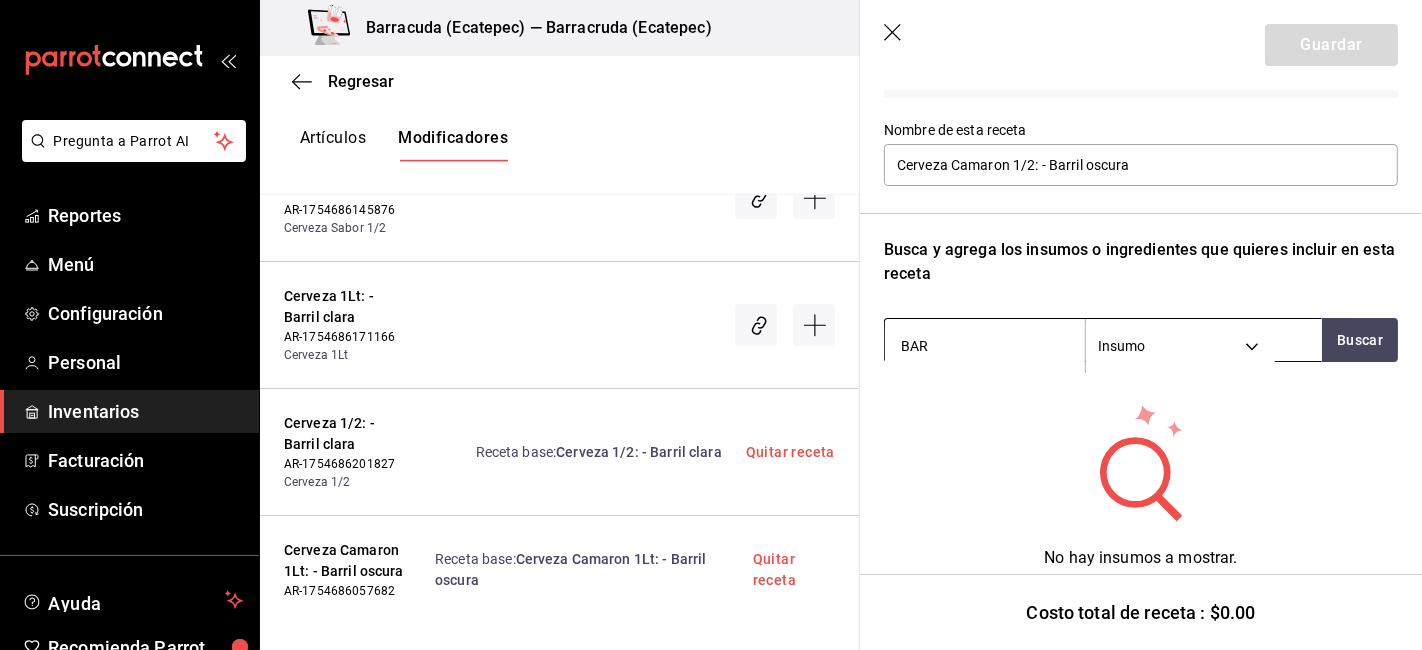 type on "BARR" 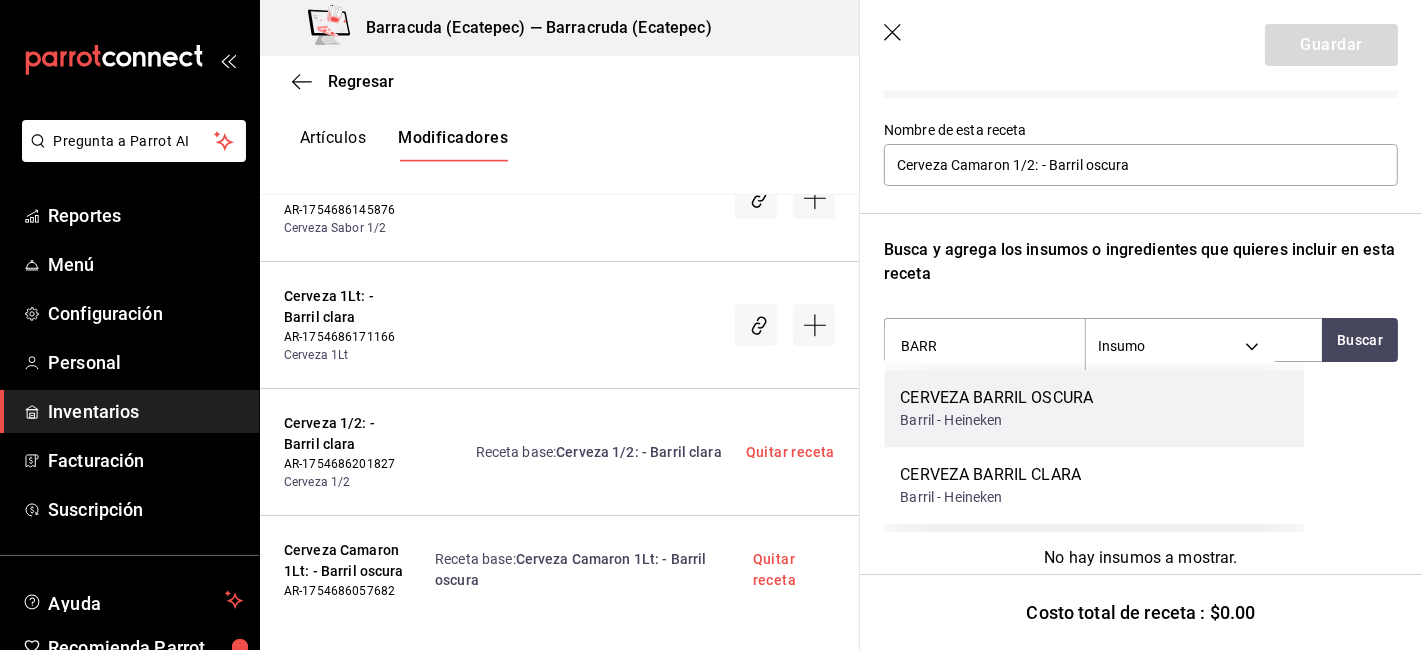 click on "Barril - Heineken" at bounding box center [996, 420] 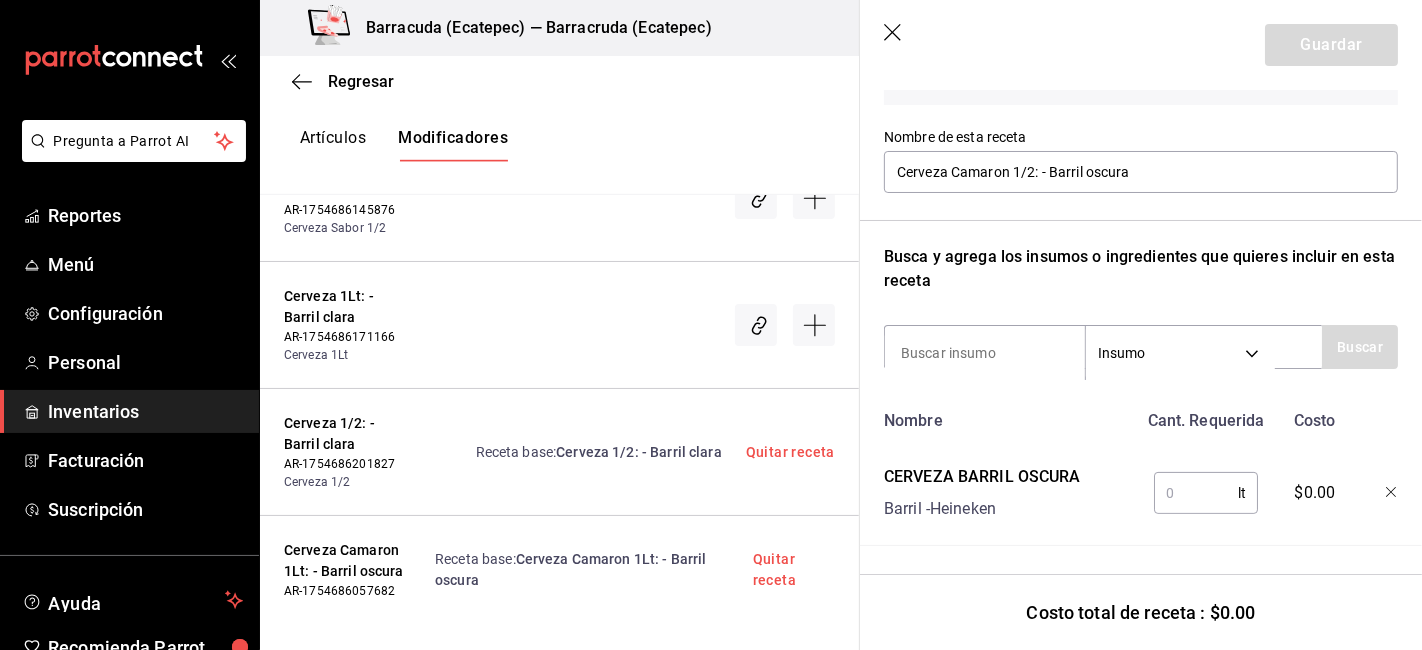 click at bounding box center [1196, 493] 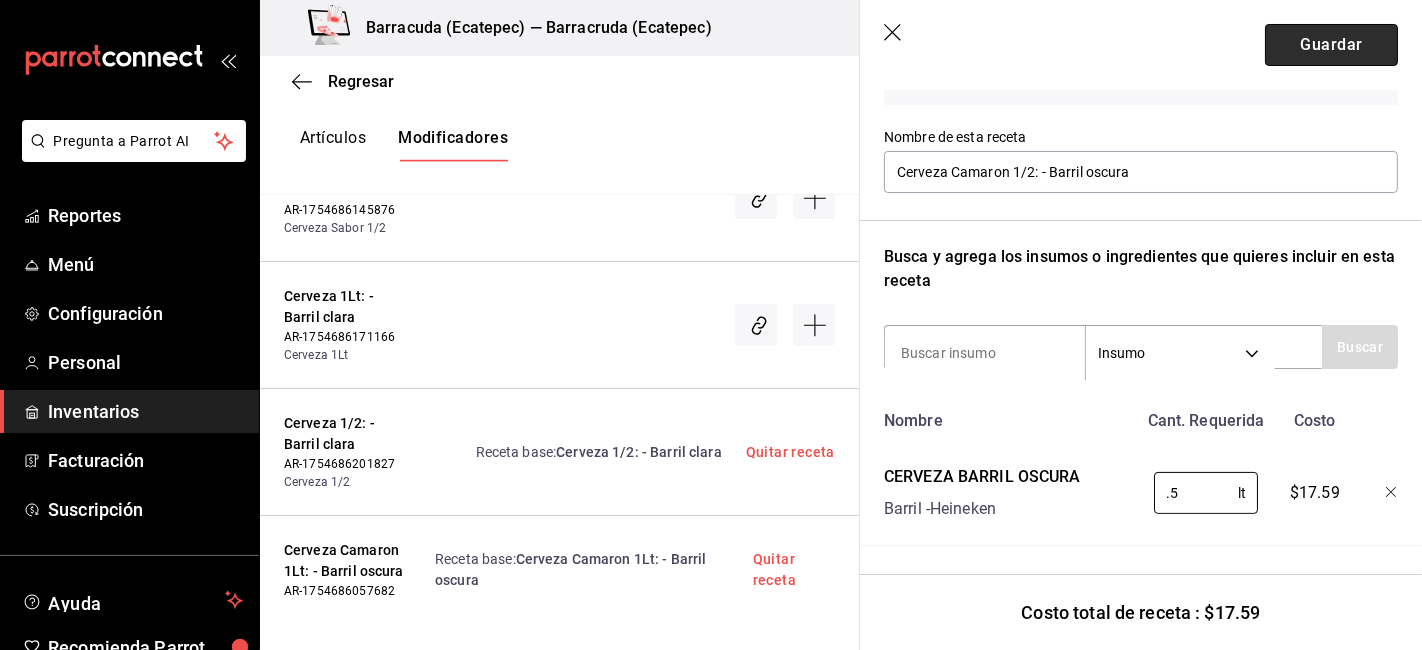 type on "0.5" 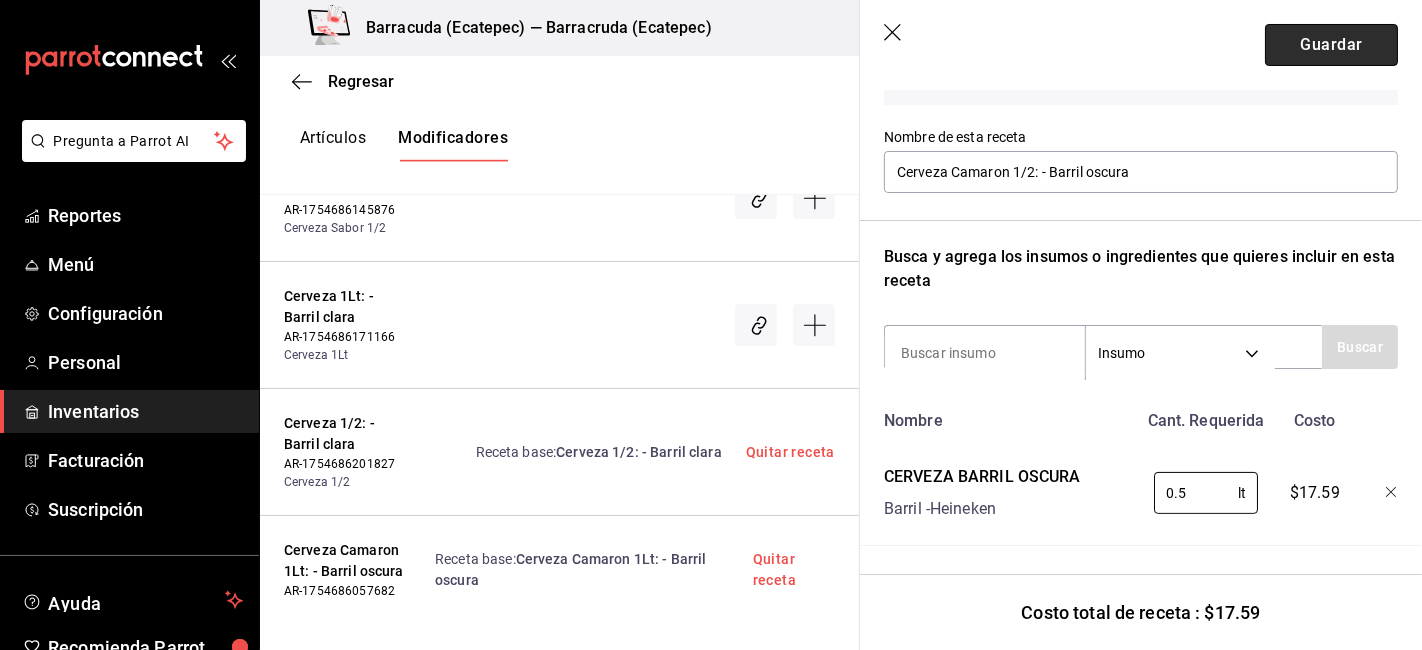 click on "Guardar" at bounding box center (1331, 45) 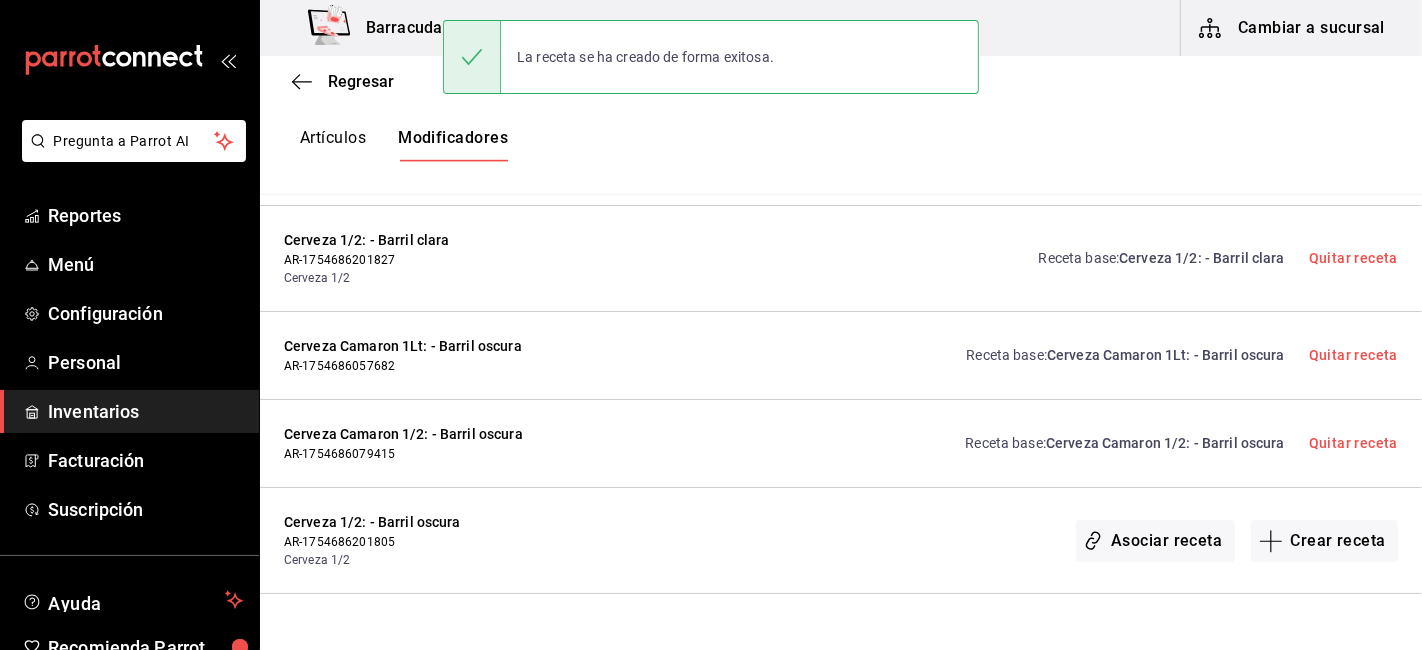 scroll, scrollTop: 0, scrollLeft: 0, axis: both 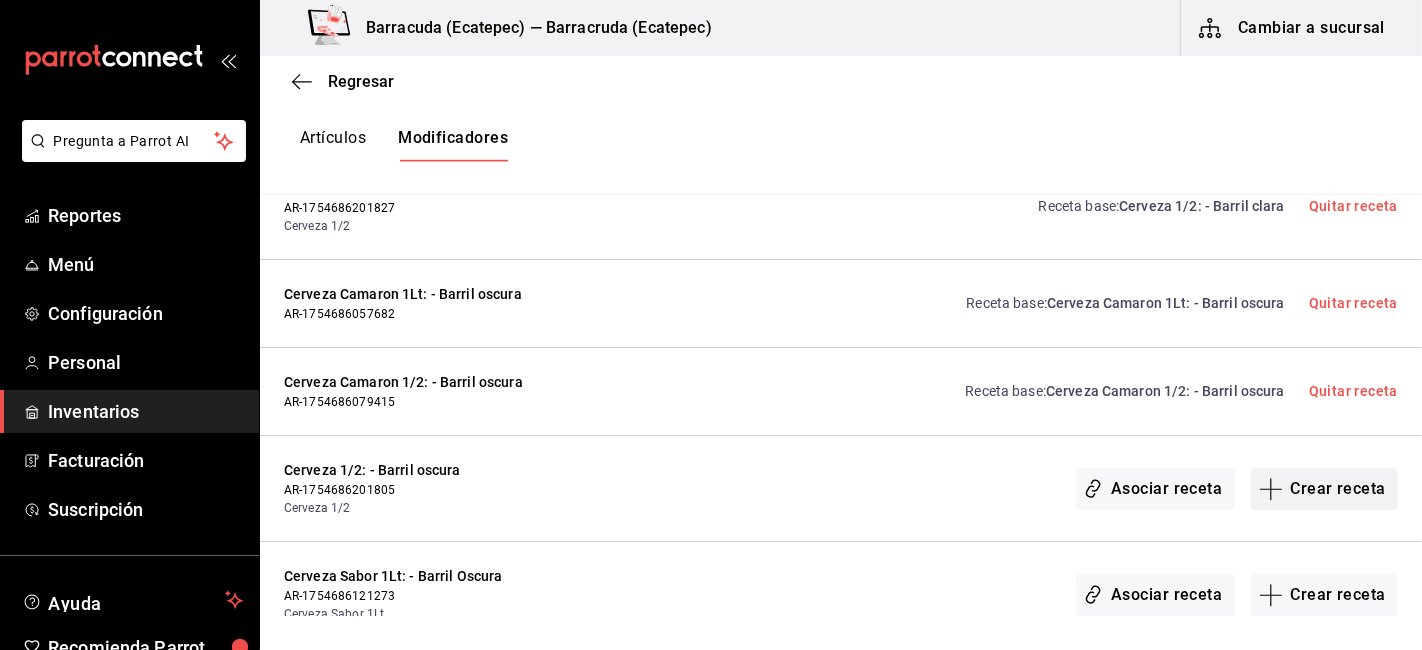 drag, startPoint x: 1351, startPoint y: 507, endPoint x: 1341, endPoint y: 493, distance: 17.20465 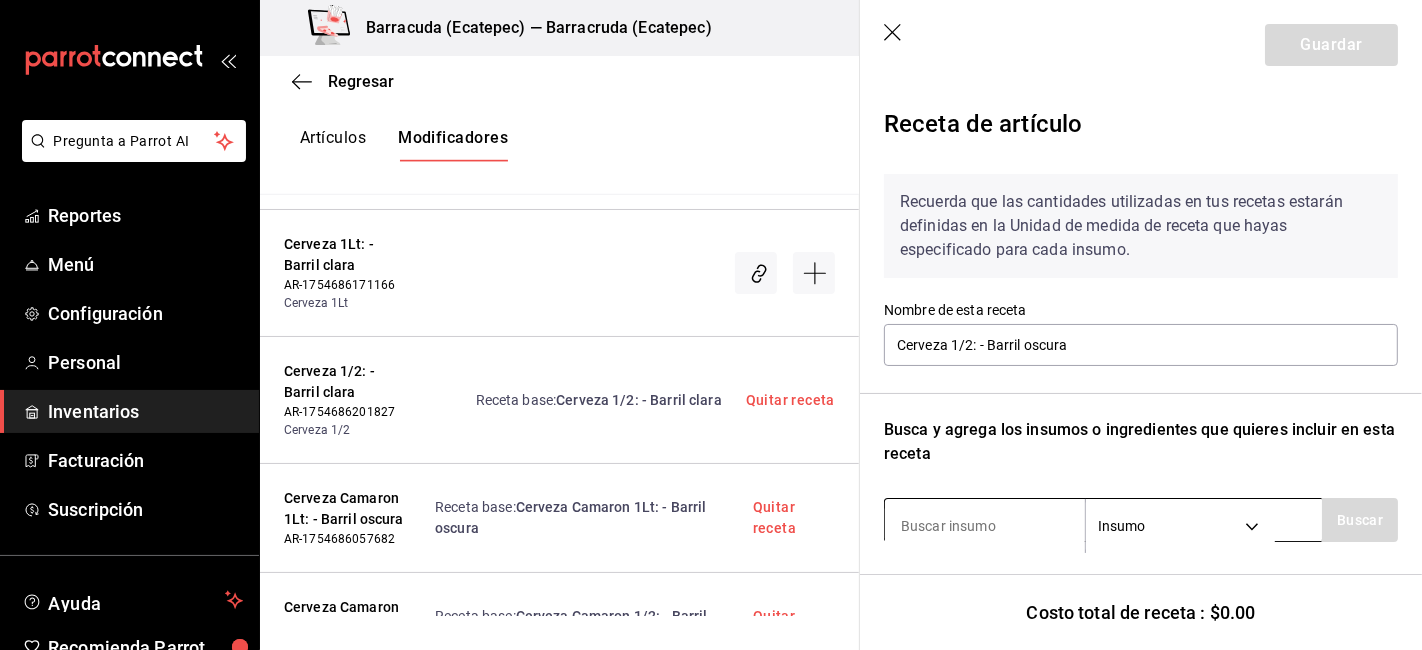 click at bounding box center [985, 526] 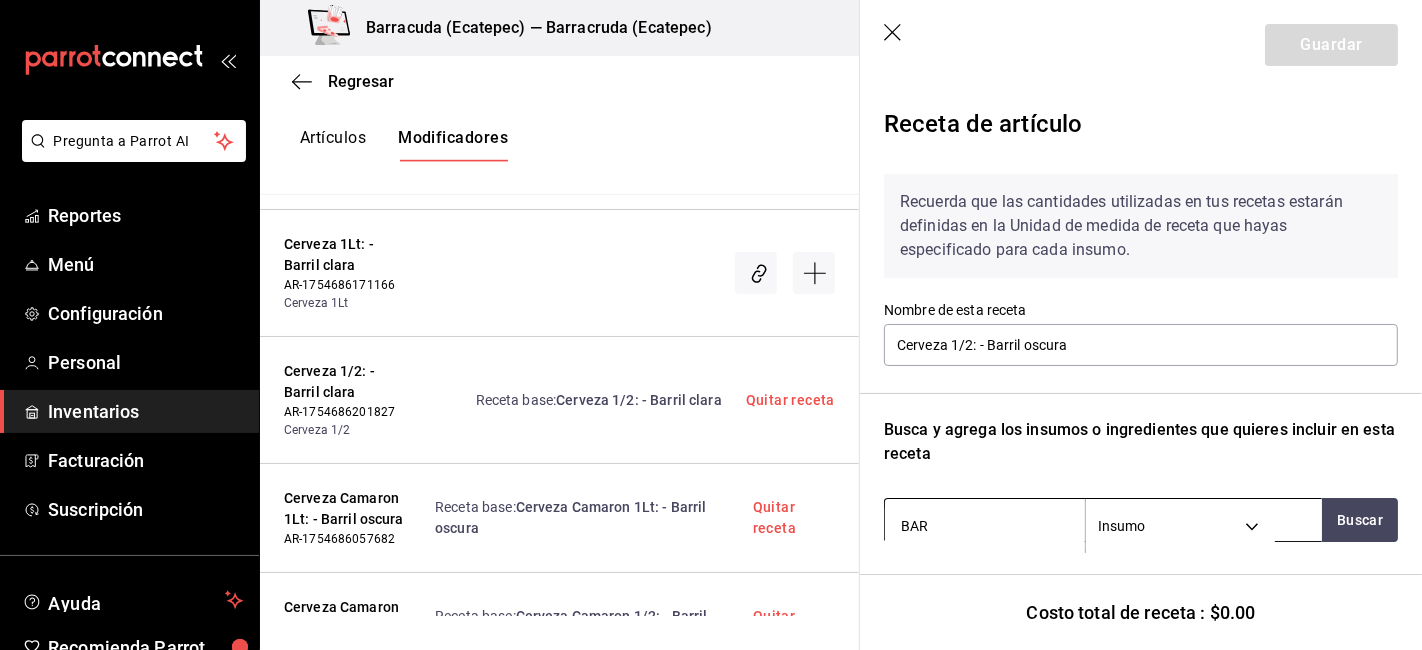 type on "BARR" 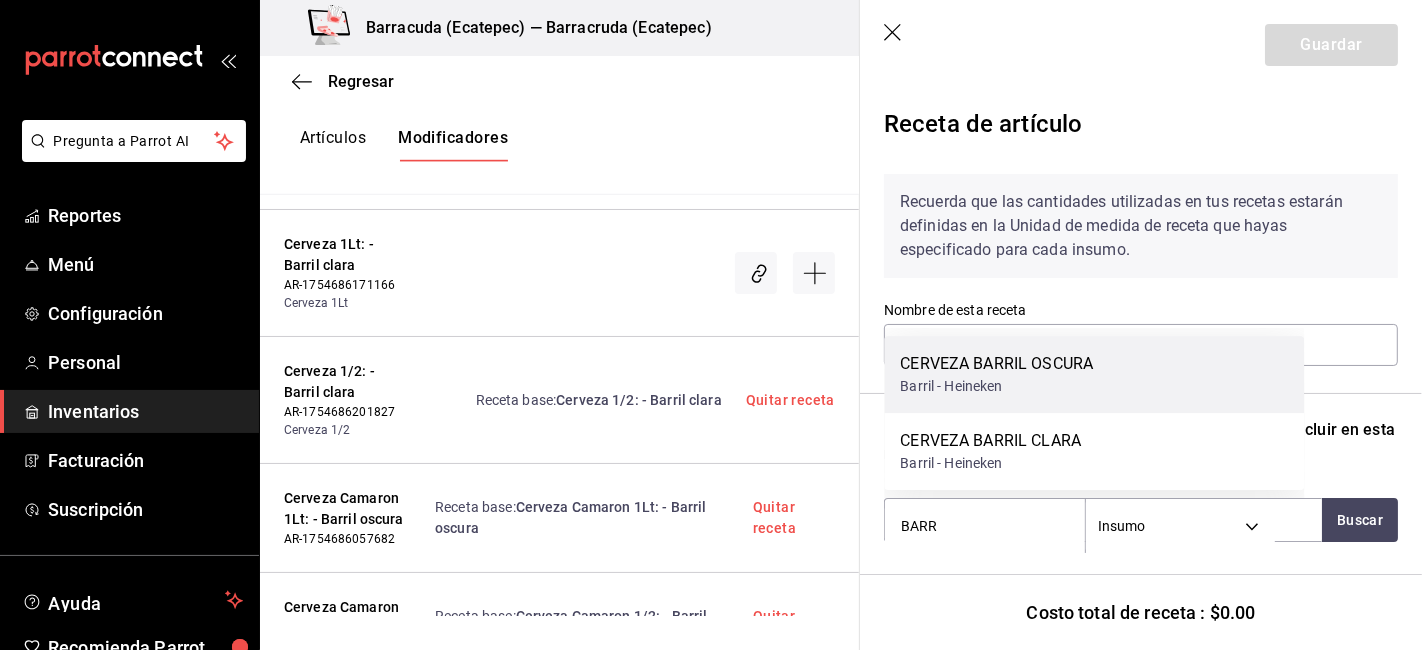 click on "CERVEZA BARRIL OSCURA" at bounding box center (996, 364) 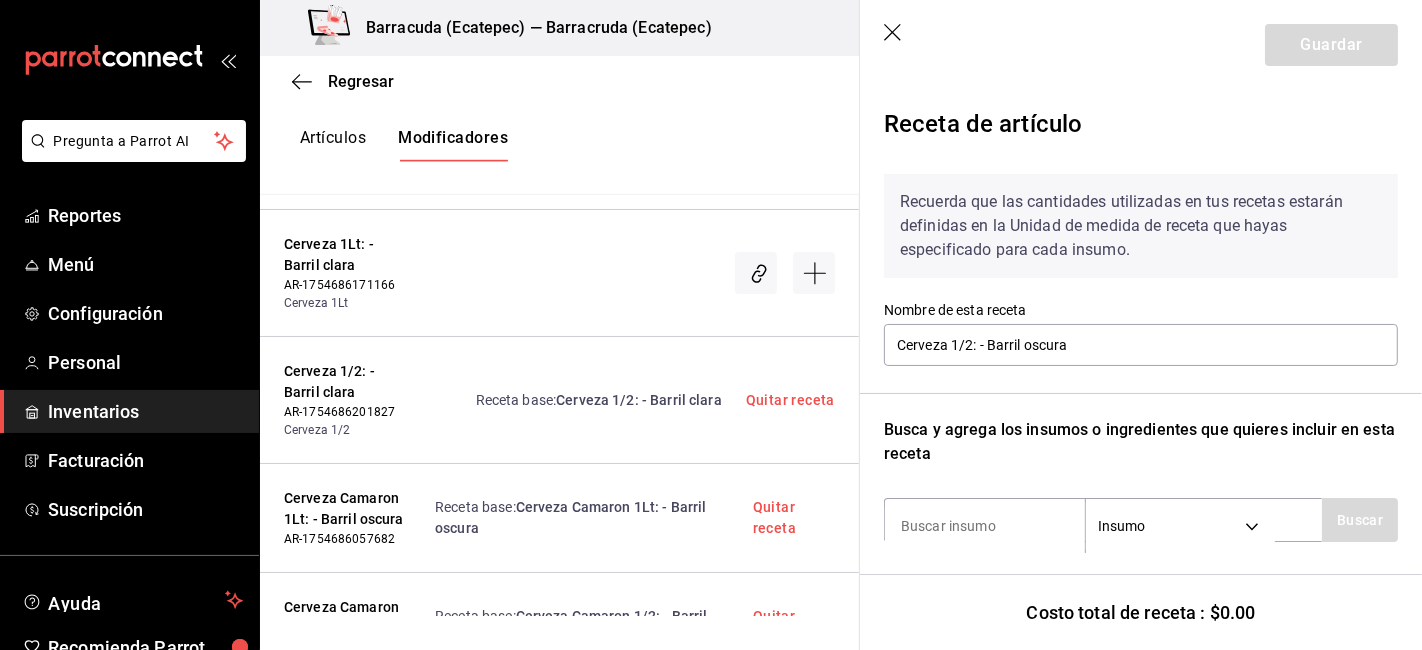 scroll, scrollTop: 189, scrollLeft: 0, axis: vertical 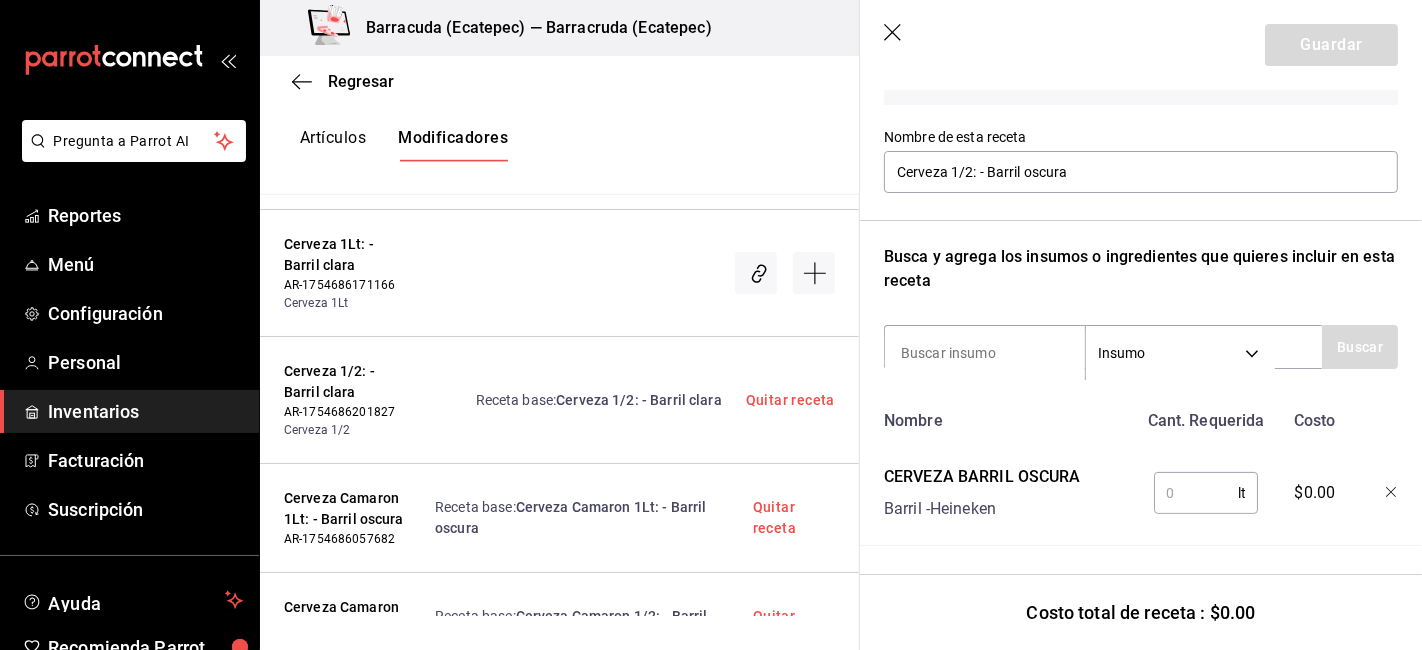 click at bounding box center (1196, 493) 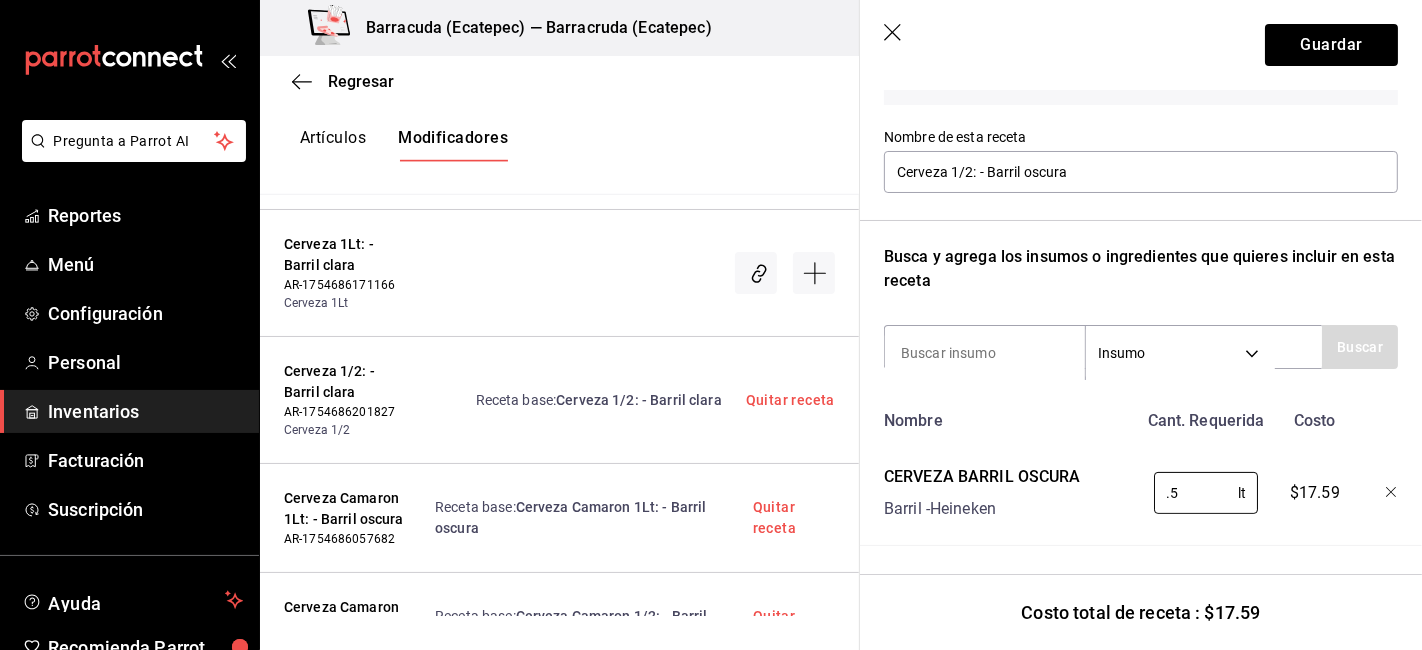 scroll, scrollTop: 136, scrollLeft: 0, axis: vertical 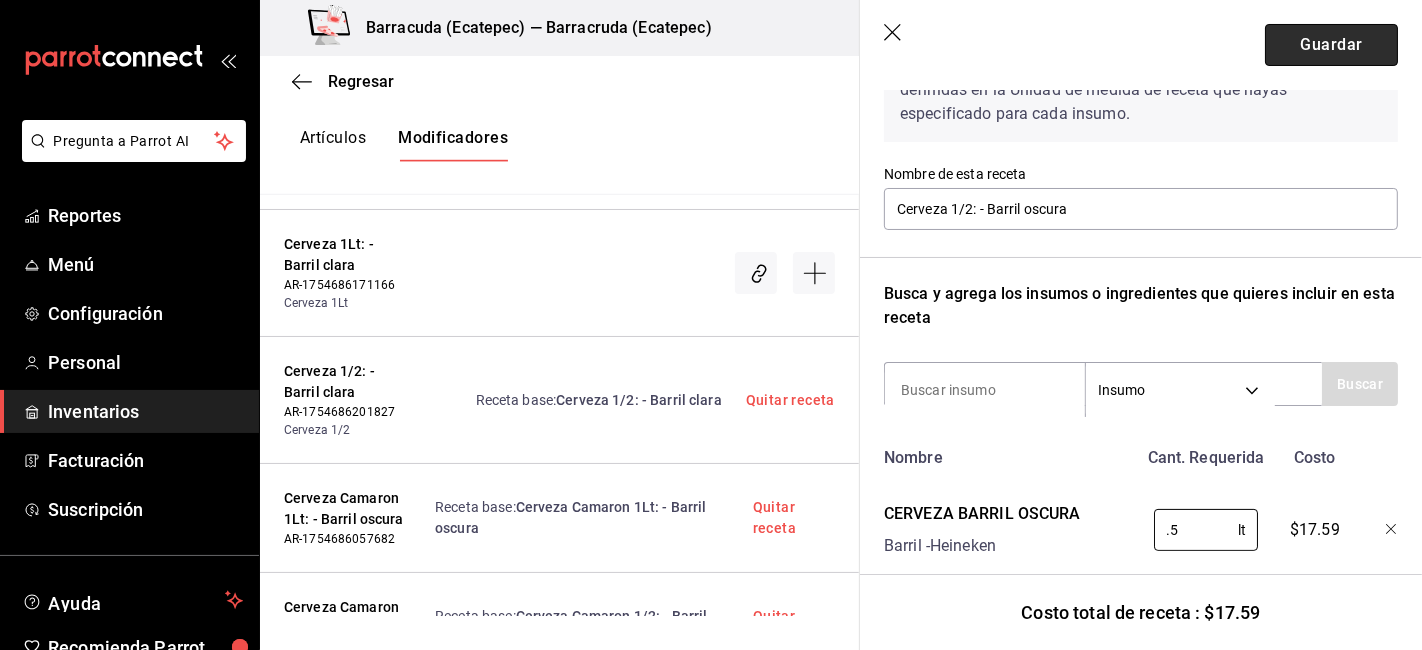 type on "0.5" 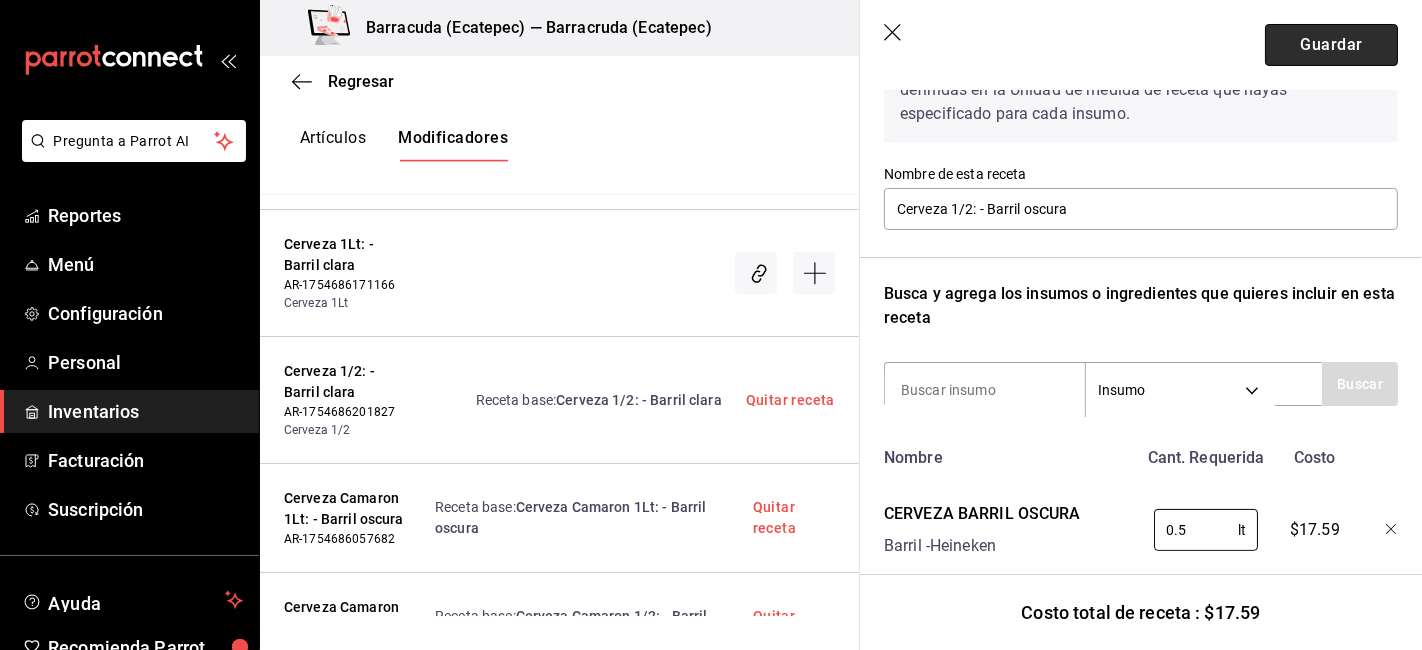 click on "Guardar" at bounding box center (1331, 45) 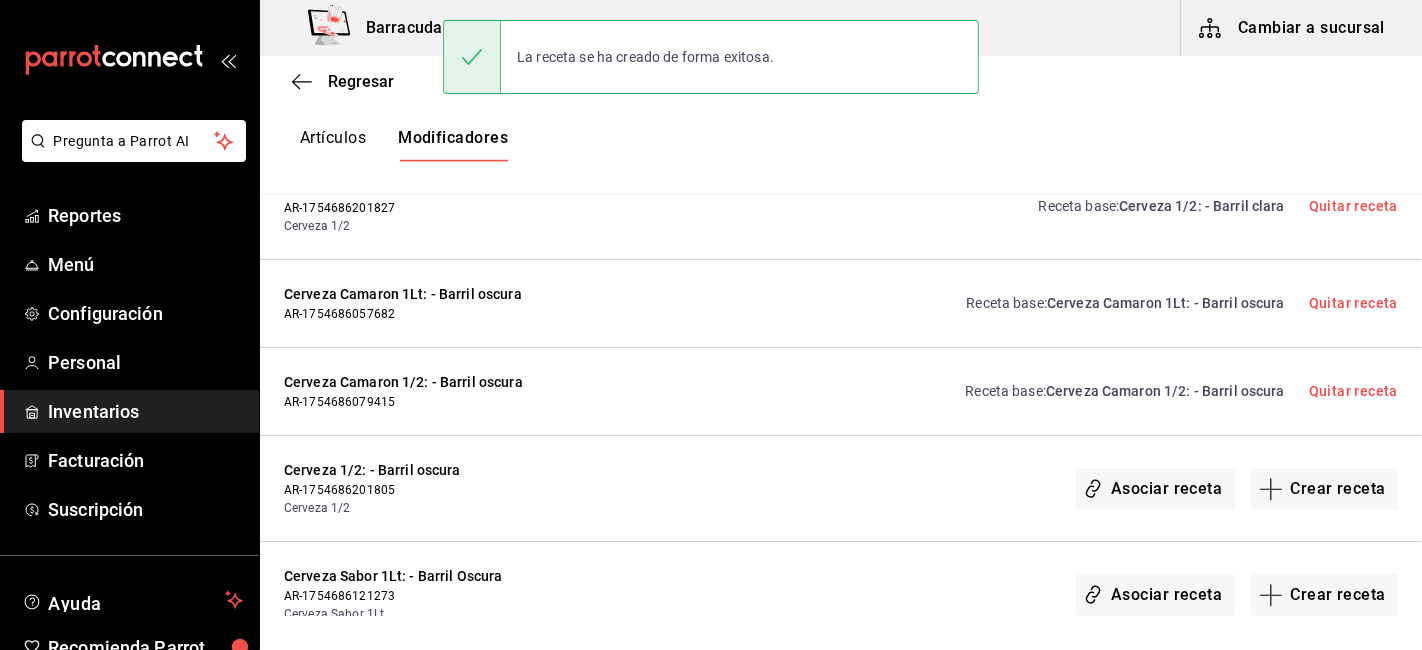 scroll, scrollTop: 0, scrollLeft: 0, axis: both 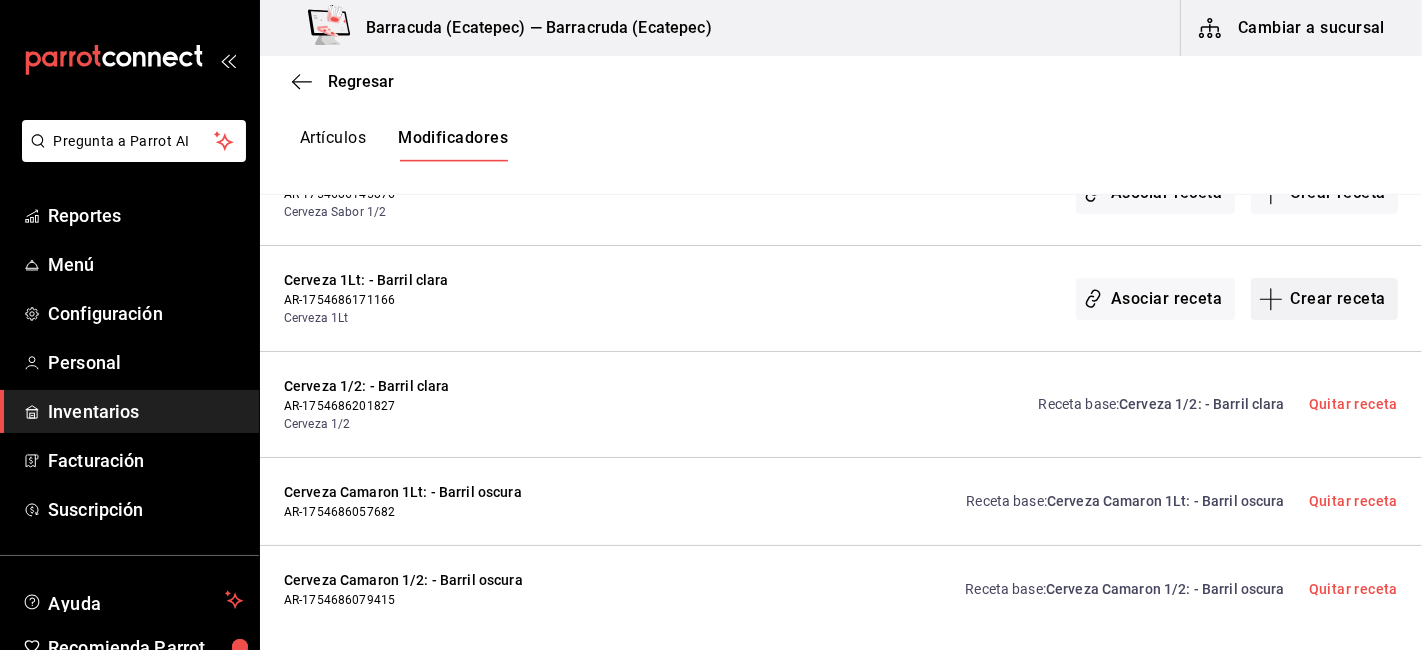 click on "Crear receta" at bounding box center [1325, 299] 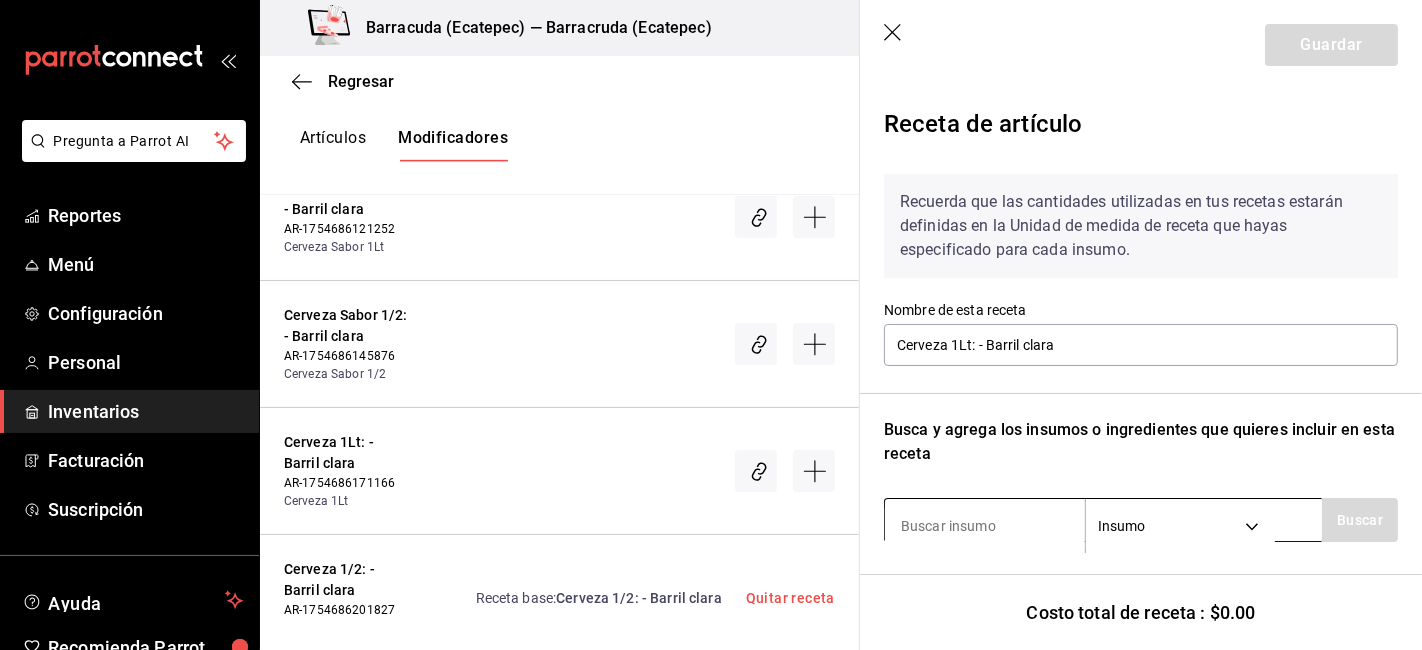 click at bounding box center (985, 526) 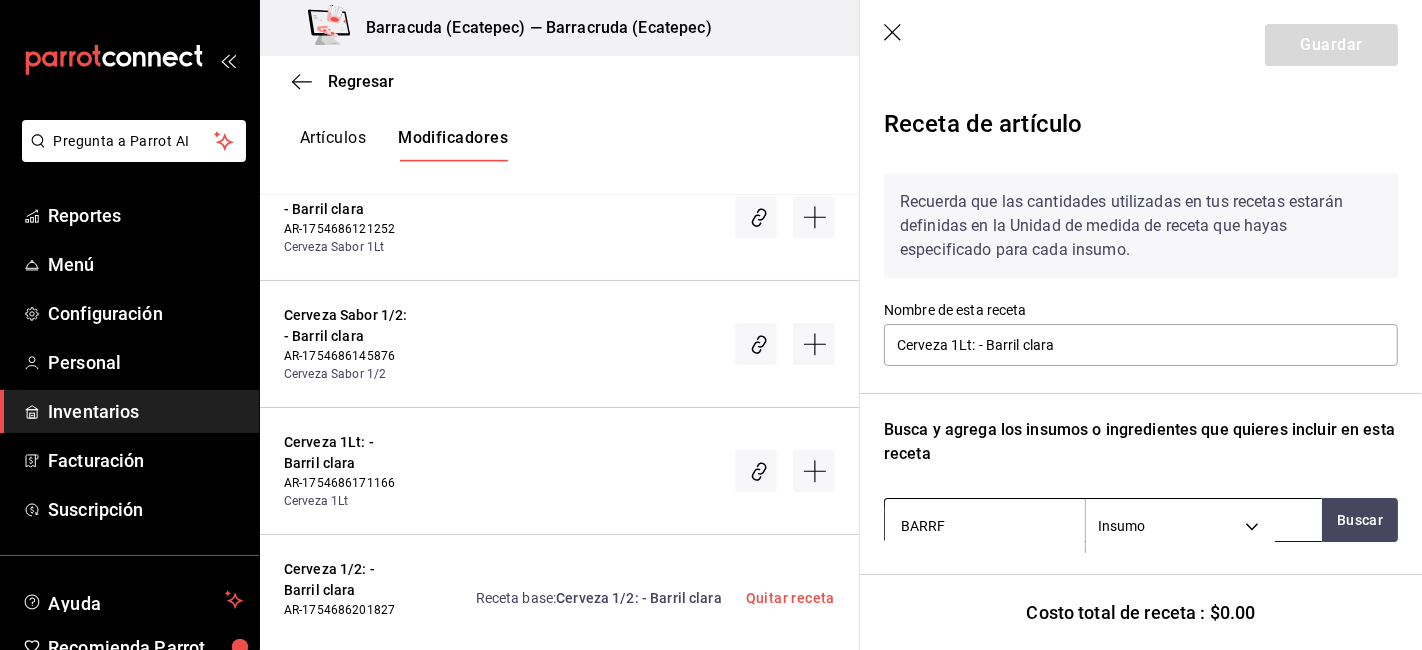 type on "BARR" 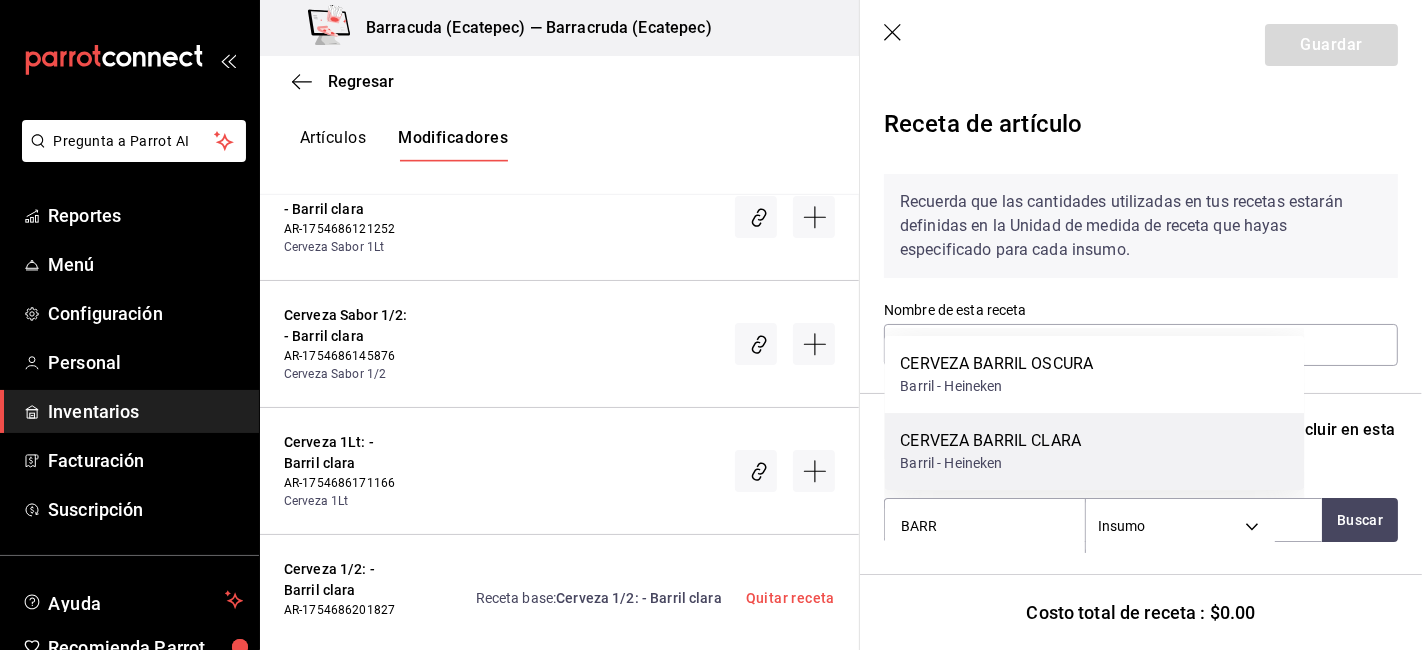 click on "CERVEZA BARRIL CLARA" at bounding box center (990, 441) 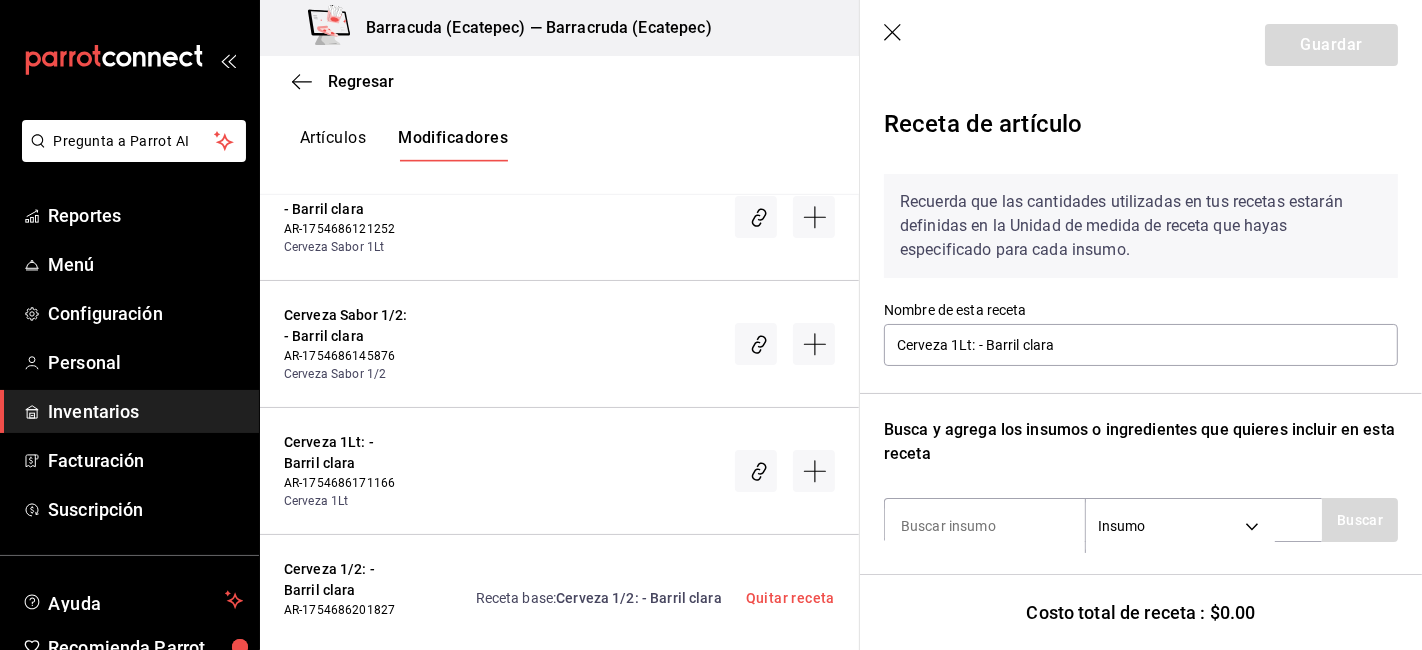scroll, scrollTop: 189, scrollLeft: 0, axis: vertical 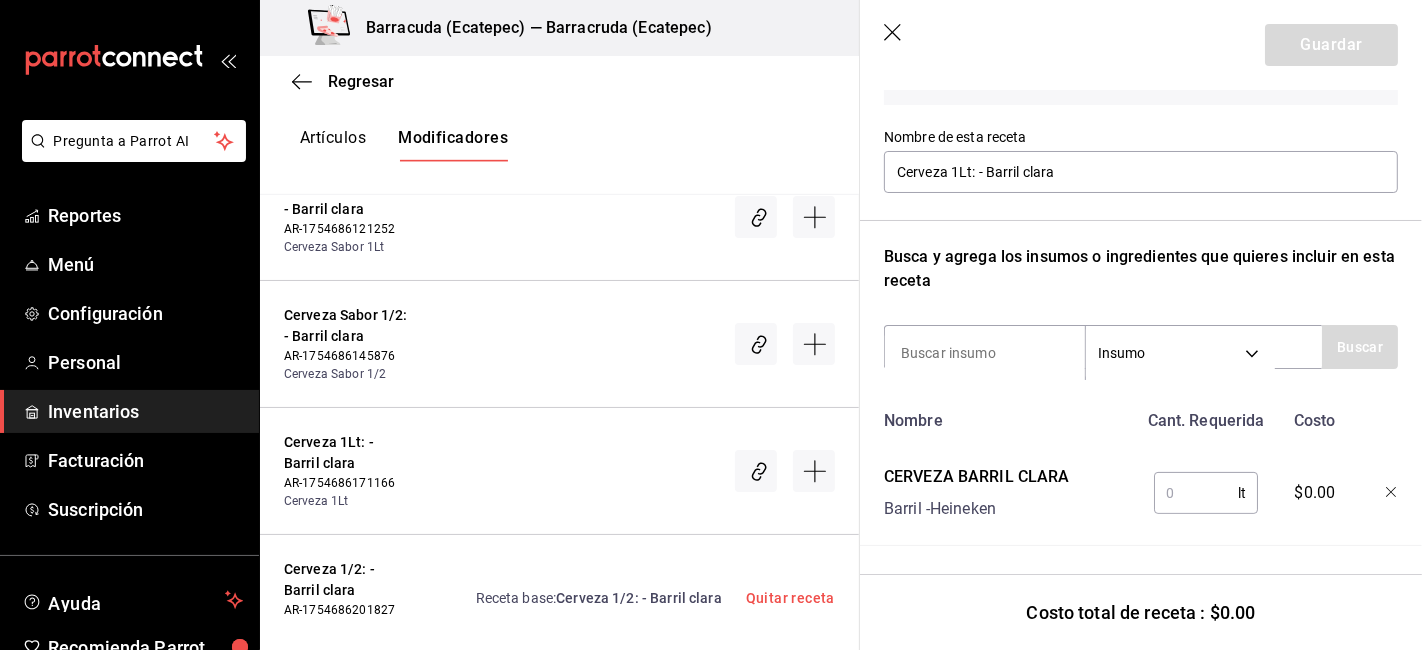 click on "lt ​" at bounding box center (1202, 489) 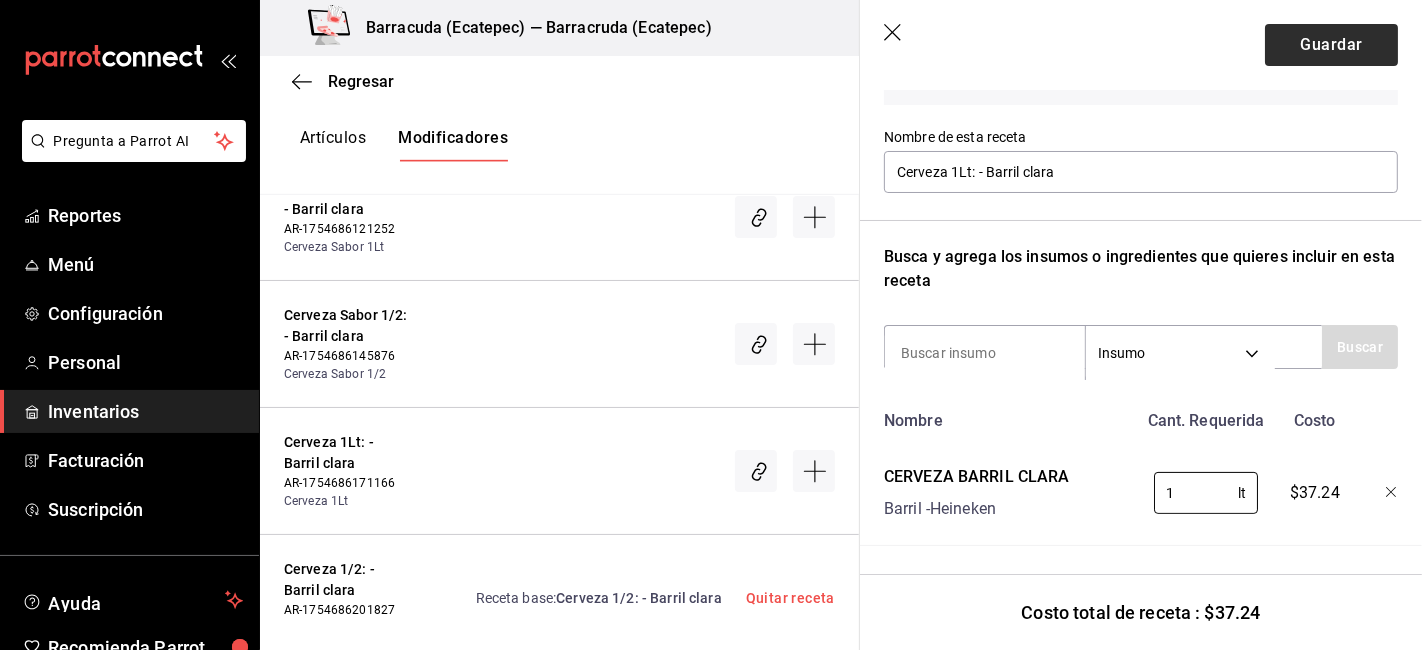 type on "1" 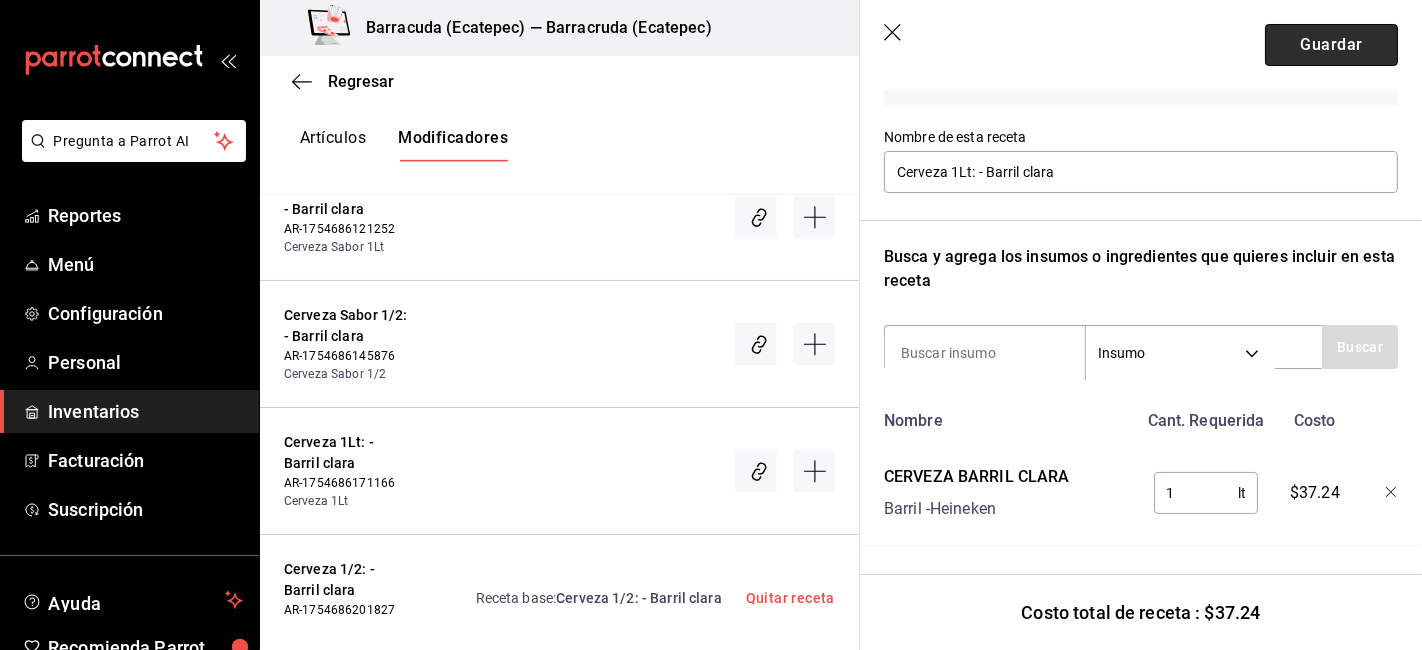 click on "Guardar" at bounding box center (1331, 45) 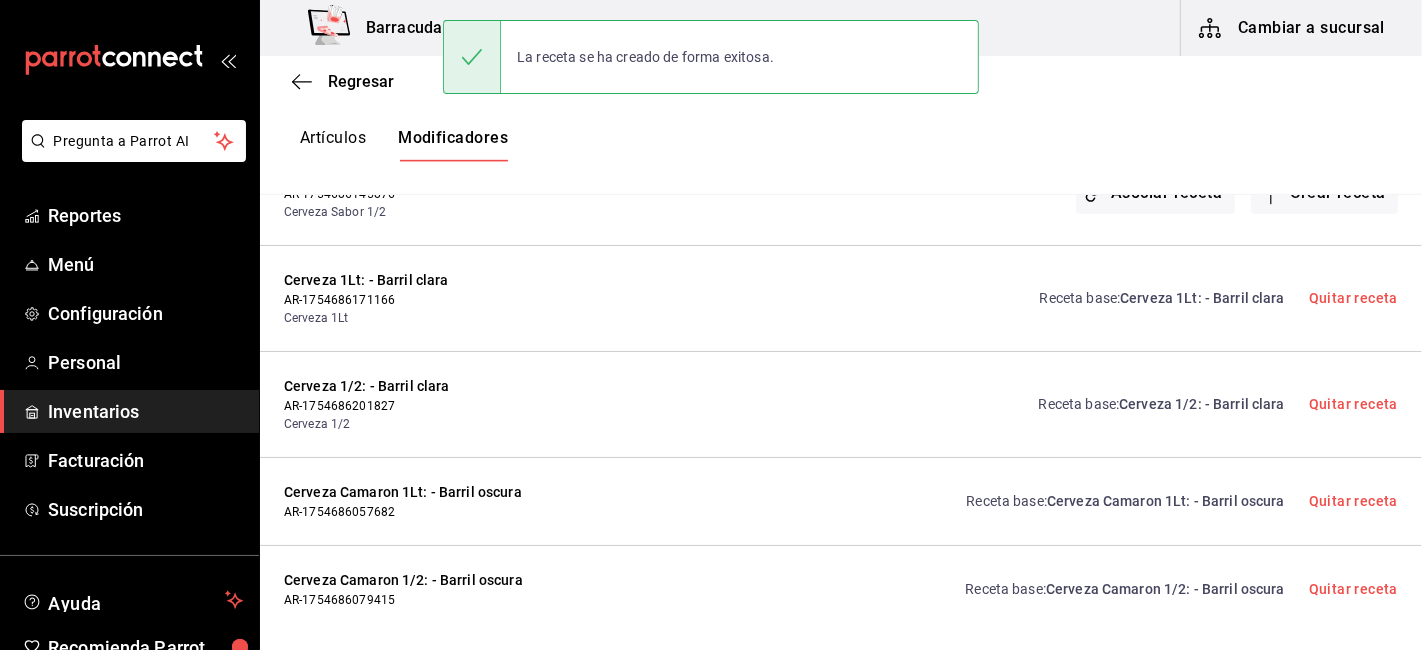 scroll, scrollTop: 0, scrollLeft: 0, axis: both 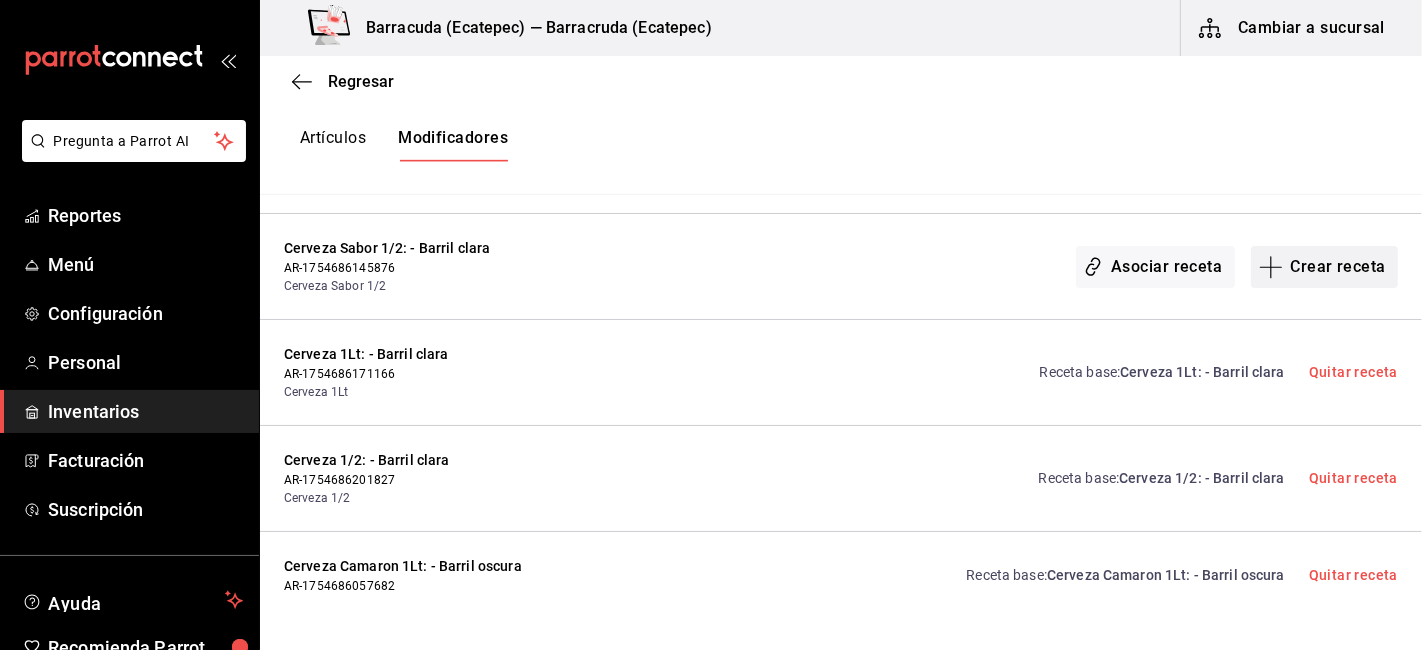 click on "Crear receta" at bounding box center (1325, 267) 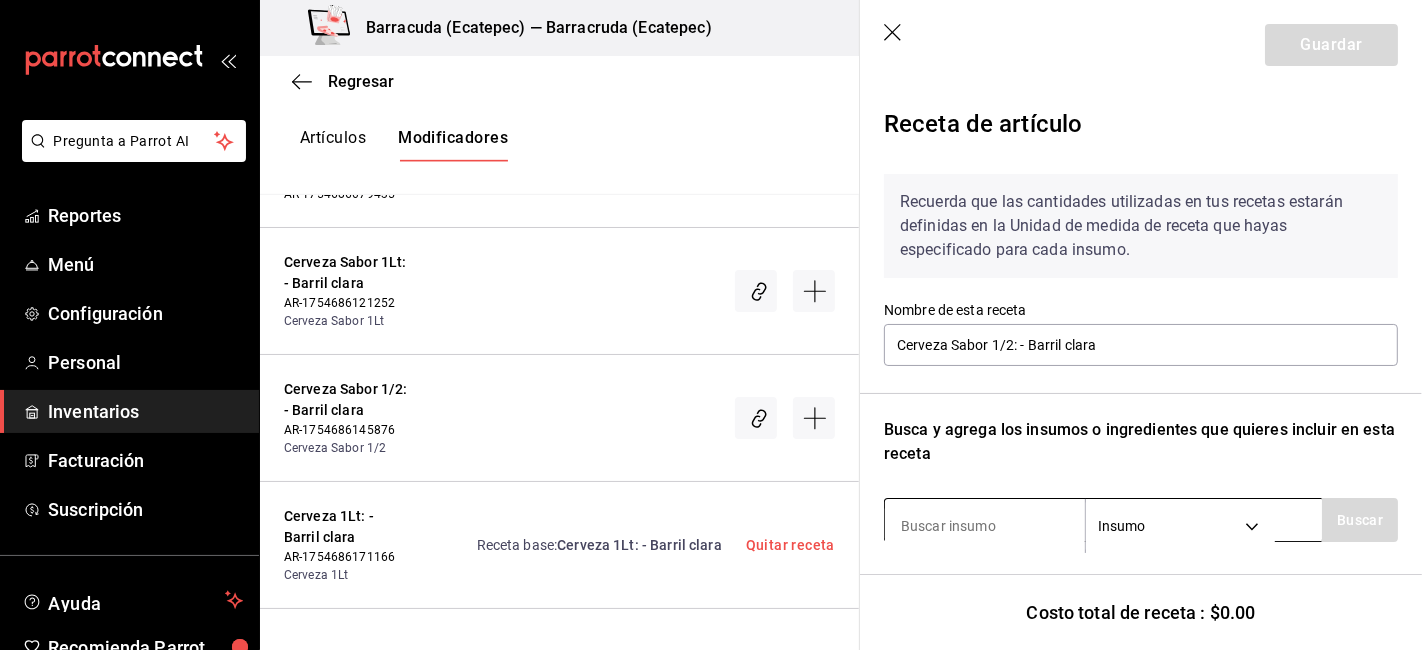 click at bounding box center [985, 526] 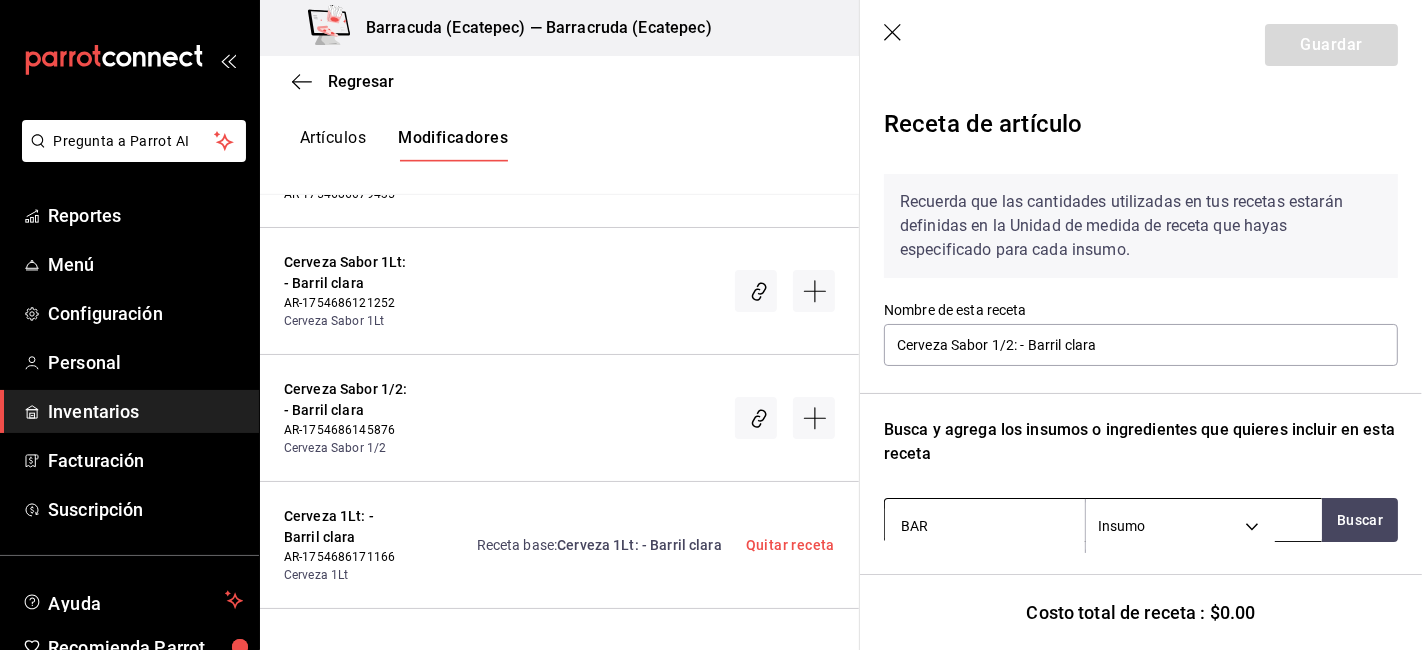 type on "BARR" 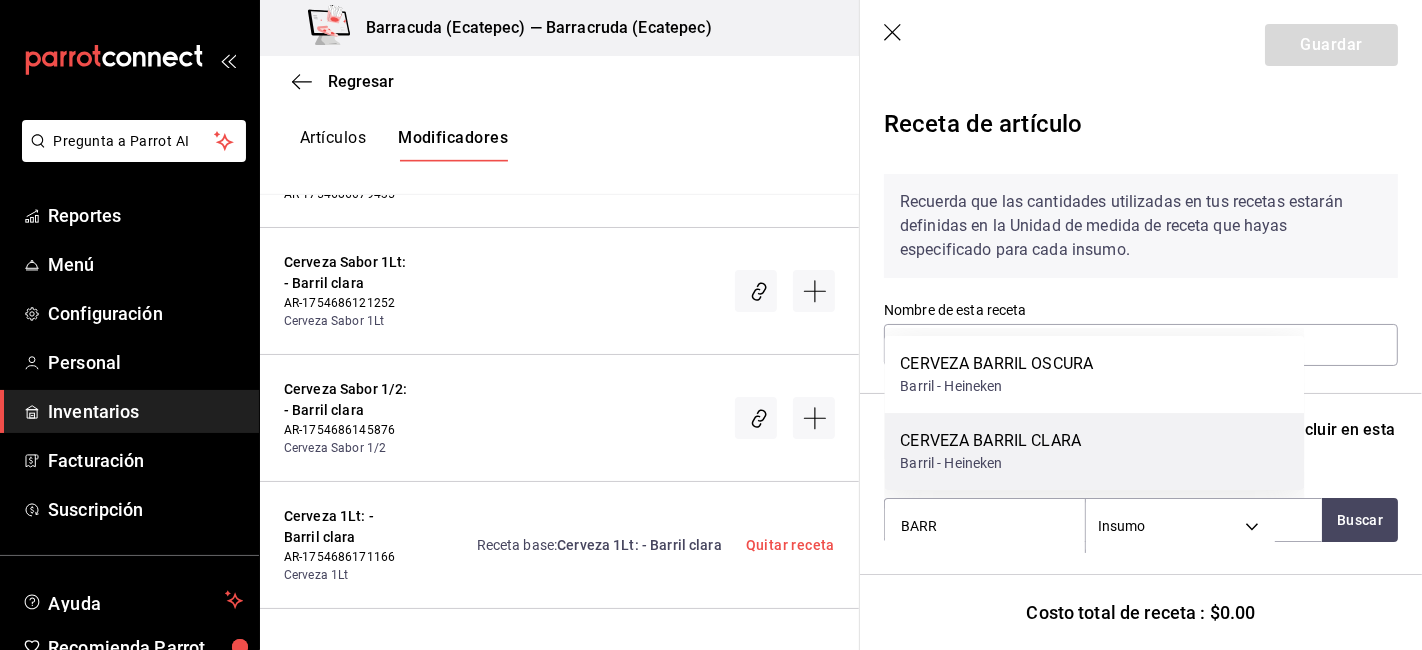 click on "CERVEZA BARRIL CLARA Barril - Heineken" at bounding box center [1094, 451] 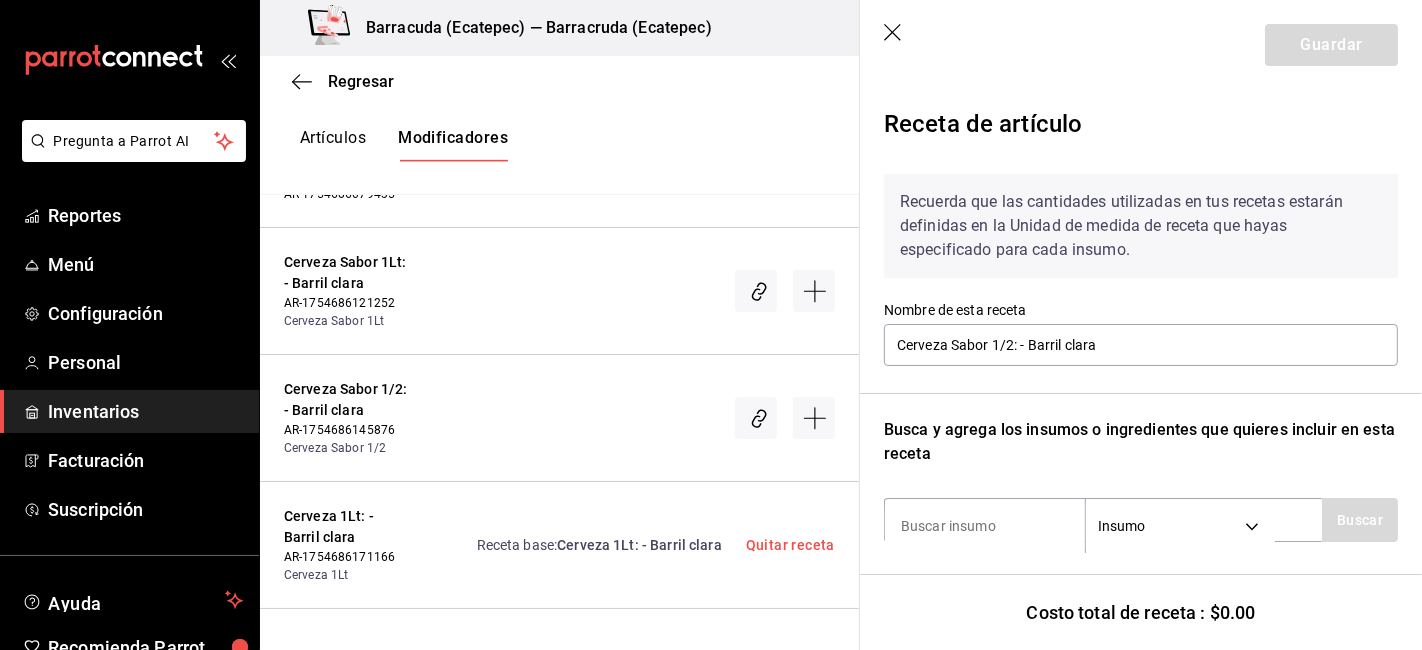 scroll, scrollTop: 189, scrollLeft: 0, axis: vertical 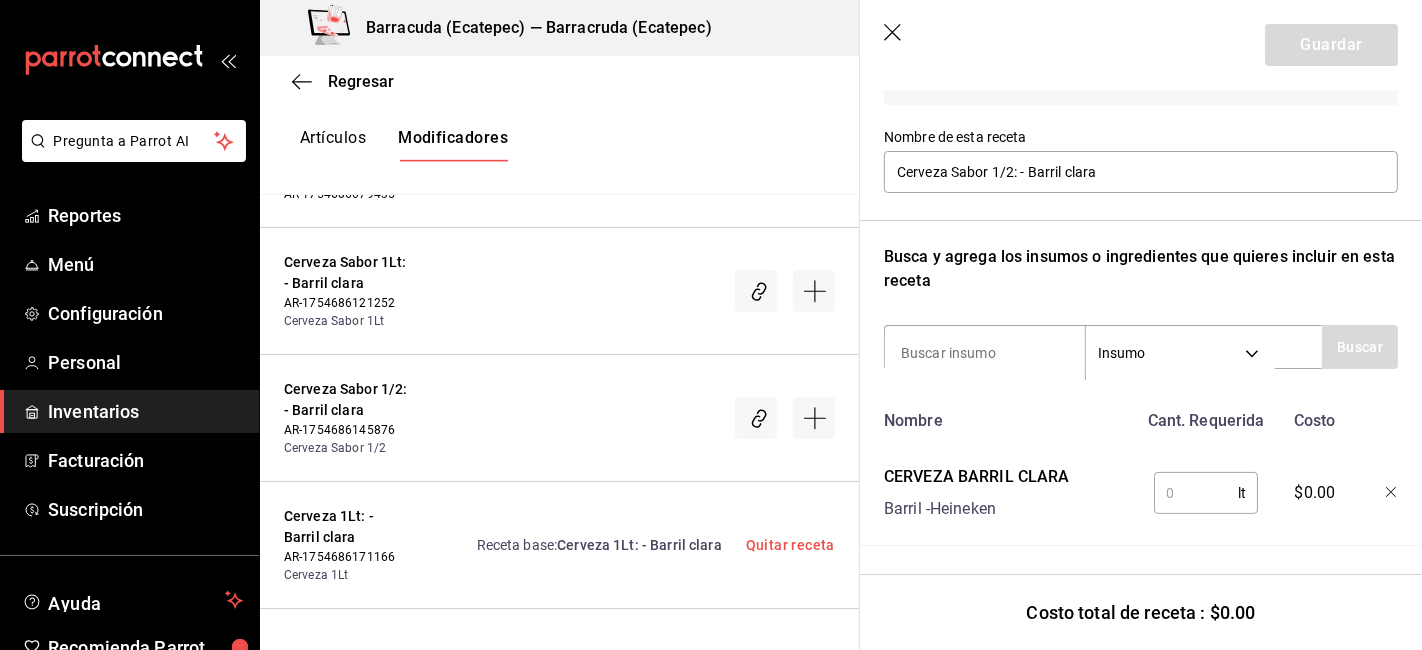 click at bounding box center [1196, 493] 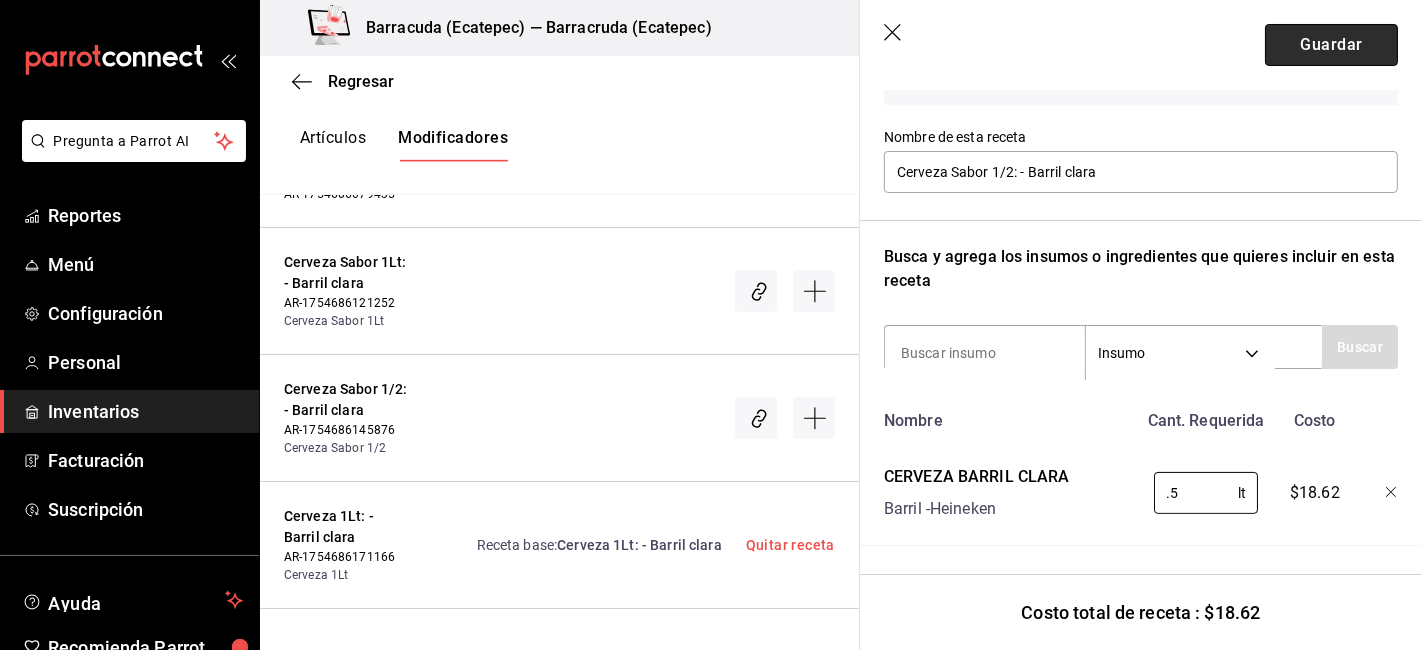 type on "0.5" 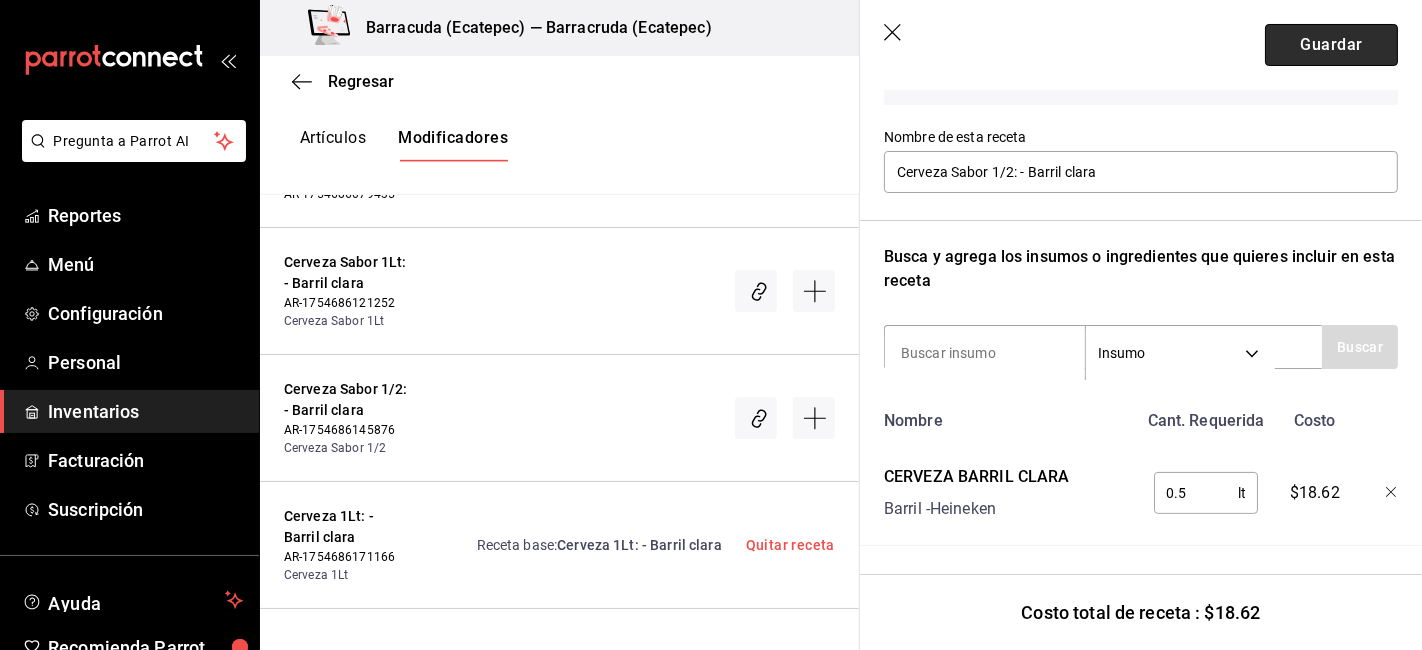 click on "Guardar" at bounding box center [1331, 45] 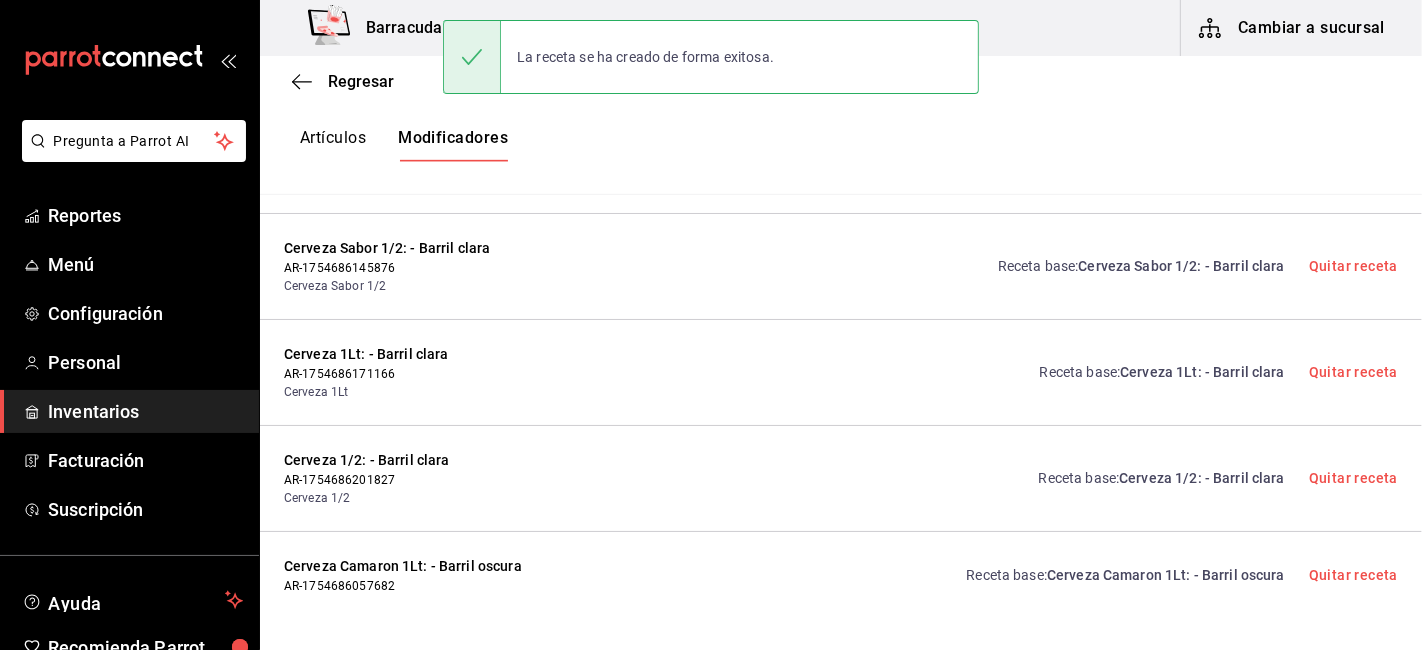 scroll, scrollTop: 0, scrollLeft: 0, axis: both 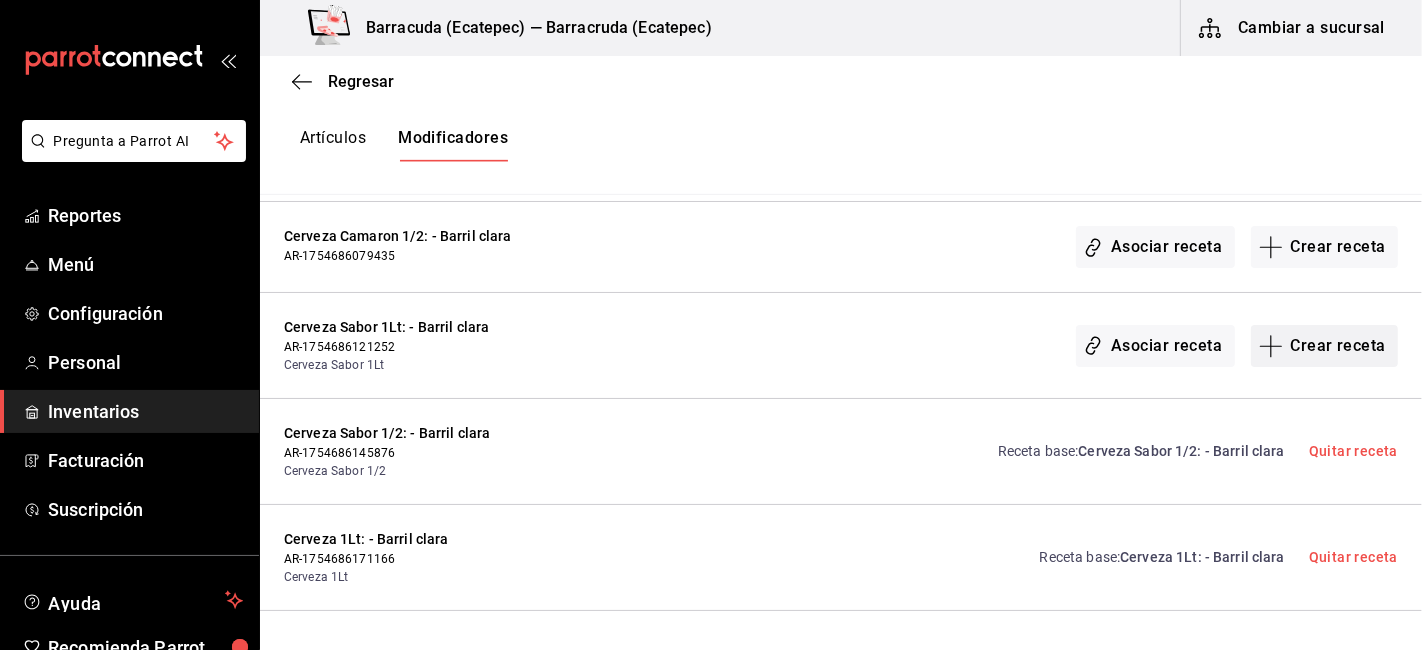 click on "Crear receta" at bounding box center [1325, 346] 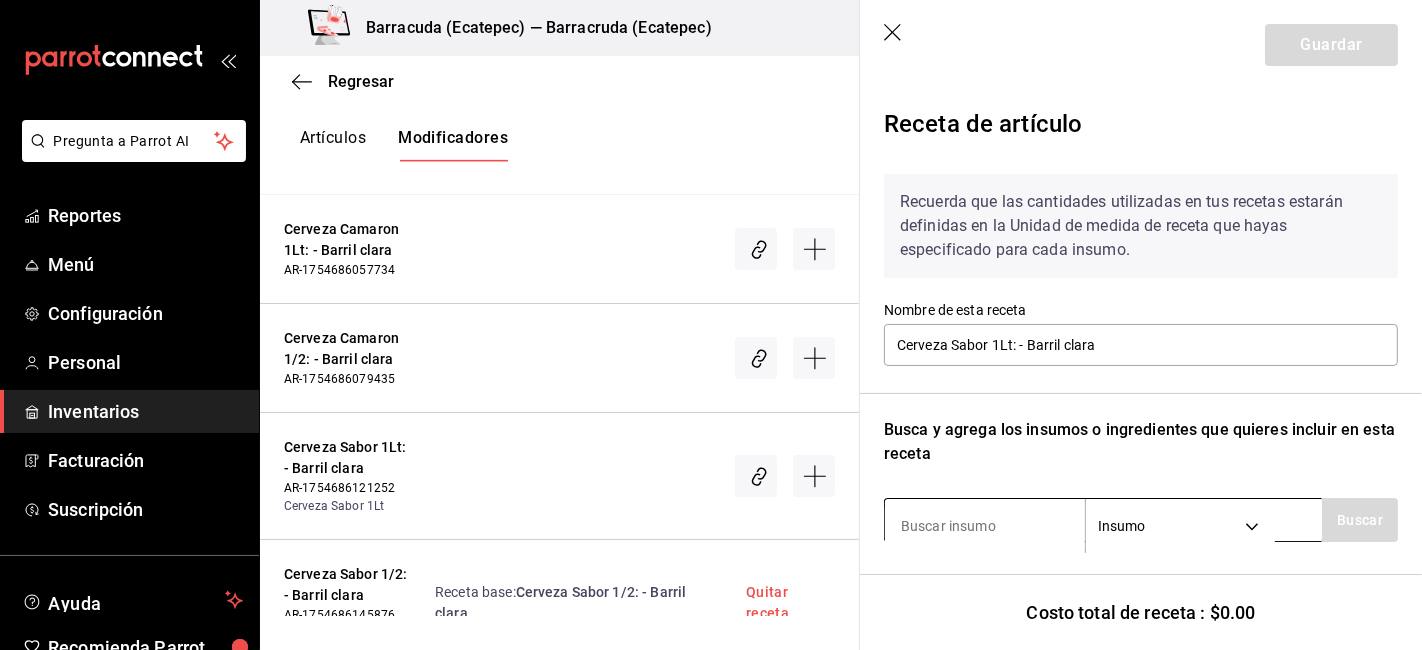 click at bounding box center (985, 526) 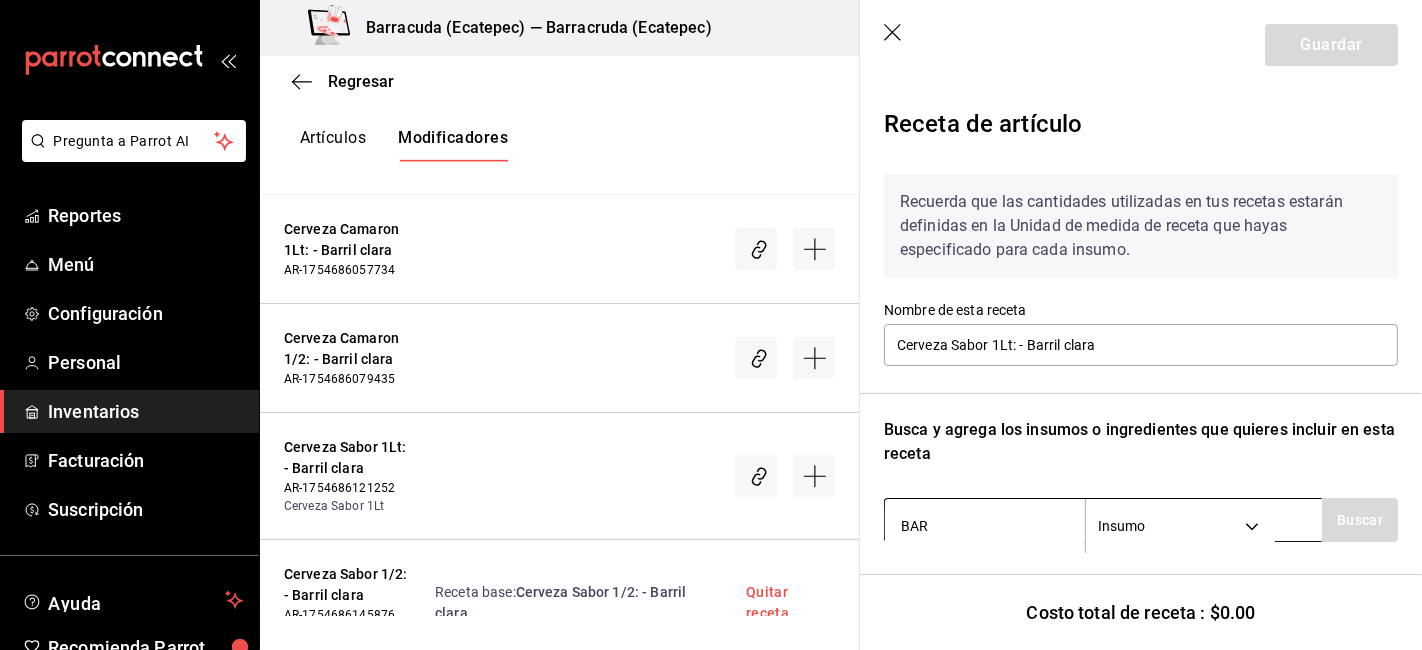 type on "BARR" 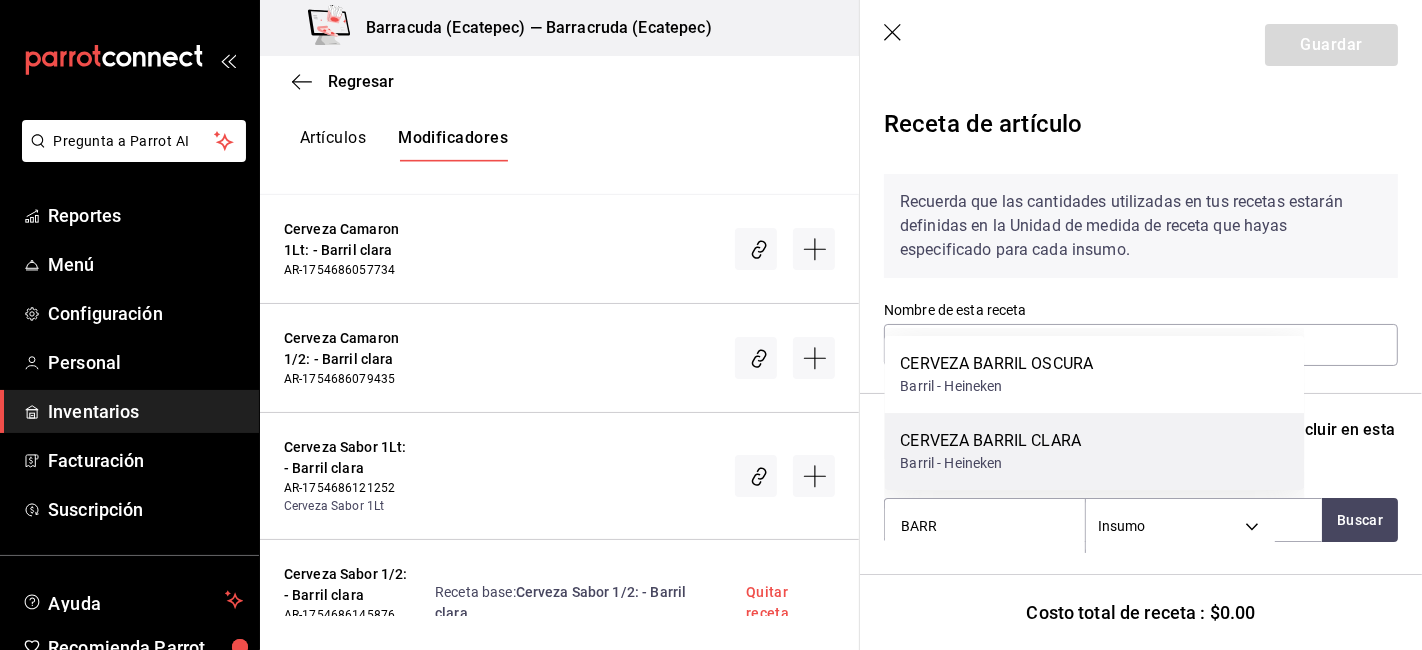 click on "CERVEZA BARRIL CLARA Barril - Heineken" at bounding box center (1094, 451) 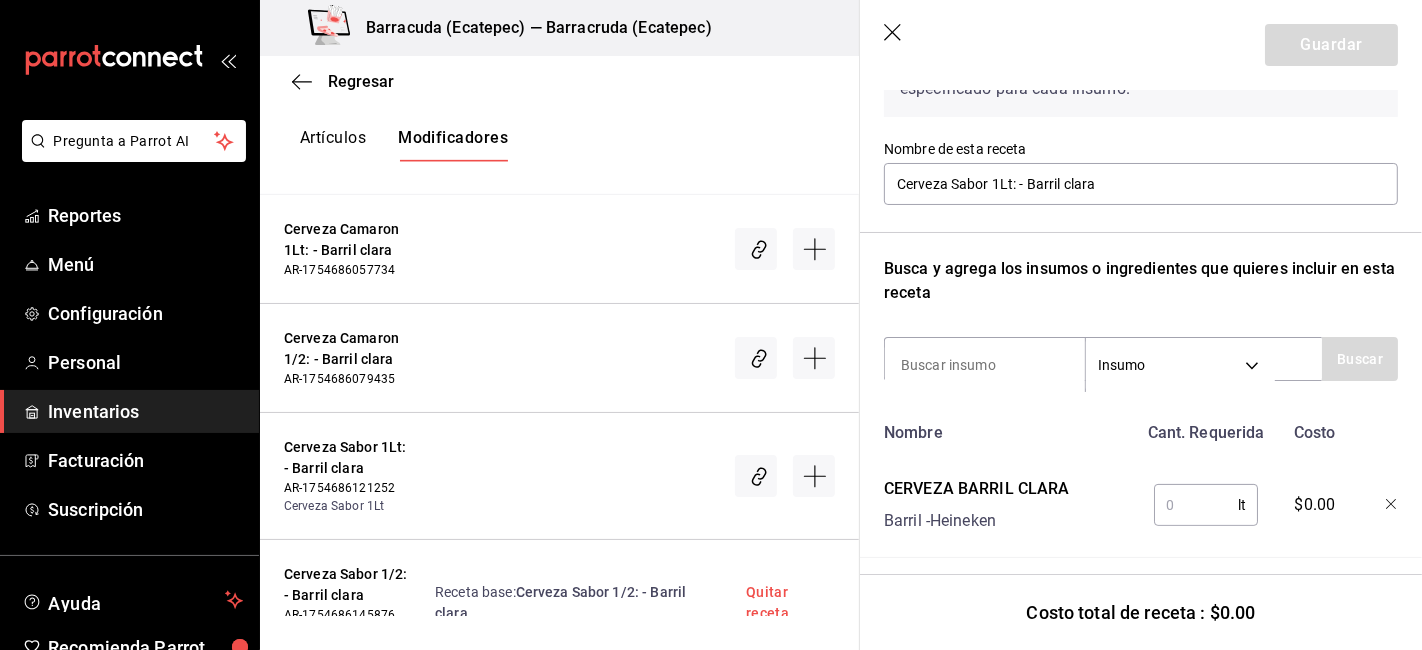 scroll, scrollTop: 162, scrollLeft: 0, axis: vertical 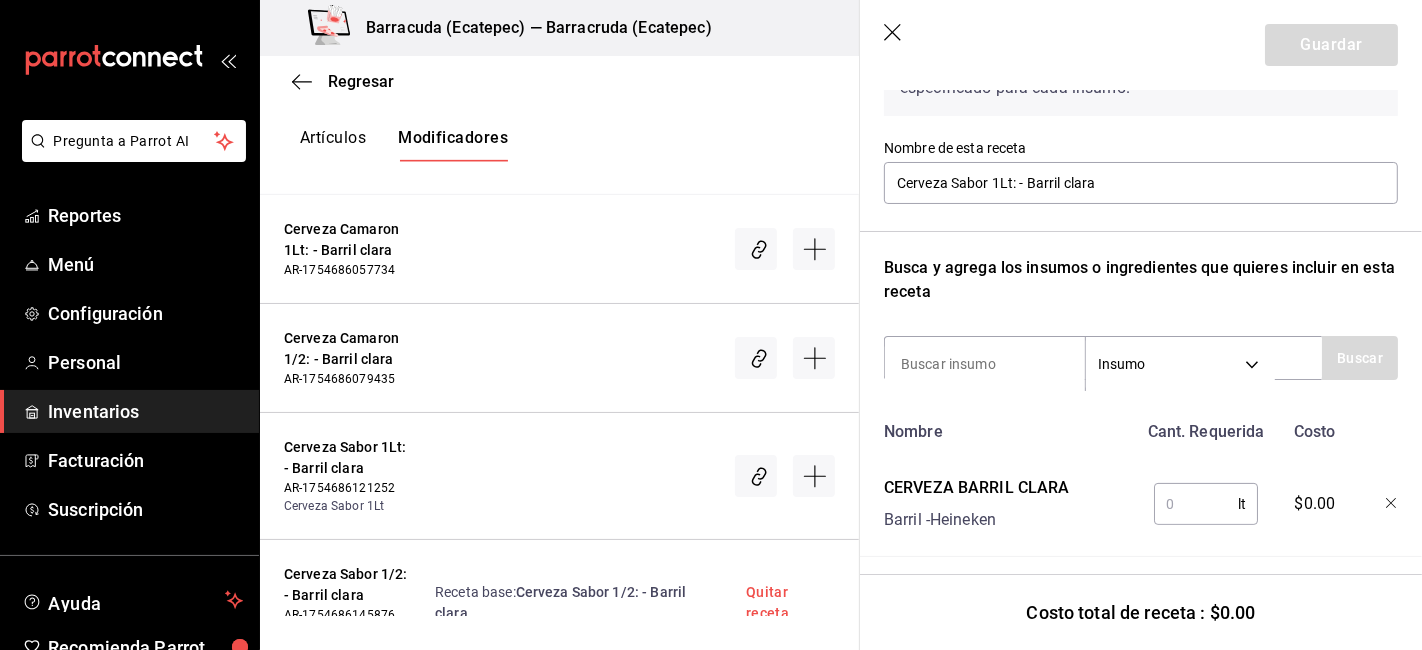 click at bounding box center [1196, 504] 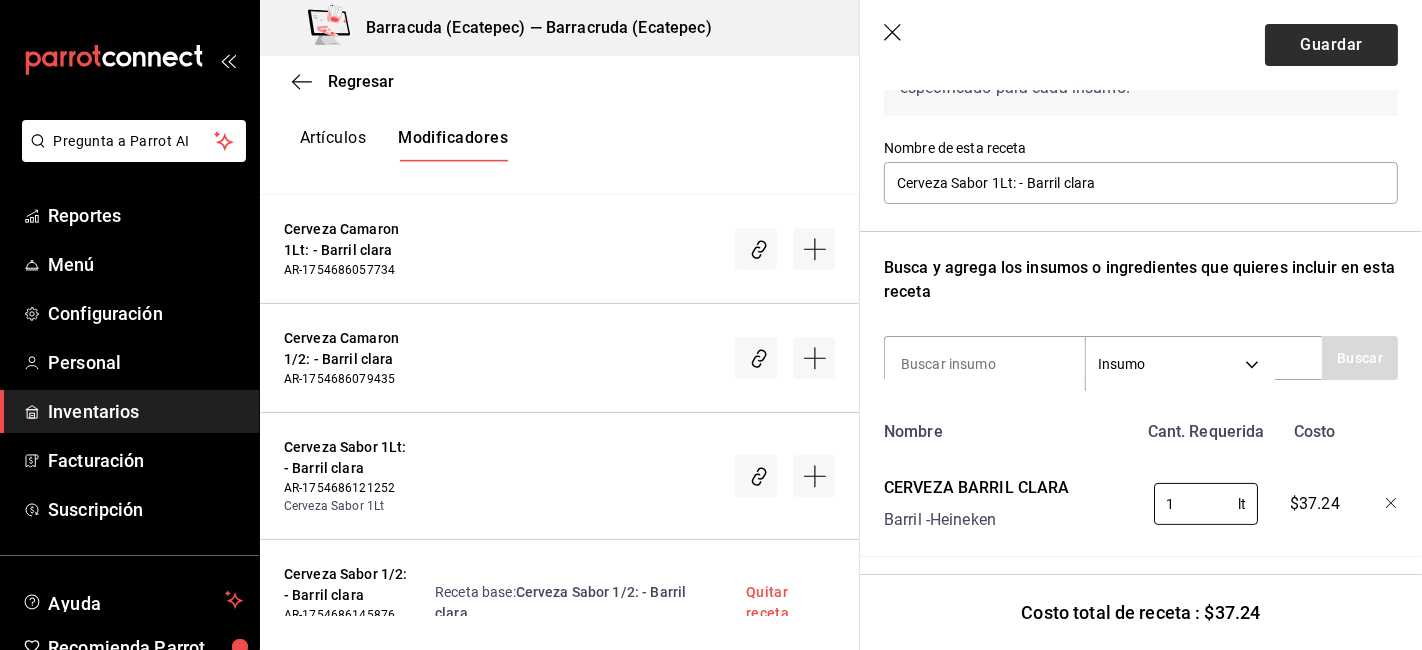 type on "1" 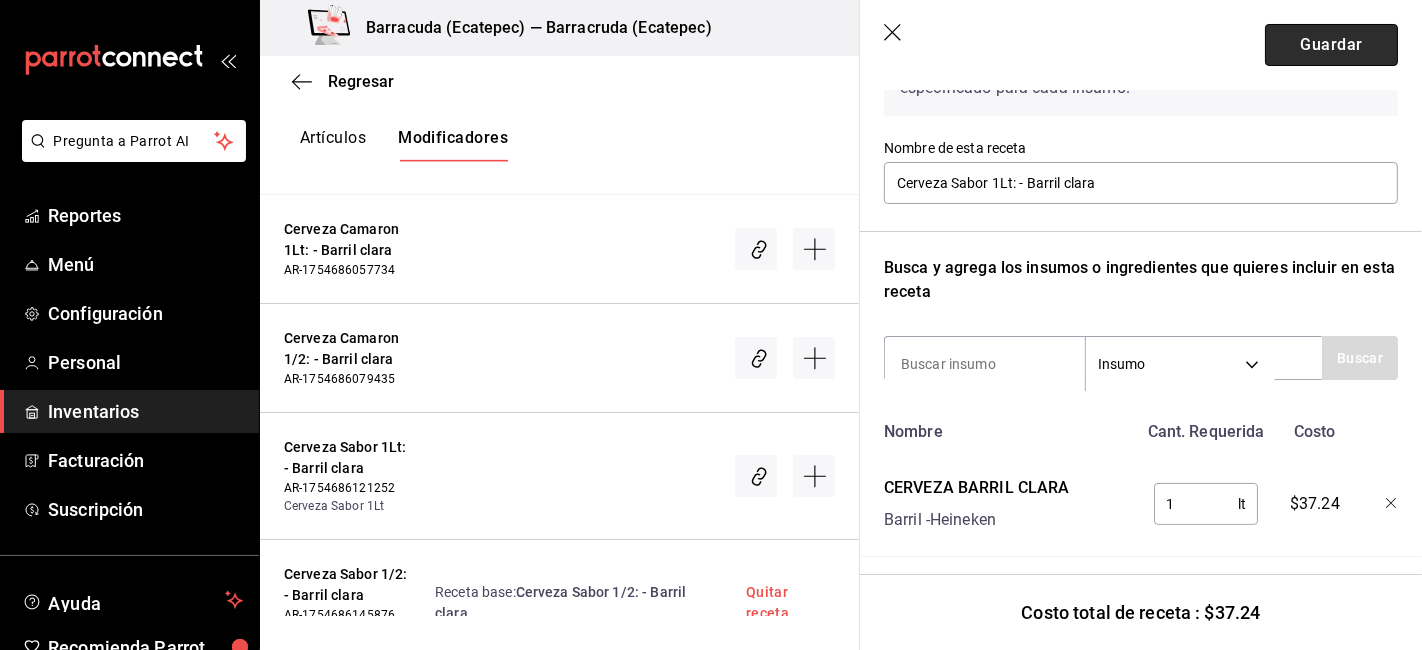 click on "Guardar" at bounding box center [1331, 45] 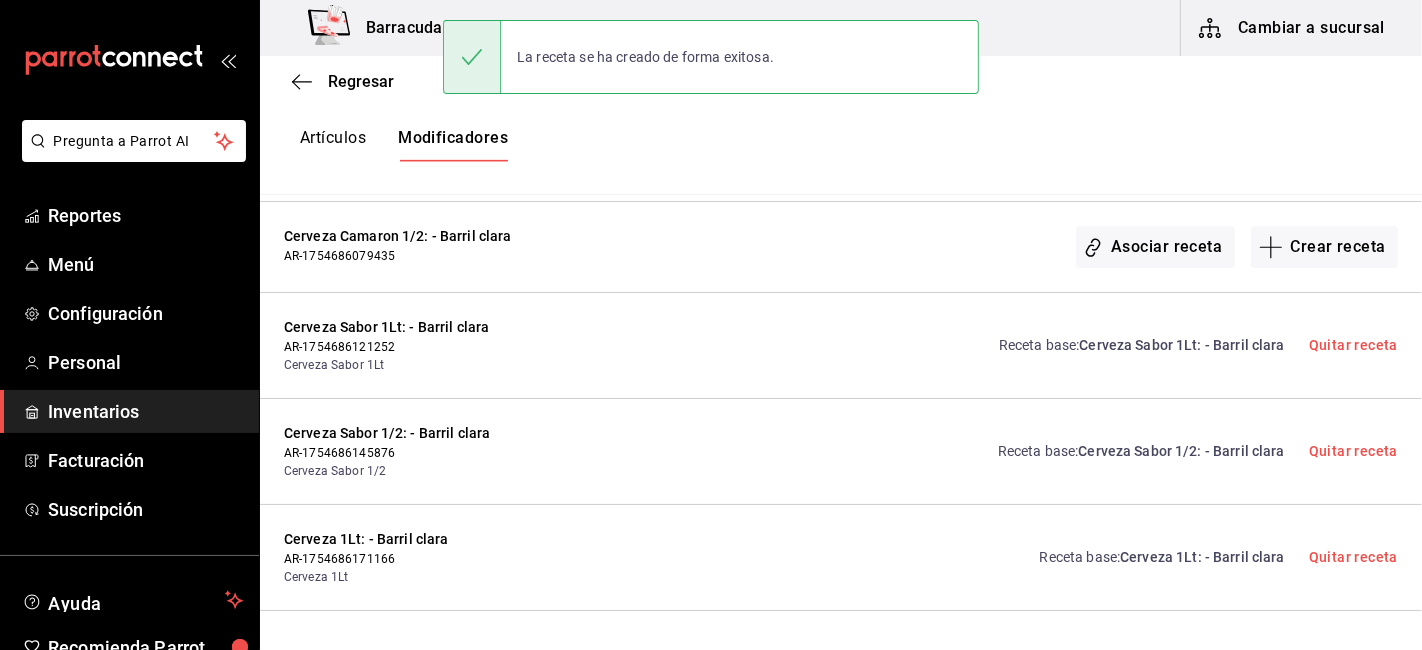 scroll, scrollTop: 0, scrollLeft: 0, axis: both 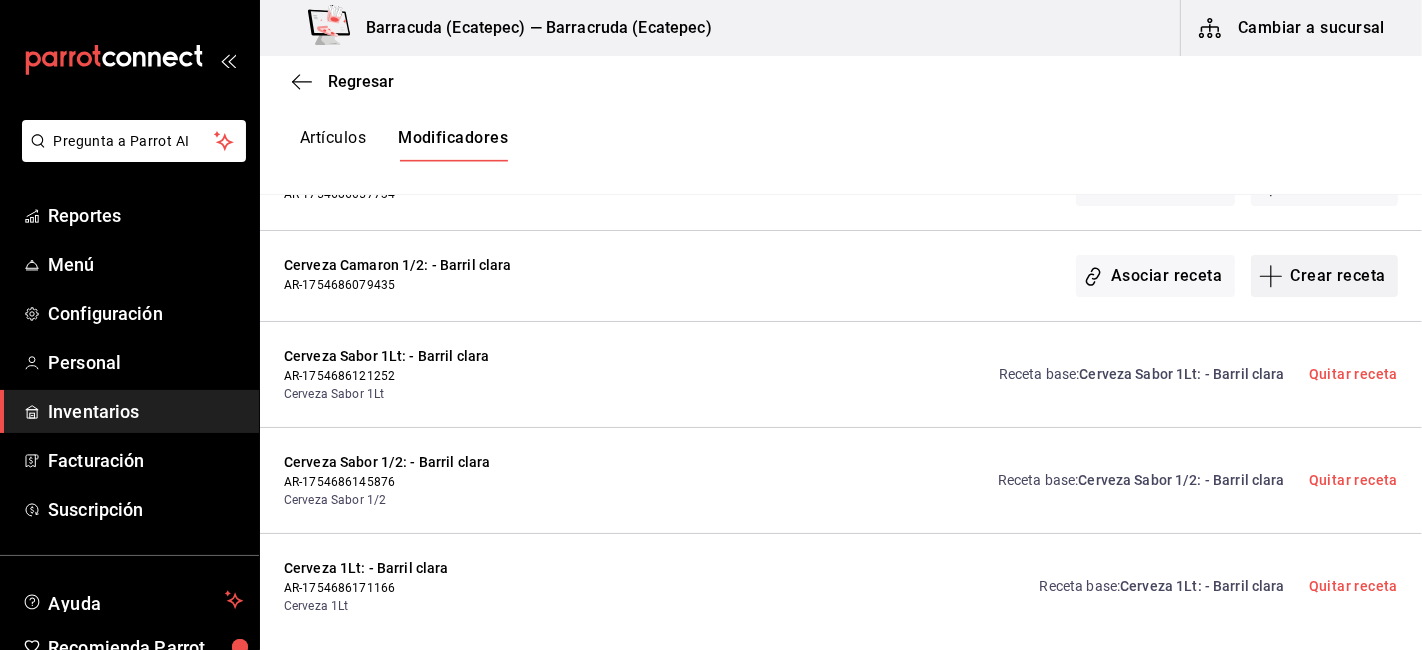click on "Crear receta" at bounding box center [1325, 276] 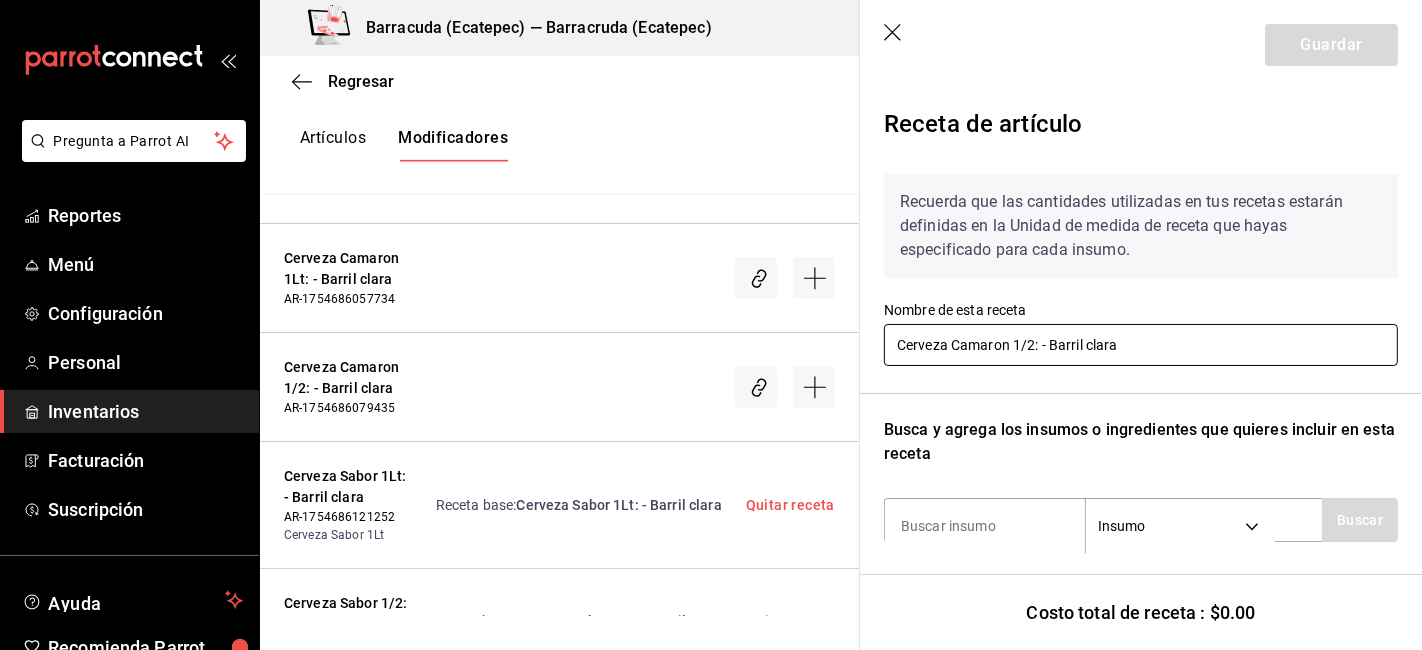 scroll, scrollTop: 108, scrollLeft: 0, axis: vertical 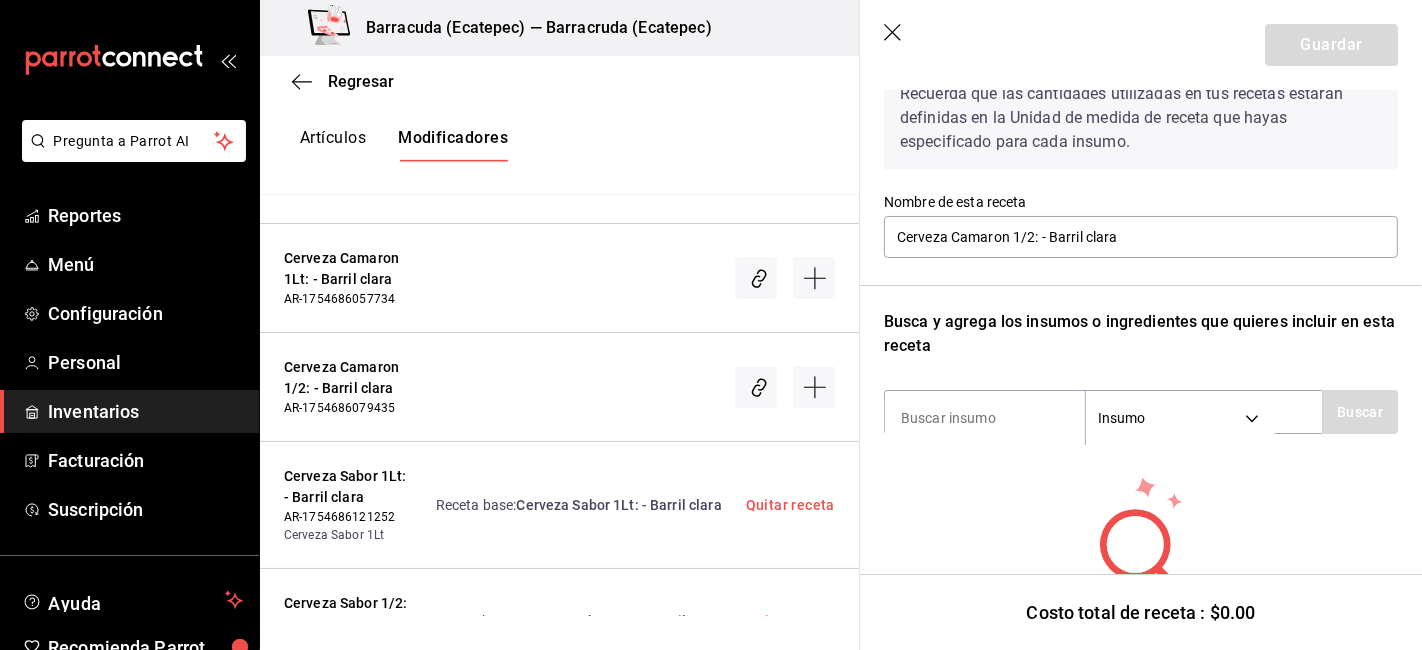 click 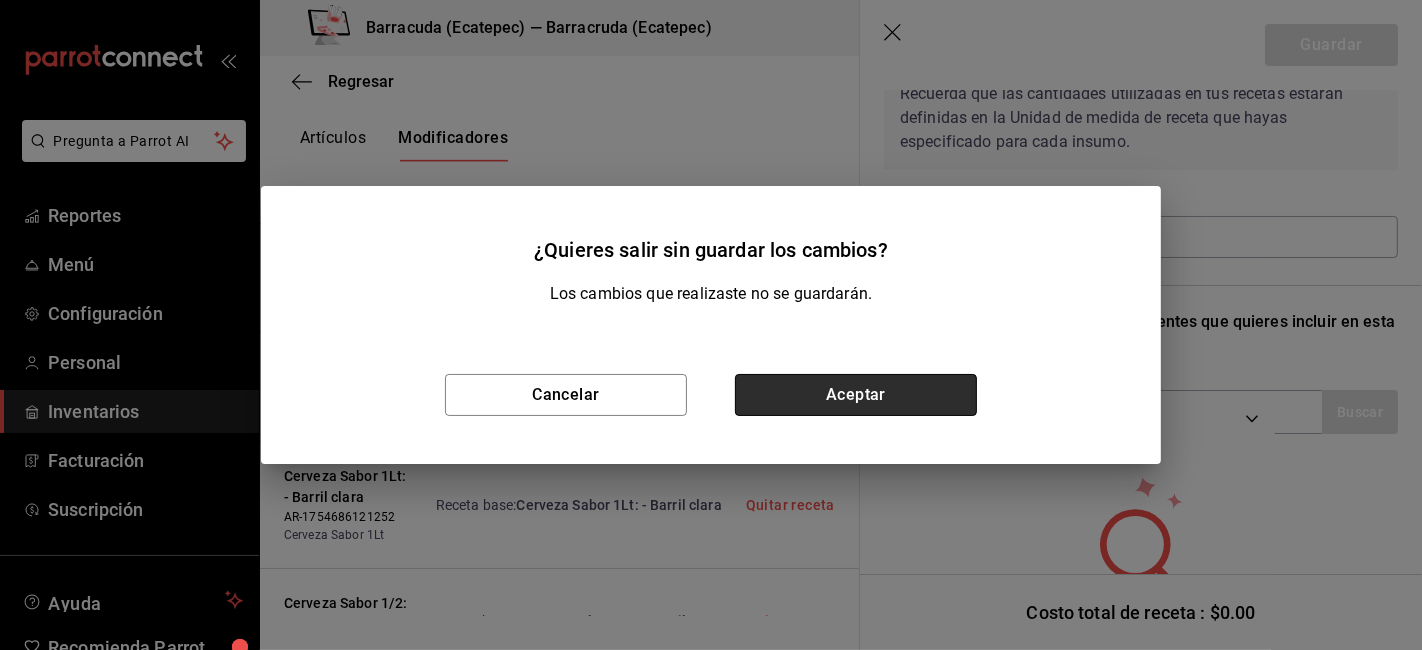 click on "Aceptar" at bounding box center [856, 395] 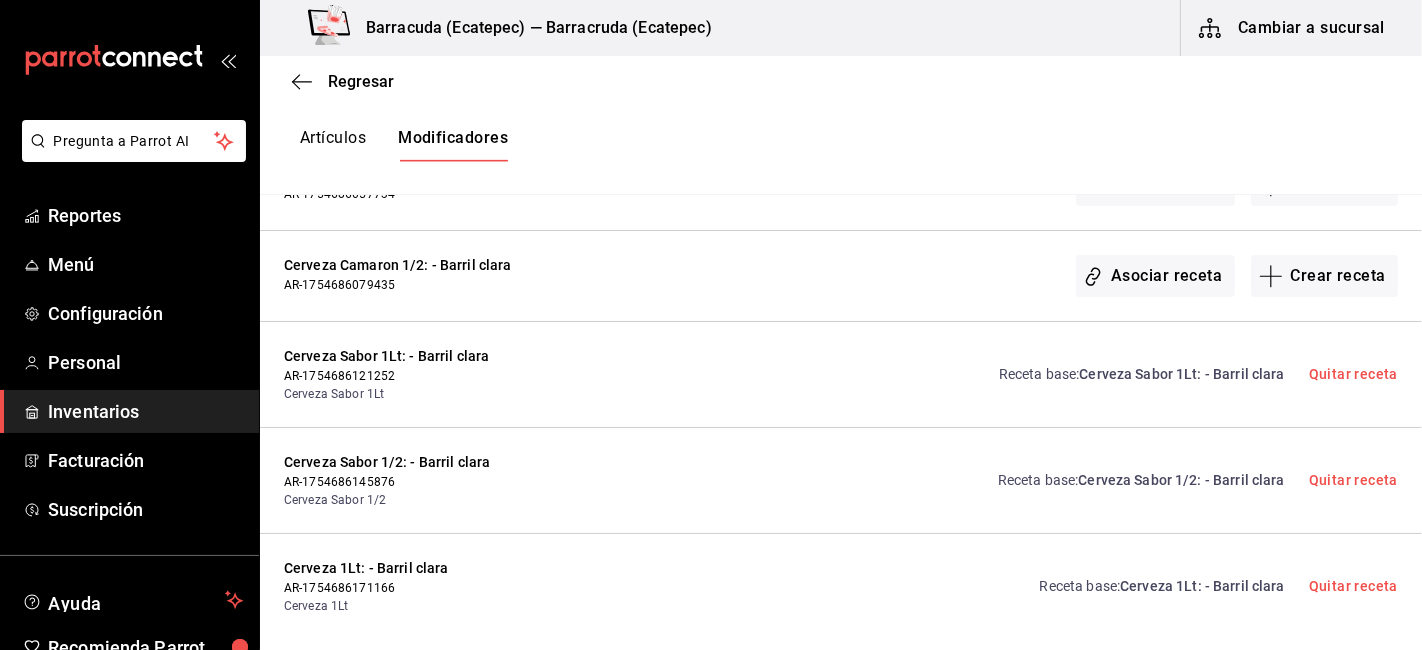scroll, scrollTop: 0, scrollLeft: 0, axis: both 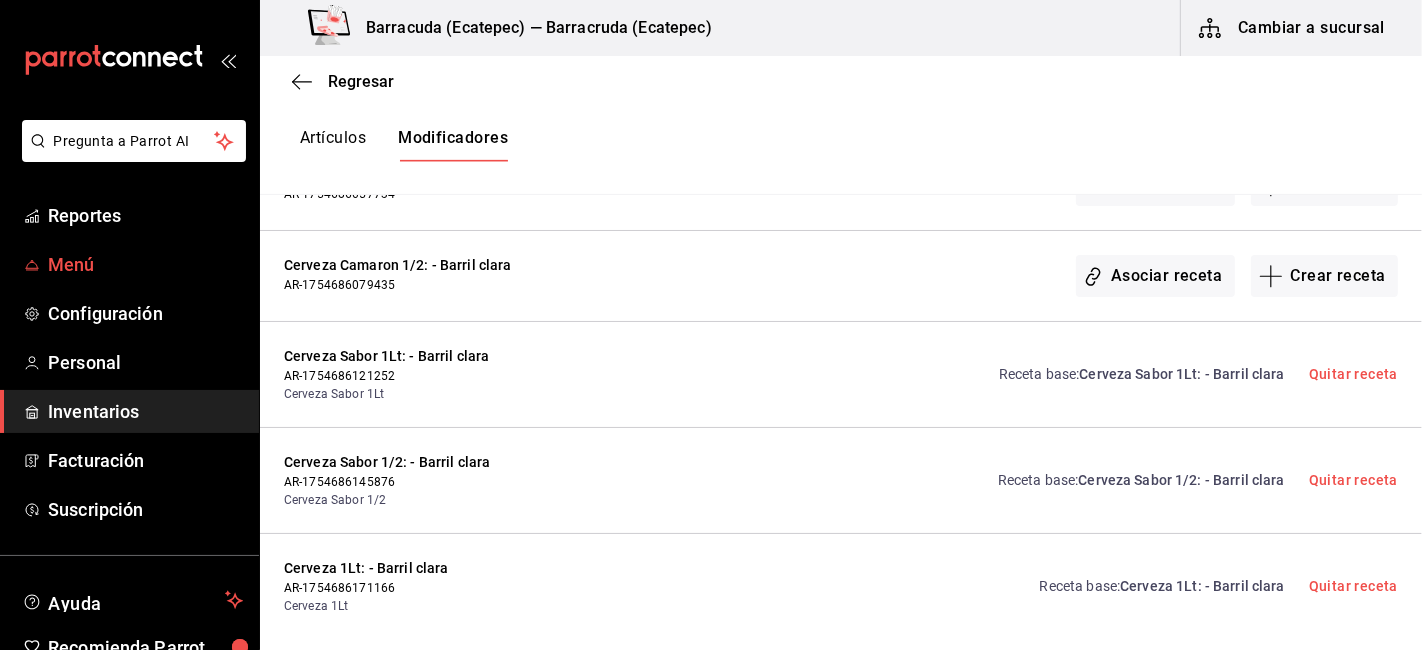 click on "Menú" at bounding box center (129, 264) 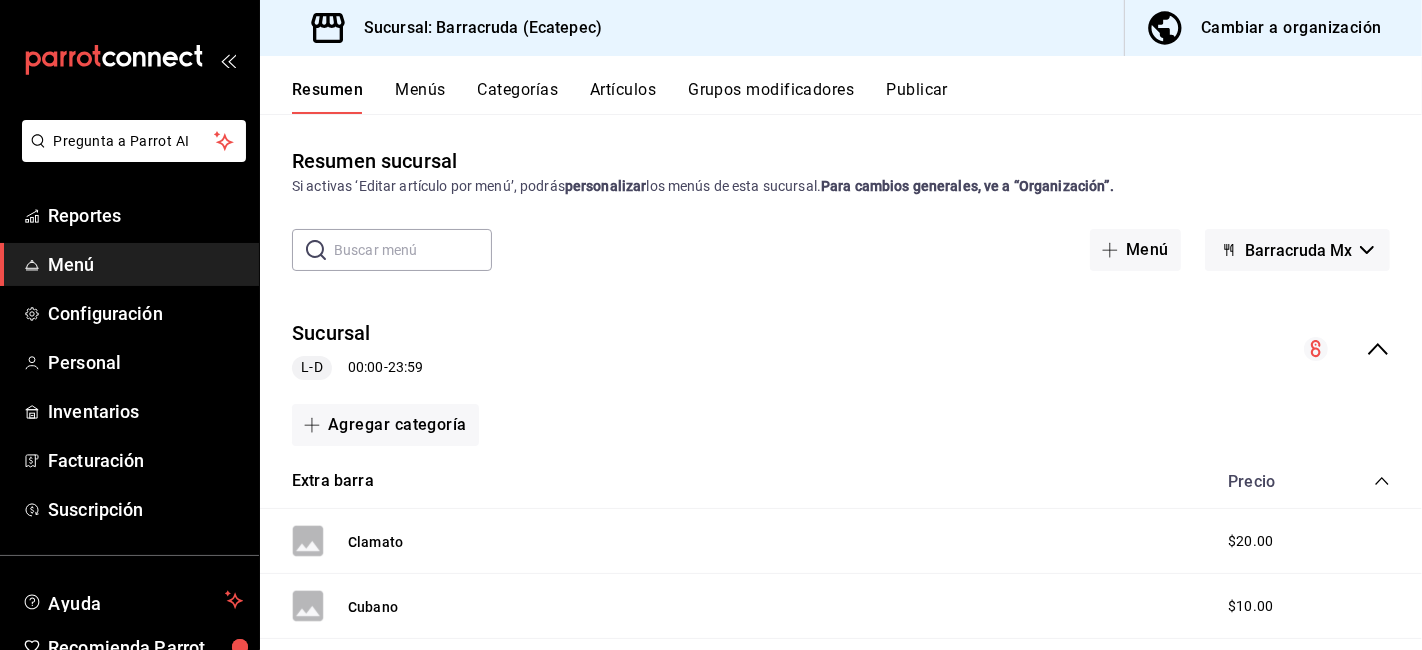 click on "Artículos" at bounding box center (623, 97) 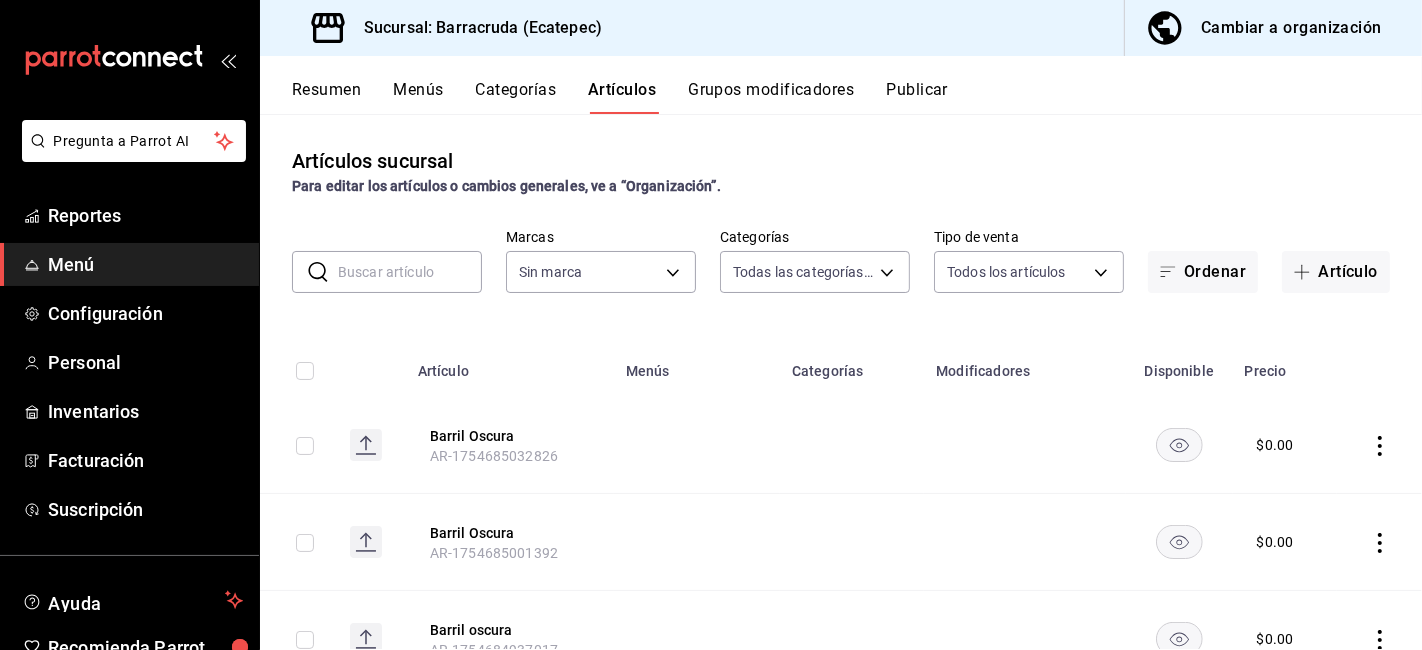 type on "b963c72d-ce85-4c3f-98ed-955f5b3d01ad,f0e73821-c662-412d-b503-729610356999,c693bcbe-7e83-44f8-b0f7-13bc09908b04,a310d70f-5c3b-42cb-8536-03cec27cec4d,1166309c-01d6-4955-8126-da1f9de0f082,5e65cc11-2fa0-44ef-895a-804074255bcb,eabe6da7-1a21-4192-87ec-f1d6f570e677,7d1aeb4b-c0fc-4c6e-8250-ea7204bd94ce,6c3023de-e597-49fd-b694-202897c7f145,58509221-a396-4639-ba98-9613356e713b,ca2de480-d659-42ce-81a0-ef70df13c49e,19043e72-4721-4fe1-8392-774594c02fcb,62fa4195-860e-4411-beba-6a9b9f22682c,d80faeee-26b7-4268-a3bc-c7ffedce9130,6f08e73e-6916-47ec-a222-934d5e8e7cab,a5ddd506-eb11-4dde-b61e-c8c8a846b8e8,9530b1c7-b7a7-4f06-b298-a79c54d2dc29" 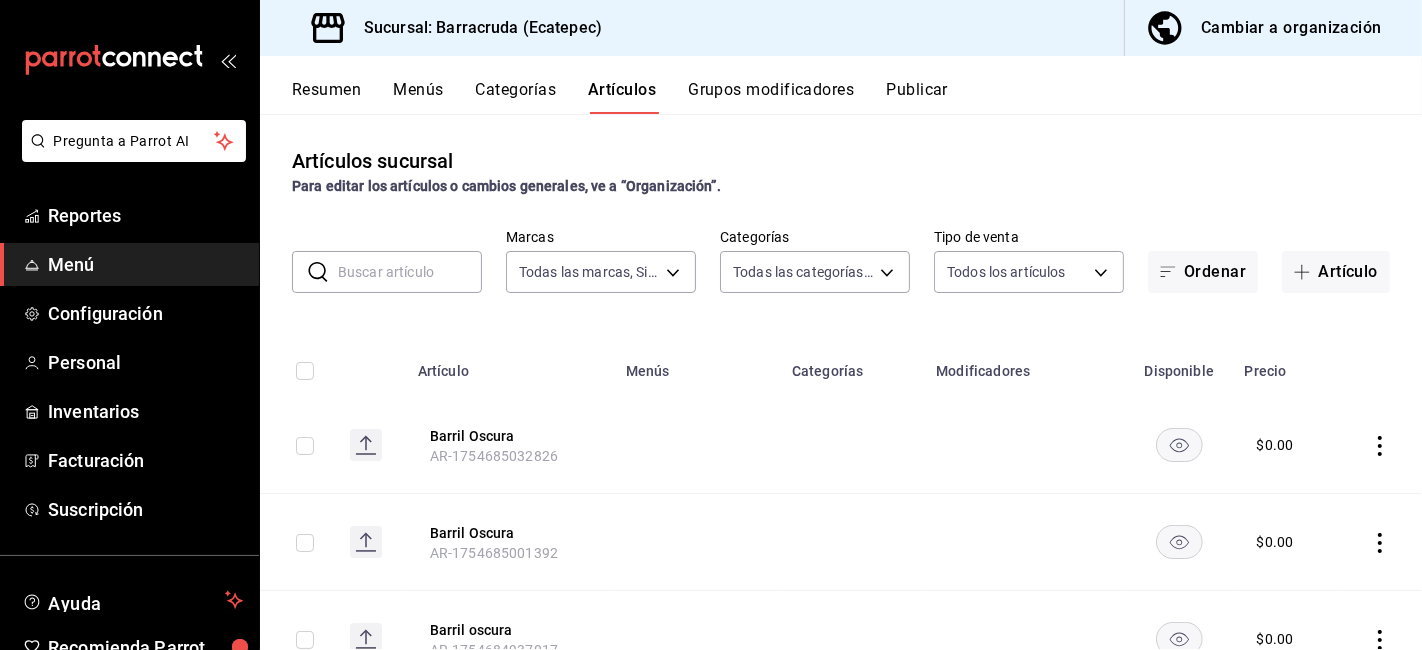 click at bounding box center [410, 272] 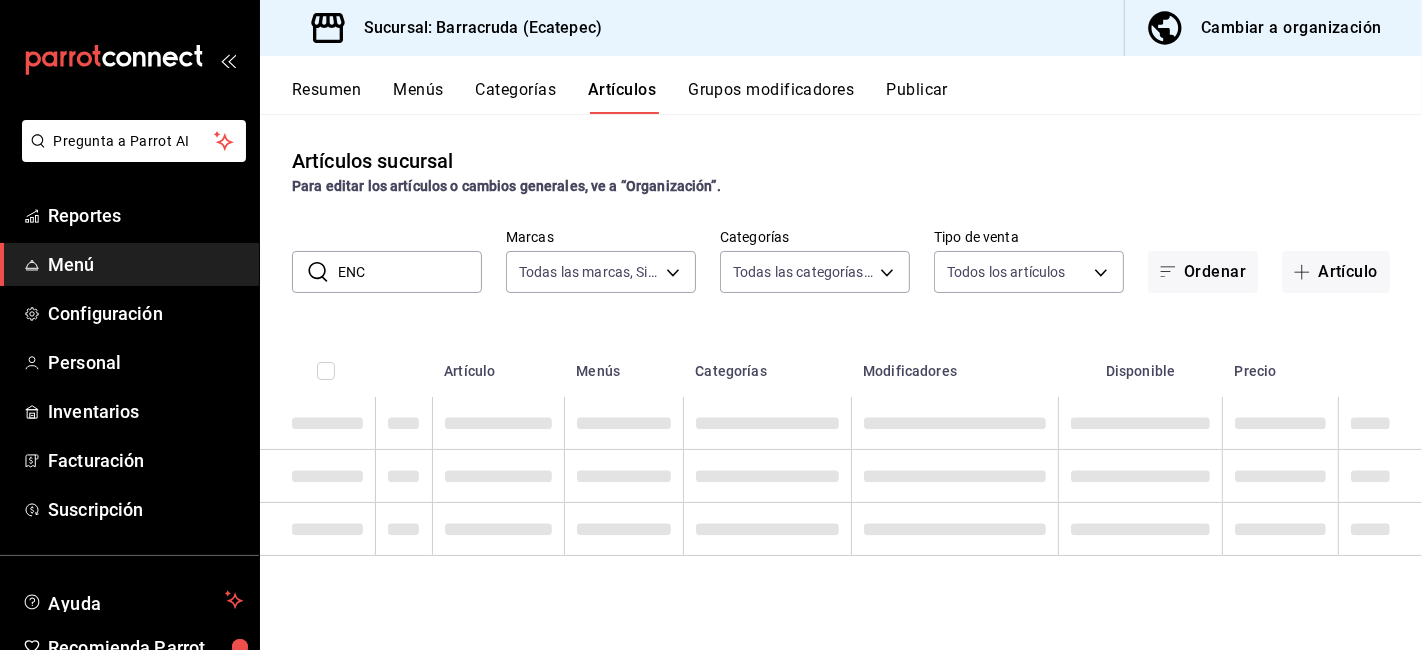 click on "Artículos sucursal Para editar los artículos o cambios generales, ve a “Organización”. ​ ENC ​ Marcas Todas las marcas, Sin marca 781d0e5e-0cd3-418f-8c9c-0f4117c8f844 Categorías Todas las categorías, Sin categoría b963c72d-ce85-4c3f-98ed-955f5b3d01ad,f0e73821-c662-412d-b503-729610356999,c693bcbe-7e83-44f8-b0f7-13bc09908b04,a310d70f-5c3b-42cb-8536-03cec27cec4d,1166309c-01d6-4955-8126-da1f9de0f082,5e65cc11-2fa0-44ef-895a-804074255bcb,eabe6da7-1a21-4192-87ec-f1d6f570e677,7d1aeb4b-c0fc-4c6e-8250-ea7204bd94ce,6c3023de-e597-49fd-b694-202897c7f145,58509221-a396-4639-ba98-9613356e713b,ca2de480-d659-42ce-81a0-ef70df13c49e,19043e72-4721-4fe1-8392-774594c02fcb,62fa4195-860e-4411-beba-6a9b9f22682c,d80faeee-26b7-4268-a3bc-c7ffedce9130,6f08e73e-6916-47ec-a222-934d5e8e7cab,a5ddd506-eb11-4dde-b61e-c8c8a846b8e8,9530b1c7-b7a7-4f06-b298-a79c54d2dc29 Tipo de venta Todos los artículos ALL Ordenar Artículo Artículo Menús Categorías Modificadores Disponible Precio" at bounding box center (841, 381) 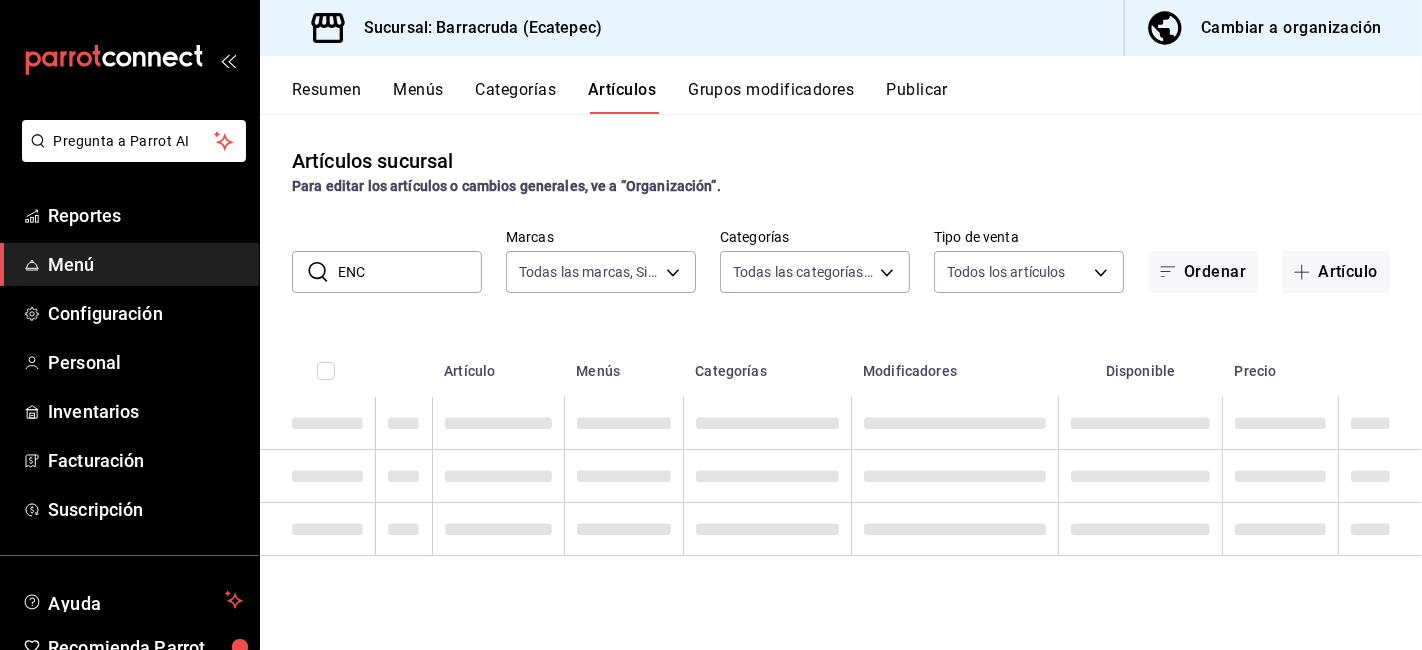 click on "ENC" at bounding box center [410, 272] 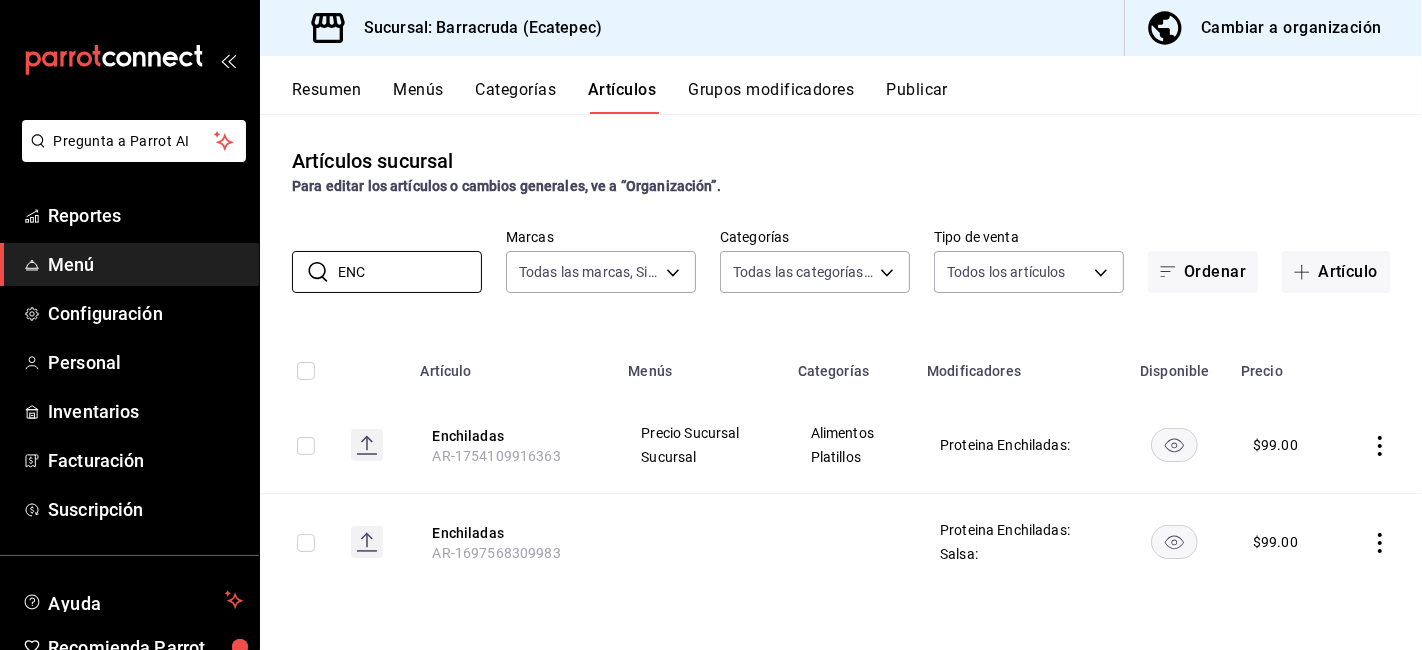 click on "Artículos sucursal Para editar los artículos o cambios generales, ve a “Organización”. ​ ENC ​ Marcas Todas las marcas, Sin marca 781d0e5e-0cd3-418f-8c9c-0f4117c8f844 Categorías Todas las categorías, Sin categoría b963c72d-ce85-4c3f-98ed-955f5b3d01ad,f0e73821-c662-412d-b503-729610356999,c693bcbe-7e83-44f8-b0f7-13bc09908b04,a310d70f-5c3b-42cb-8536-03cec27cec4d,1166309c-01d6-4955-8126-da1f9de0f082,5e65cc11-2fa0-44ef-895a-804074255bcb,eabe6da7-1a21-4192-87ec-f1d6f570e677,7d1aeb4b-c0fc-4c6e-8250-ea7204bd94ce,6c3023de-e597-49fd-b694-202897c7f145,58509221-a396-4639-ba98-9613356e713b,ca2de480-d659-42ce-81a0-ef70df13c49e,19043e72-4721-4fe1-8392-774594c02fcb,62fa4195-860e-4411-beba-6a9b9f22682c,d80faeee-26b7-4268-a3bc-c7ffedce9130,6f08e73e-6916-47ec-a222-934d5e8e7cab,a5ddd506-eb11-4dde-b61e-c8c8a846b8e8,9530b1c7-b7a7-4f06-b298-a79c54d2dc29 Tipo de venta Todos los artículos ALL Ordenar Artículo Artículo Menús Categorías Modificadores Disponible Precio Enchiladas AR-1754109916363 Precio Sucursal $ $" at bounding box center [841, 381] 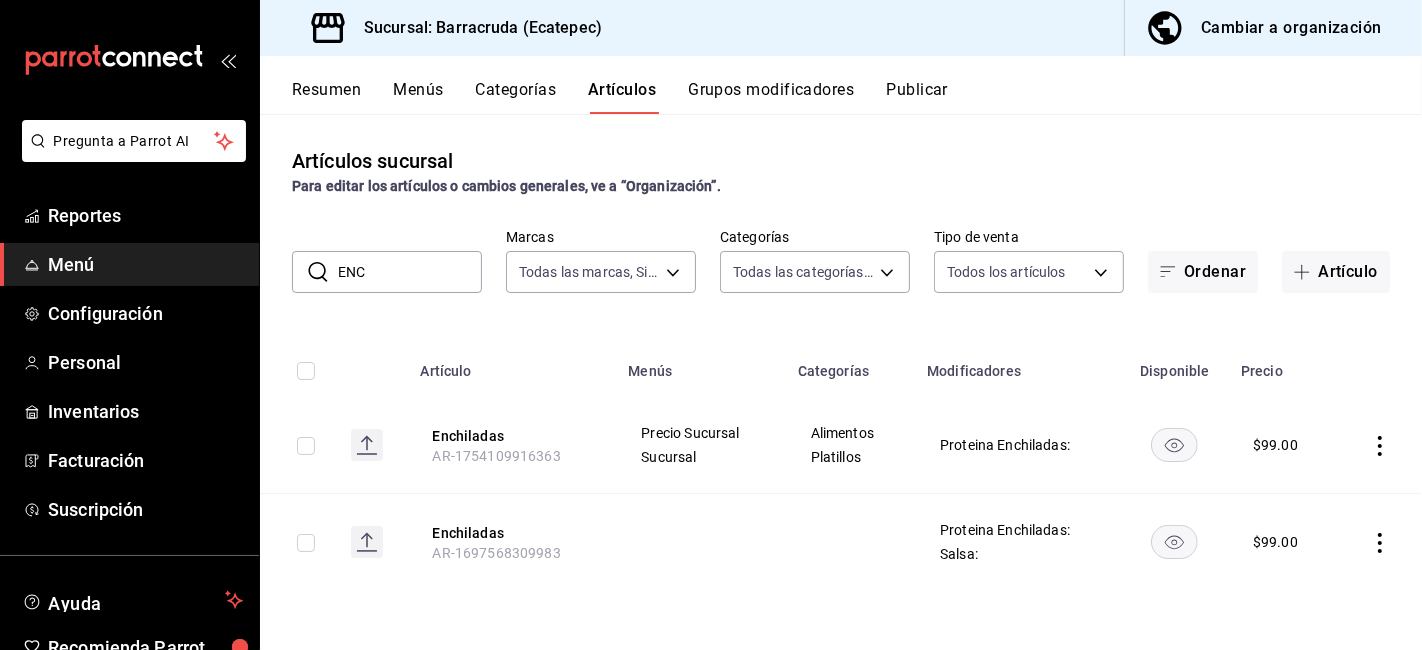 click on "ENC" at bounding box center (410, 272) 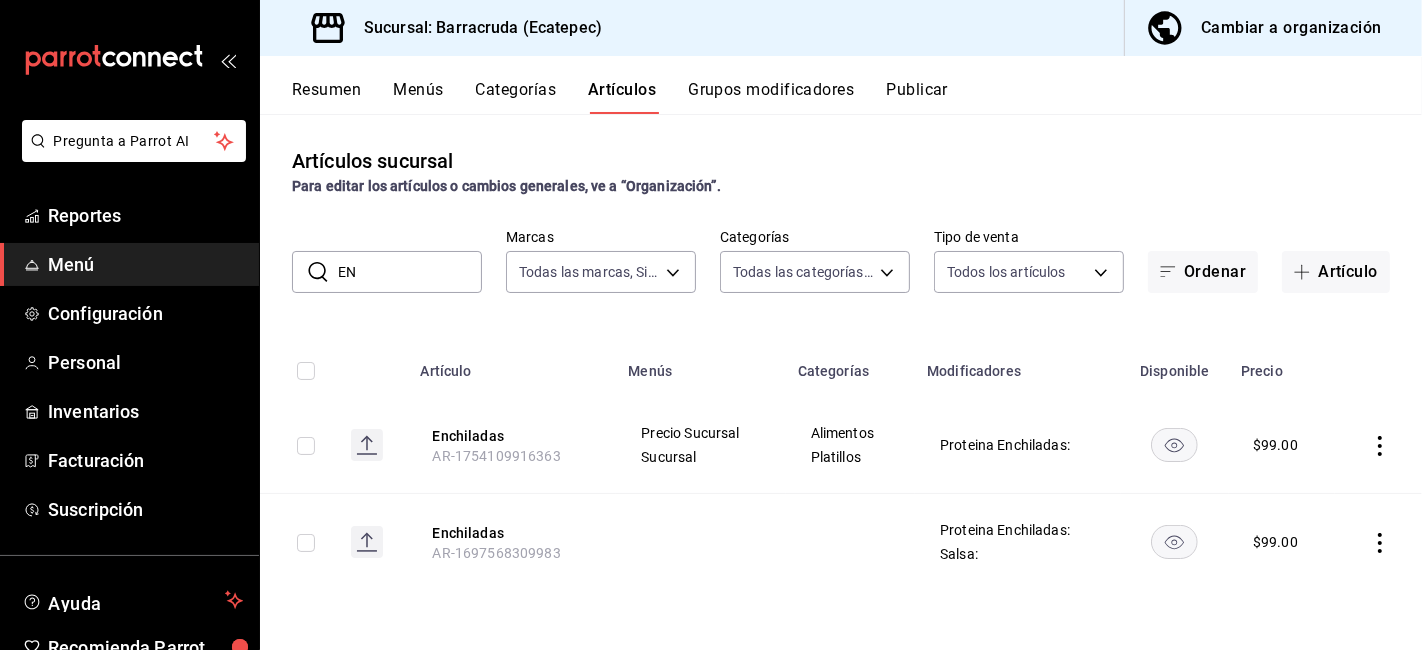 type on "E" 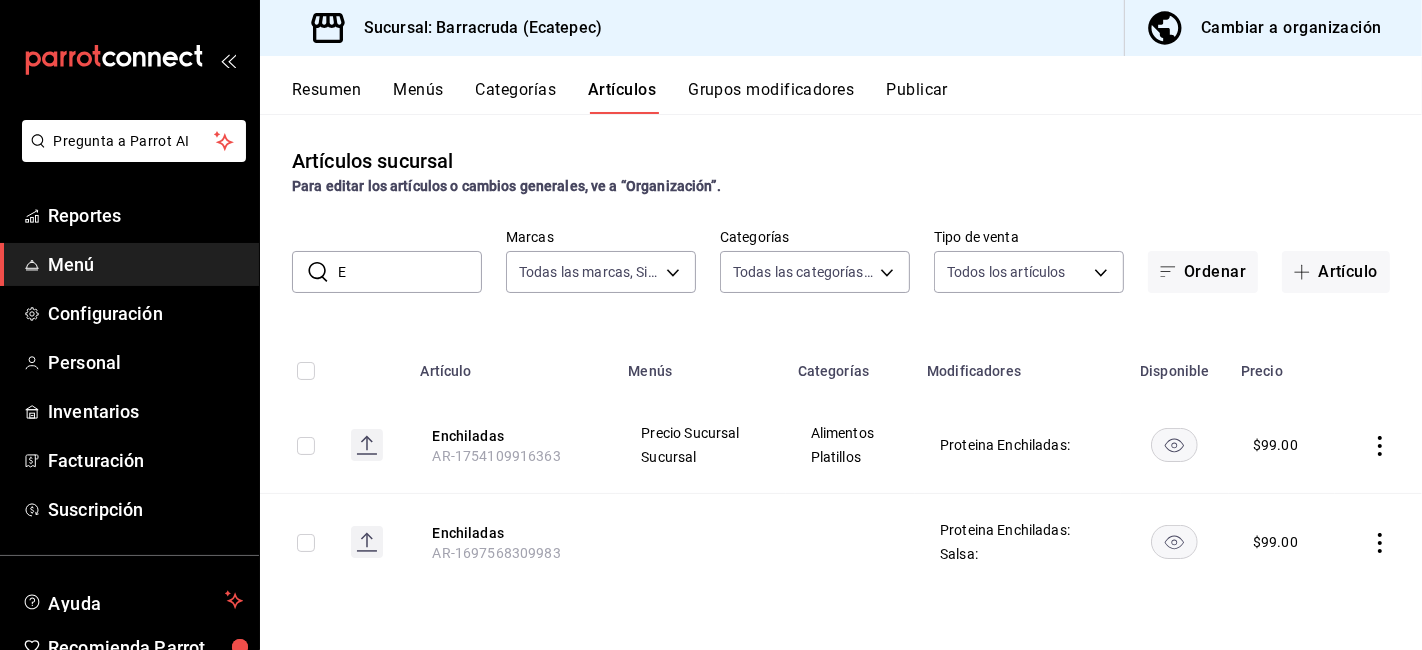 type 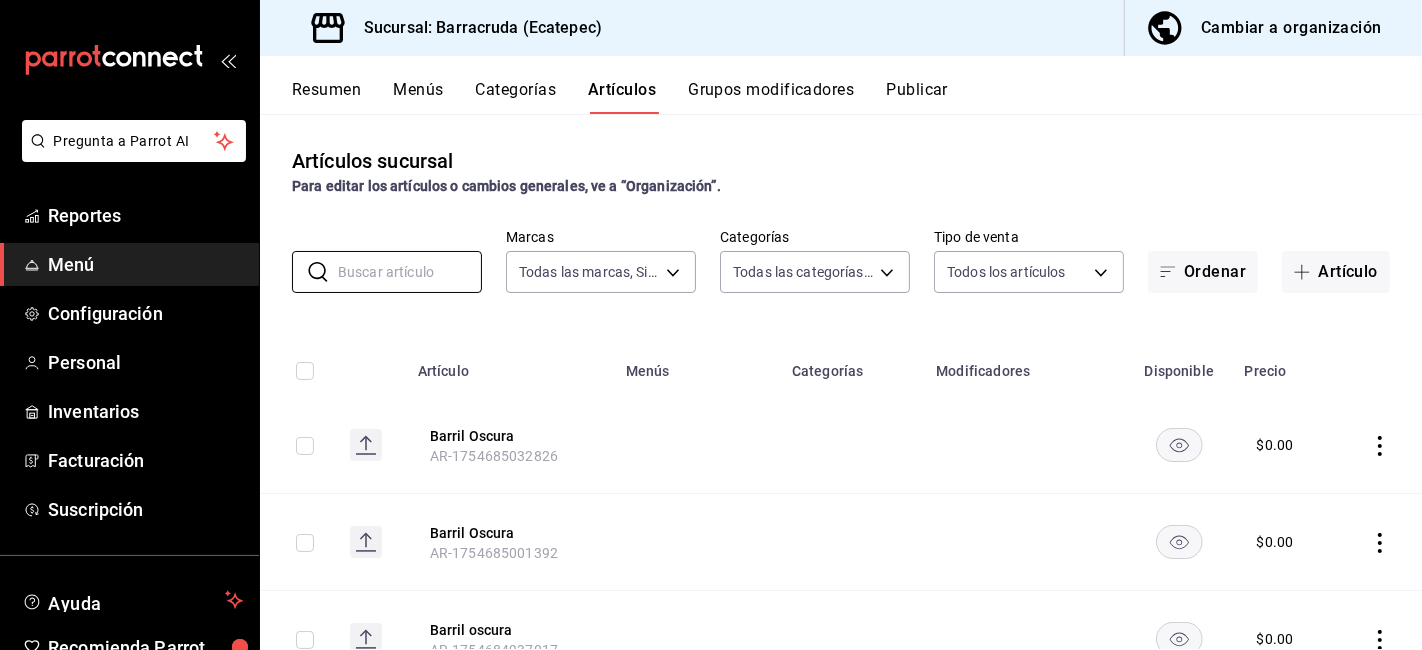 scroll, scrollTop: 277, scrollLeft: 0, axis: vertical 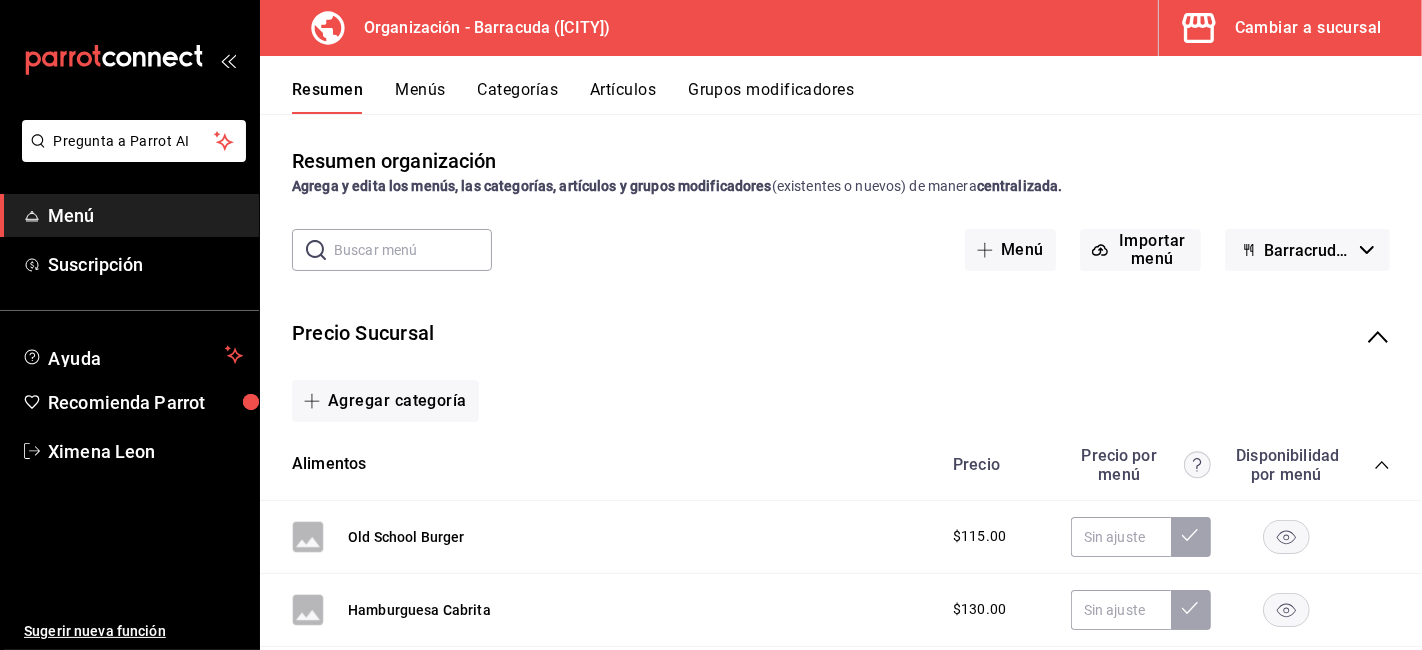 click on "Cambiar a sucursal" at bounding box center [1308, 28] 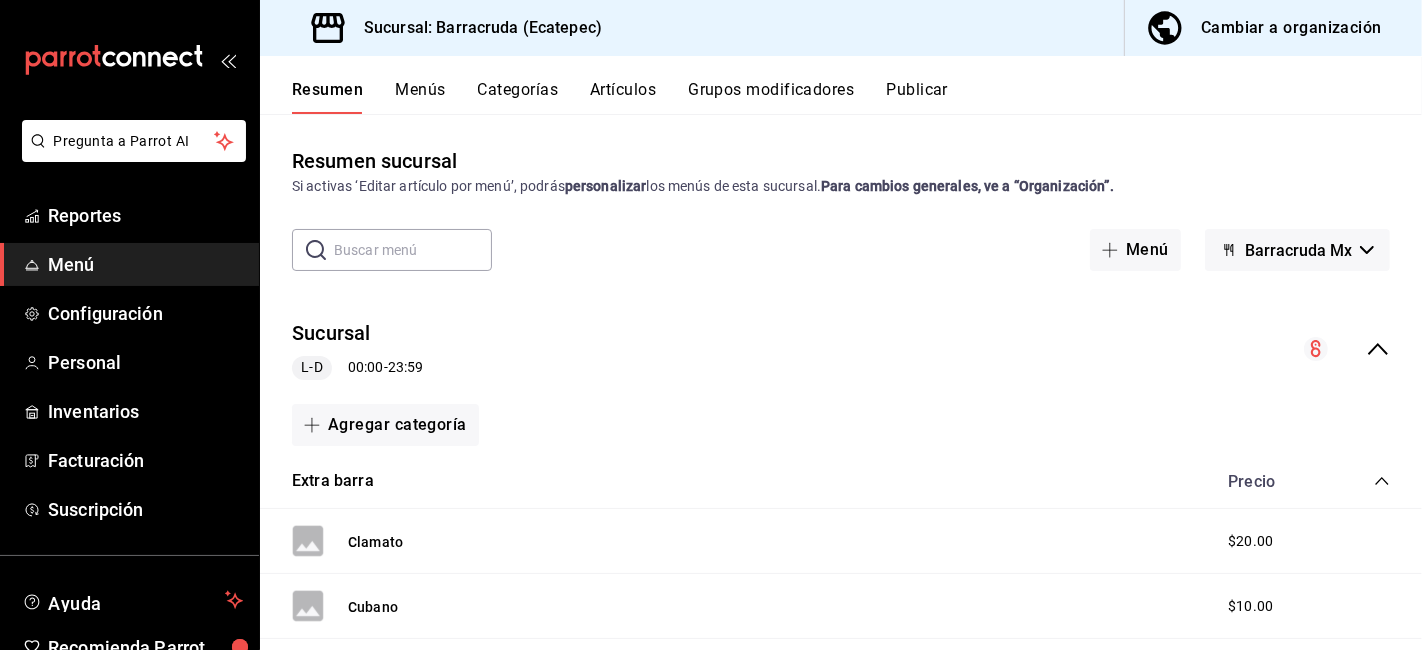 click on "Menús" at bounding box center (420, 97) 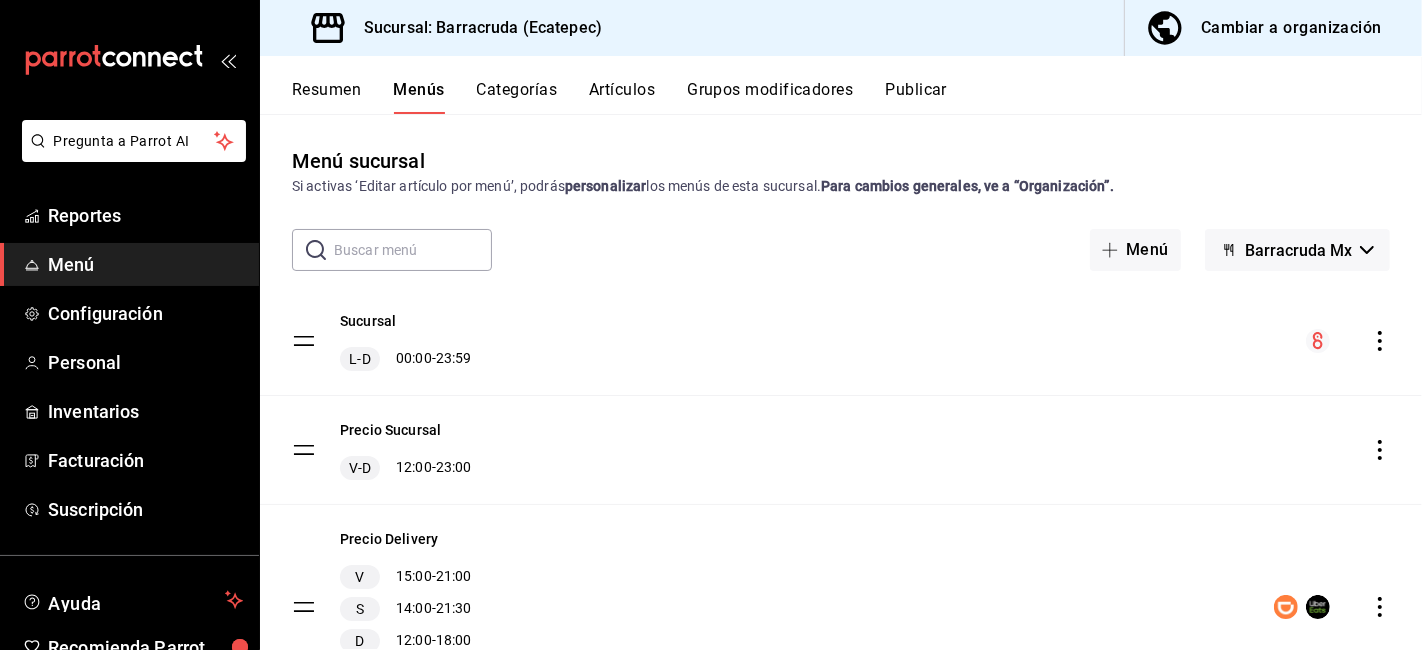 click 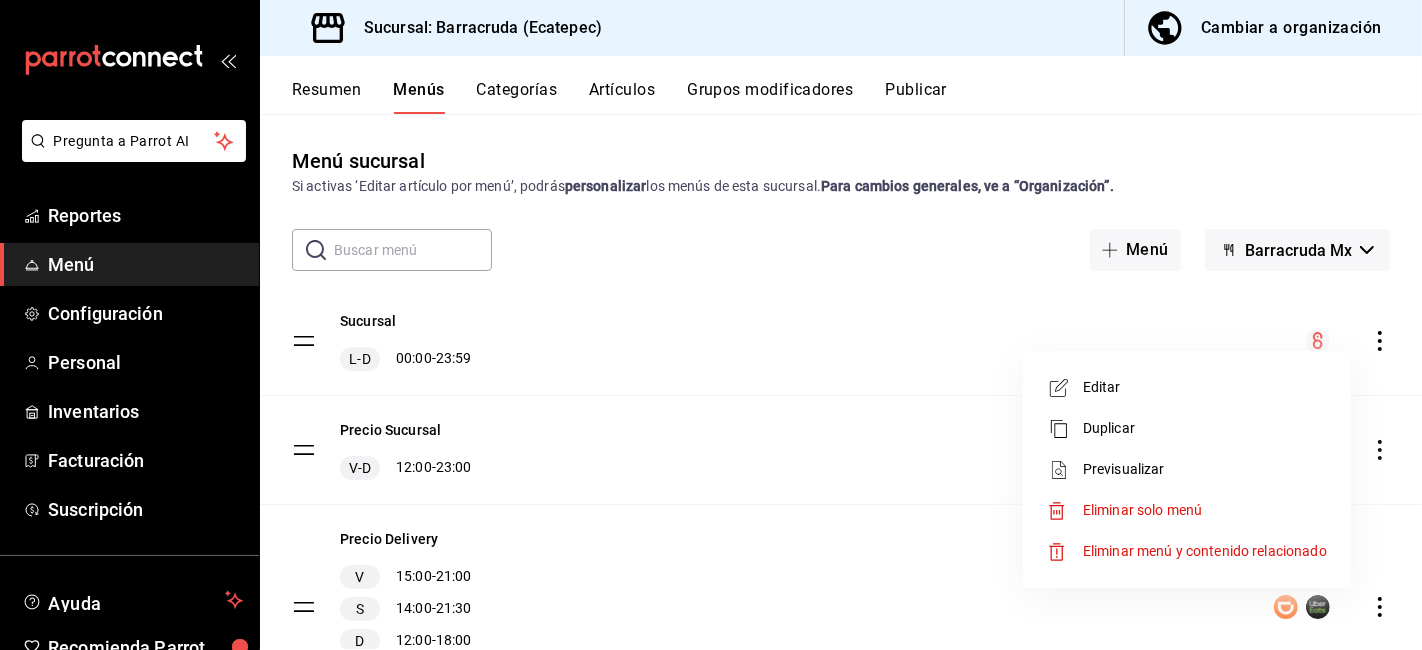 click on "Previsualizar" at bounding box center [1205, 469] 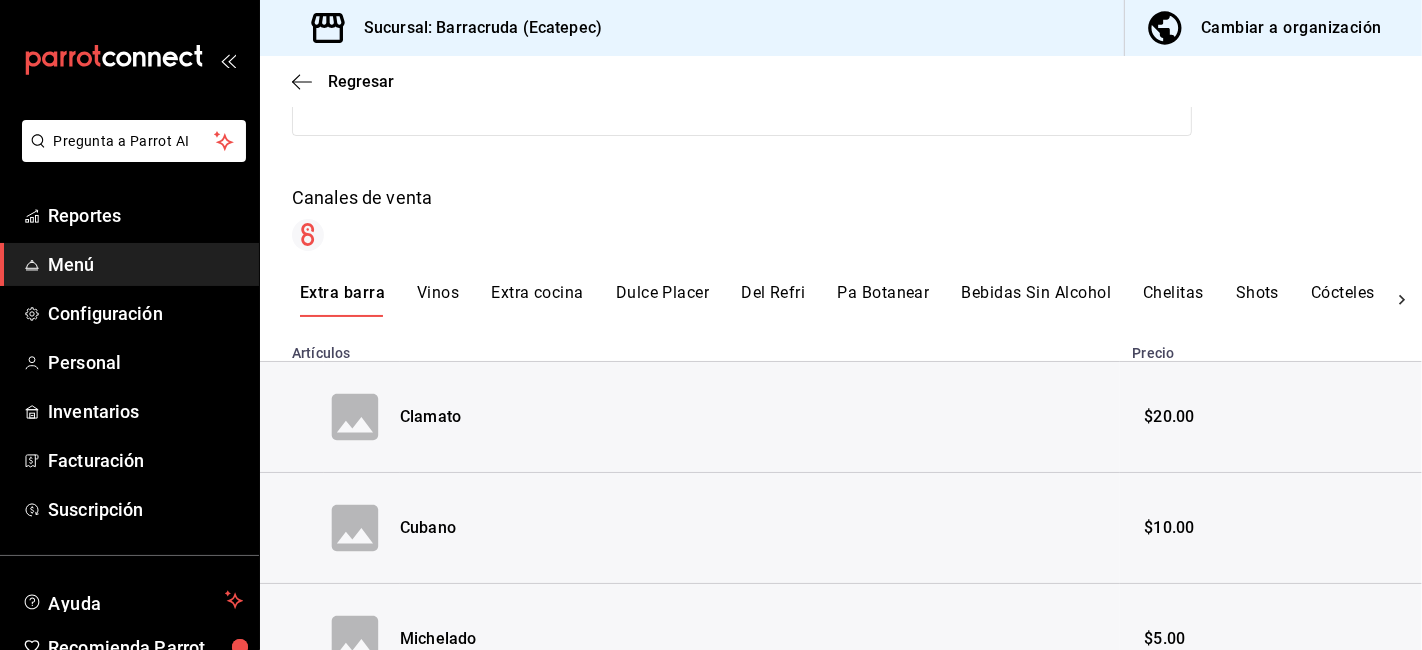 scroll, scrollTop: 333, scrollLeft: 0, axis: vertical 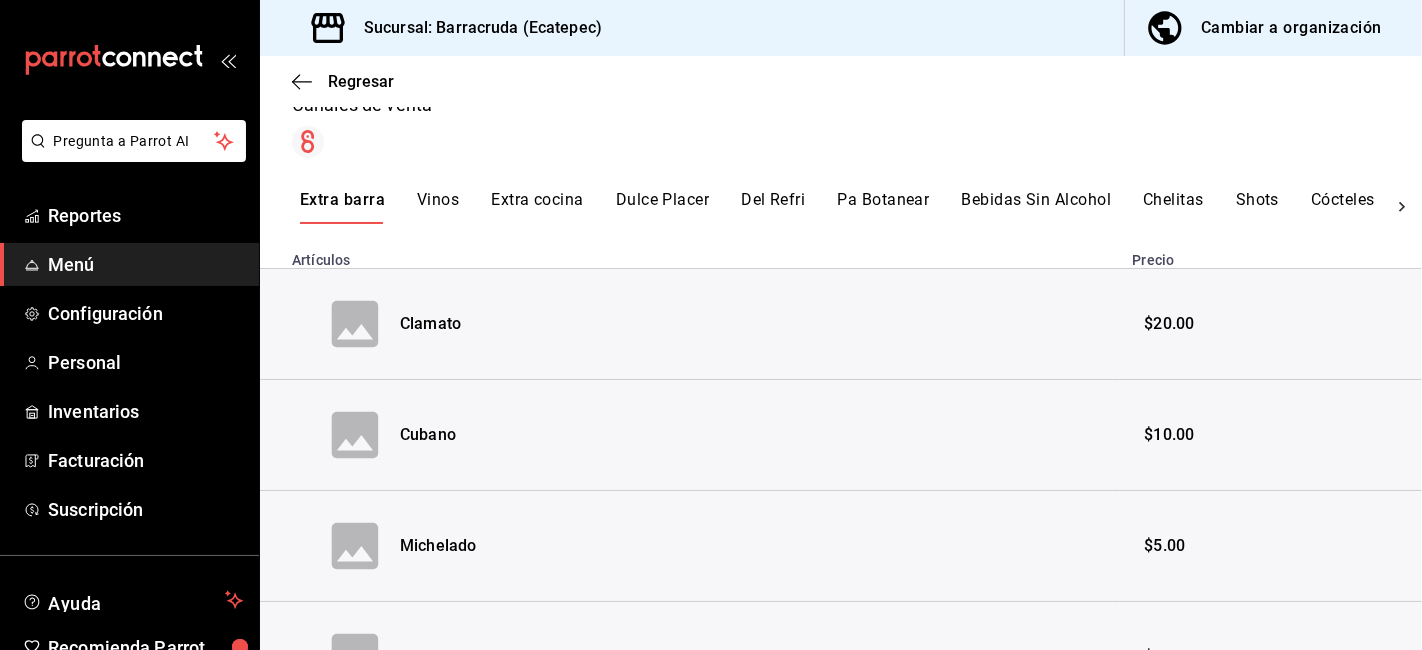 click 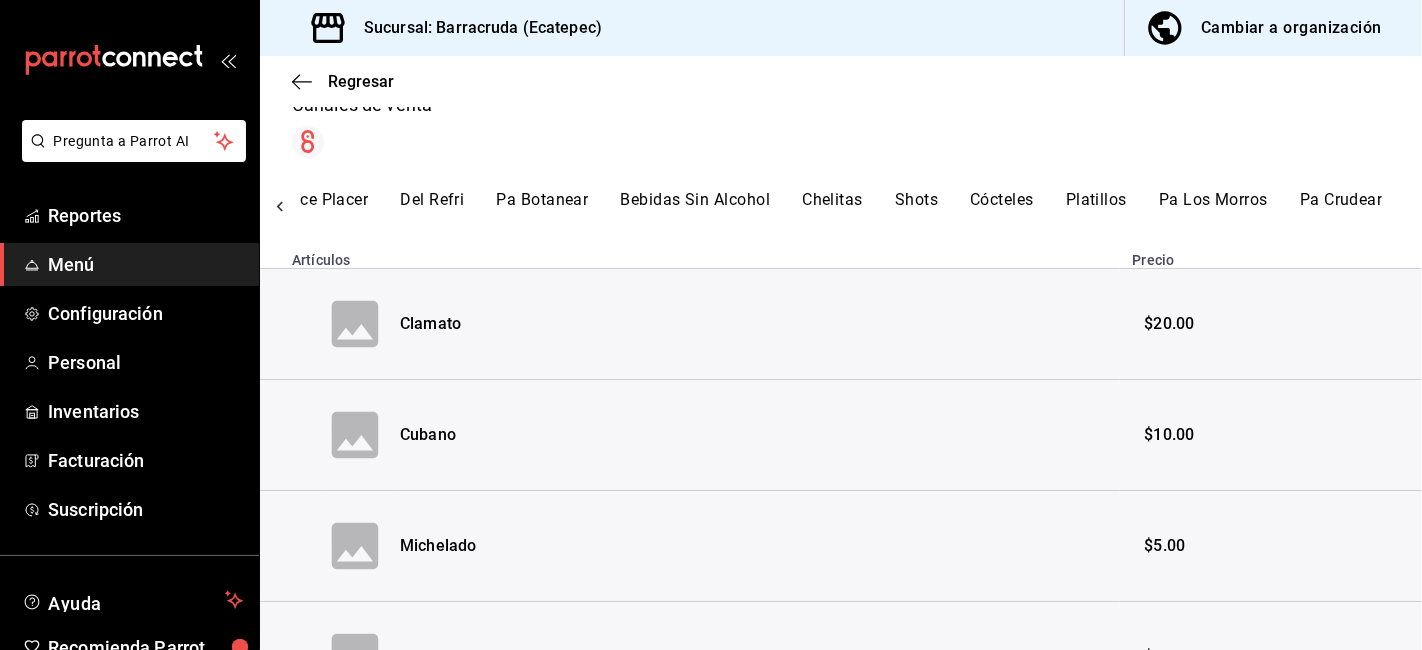scroll, scrollTop: 0, scrollLeft: 361, axis: horizontal 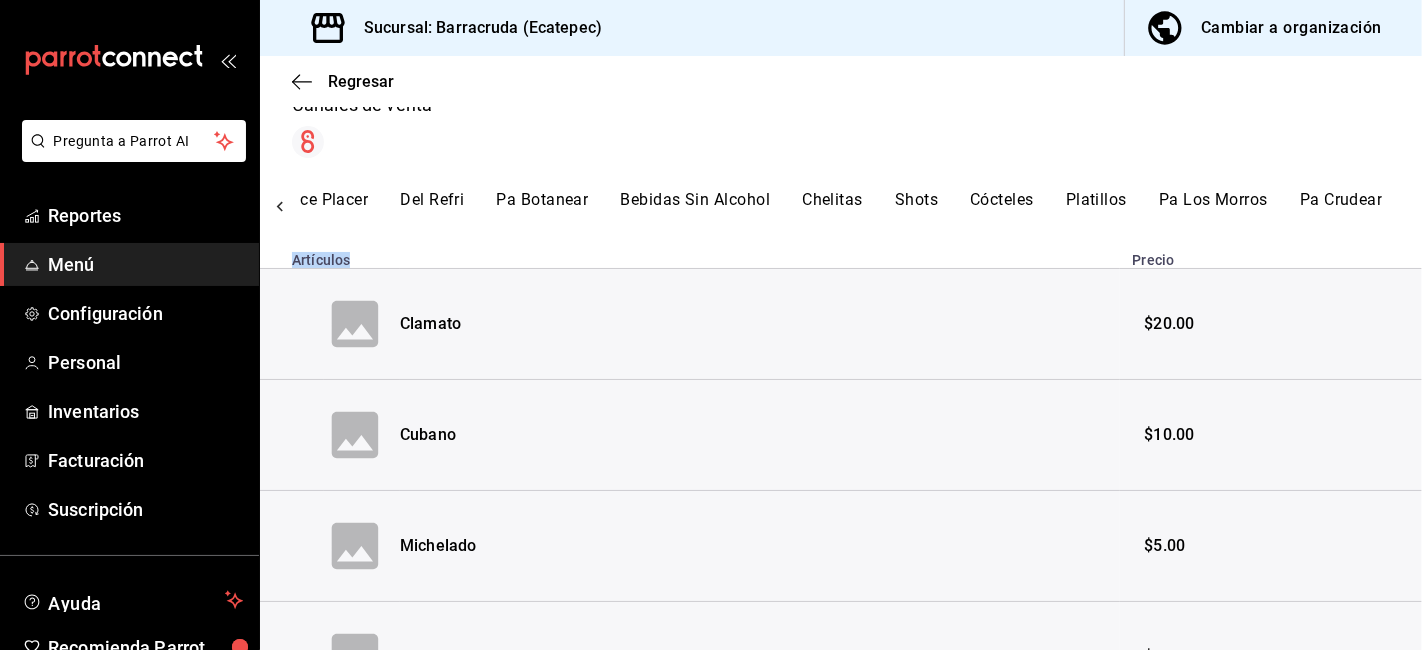 click on "Extra barra Vinos Extra cocina Dulce Placer Del Refri Pa Botanear Bebidas Sin Alcohol Chelitas Shots Cócteles Platillos Pa Los Morros Pa Crudear" at bounding box center (841, 207) 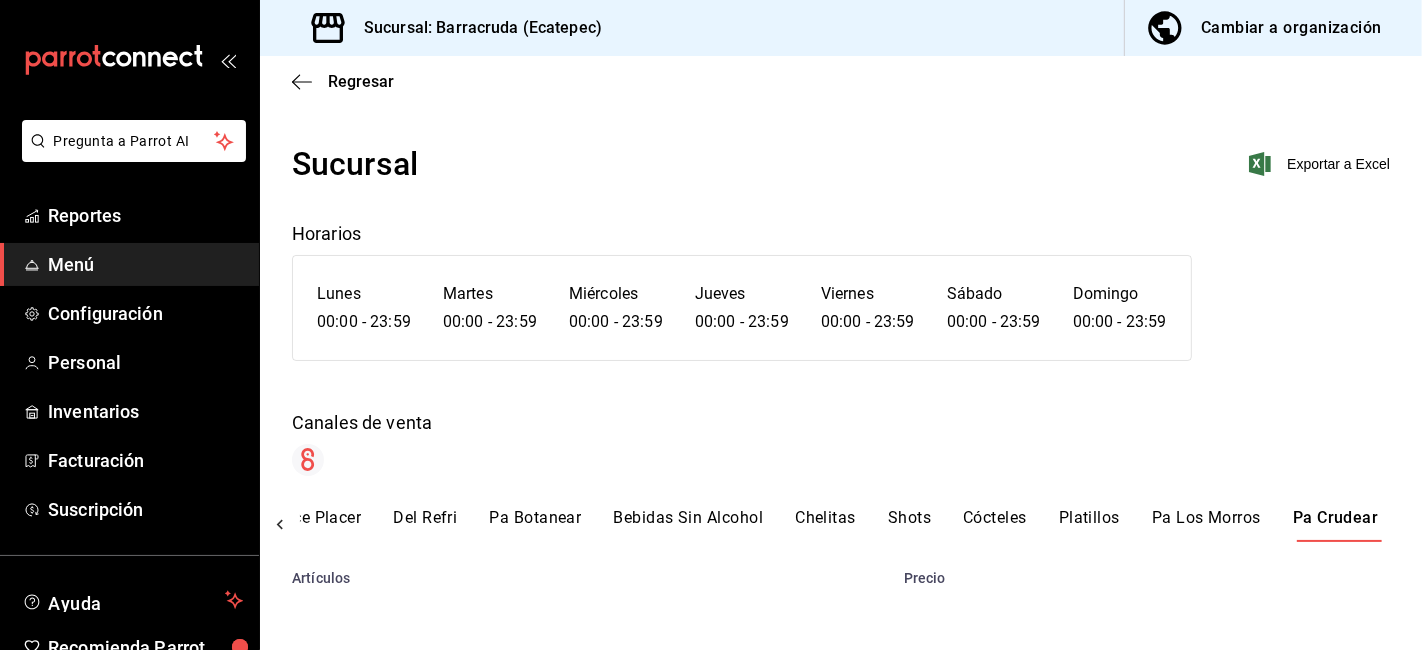 scroll, scrollTop: 333, scrollLeft: 0, axis: vertical 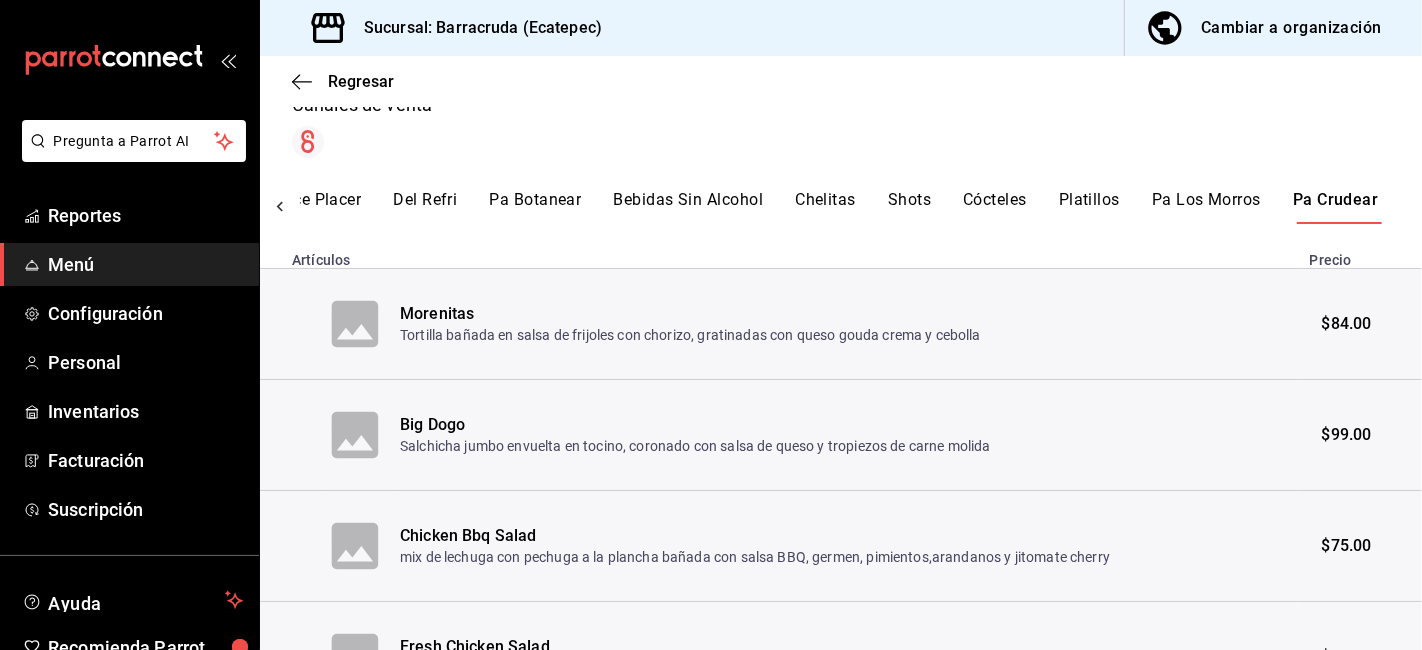 drag, startPoint x: 549, startPoint y: 341, endPoint x: 507, endPoint y: 347, distance: 42.426407 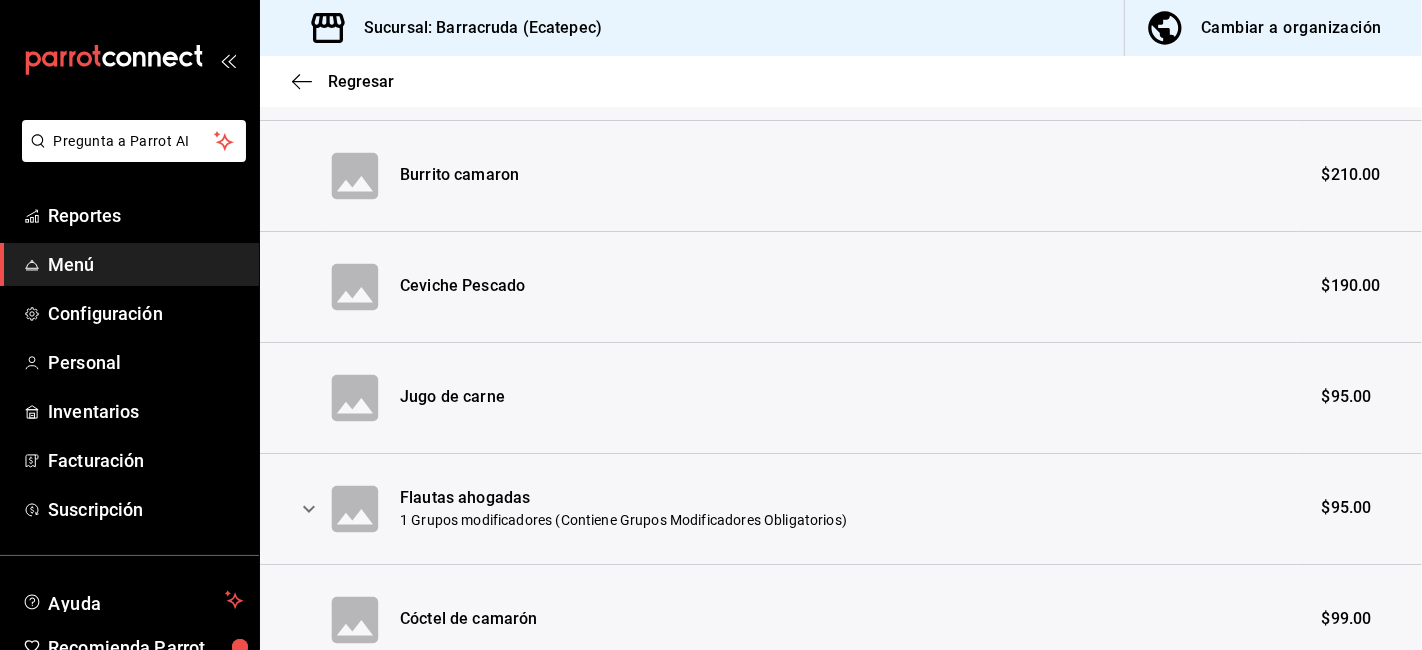 scroll, scrollTop: 2011, scrollLeft: 0, axis: vertical 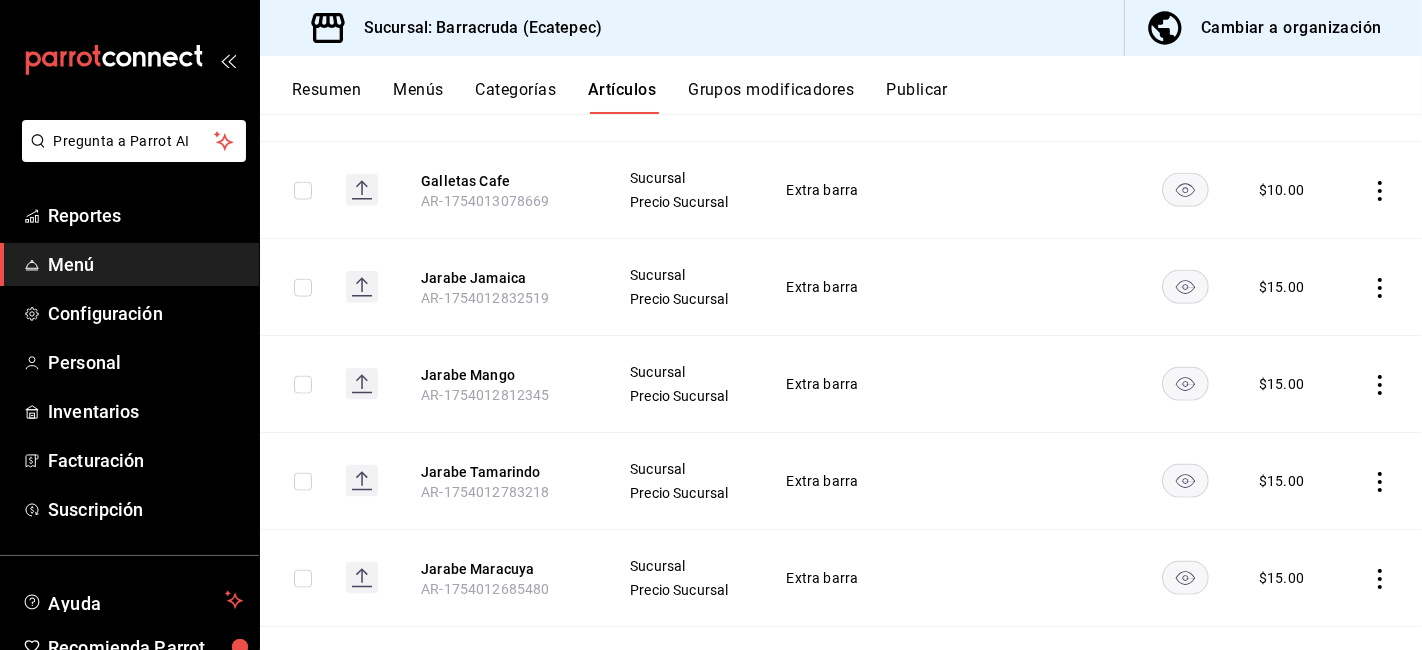 type 